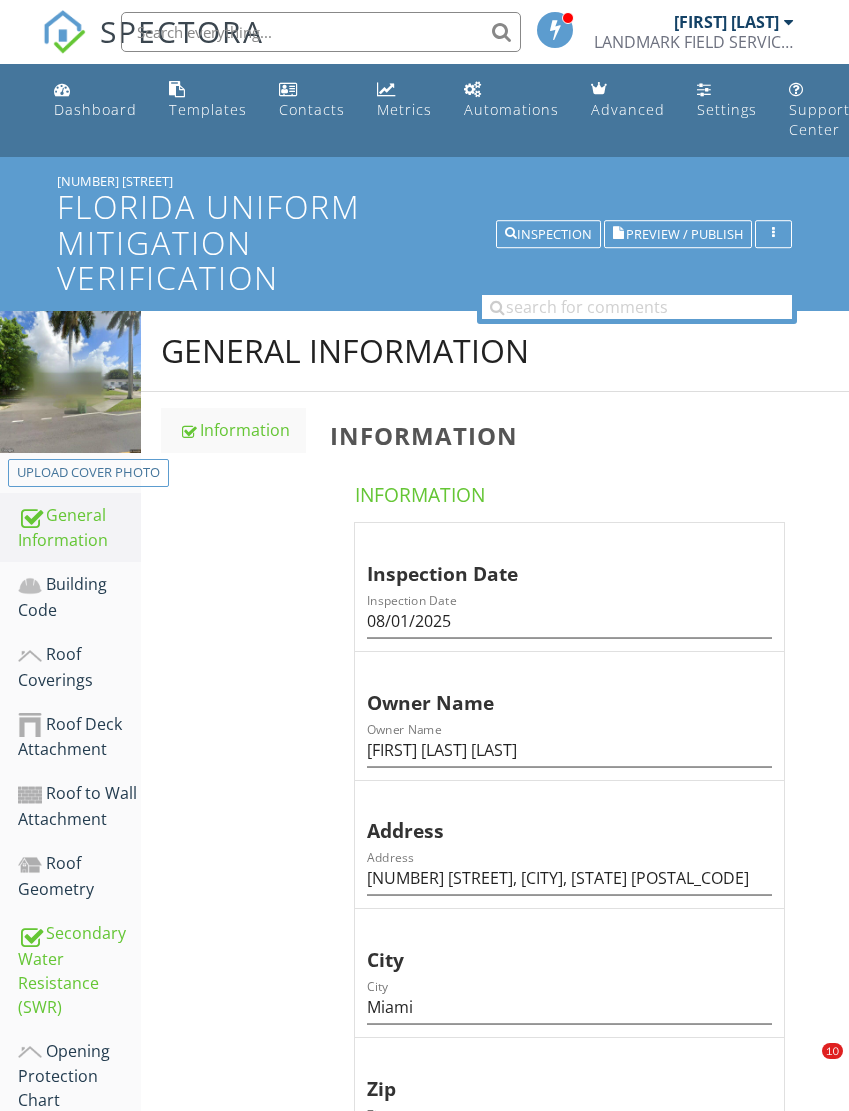 scroll, scrollTop: 0, scrollLeft: 0, axis: both 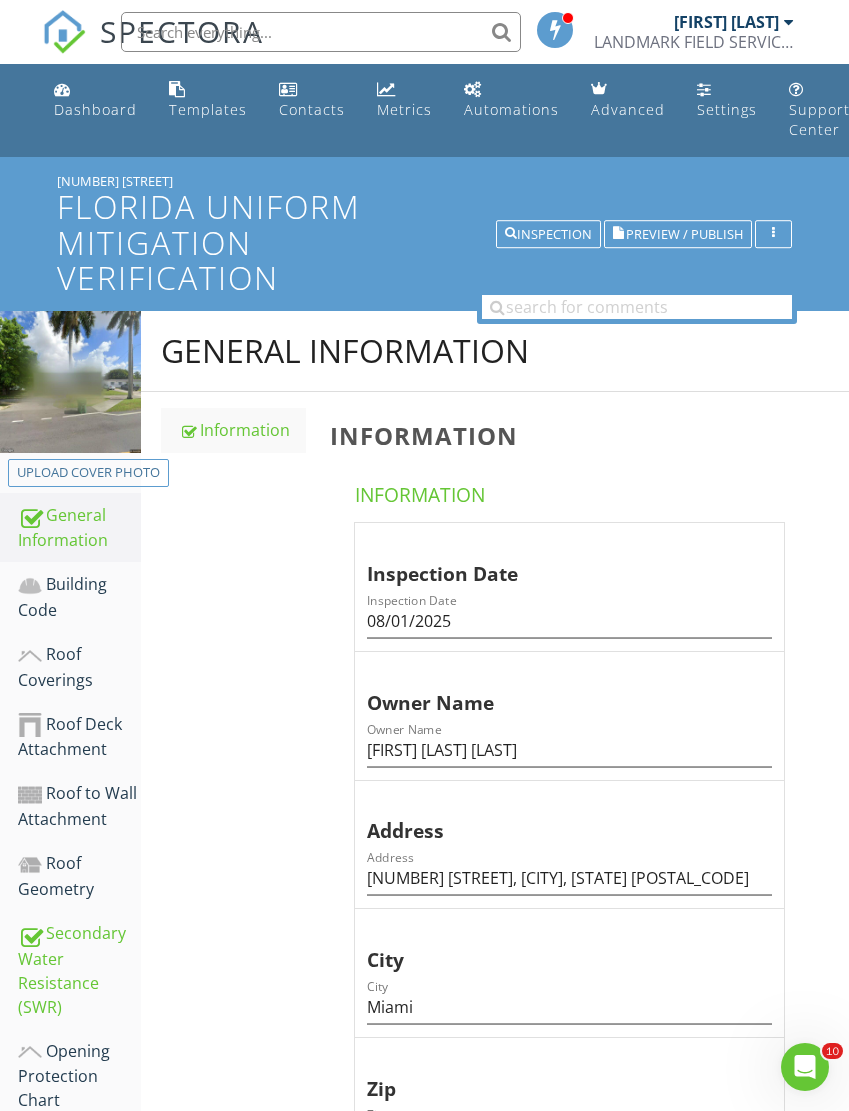 click on "Dashboard" at bounding box center (95, 109) 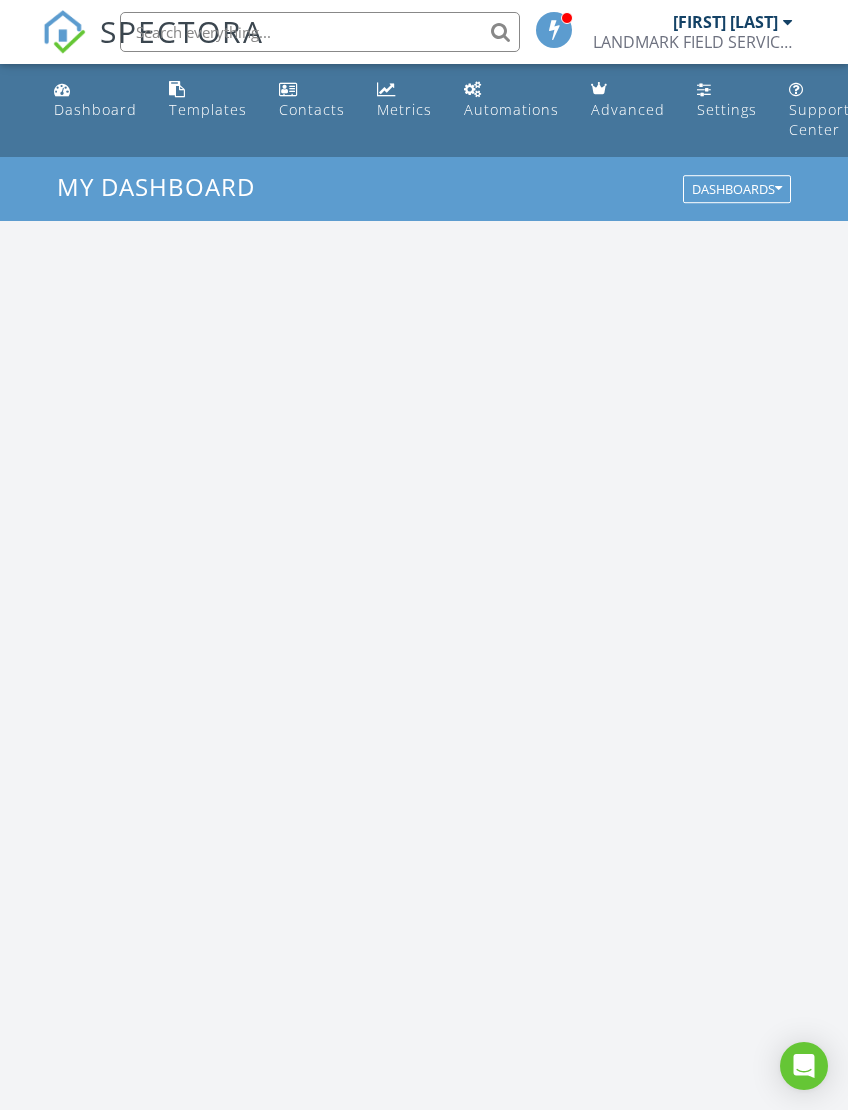 scroll, scrollTop: 0, scrollLeft: 0, axis: both 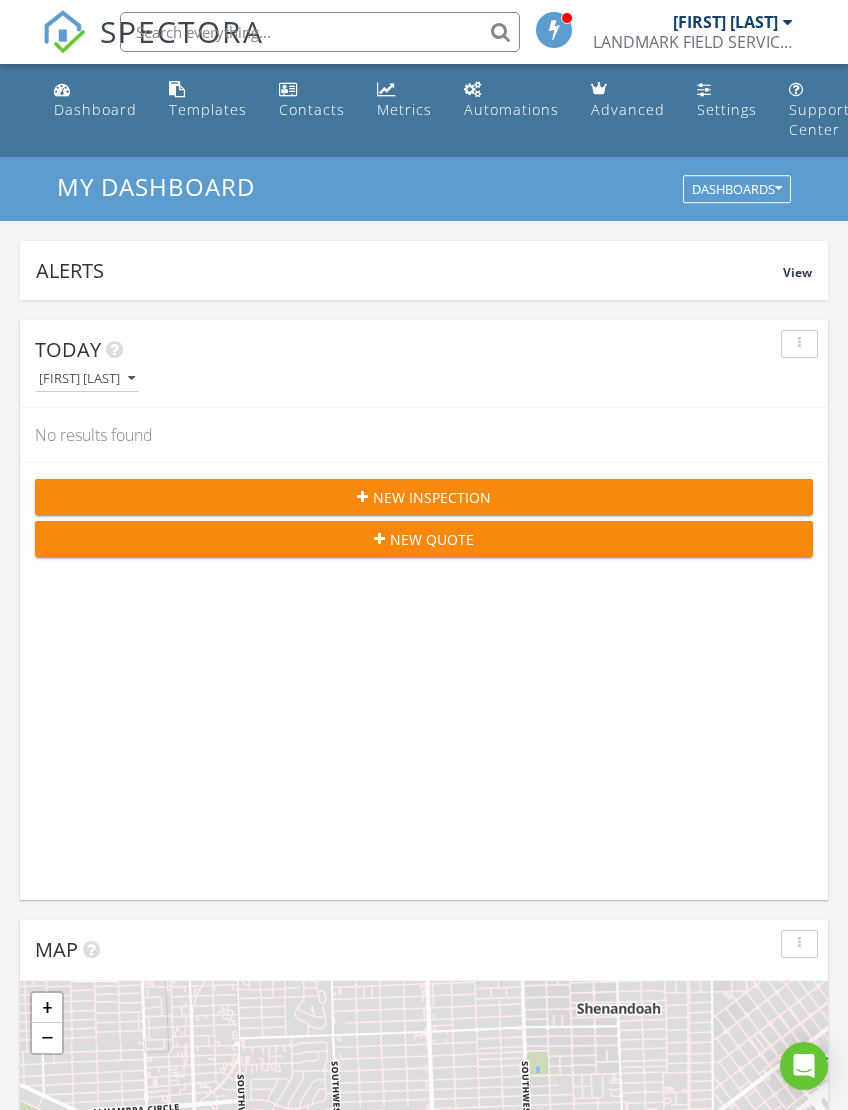 click on "New Inspection" at bounding box center (432, 497) 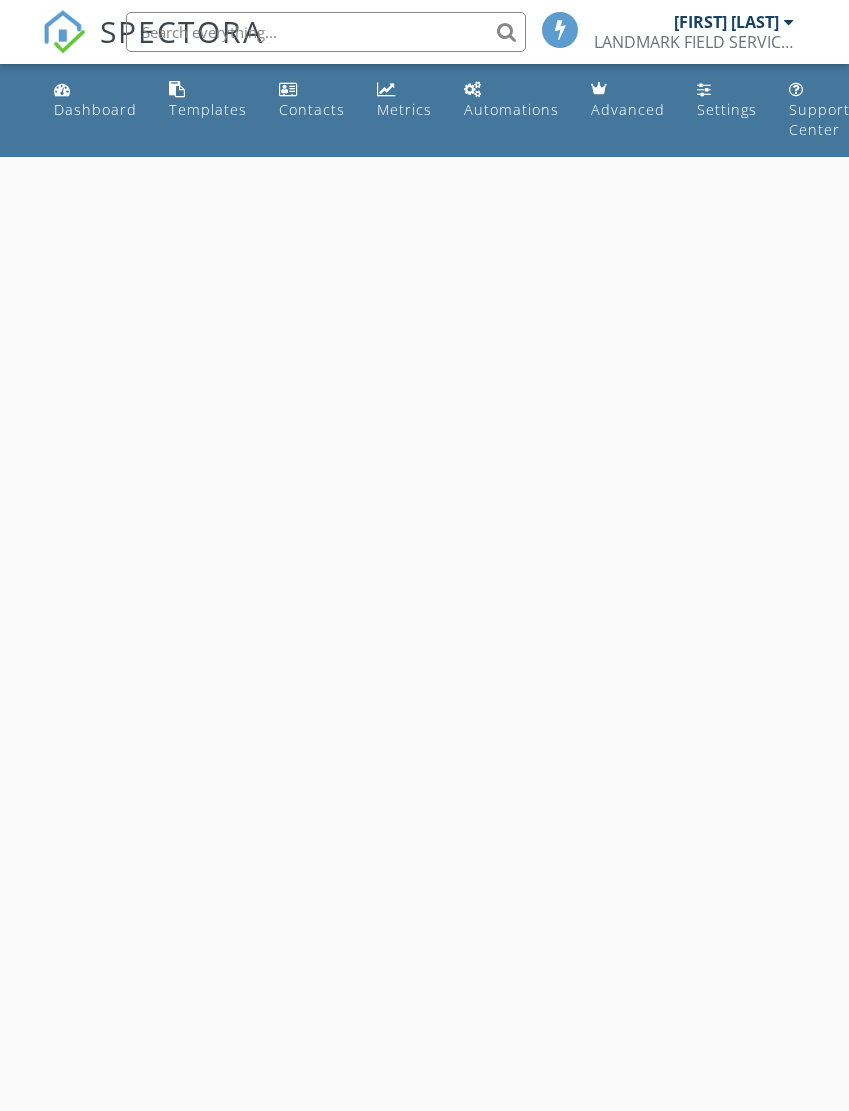scroll, scrollTop: 0, scrollLeft: 0, axis: both 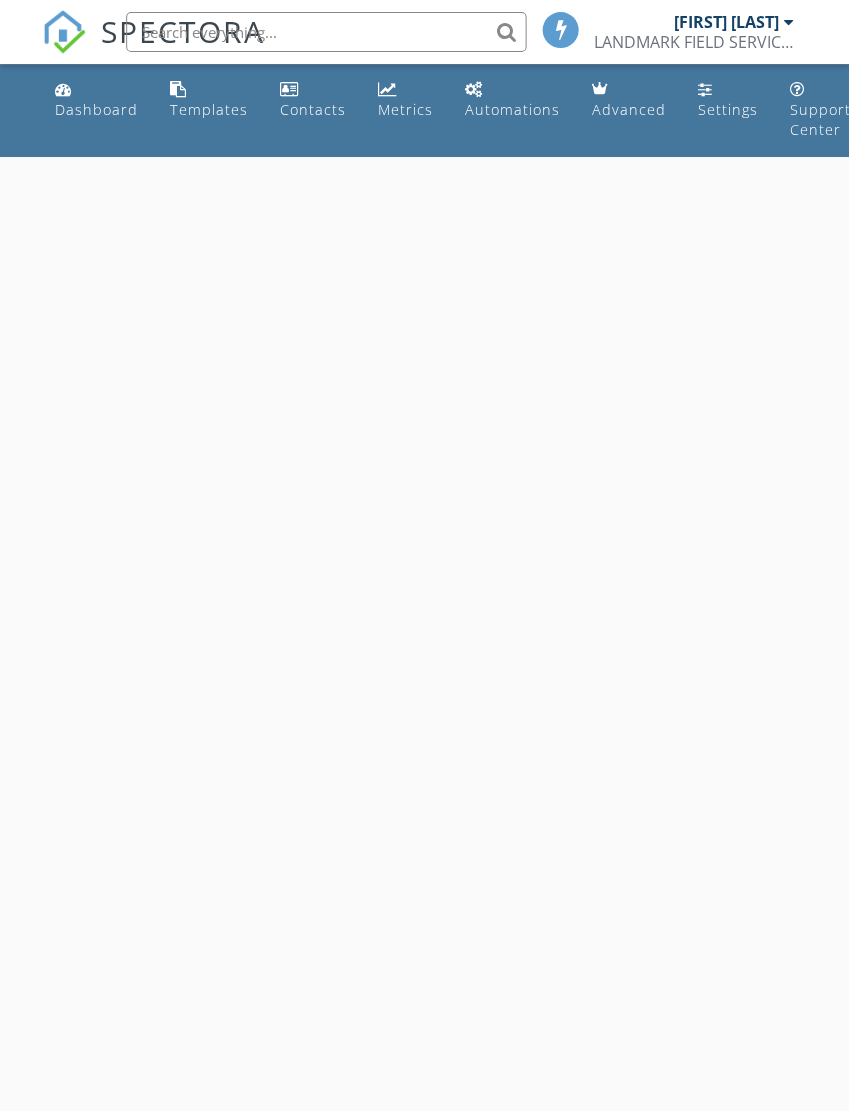 select on "7" 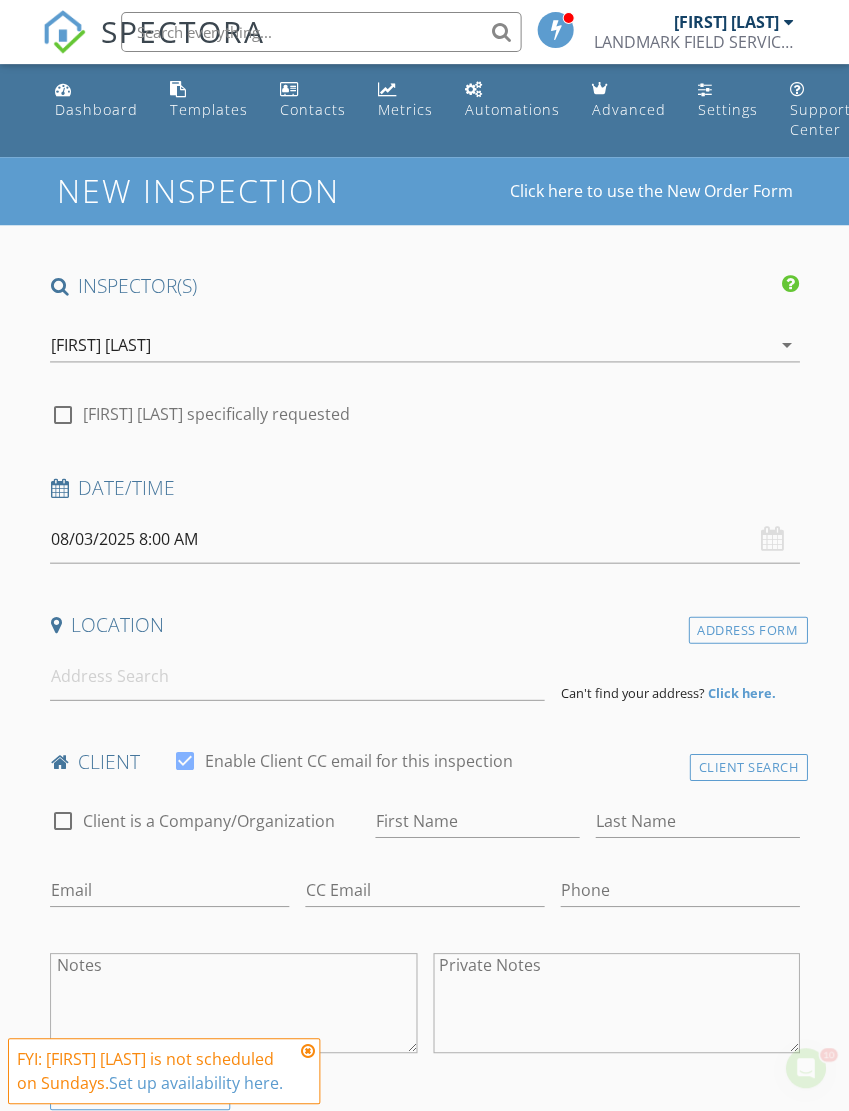 scroll, scrollTop: 0, scrollLeft: 0, axis: both 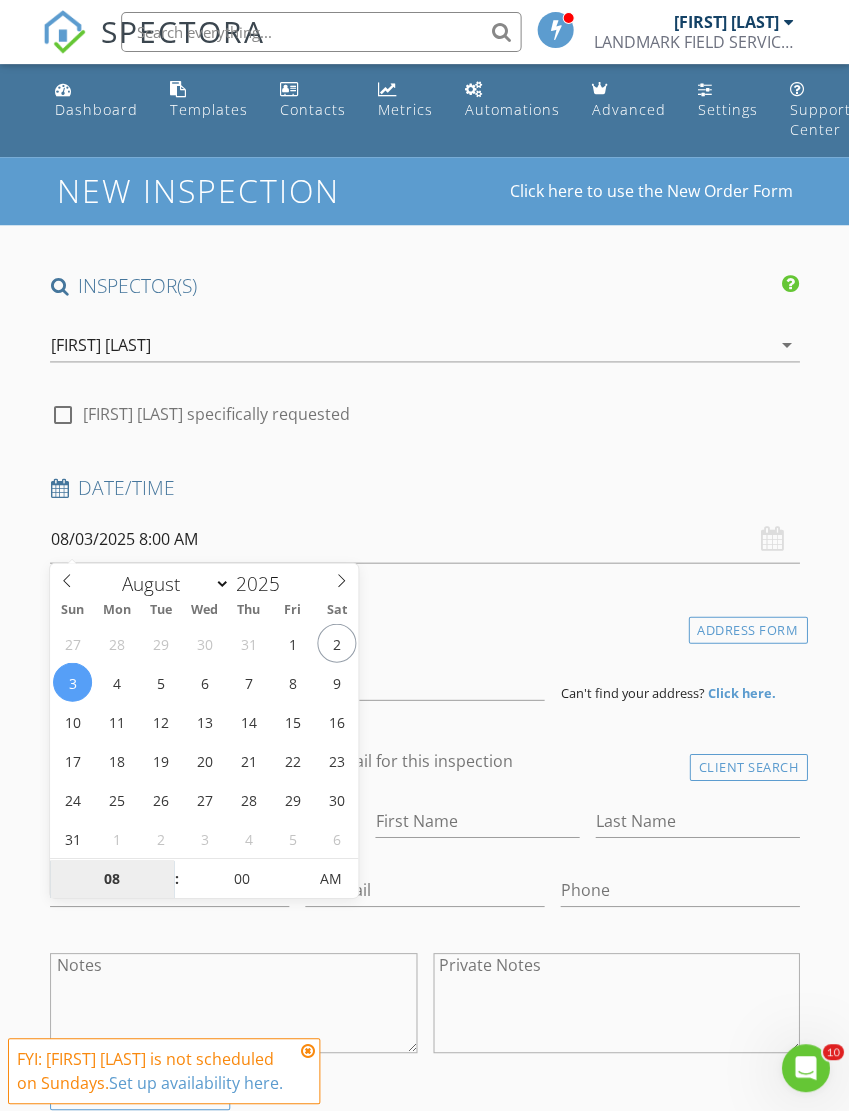 type on "08/01/2025 8:00 AM" 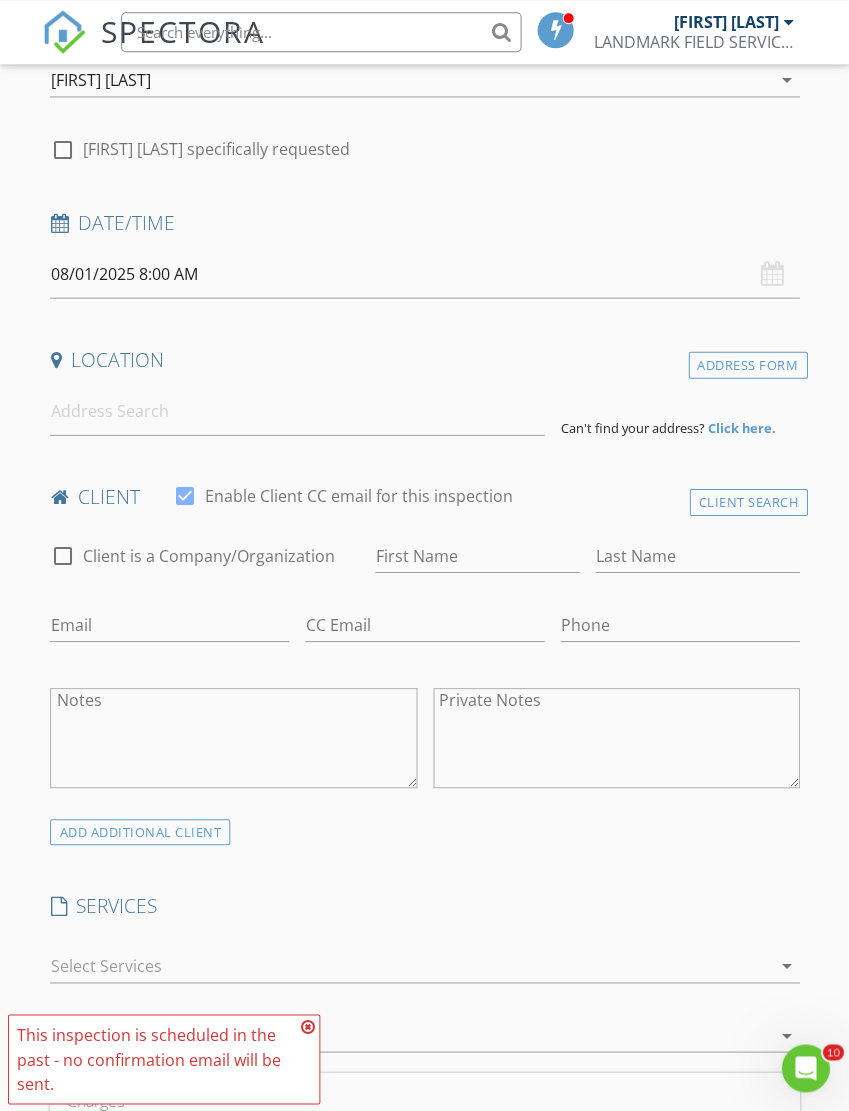 click on "08/01/2025 8:00 AM" at bounding box center (424, 273) 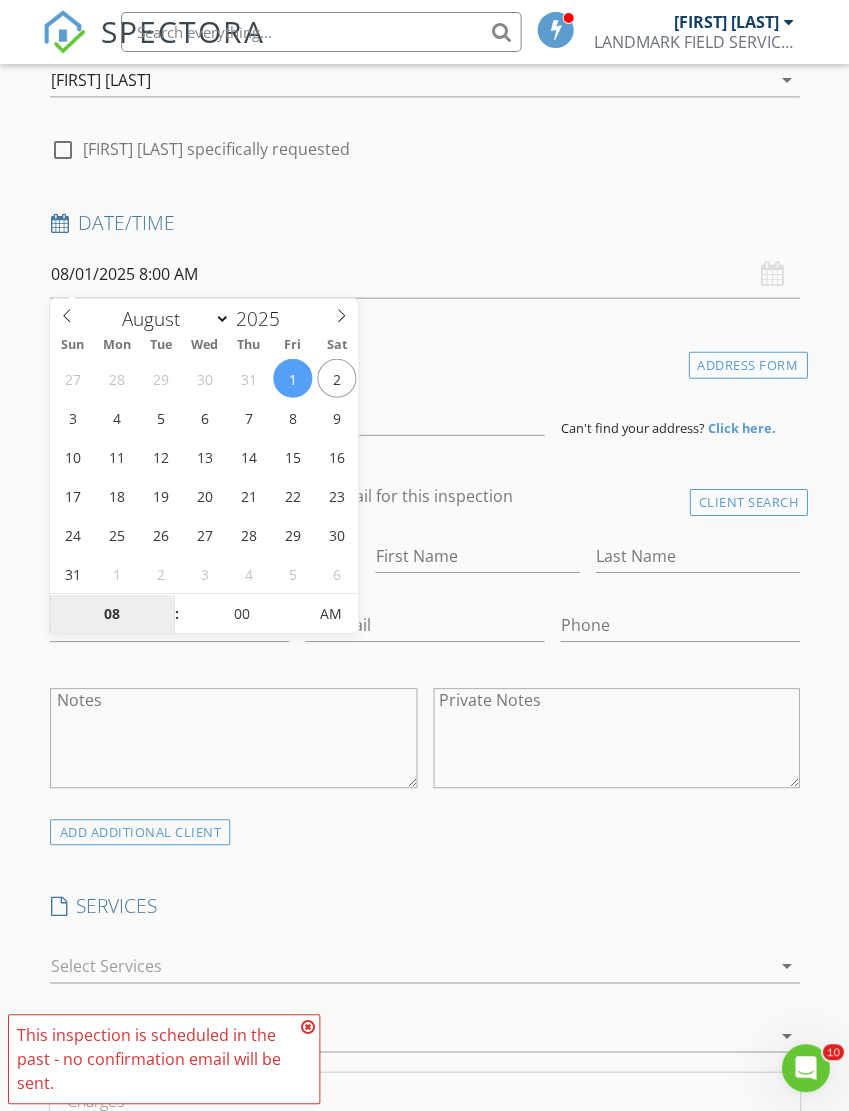 click on "08" at bounding box center (111, 614) 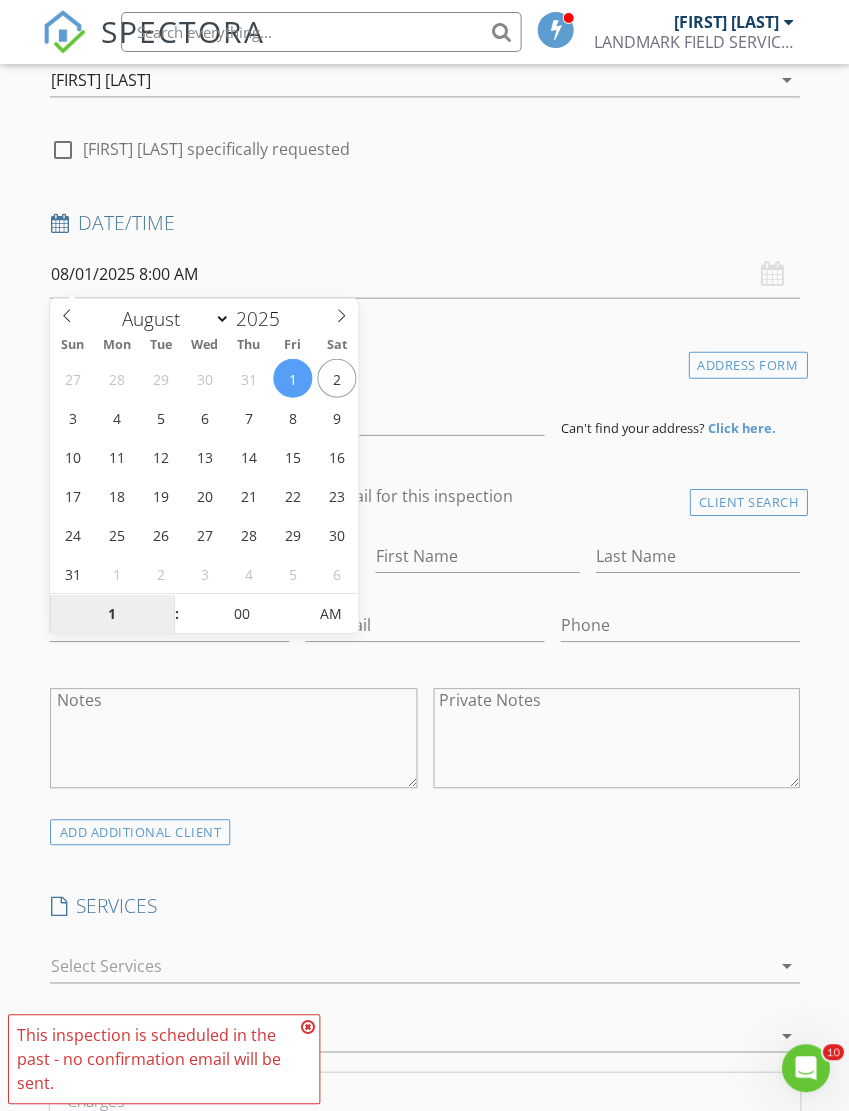 type on "12" 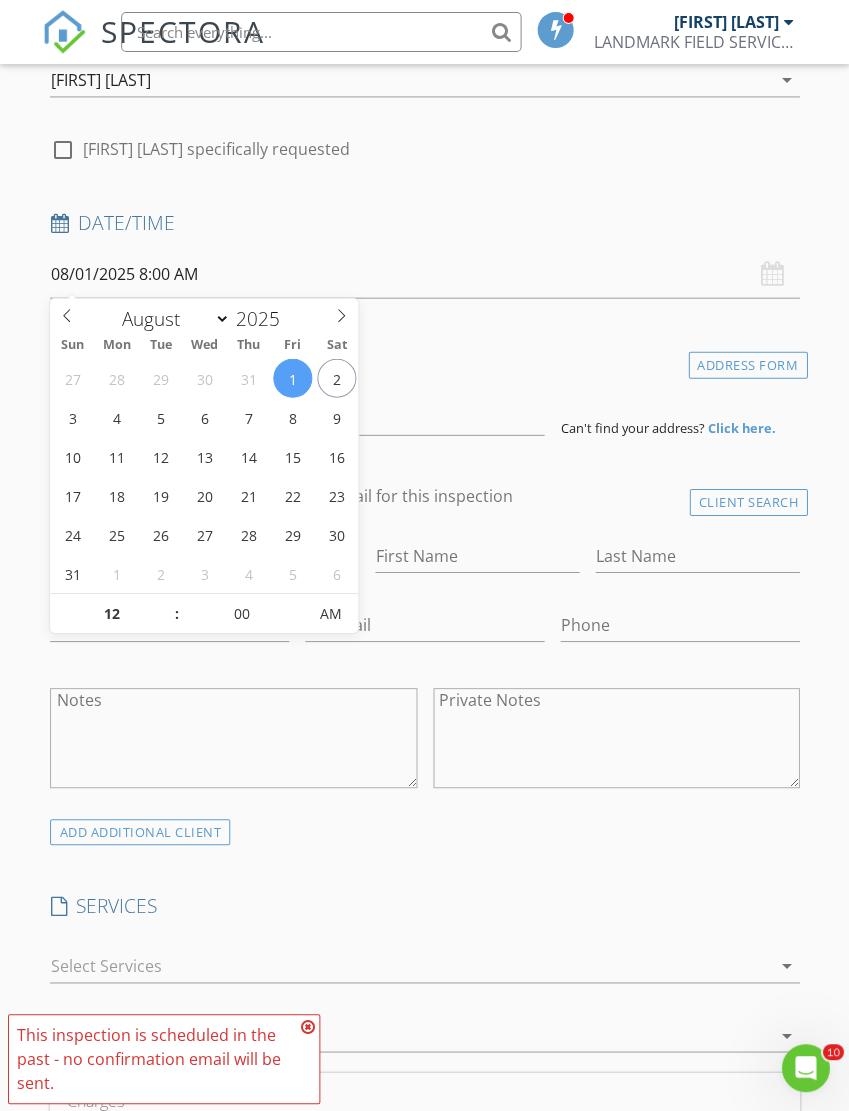 type on "08/01/2025 12:00 AM" 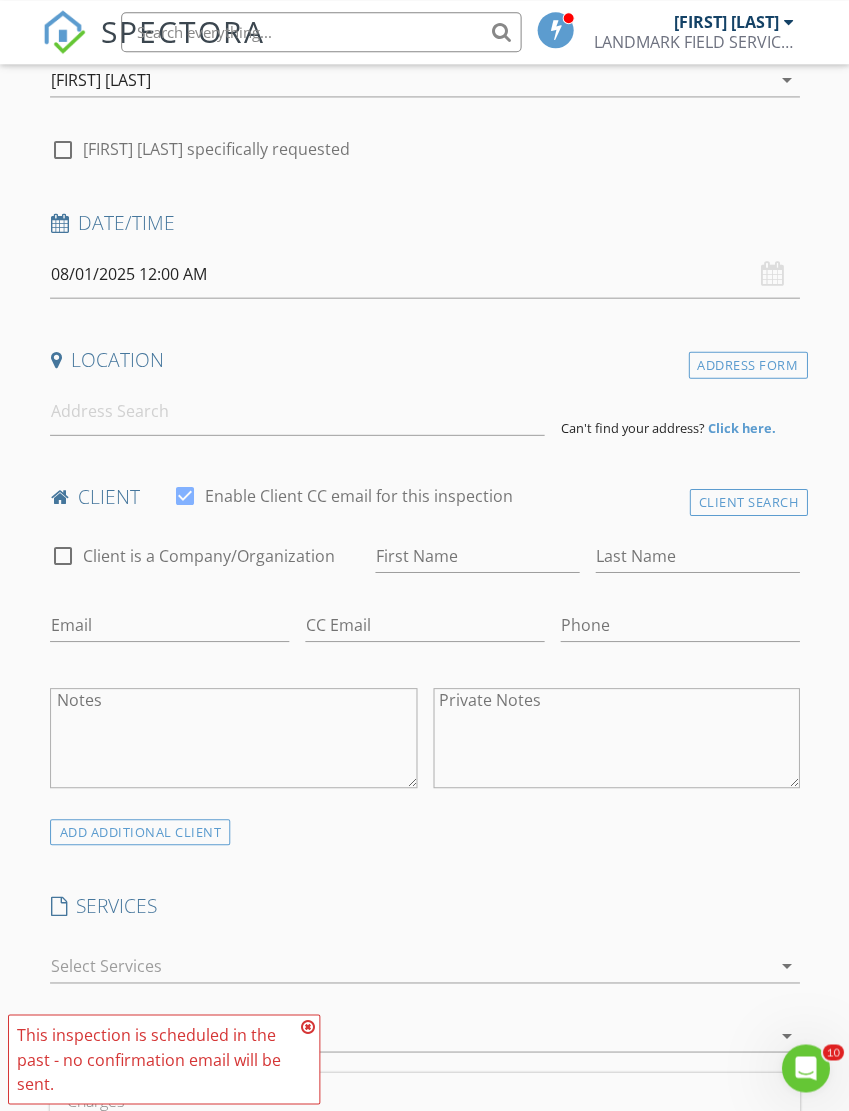 click on "Date/Time" at bounding box center (424, 222) 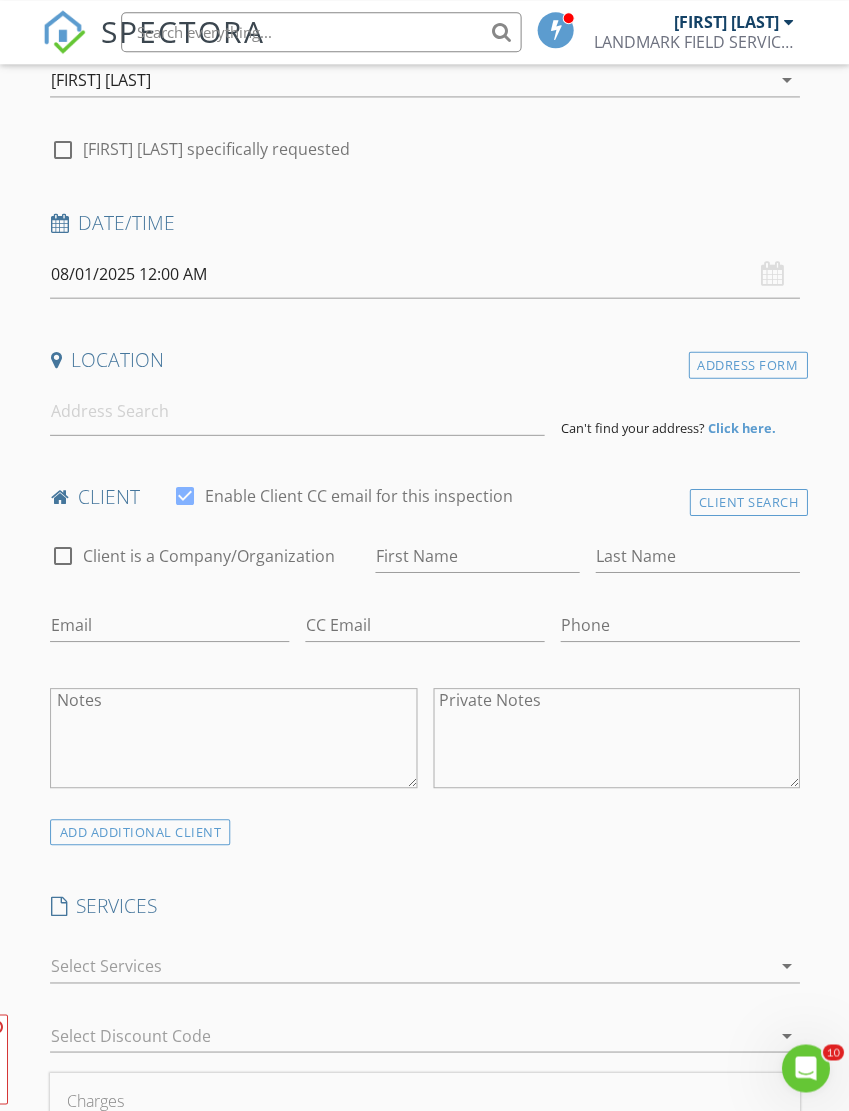 scroll, scrollTop: 265, scrollLeft: 0, axis: vertical 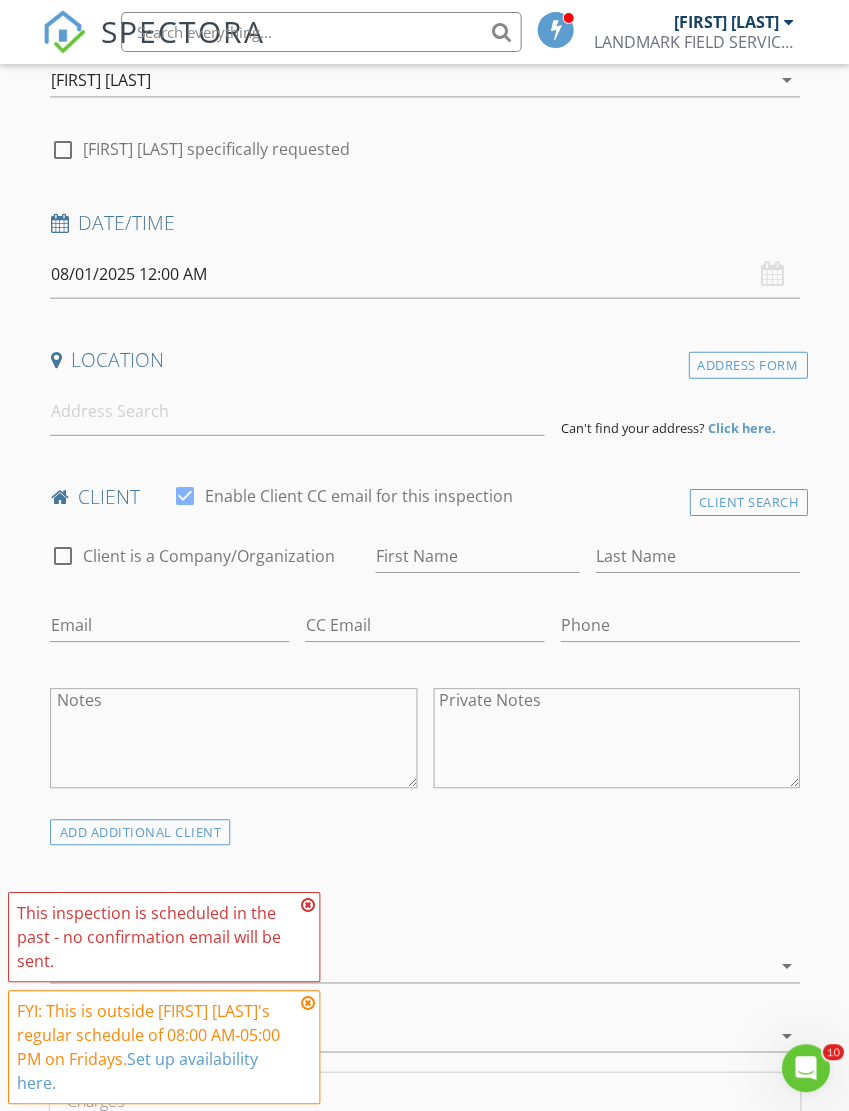 click on "This inspection is scheduled in the past - no confirmation email will be sent." at bounding box center (164, 936) 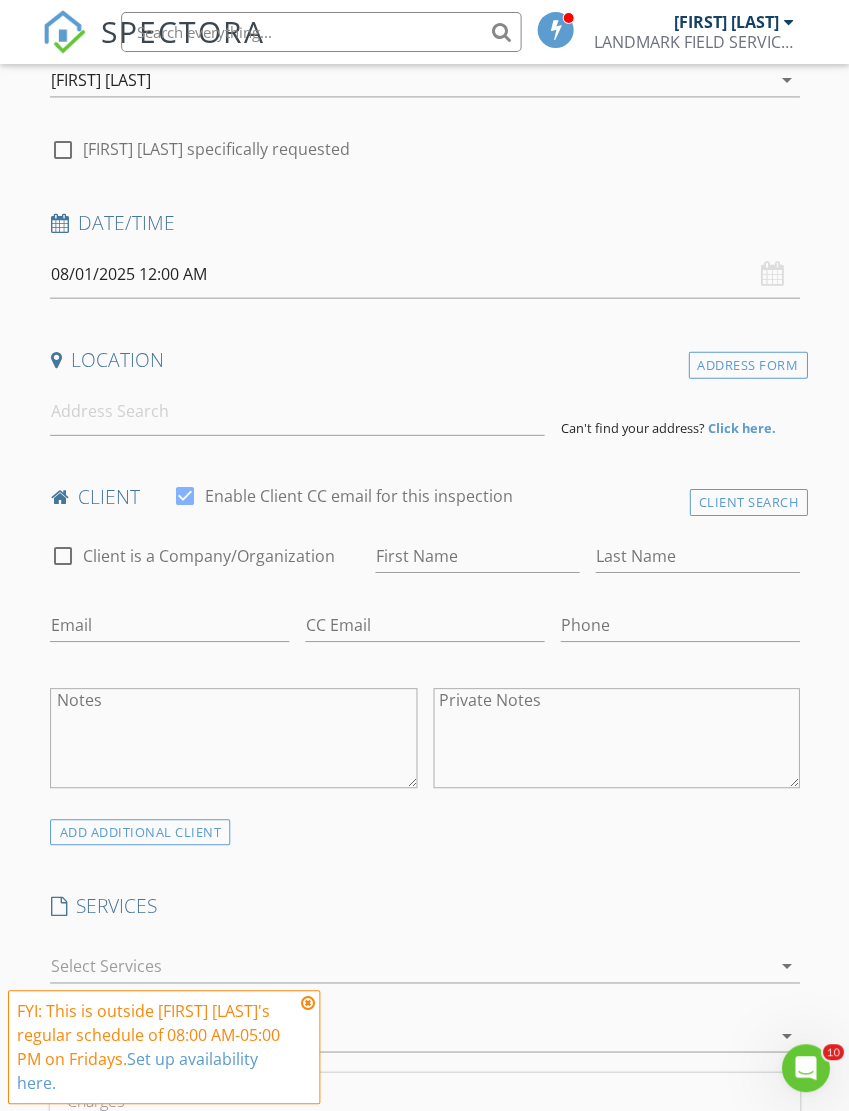 click at bounding box center [308, 1002] 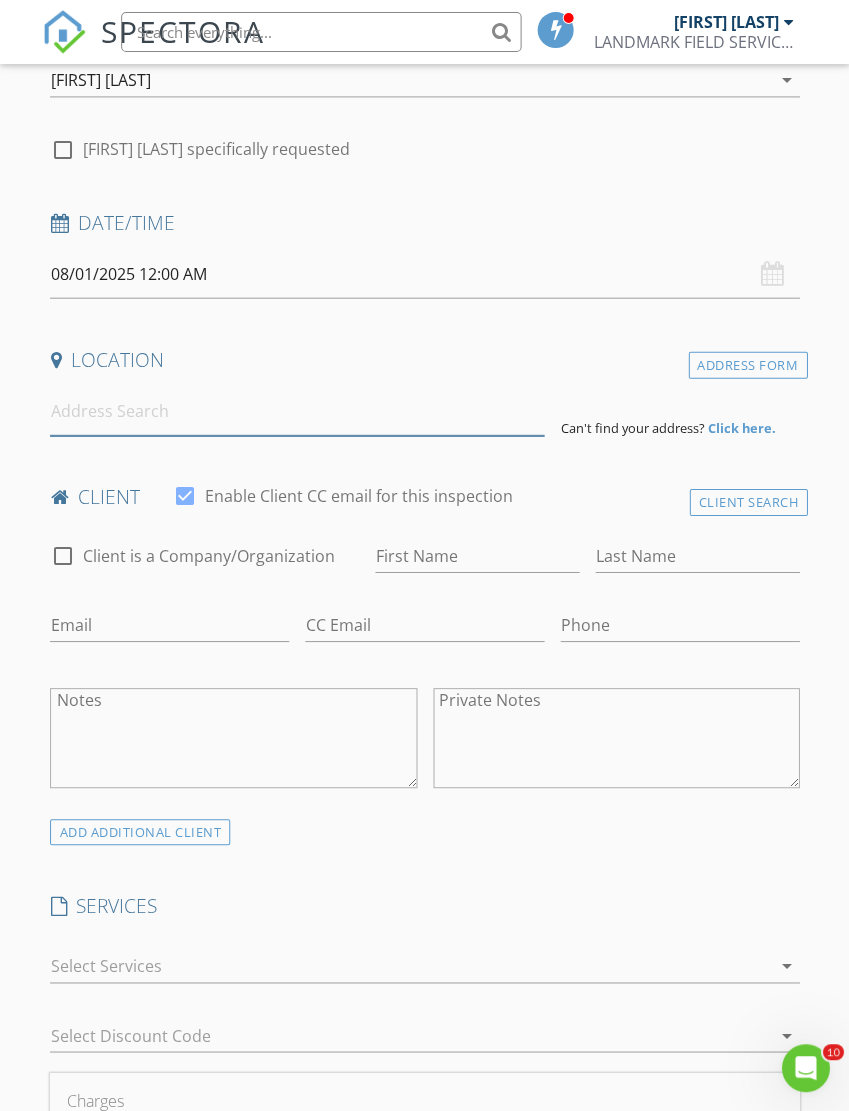 click at bounding box center [296, 410] 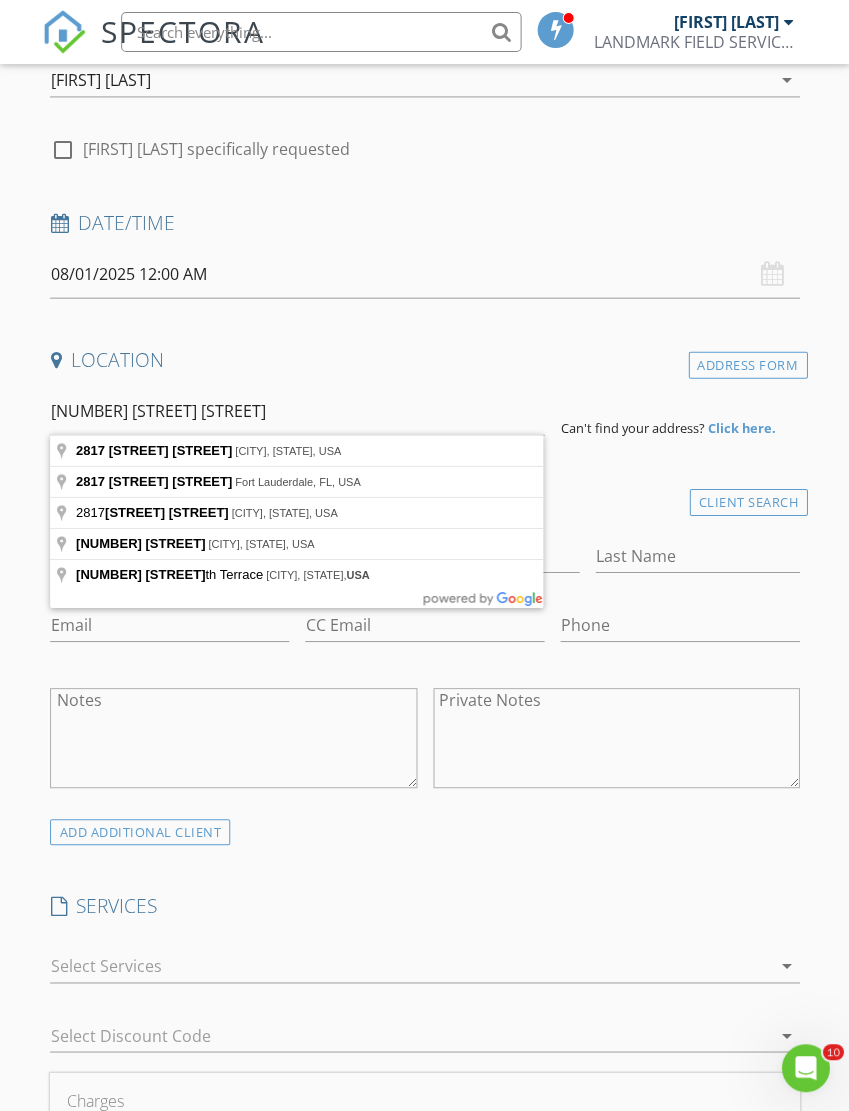type on "2817 Southwest 24th Street, Miami, FL, USA" 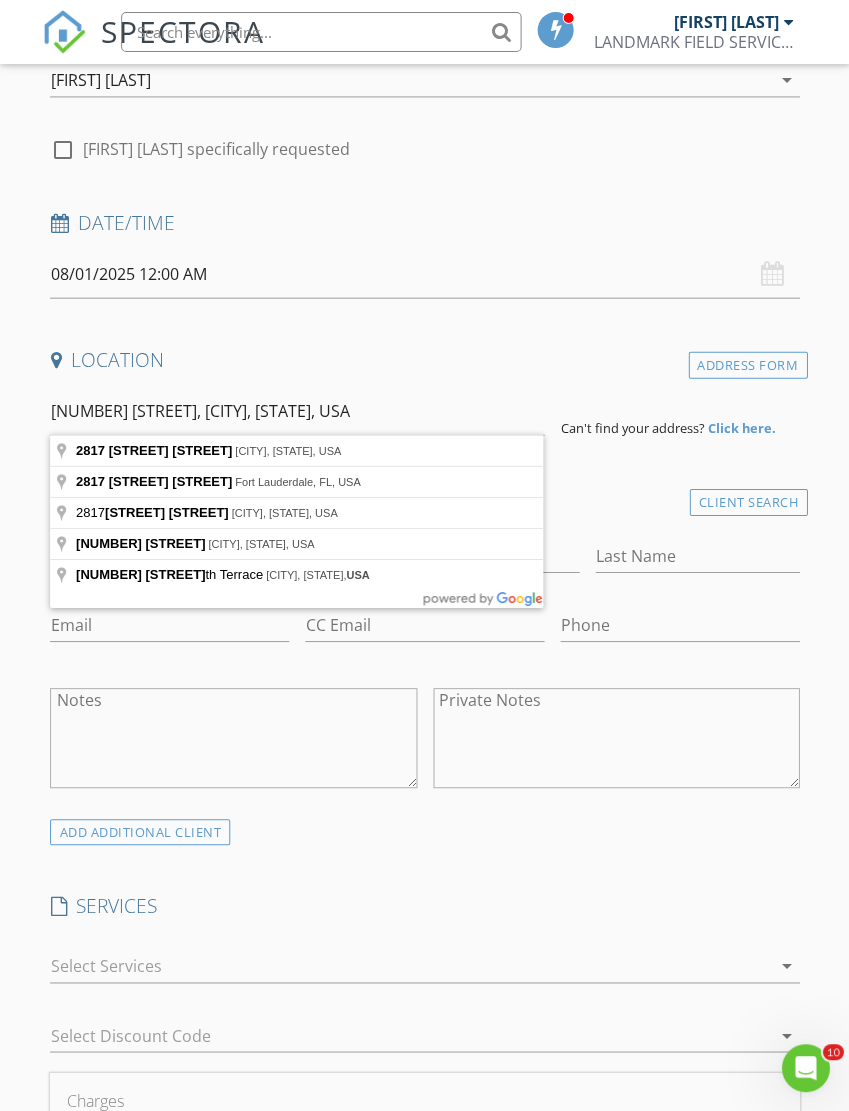 scroll, scrollTop: 265, scrollLeft: 0, axis: vertical 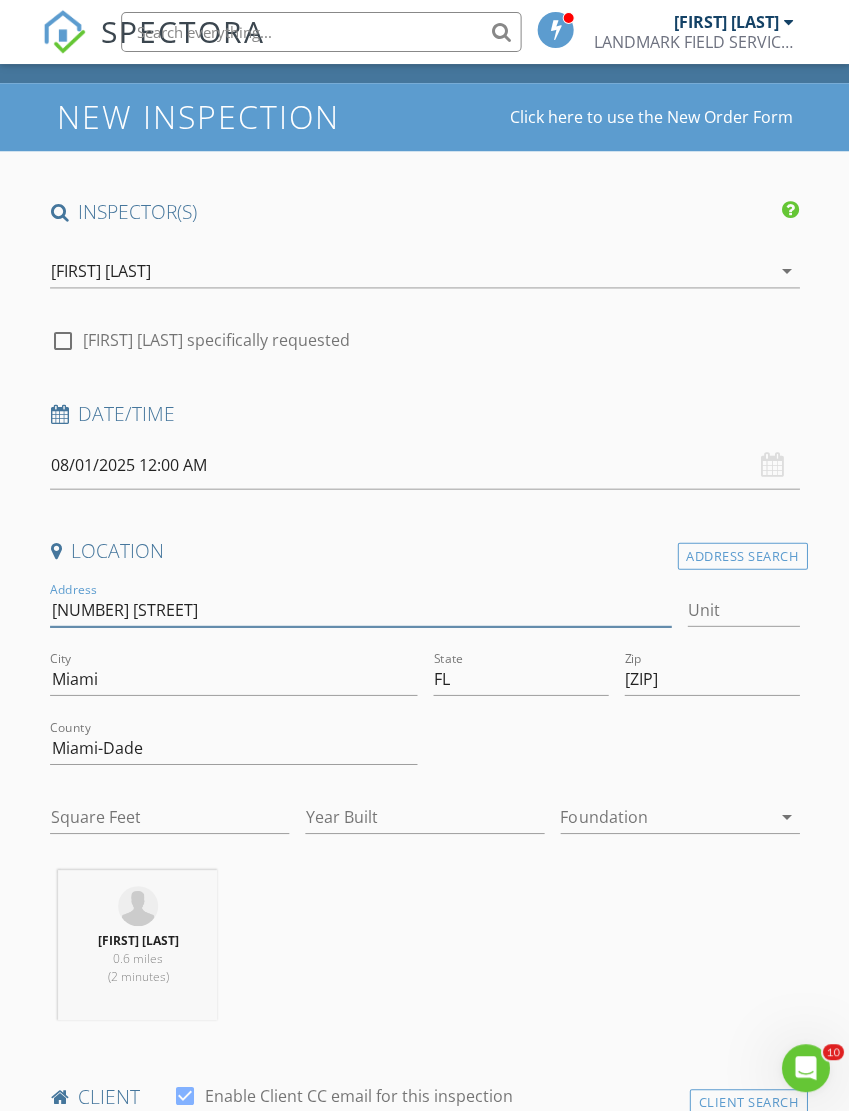 click on "2817 SW 24th St" at bounding box center [360, 609] 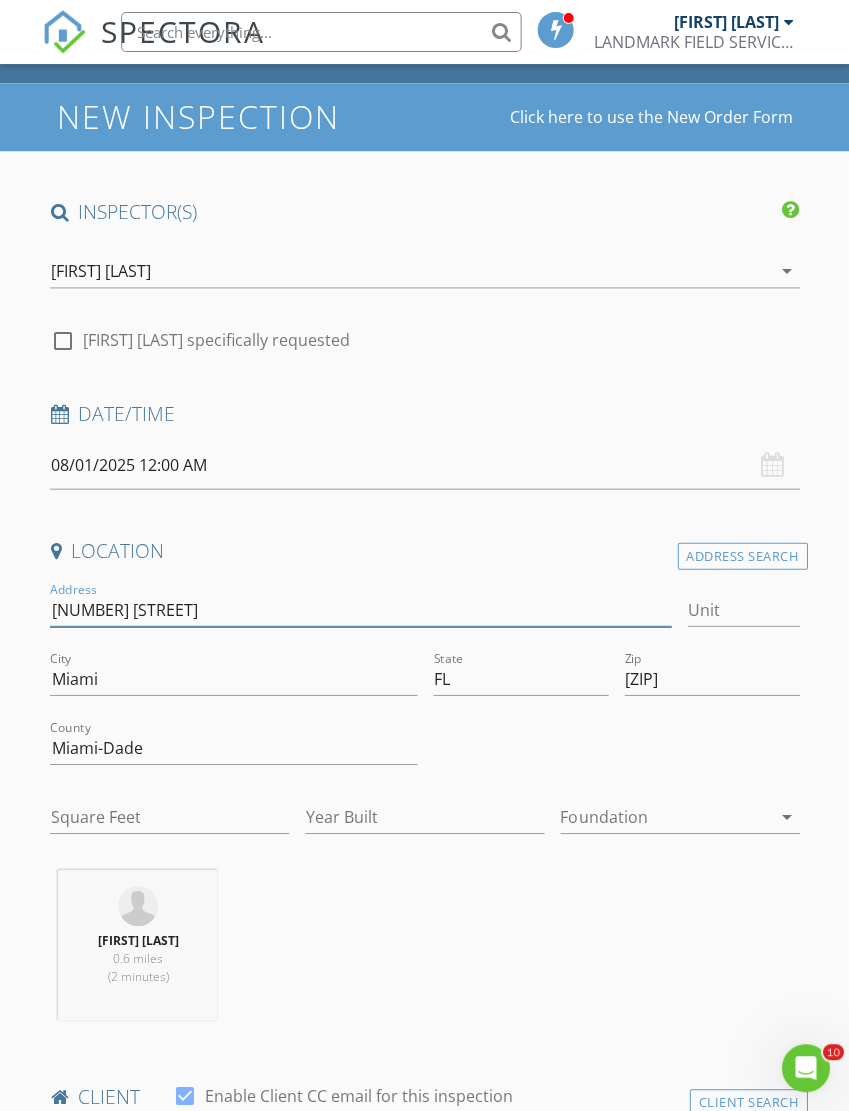 click on "2817 SW 24th St" at bounding box center (360, 609) 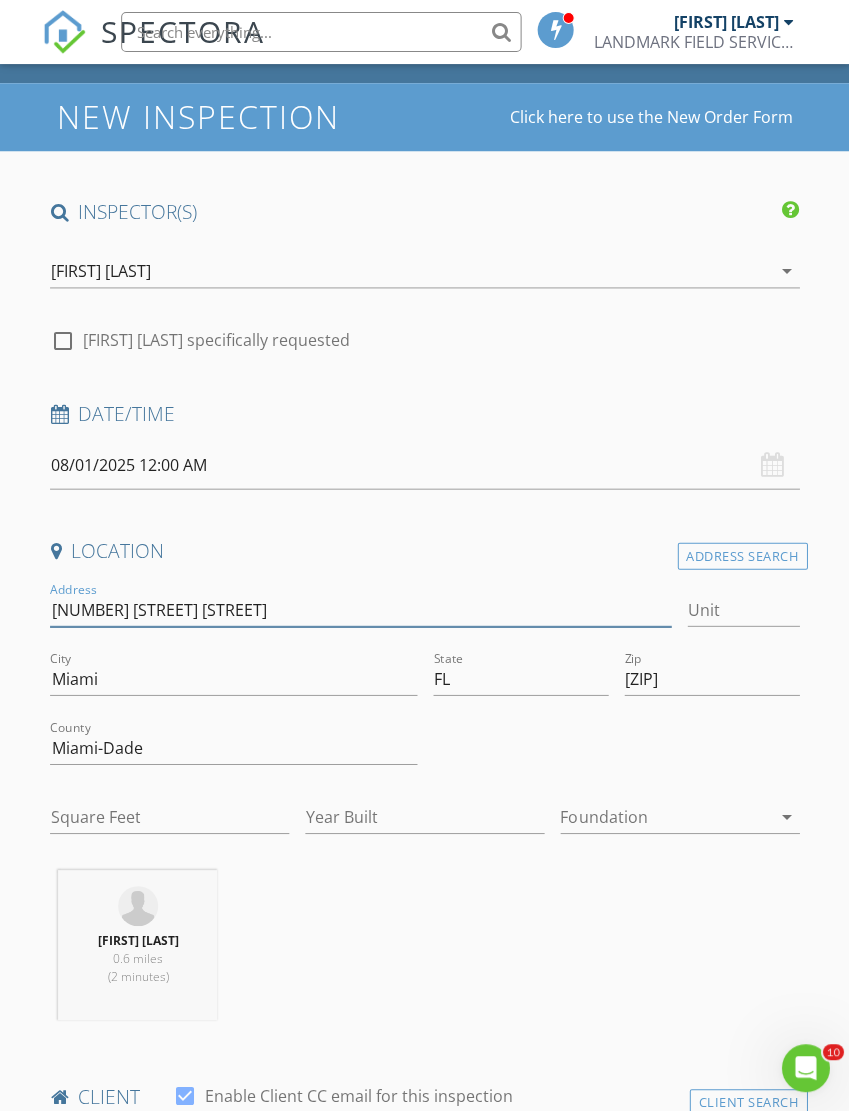 type on "[NUMBER] [STREET]" 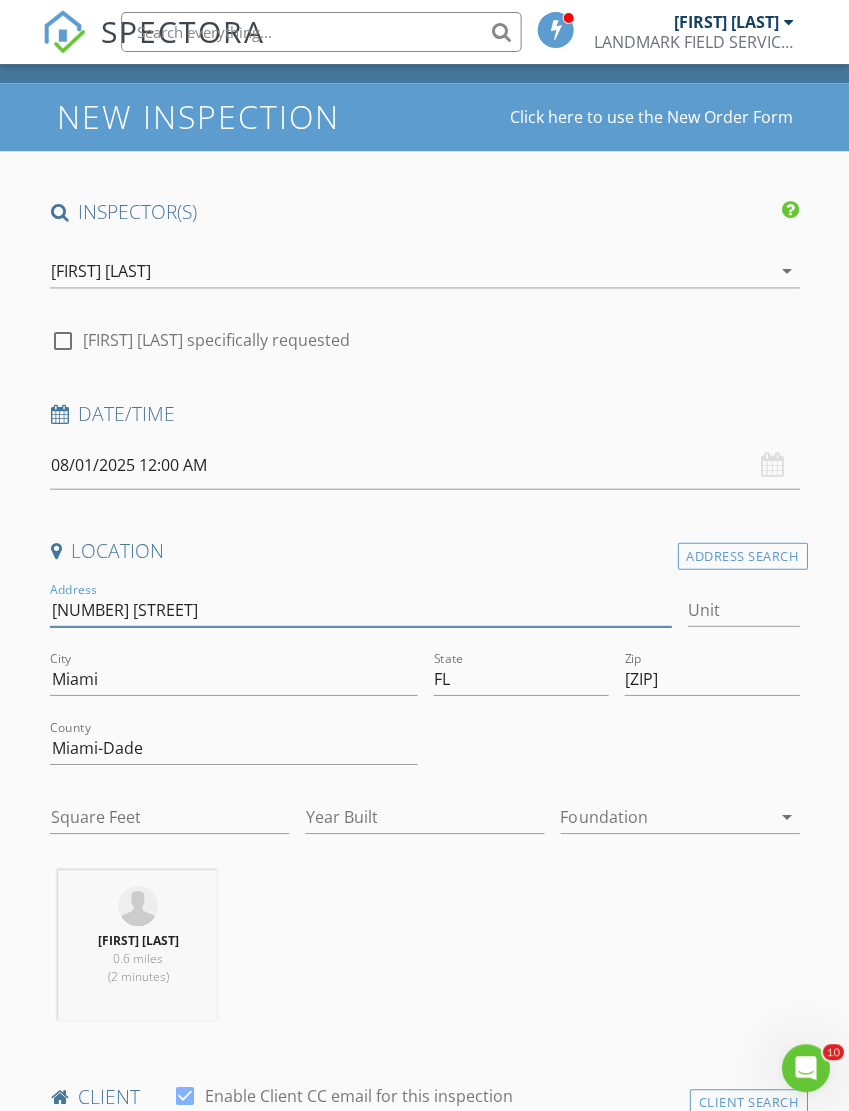 type on "2940" 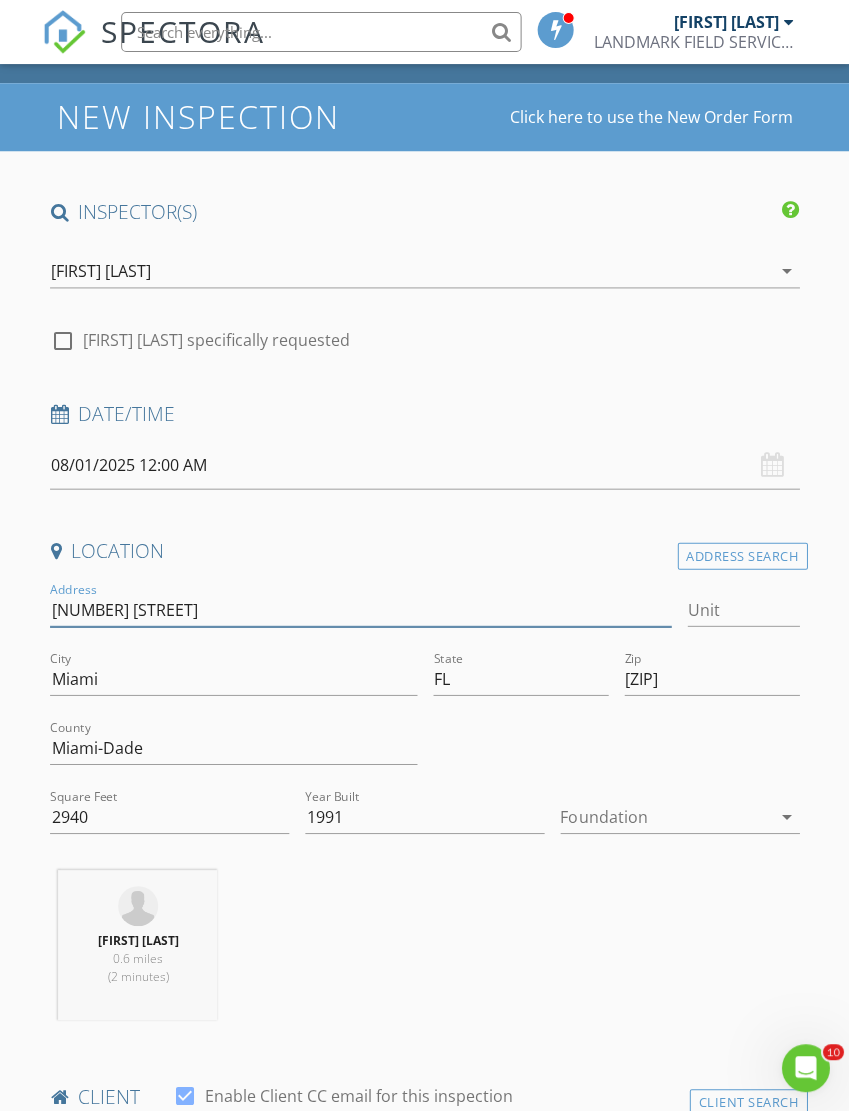 type on "[NUMBER] [STREET]" 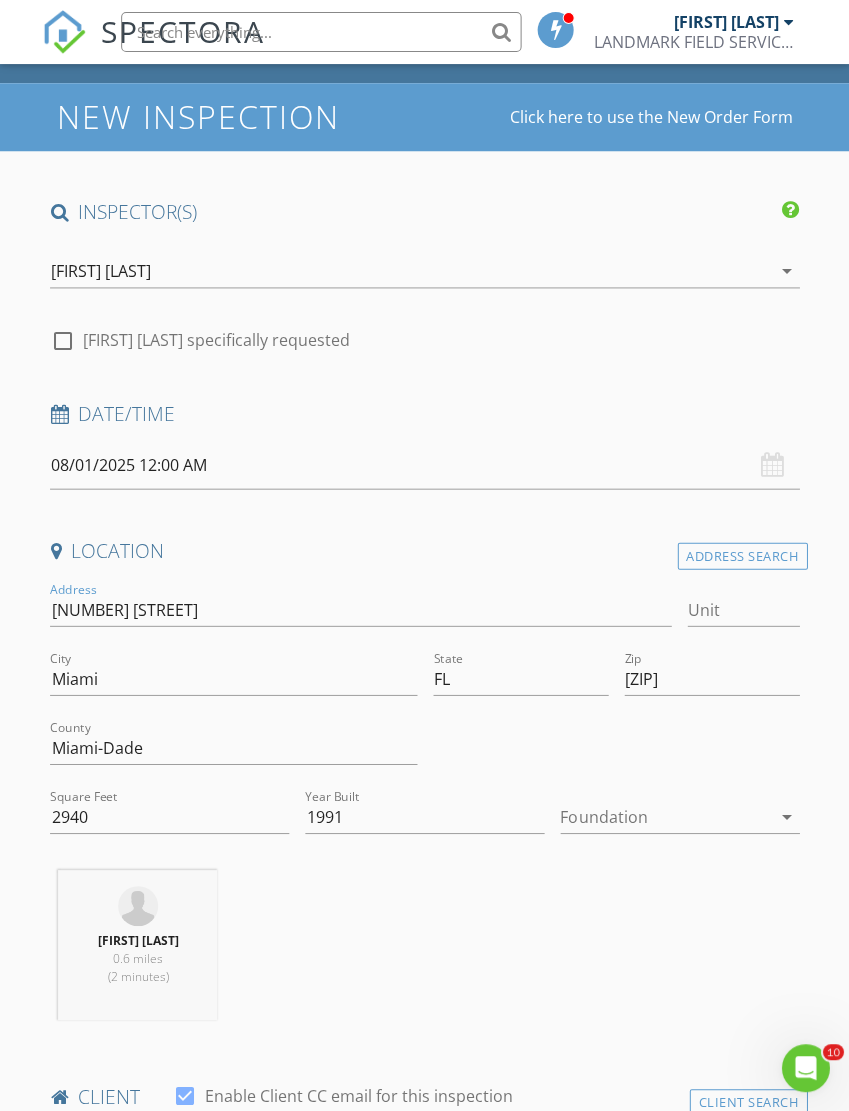 click on "INSPECTOR(S)
check_box   WILLIAM GONZALEZ   PRIMARY   WILLIAM GONZALEZ arrow_drop_down   check_box_outline_blank WILLIAM GONZALEZ specifically requested
Date/Time
08/01/2025 12:00 AM
Location
Address Search       Address 2815 SW 24th St   Unit   City Miami   State FL   Zip 33145   County Miami-Dade     Square Feet 2940   Year Built 1991   Foundation arrow_drop_down     WILLIAM GONZALEZ     0.6 miles     (2 minutes)
client
check_box Enable Client CC email for this inspection   Client Search     check_box_outline_blank Client is a Company/Organization     First Name   Last Name   Email   CC Email   Phone           Notes   Private Notes
ADD ADDITIONAL client
SERVICES
check_box_outline_blank   FOUR POINT   check_box_outline_blank   WIND MITIGATION   check_box_outline_blank" at bounding box center [424, 1744] 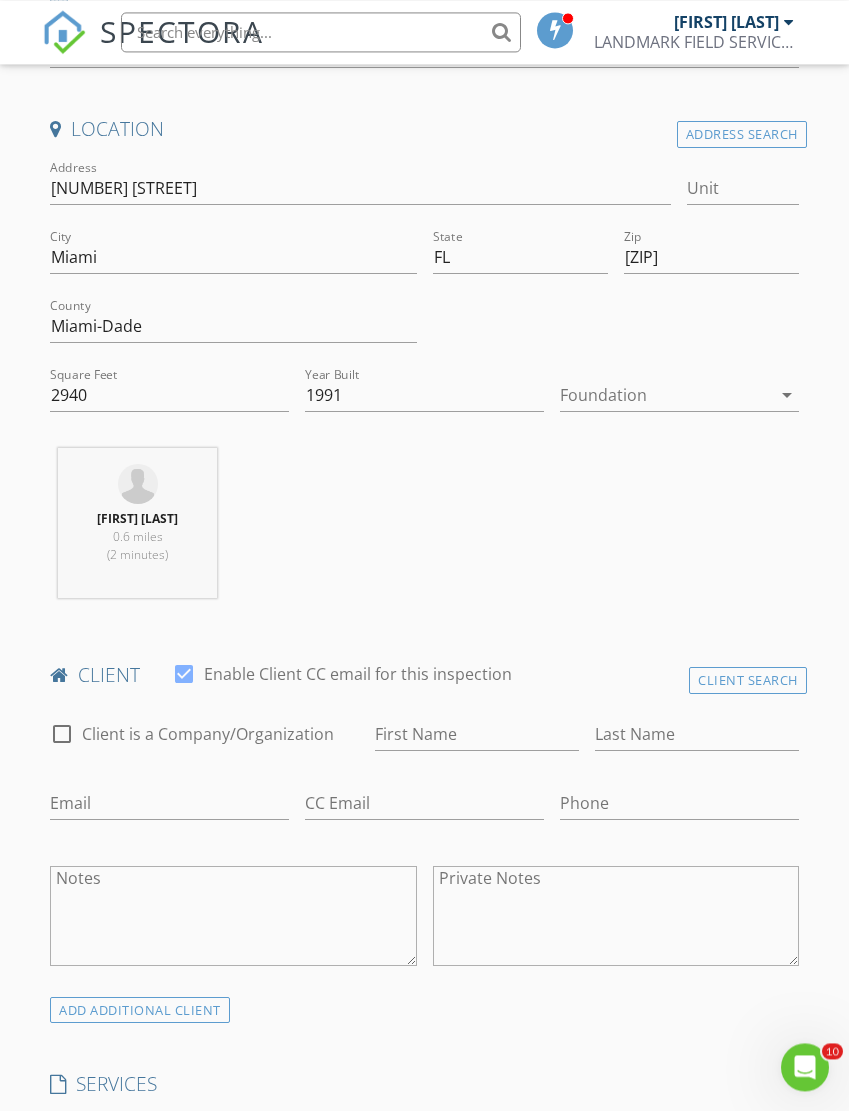 scroll, scrollTop: 502, scrollLeft: 0, axis: vertical 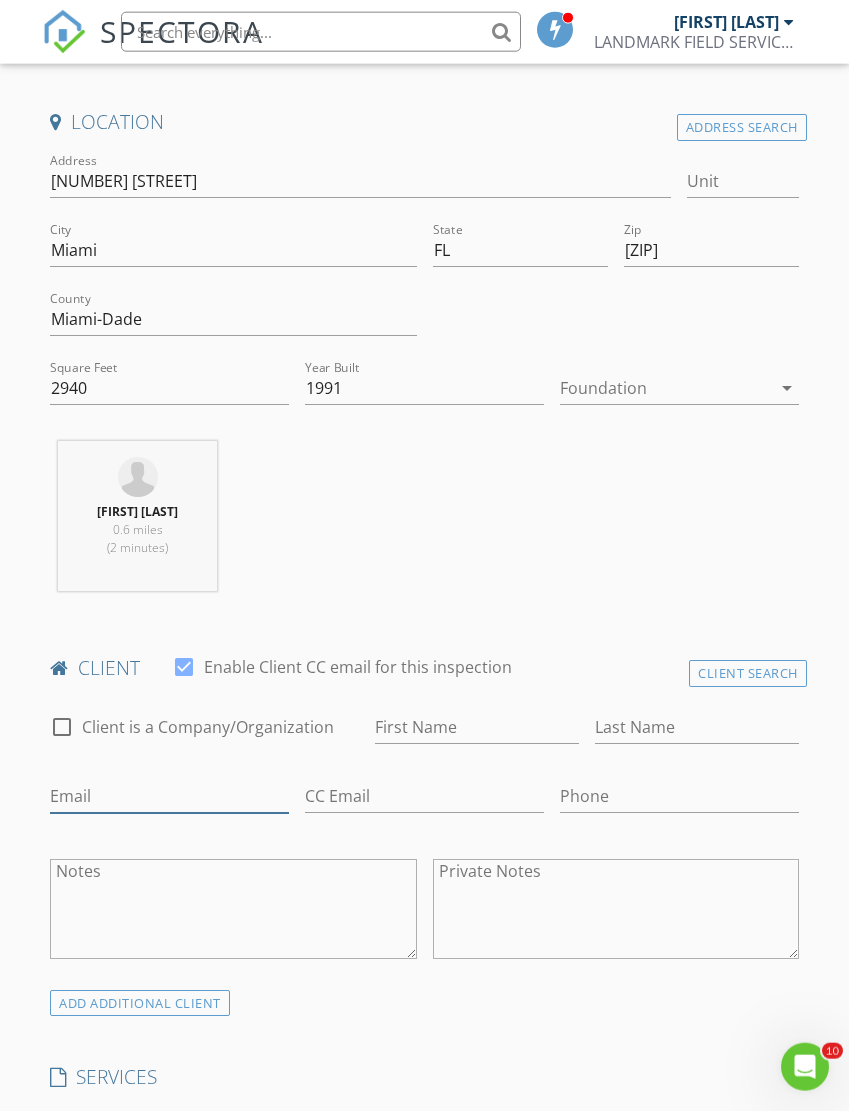 click on "Email" at bounding box center [169, 796] 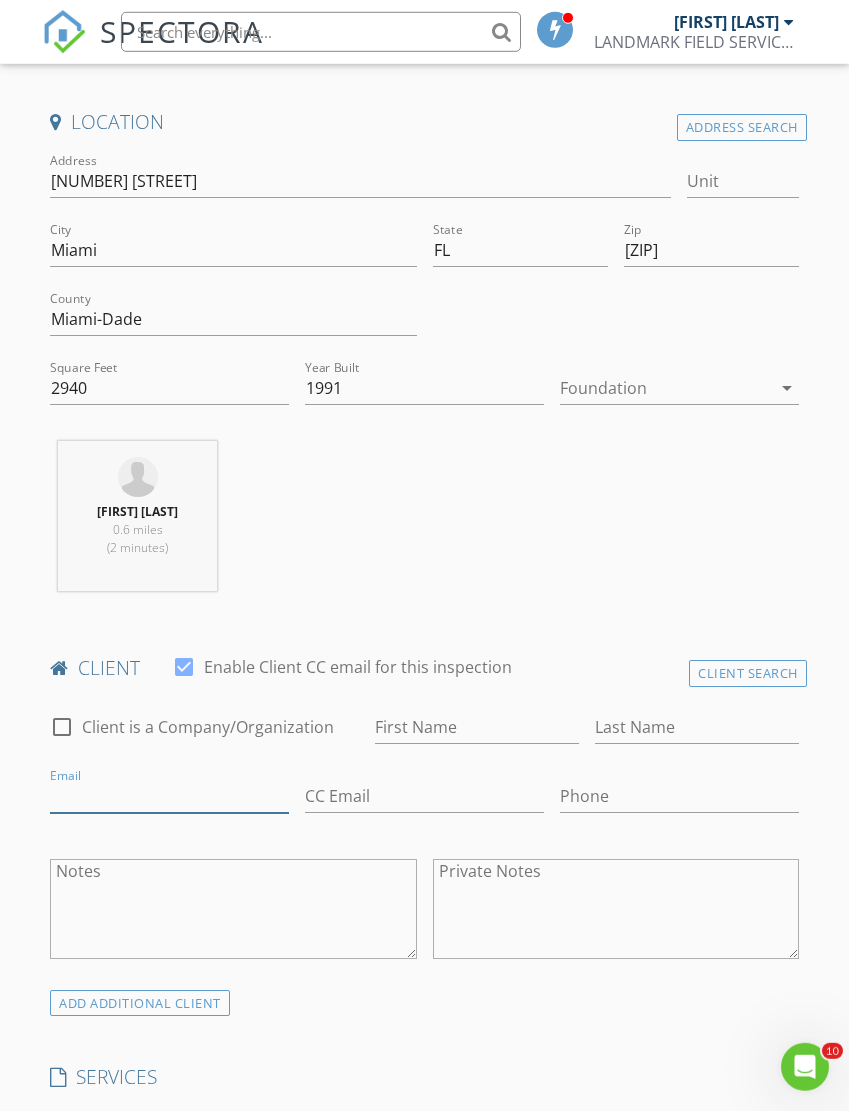 scroll, scrollTop: 532, scrollLeft: 0, axis: vertical 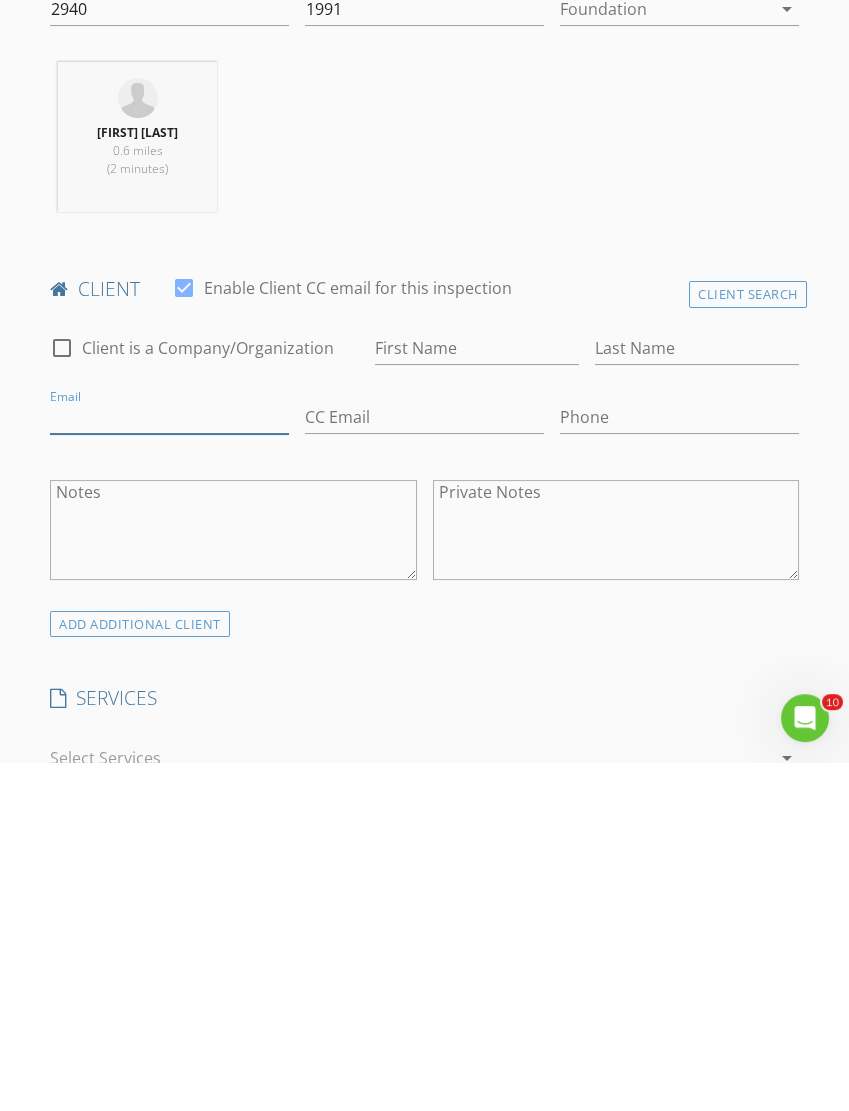 click on "Email" at bounding box center [169, 766] 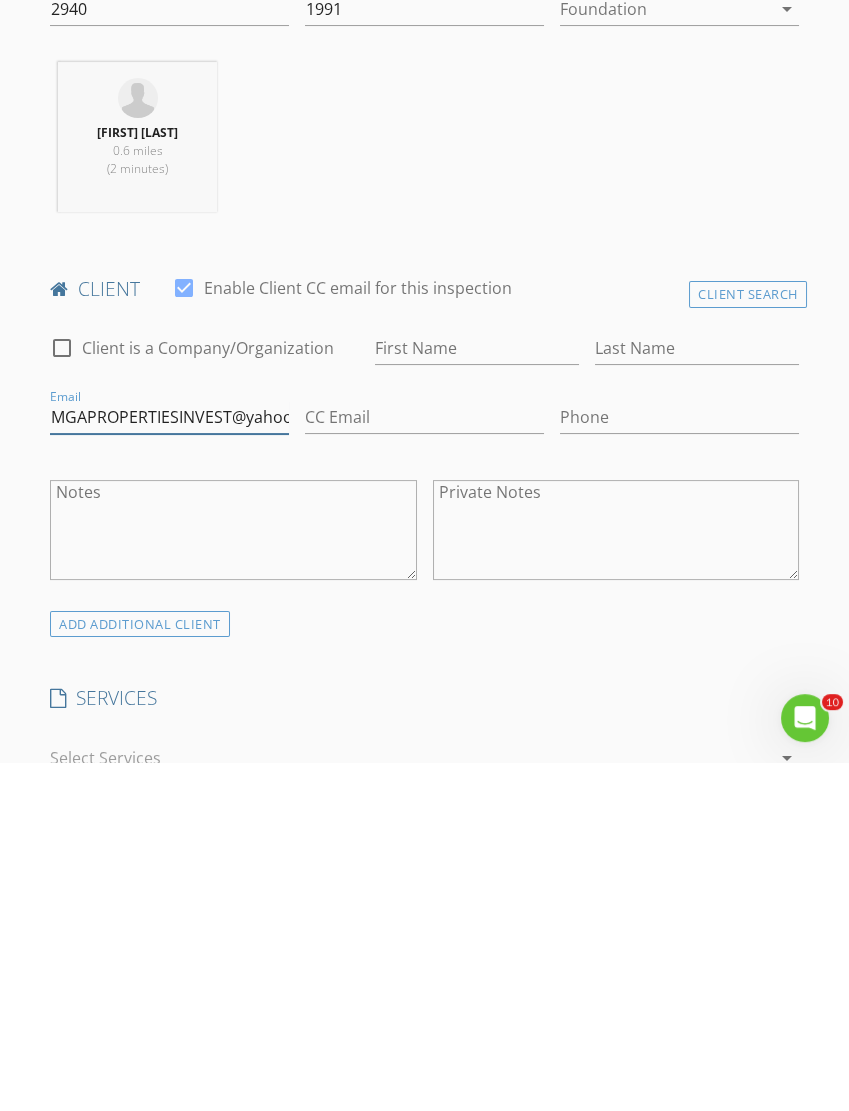type on "MGAPROPERTIESINVEST@yahoo.com" 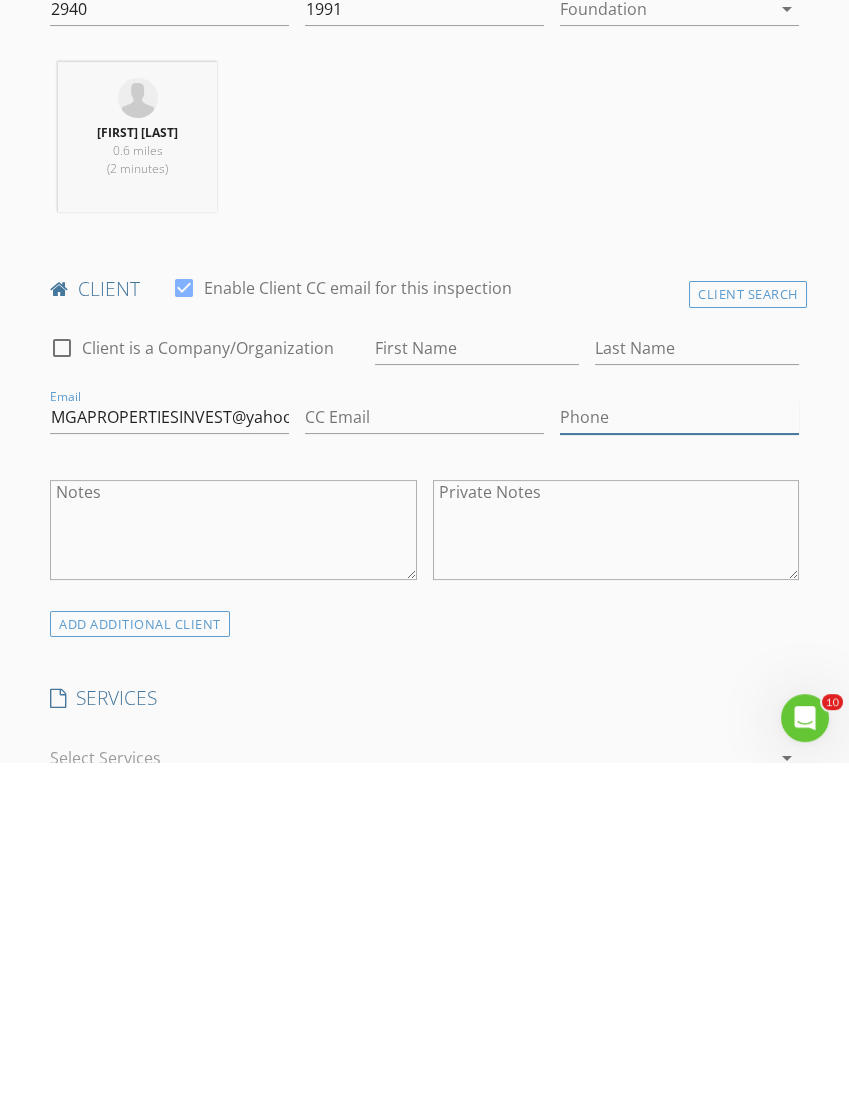 click on "Phone" at bounding box center [679, 766] 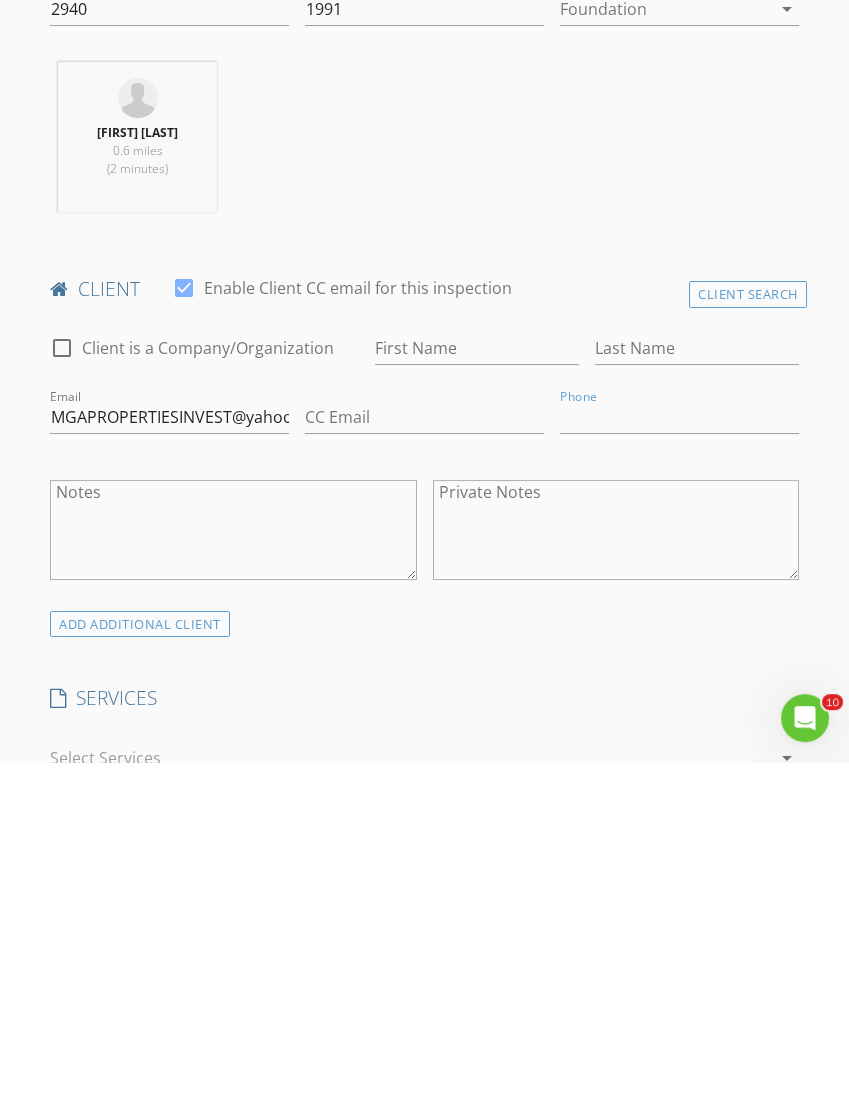 scroll, scrollTop: 881, scrollLeft: 0, axis: vertical 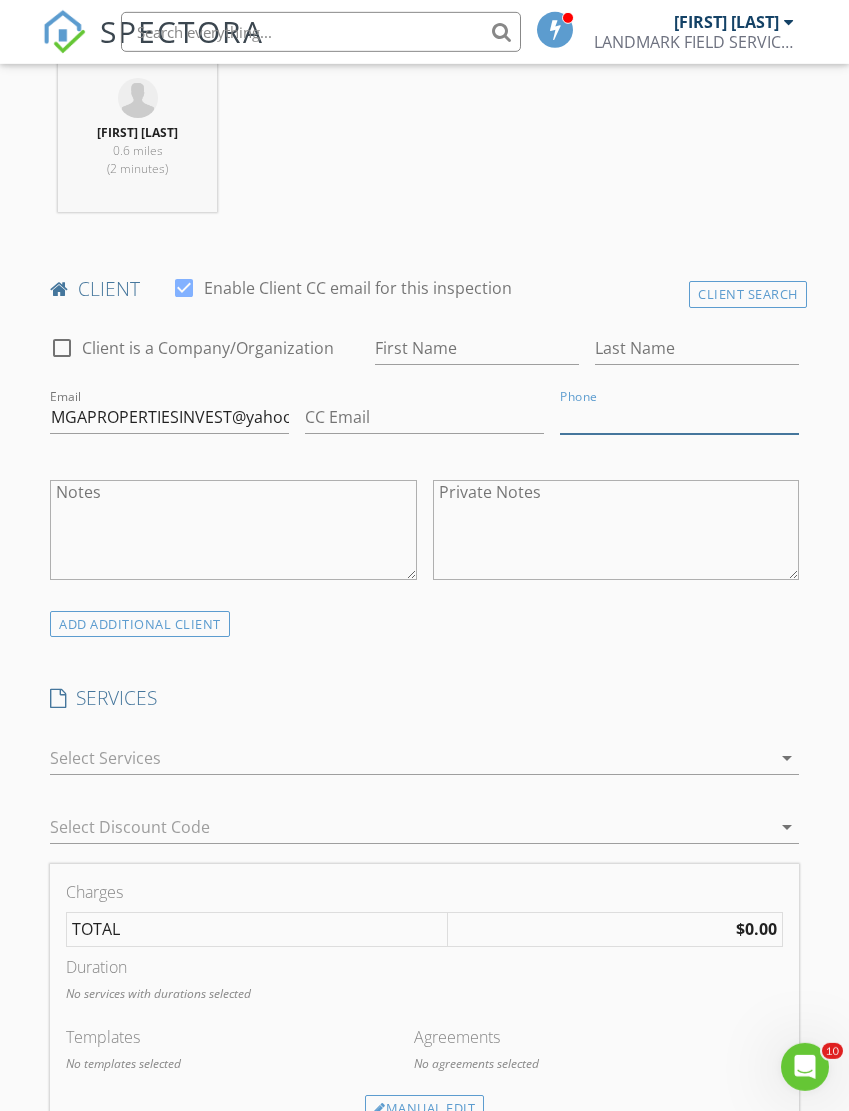click on "Phone" at bounding box center [679, 417] 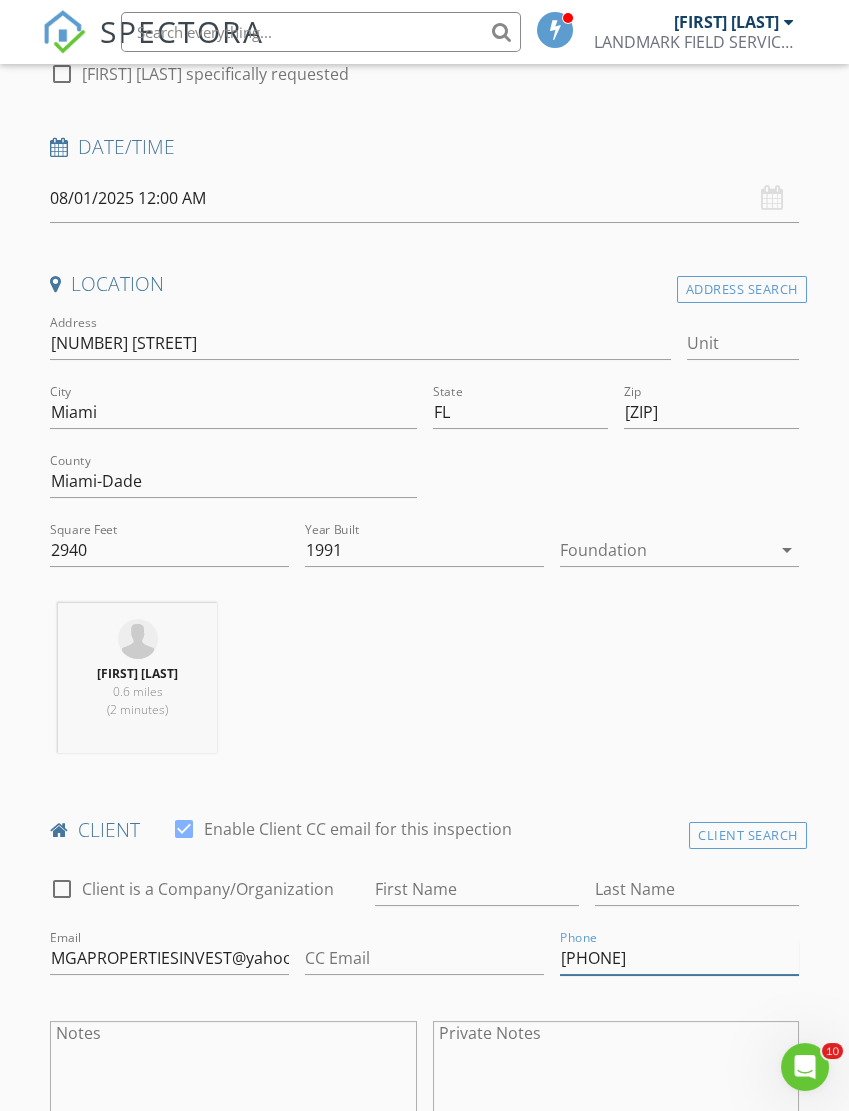 scroll, scrollTop: 317, scrollLeft: 0, axis: vertical 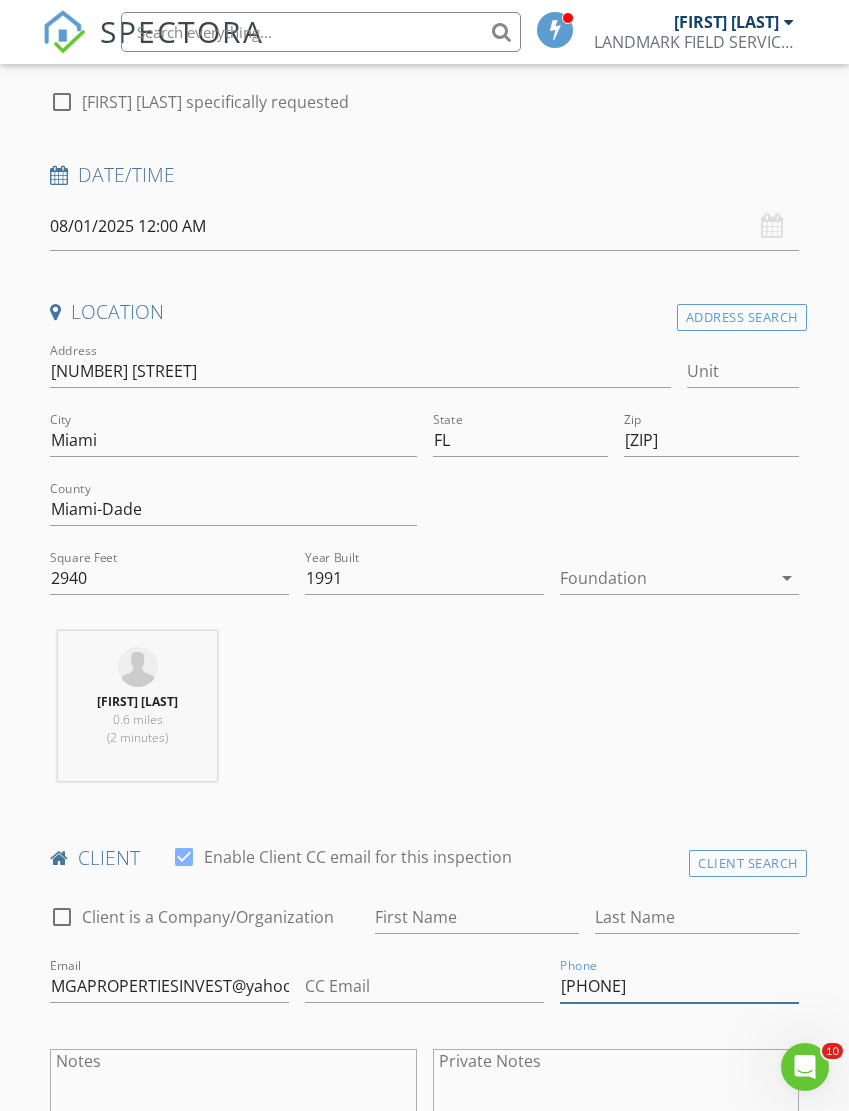 type on "[PHONE]" 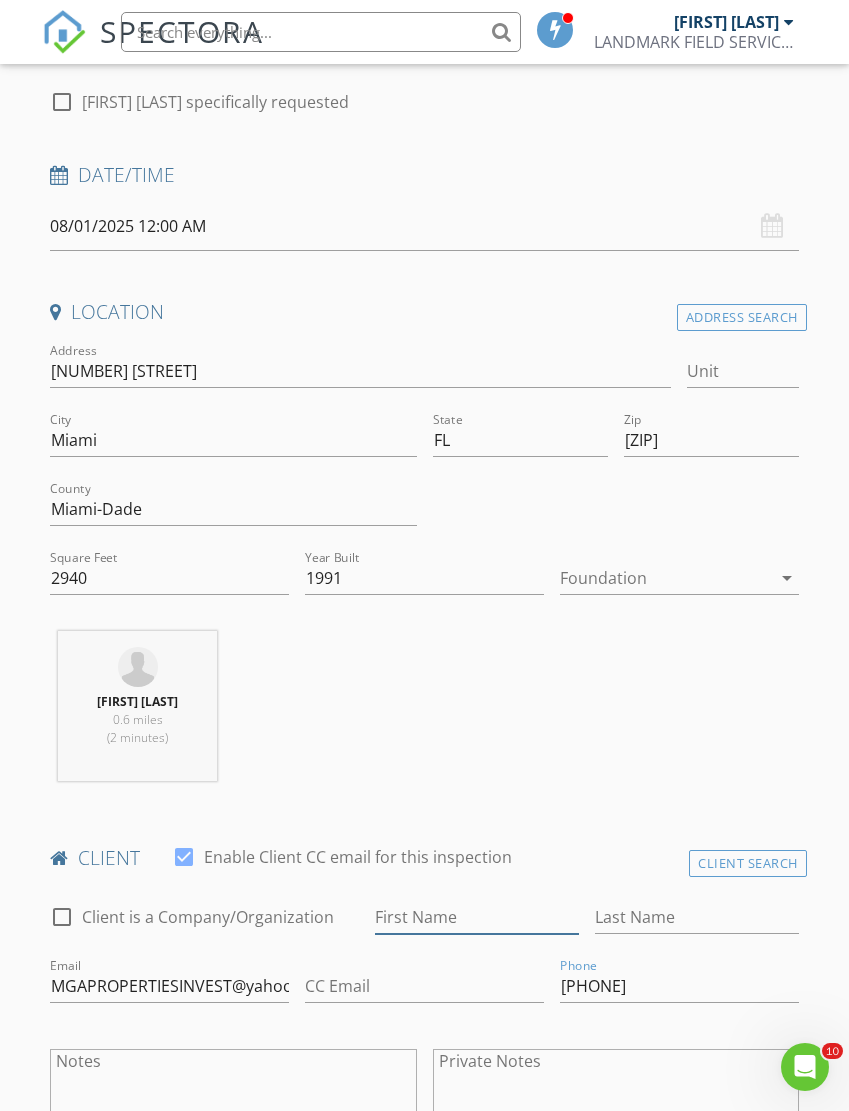 click on "First Name" at bounding box center [477, 917] 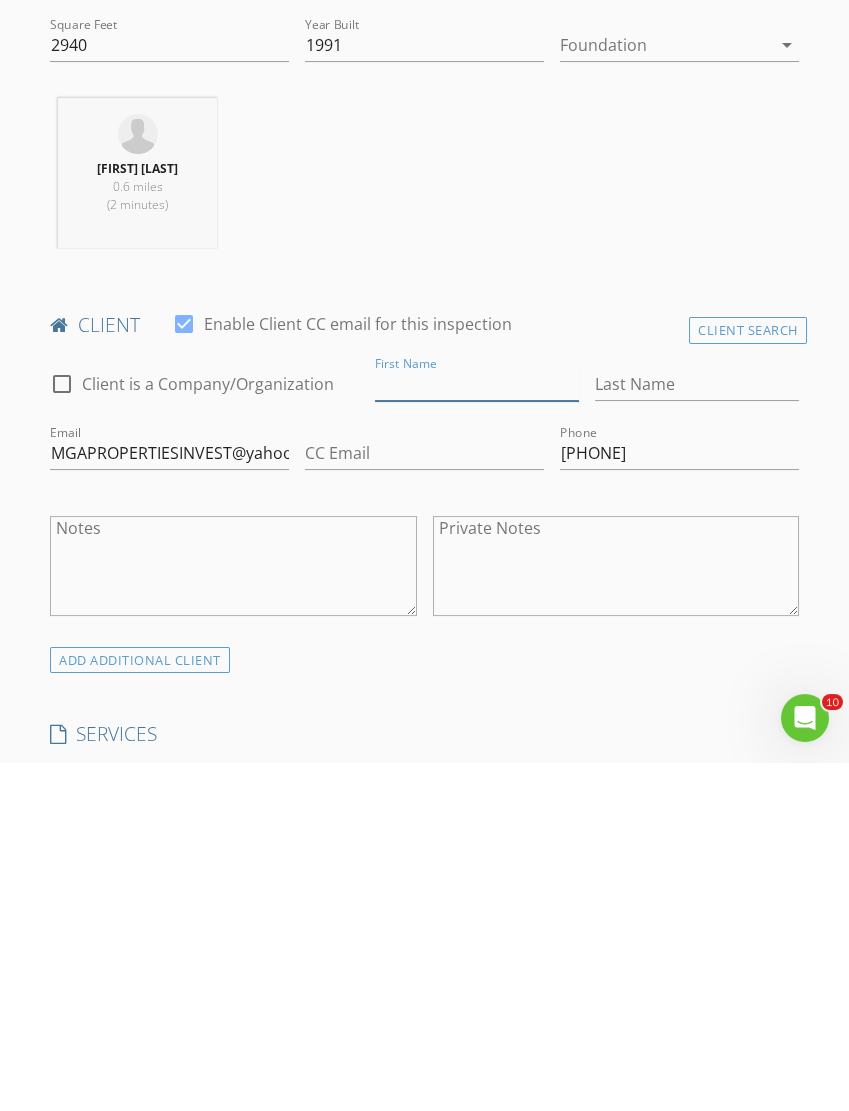 click on "First Name" at bounding box center (477, 733) 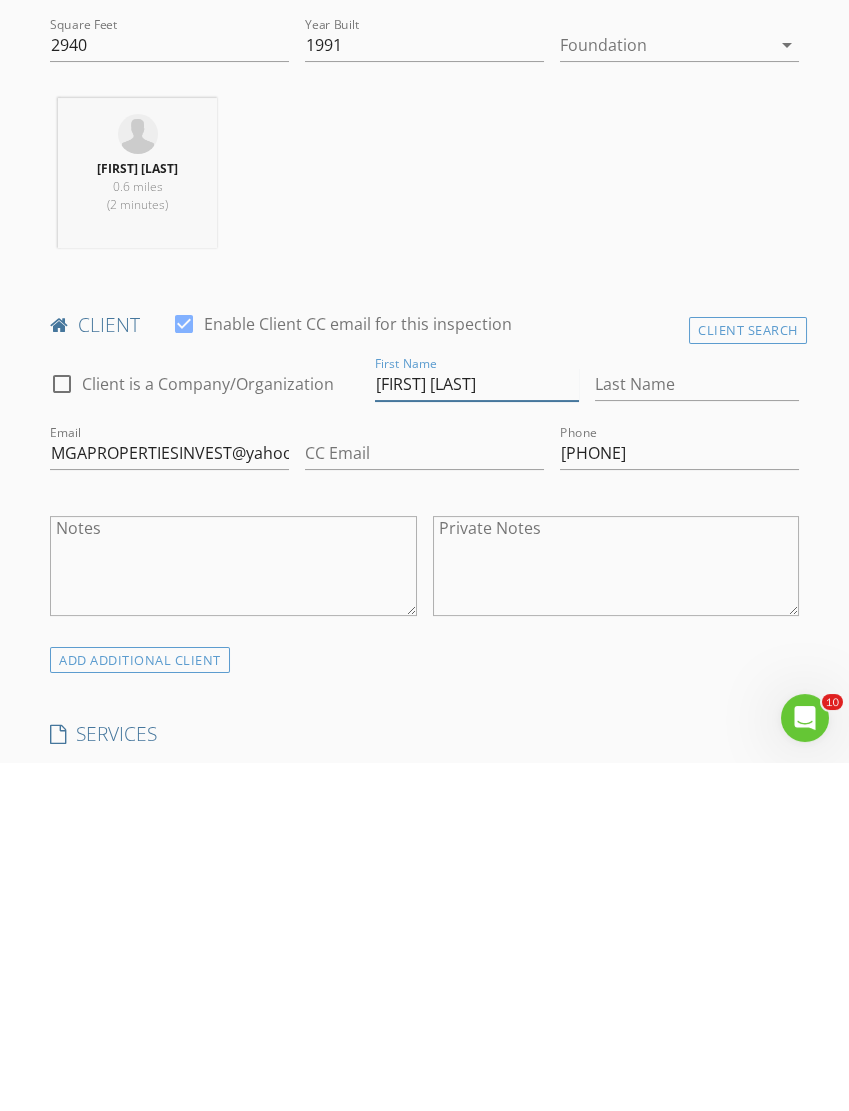 click on "JORGE A ARCE" at bounding box center [477, 733] 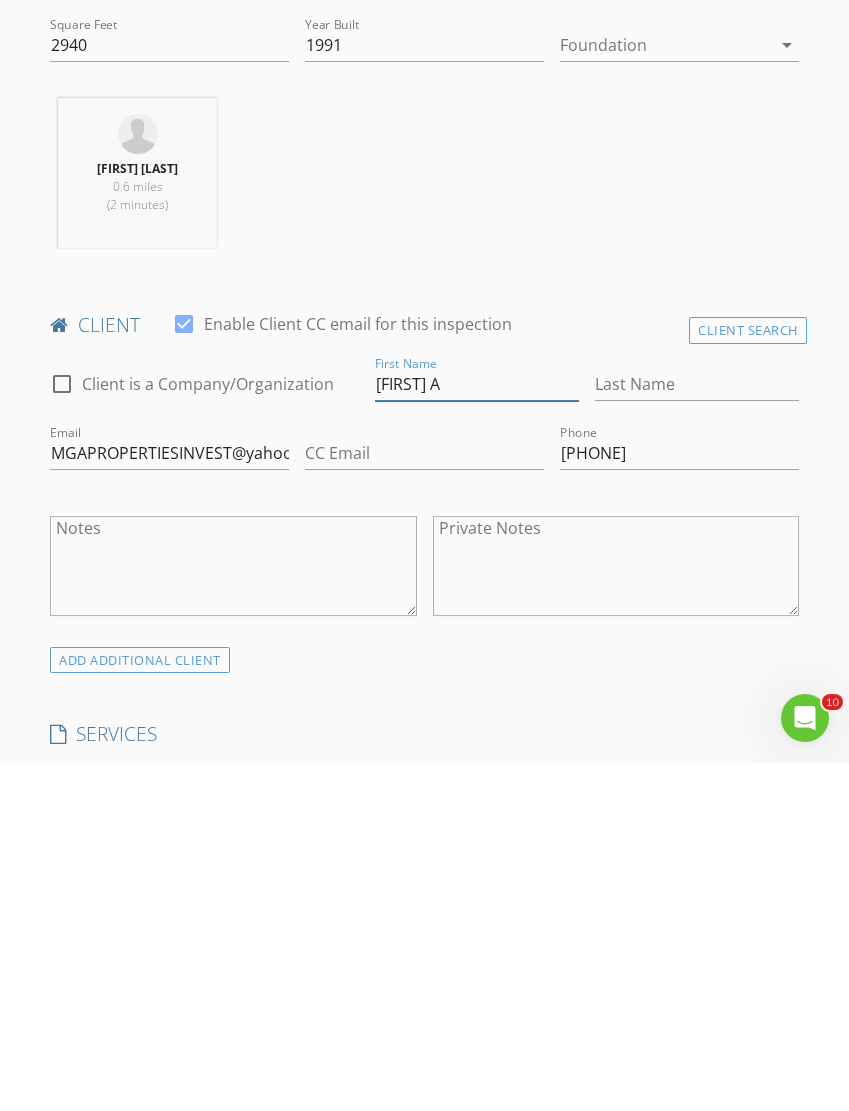 type on "JORGE A" 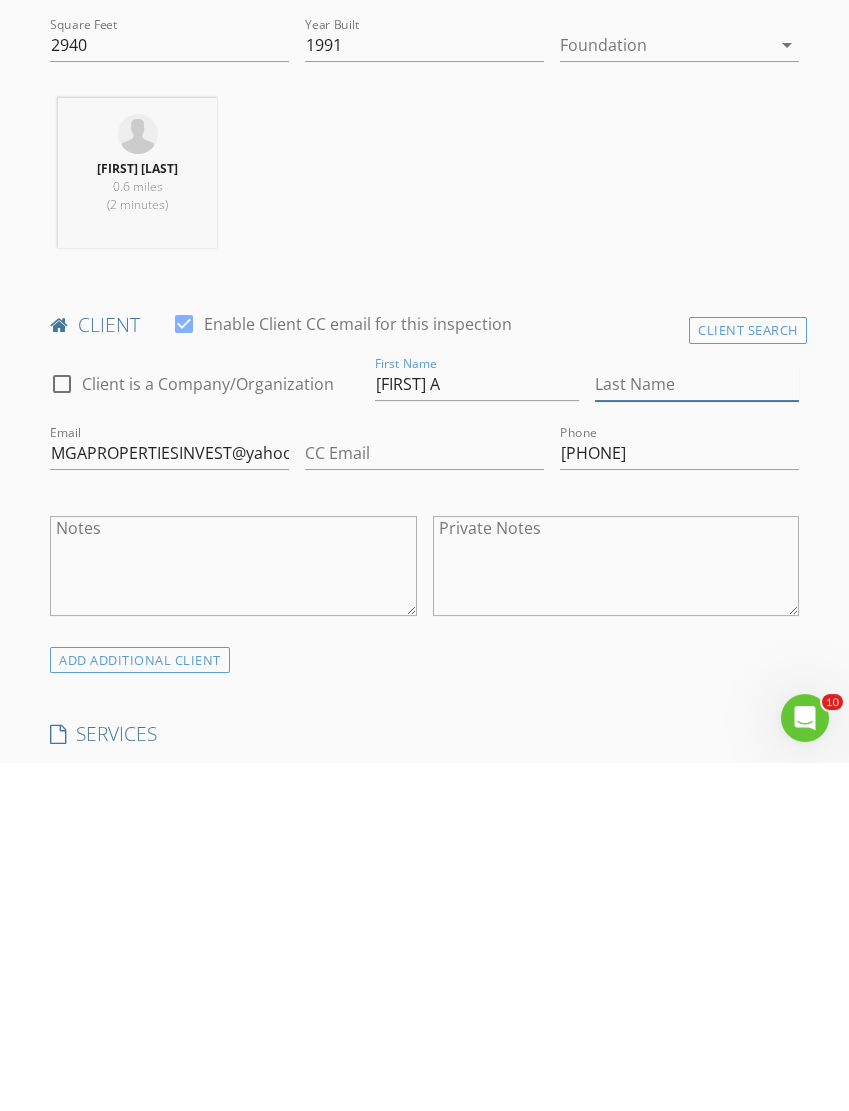 click on "Last Name" at bounding box center [697, 733] 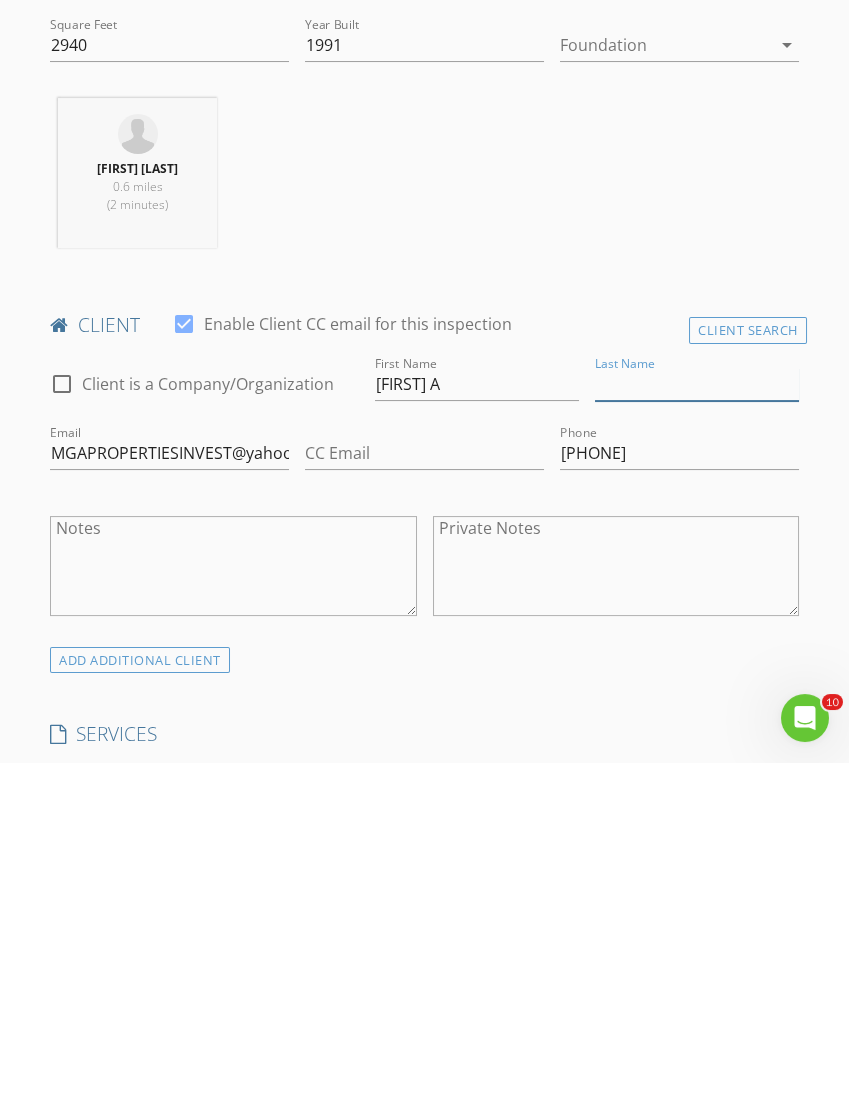 click on "Last Name" at bounding box center [697, 733] 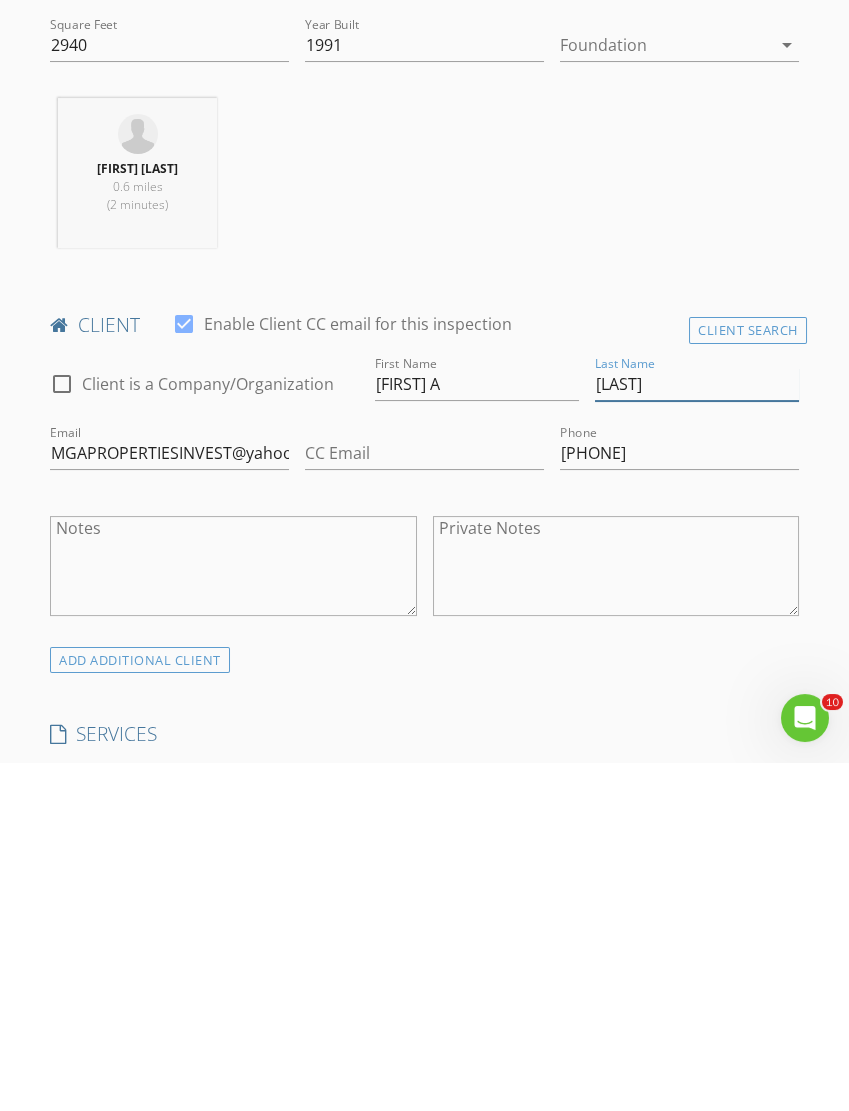 type on "[LAST]" 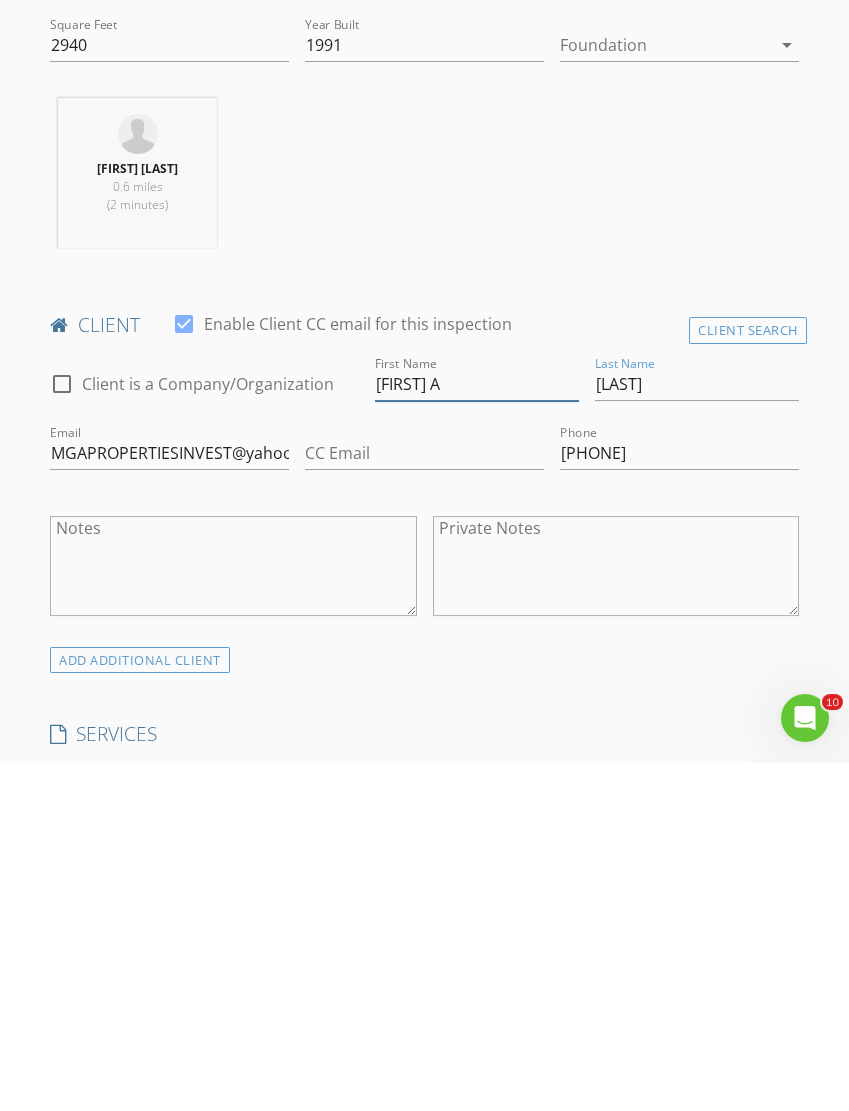click on "JORGE A" at bounding box center (477, 733) 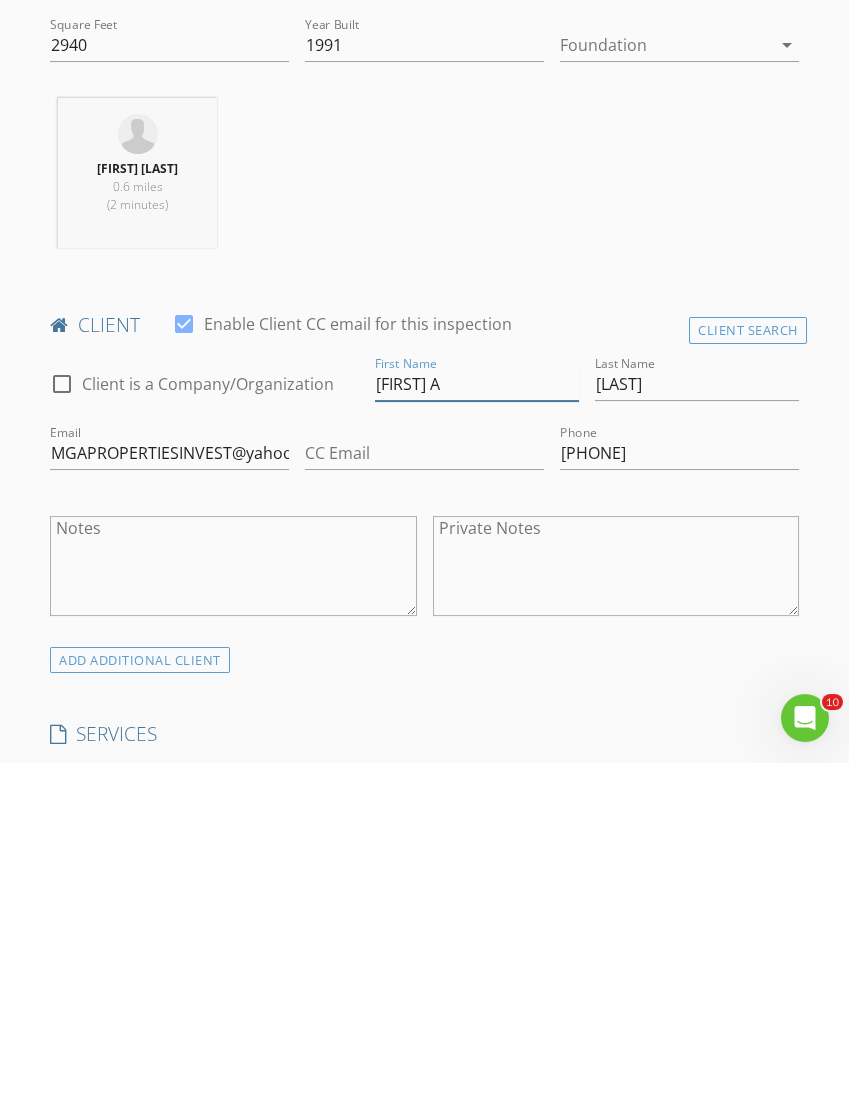 type on "[FIRST]" 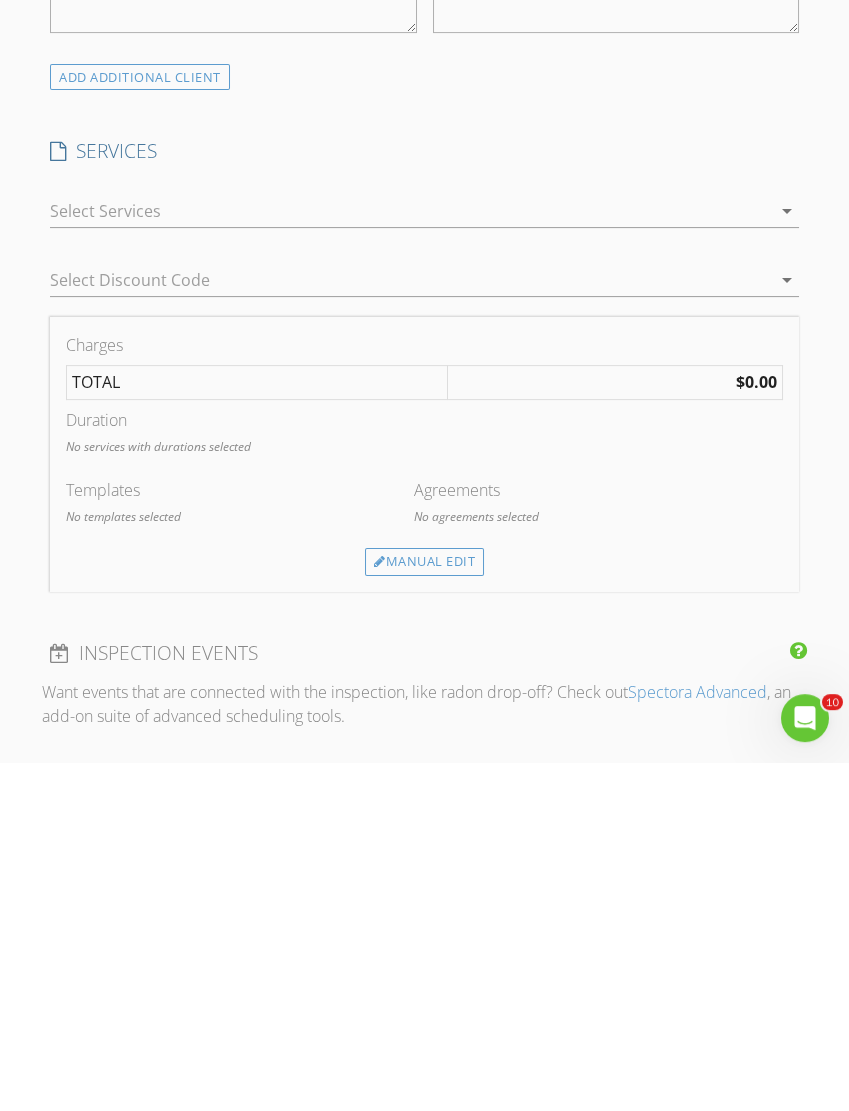 scroll, scrollTop: 1082, scrollLeft: 0, axis: vertical 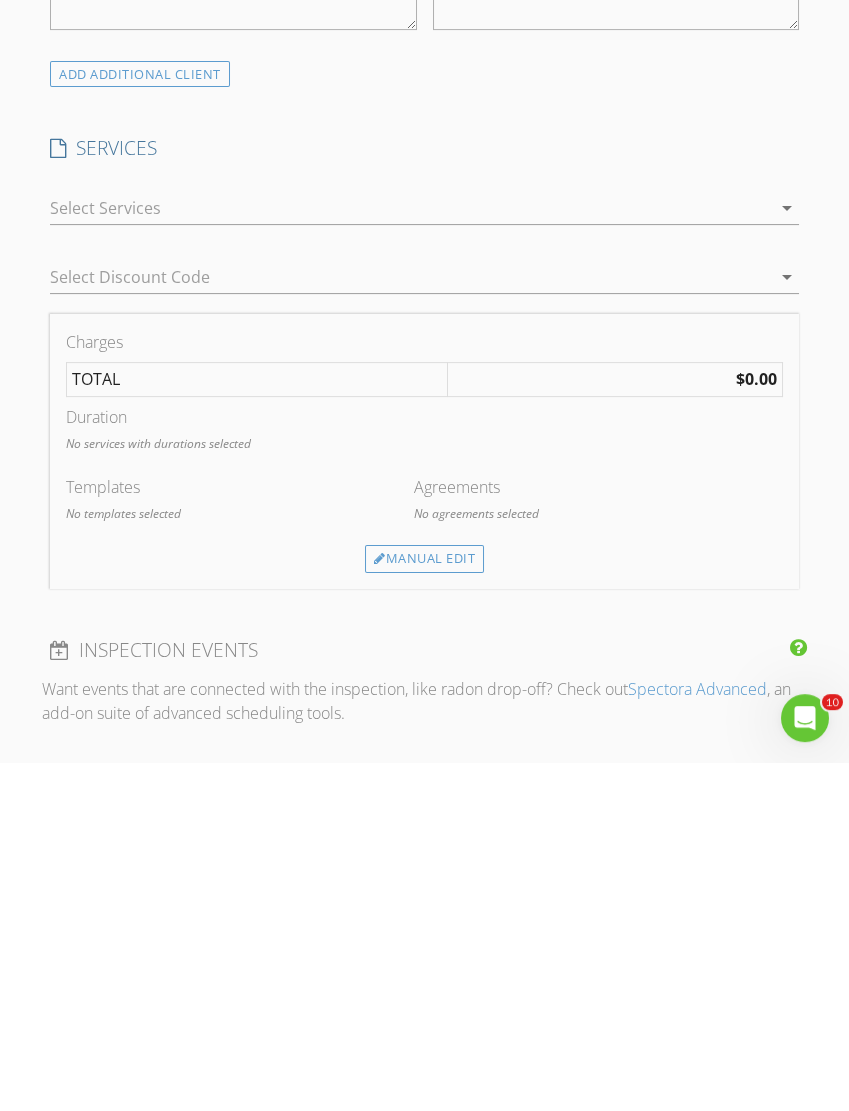click on "Manual Edit" at bounding box center (424, 908) 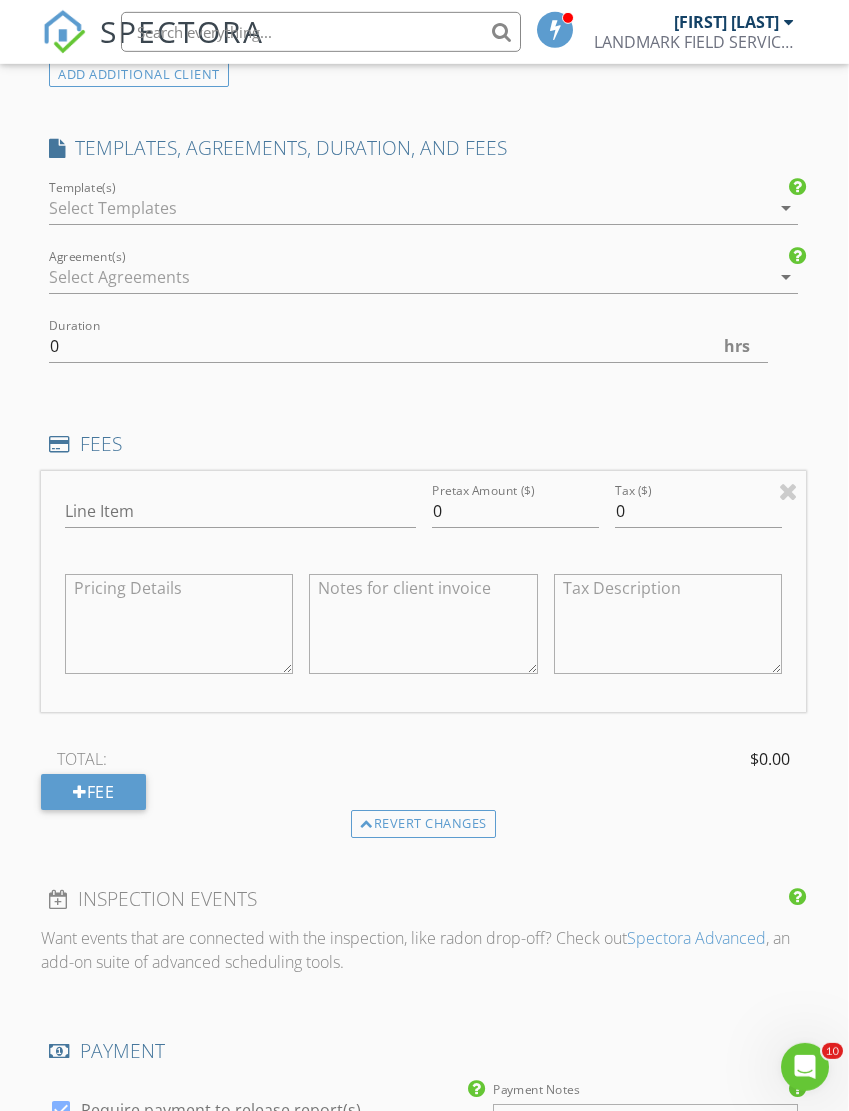click at bounding box center [788, 491] 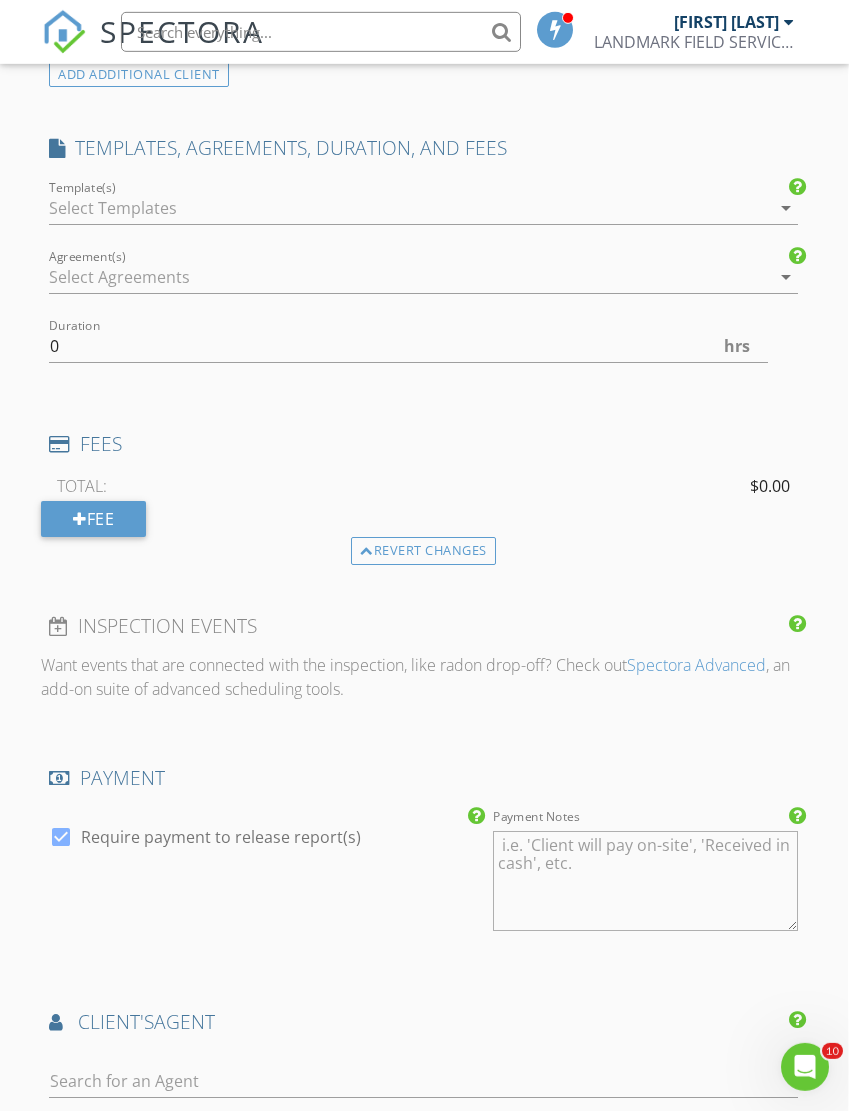 click on "arrow_drop_down" at bounding box center (786, 208) 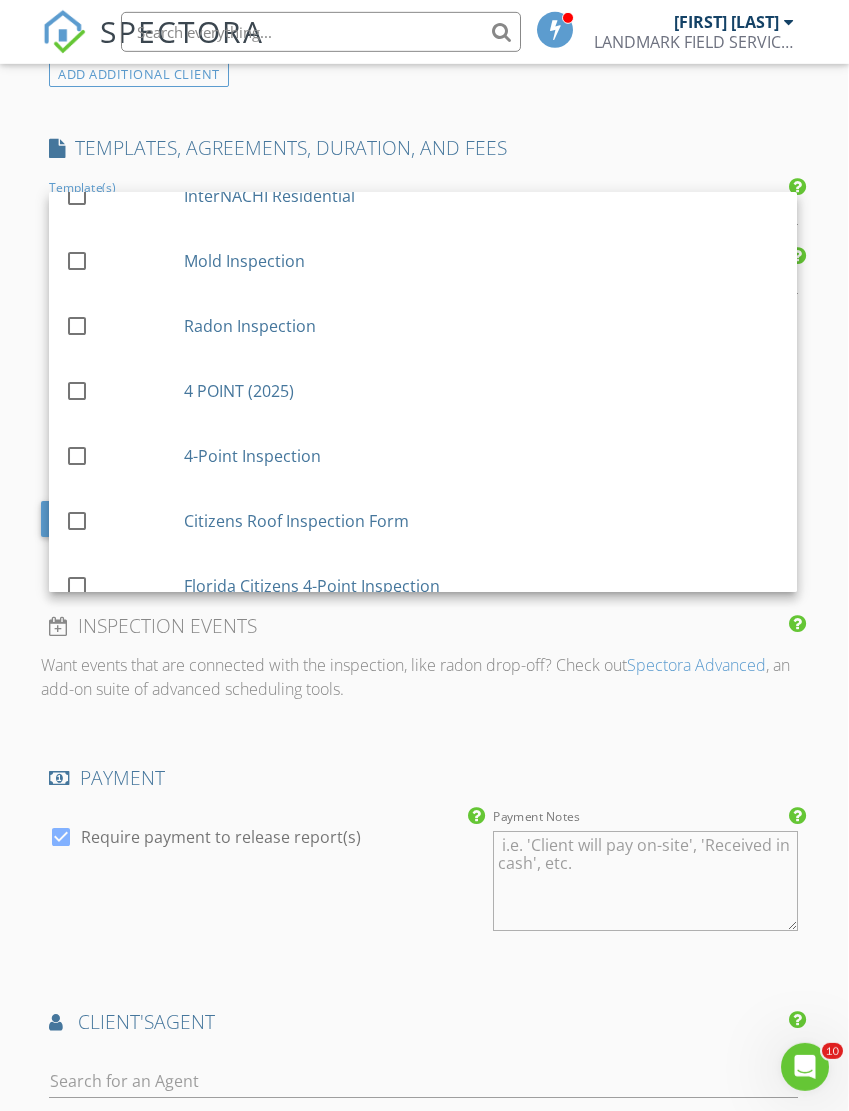 scroll, scrollTop: 225, scrollLeft: 0, axis: vertical 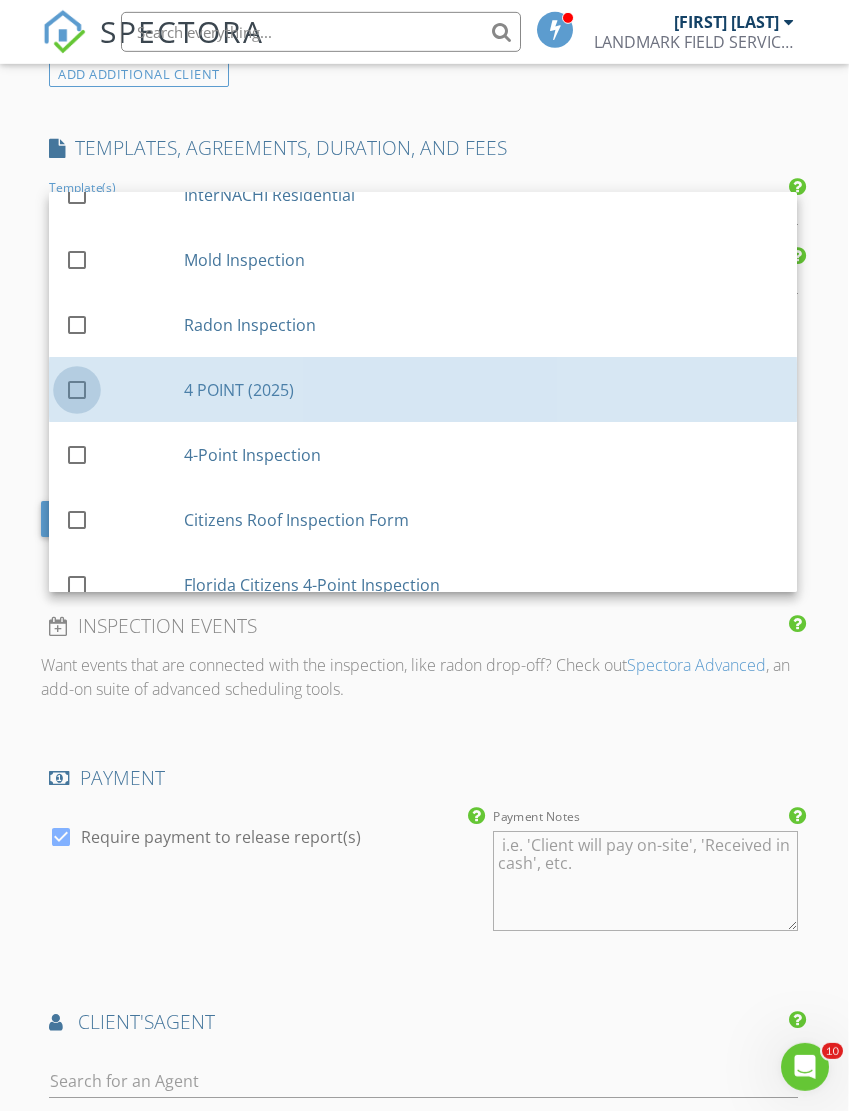 click at bounding box center [77, 390] 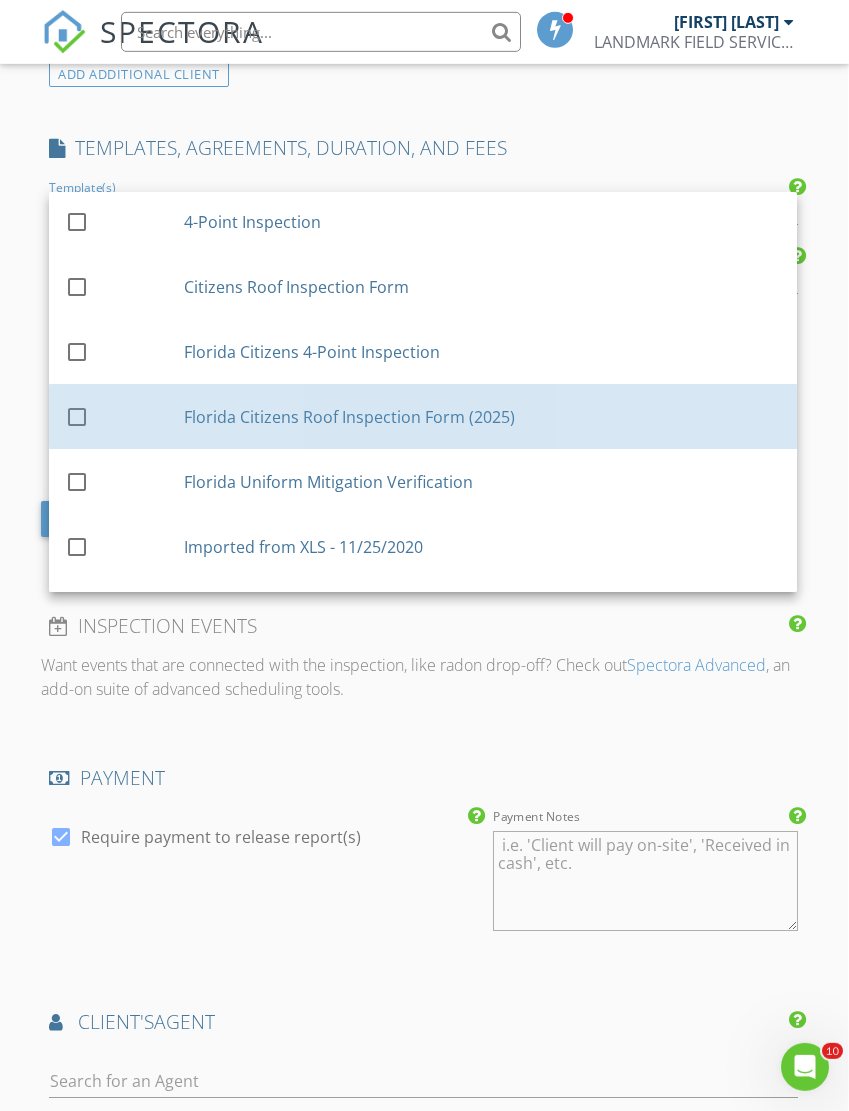 scroll, scrollTop: 460, scrollLeft: 0, axis: vertical 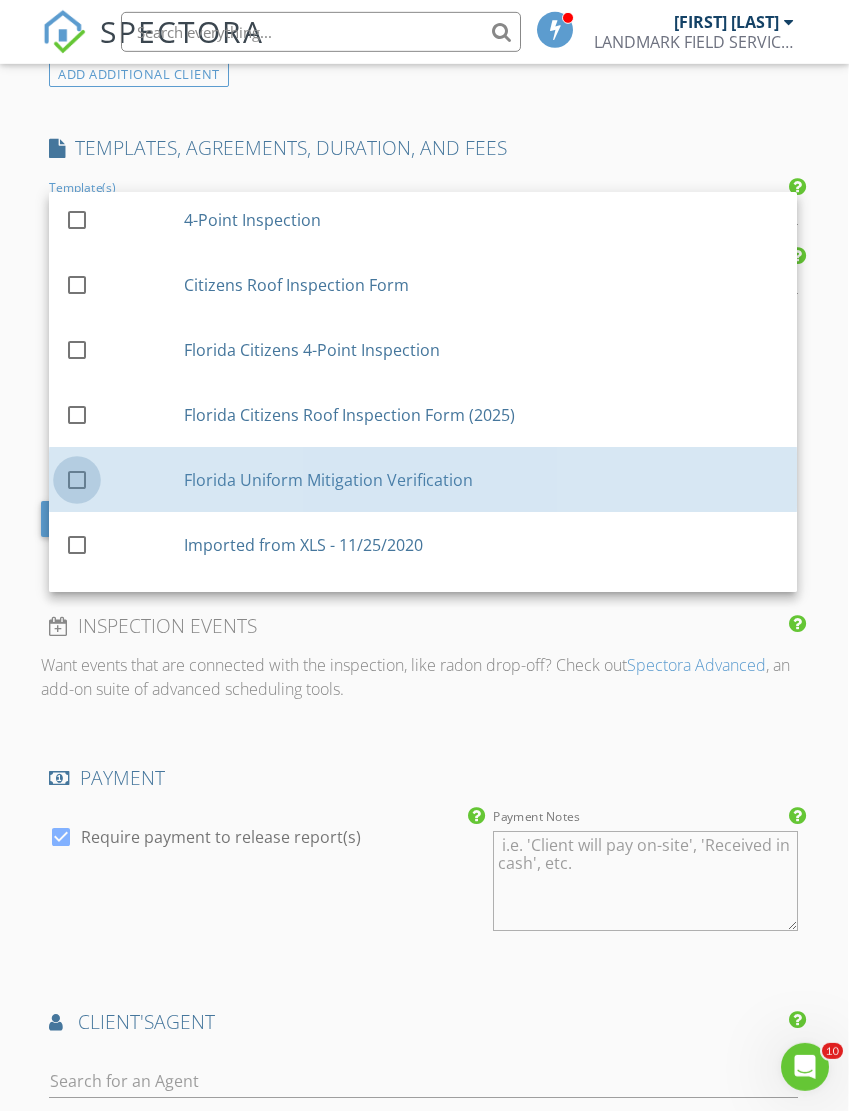 click at bounding box center (77, 480) 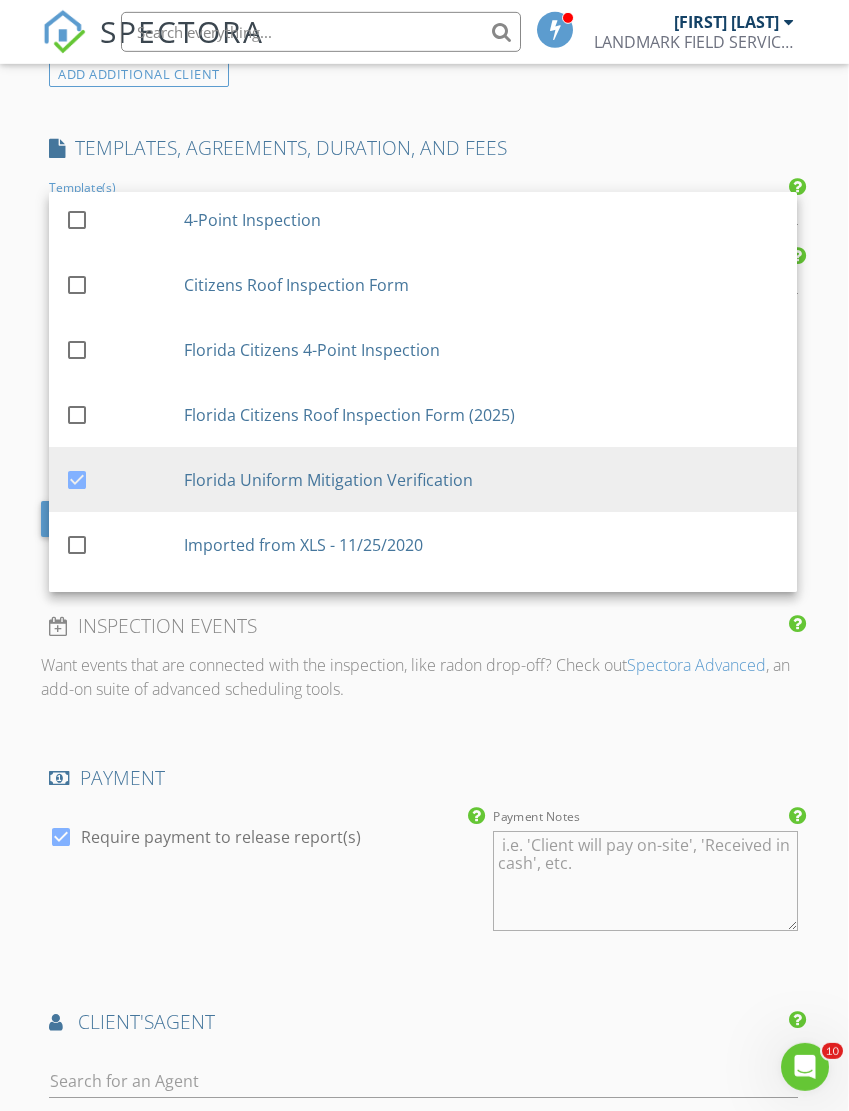 click on "INSPECTOR(S)
check_box   WILLIAM GONZALEZ   PRIMARY   WILLIAM GONZALEZ arrow_drop_down   check_box_outline_blank WILLIAM GONZALEZ specifically requested
Date/Time
08/01/2025 12:00 AM
Location
Address Search       Address 2815 SW 24th St   Unit   City Miami   State FL   Zip 33145   County Miami-Dade     Square Feet 2940   Year Built 1991   Foundation arrow_drop_down     WILLIAM GONZALEZ     0.6 miles     (2 minutes)
client
check_box Enable Client CC email for this inspection   Client Search     check_box_outline_blank Client is a Company/Organization     First Name JORGE   Last Name ARCE   Email MGAPROPERTIESINVEST@yahoo.com   CC Email   Phone 786-620-0758           Notes   Private Notes
ADD ADDITIONAL client
SERVICES
check_box_outline_blank   FOUR POINT   check_box_outline_blank" at bounding box center [423, 374] 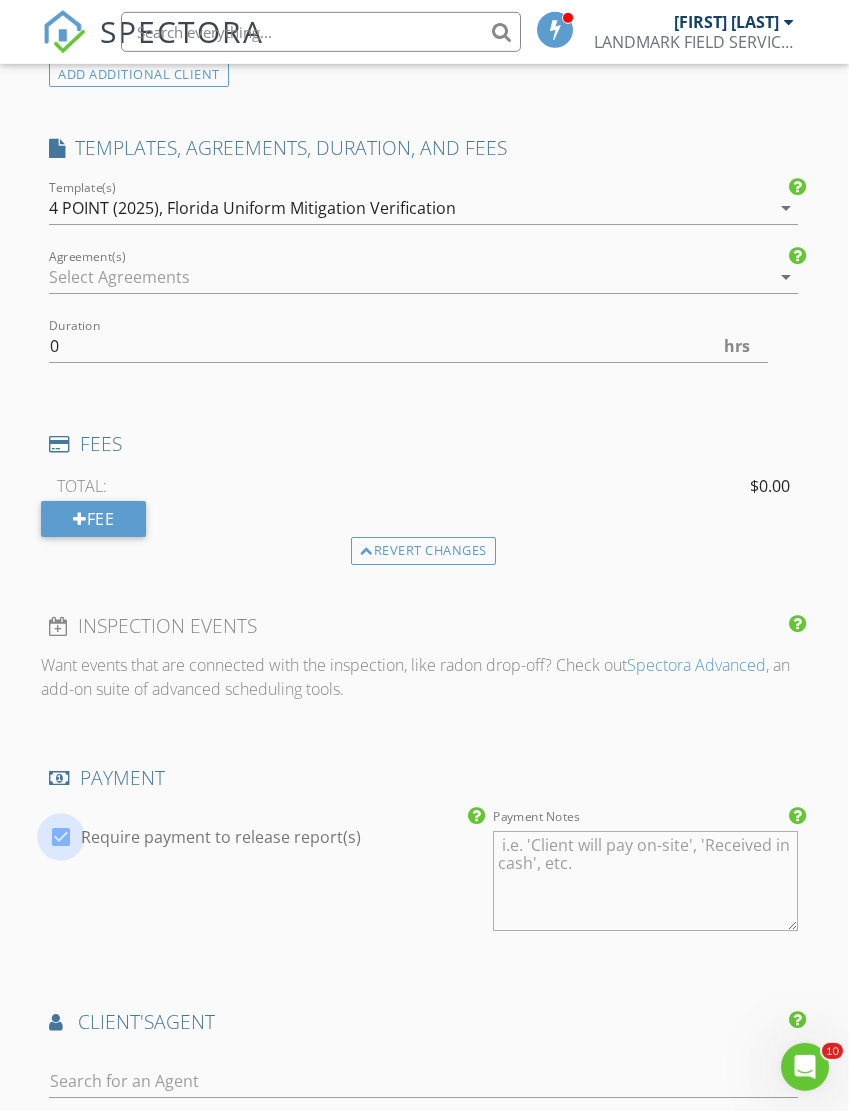 click at bounding box center (61, 837) 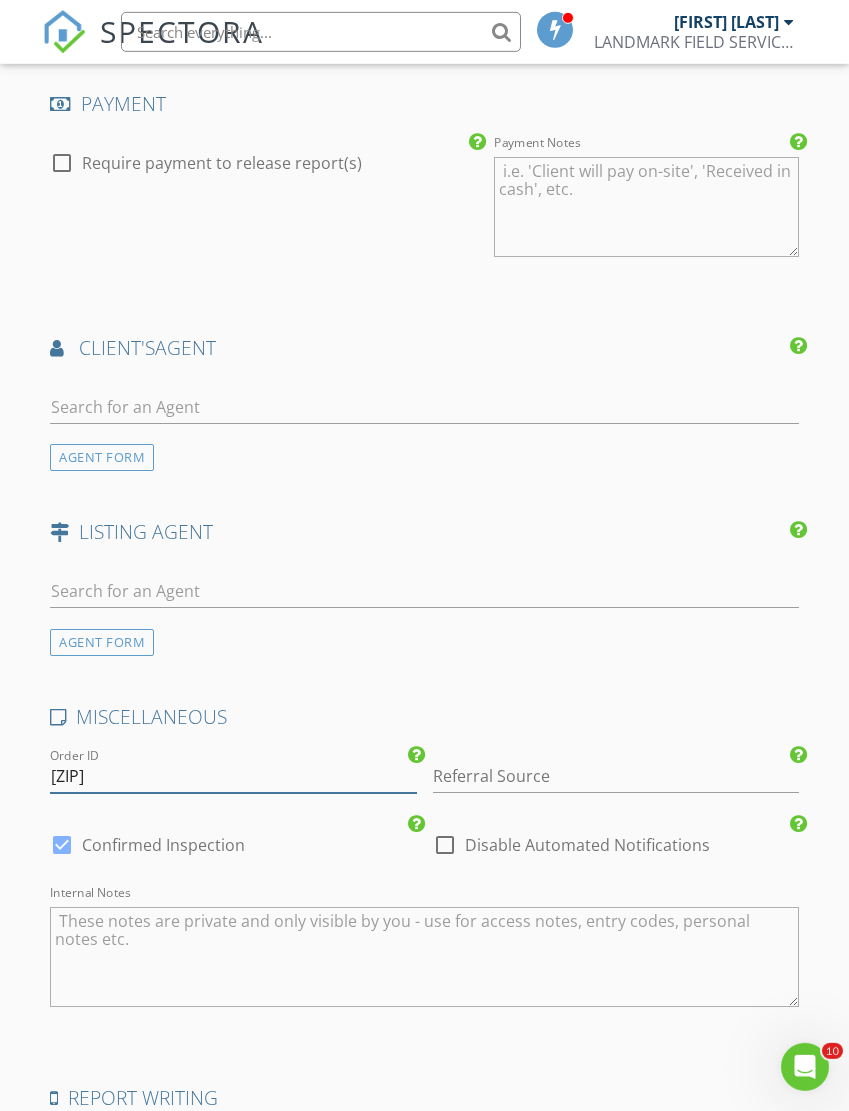 click on "10922" at bounding box center [233, 776] 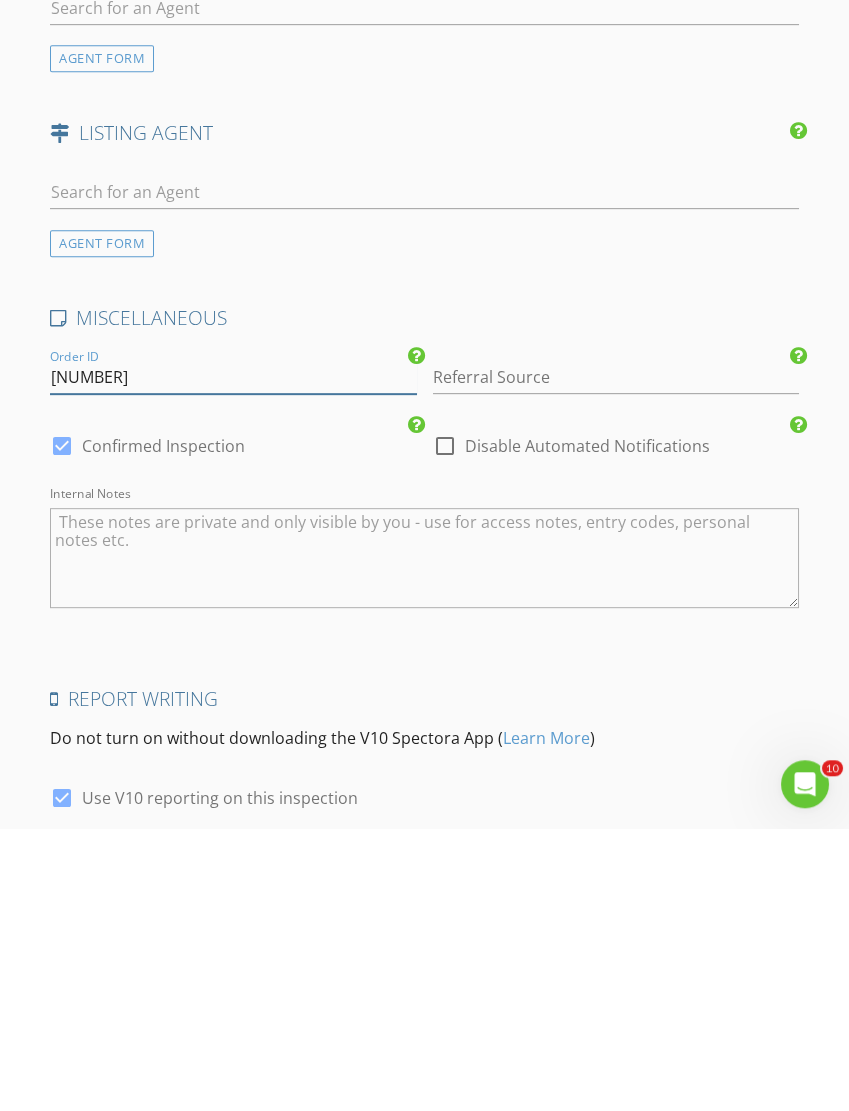 scroll, scrollTop: 2382, scrollLeft: 0, axis: vertical 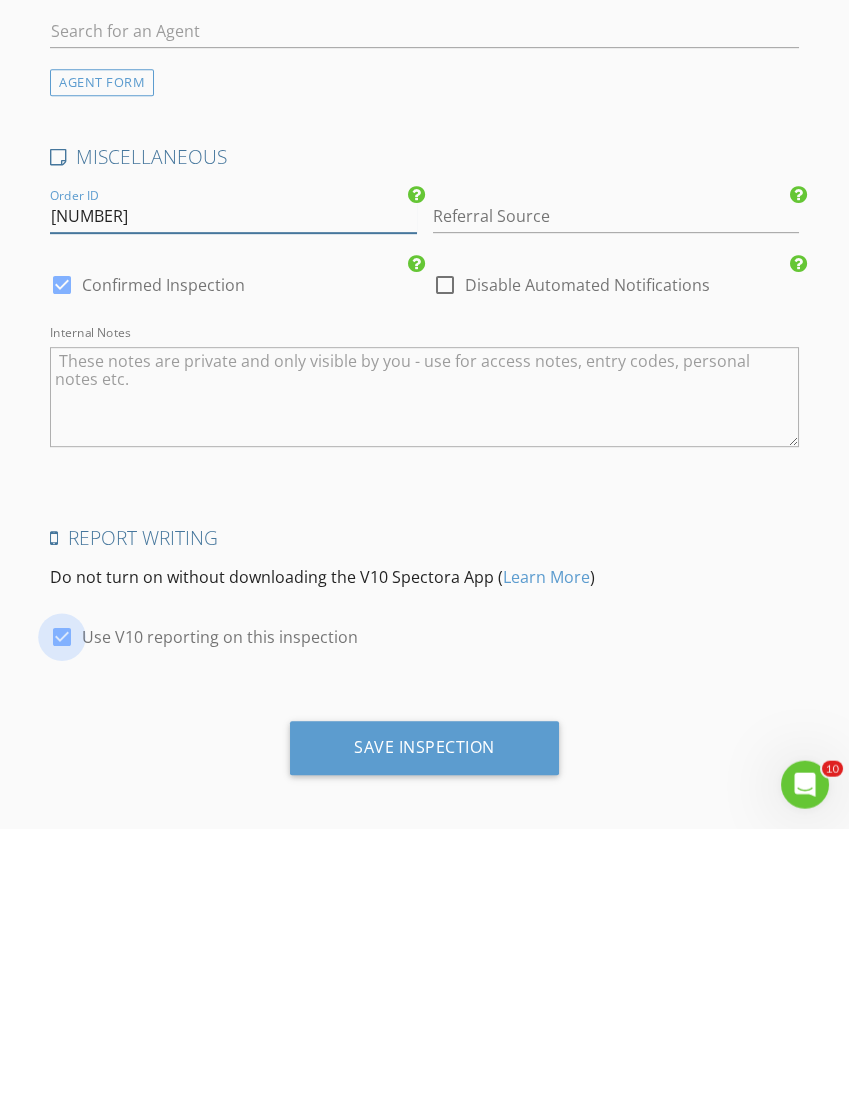 type on "2815-08" 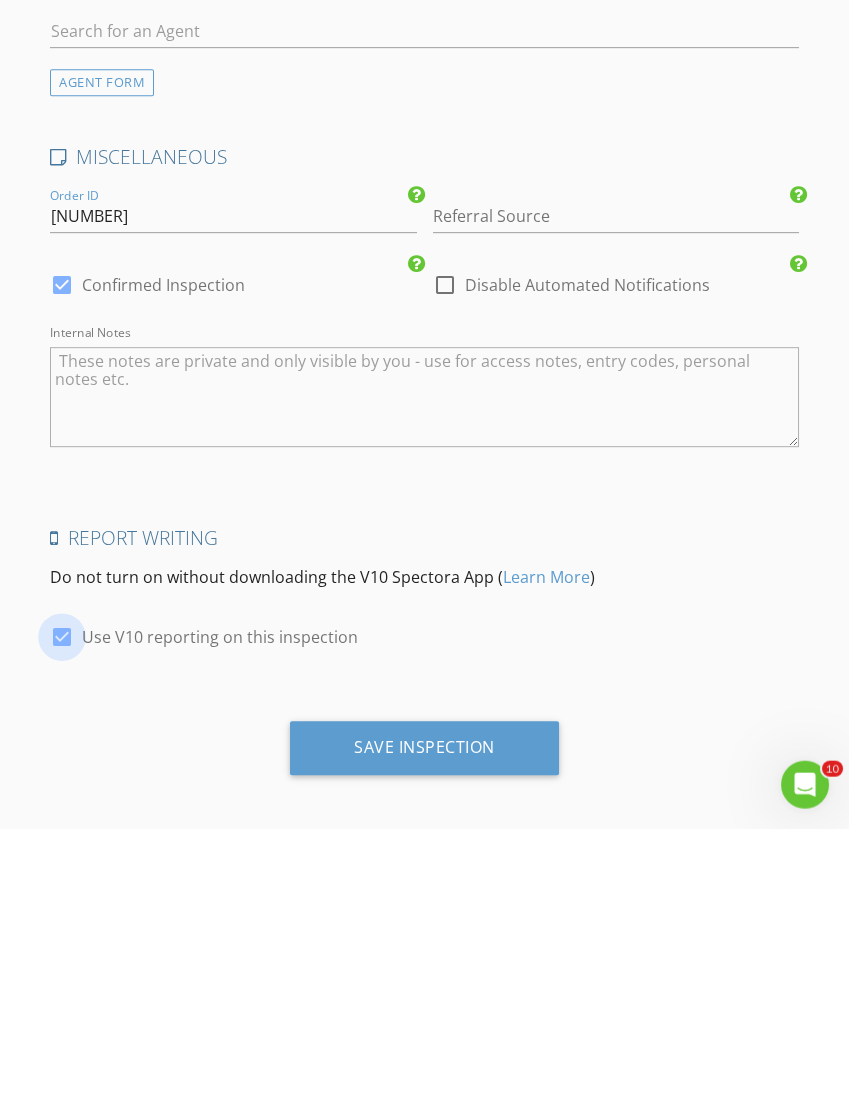 click at bounding box center (62, 920) 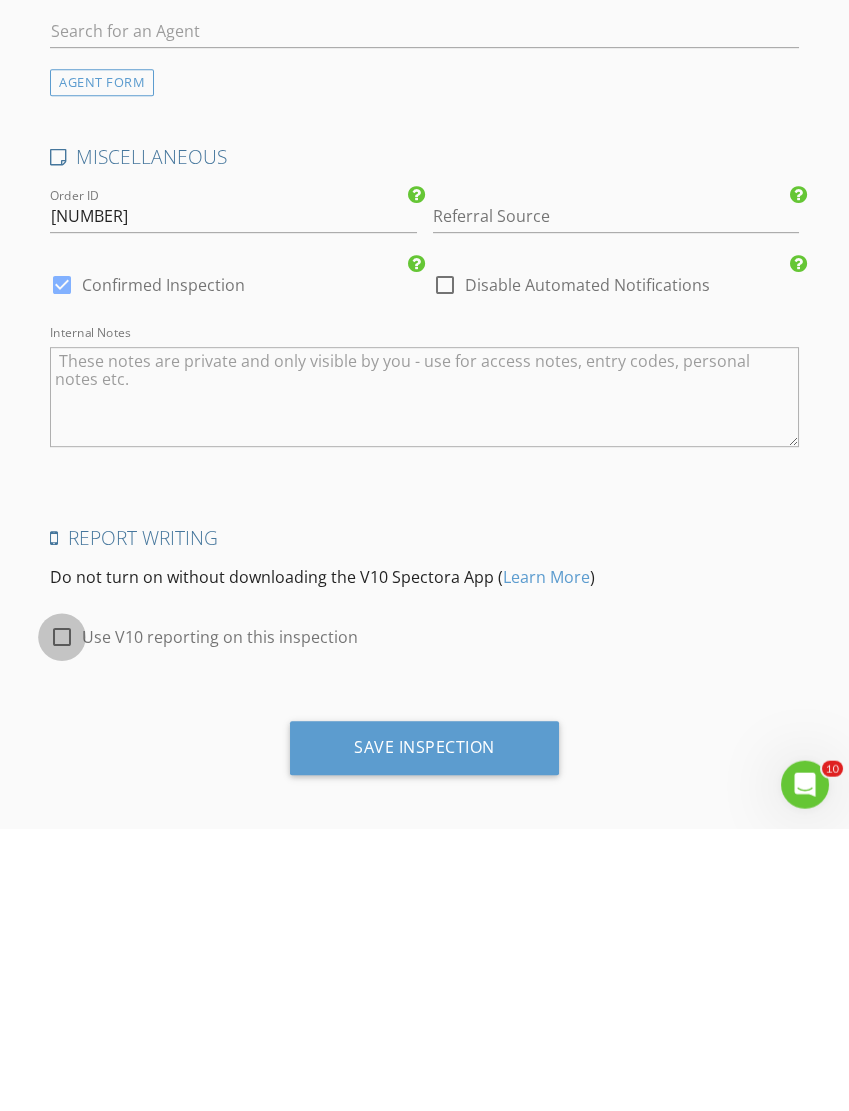 scroll, scrollTop: 2315, scrollLeft: 0, axis: vertical 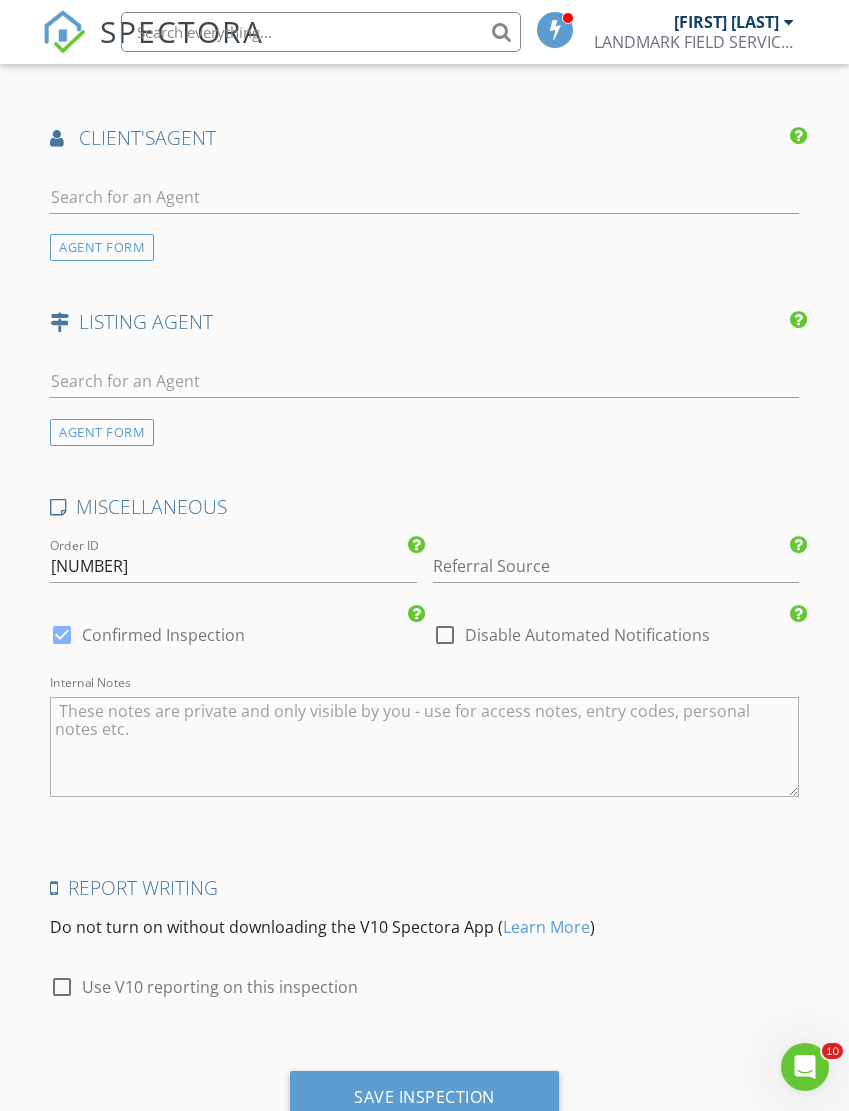 click on "Save Inspection" at bounding box center (424, 1097) 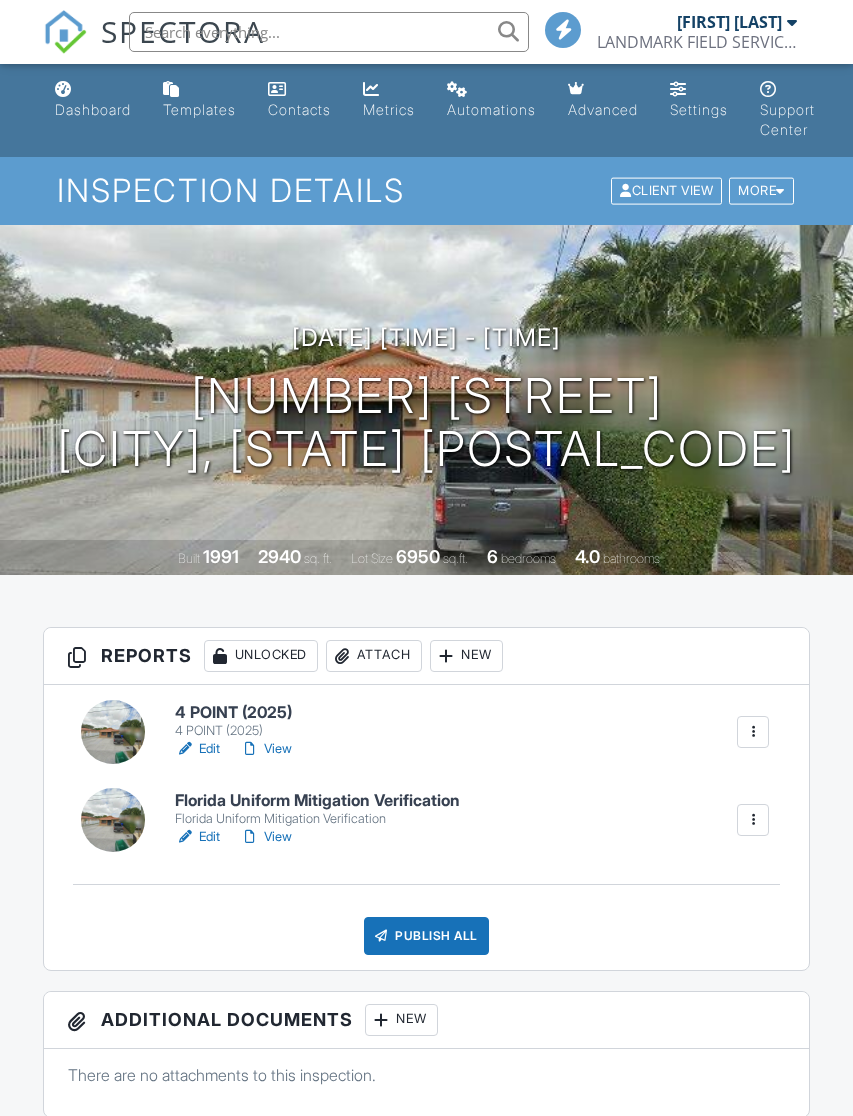 scroll, scrollTop: 4, scrollLeft: 0, axis: vertical 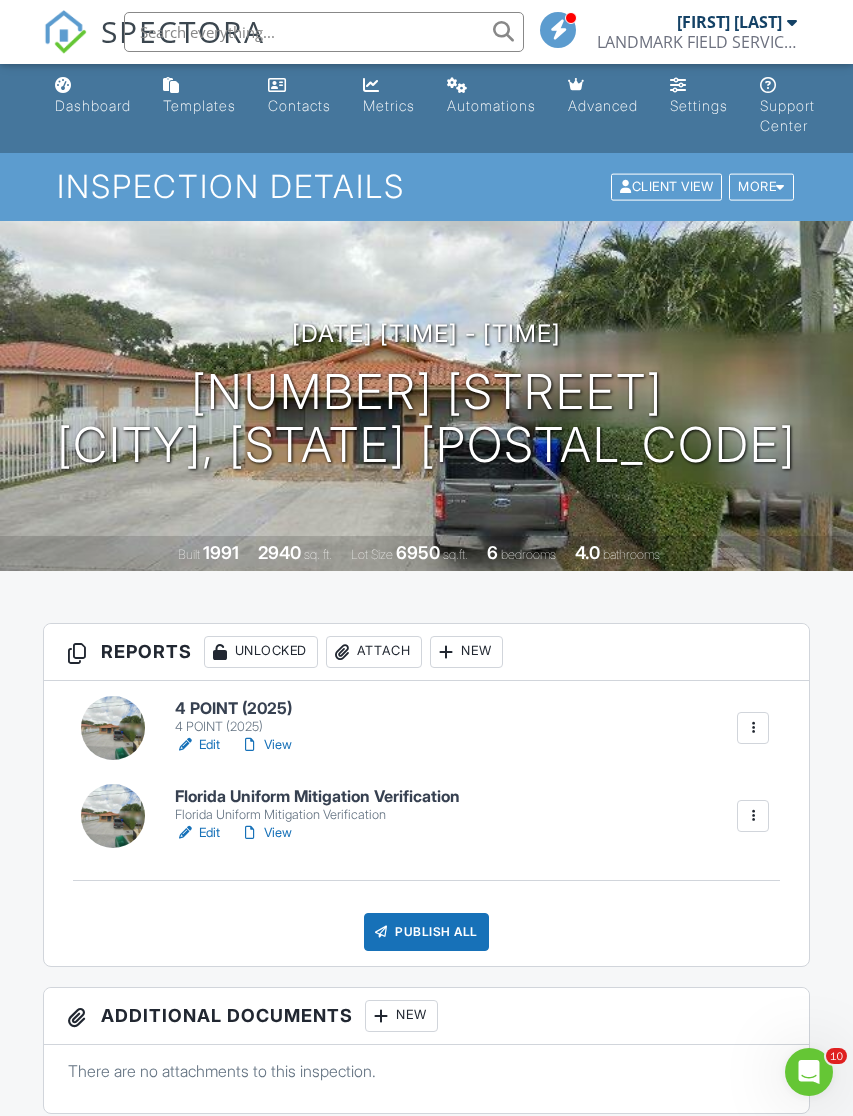 click on "Florida Uniform Mitigation Verification" at bounding box center [317, 797] 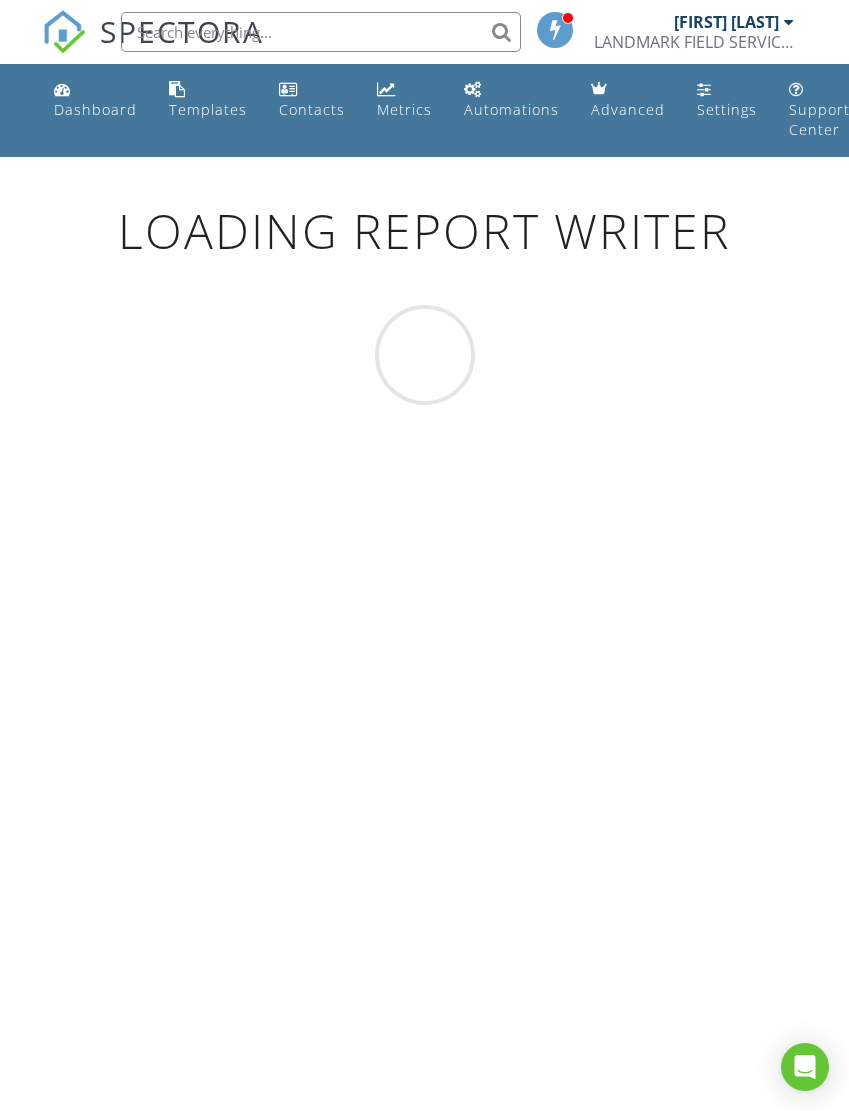 scroll, scrollTop: 0, scrollLeft: 0, axis: both 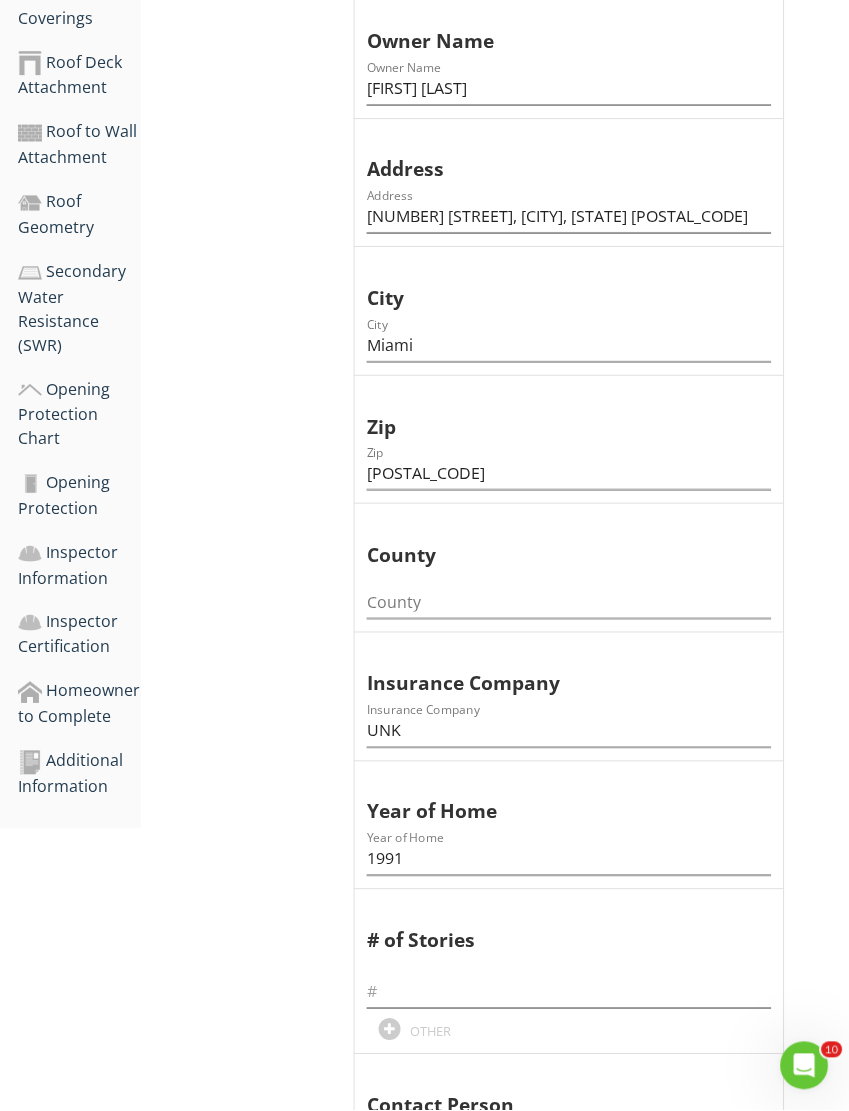 click on "Additional Information" at bounding box center (79, 775) 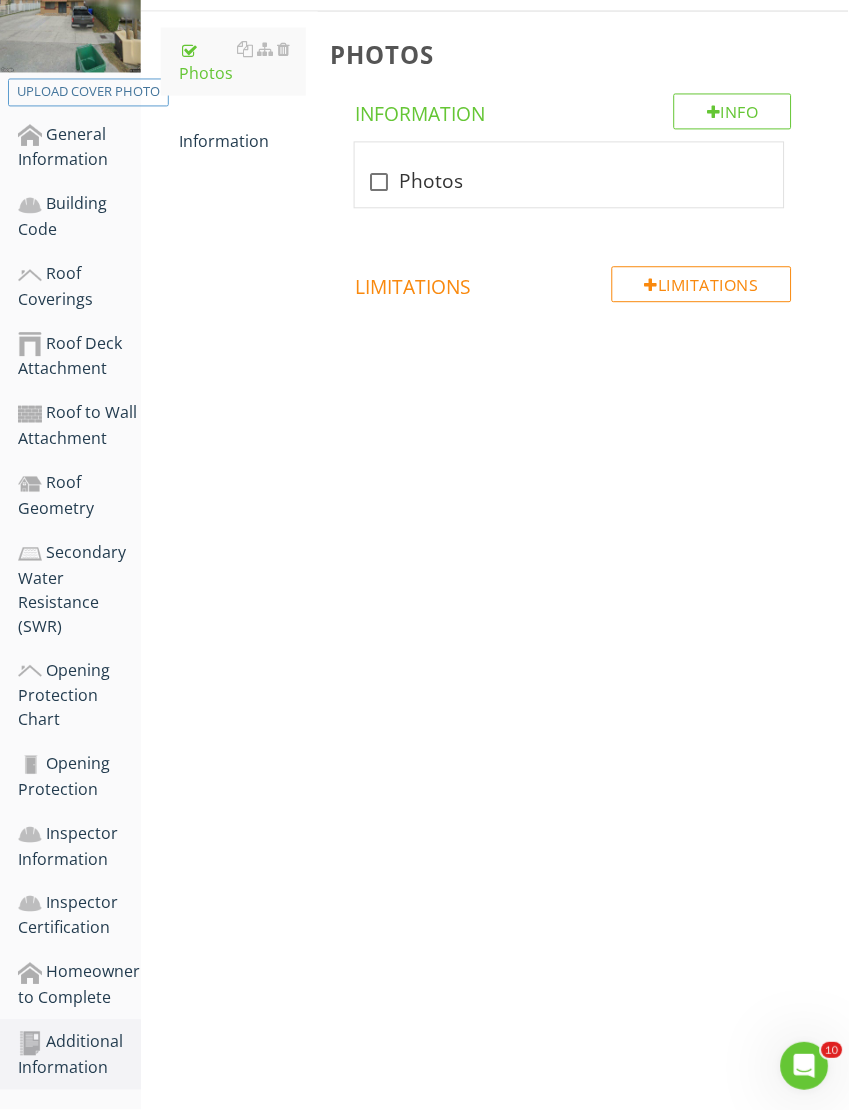 scroll, scrollTop: 282, scrollLeft: 0, axis: vertical 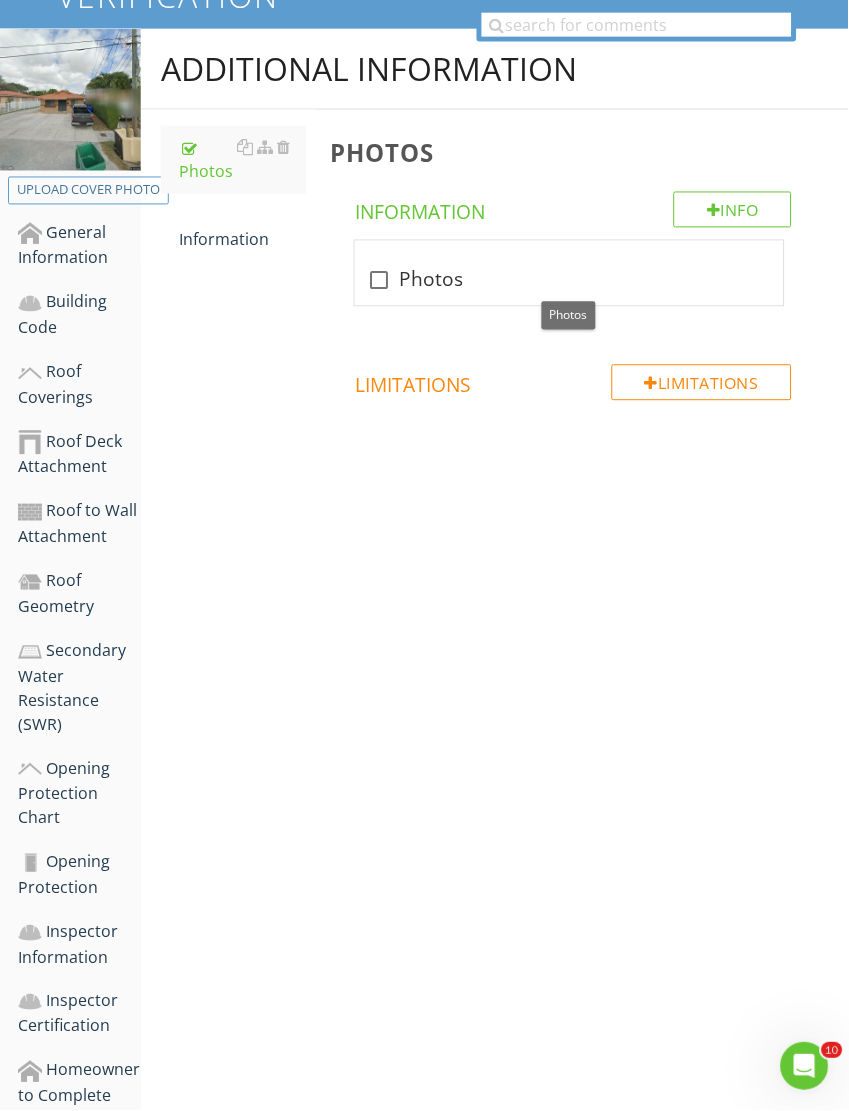 click on "check_box_outline_blank
Photos" at bounding box center (569, 281) 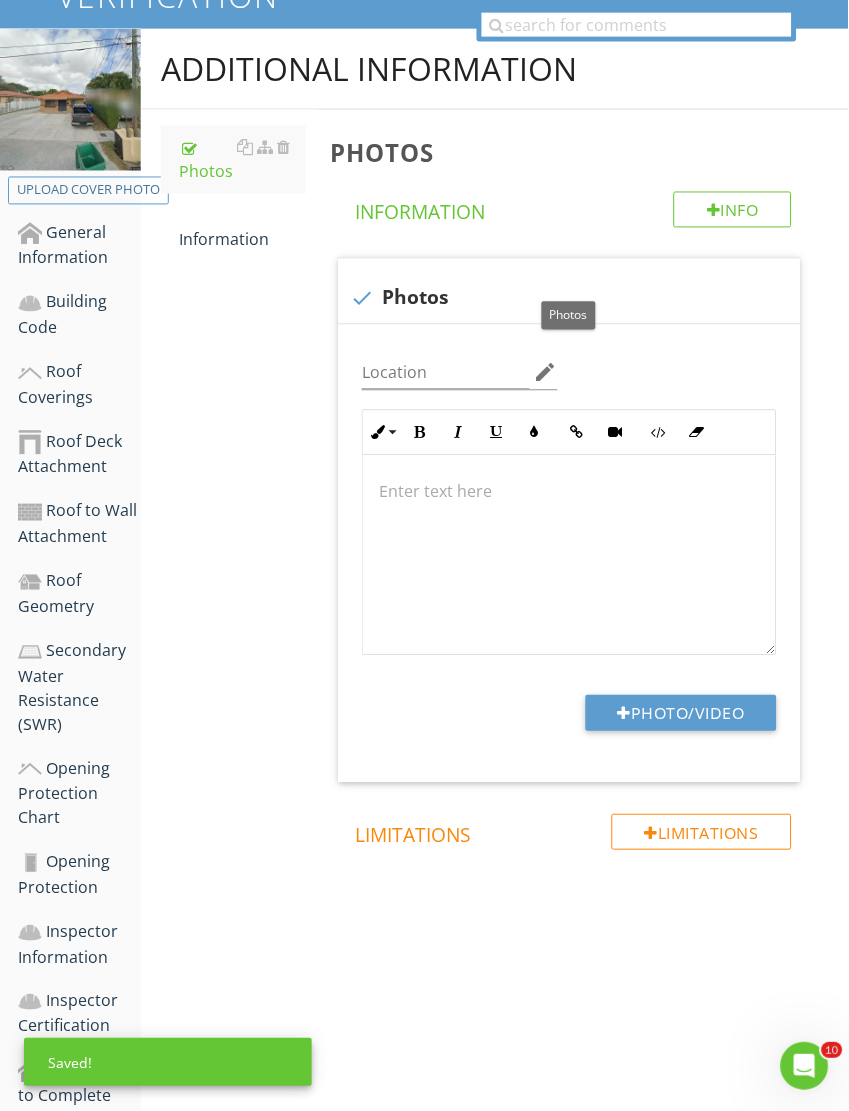 click on "Photo/Video" at bounding box center [681, 714] 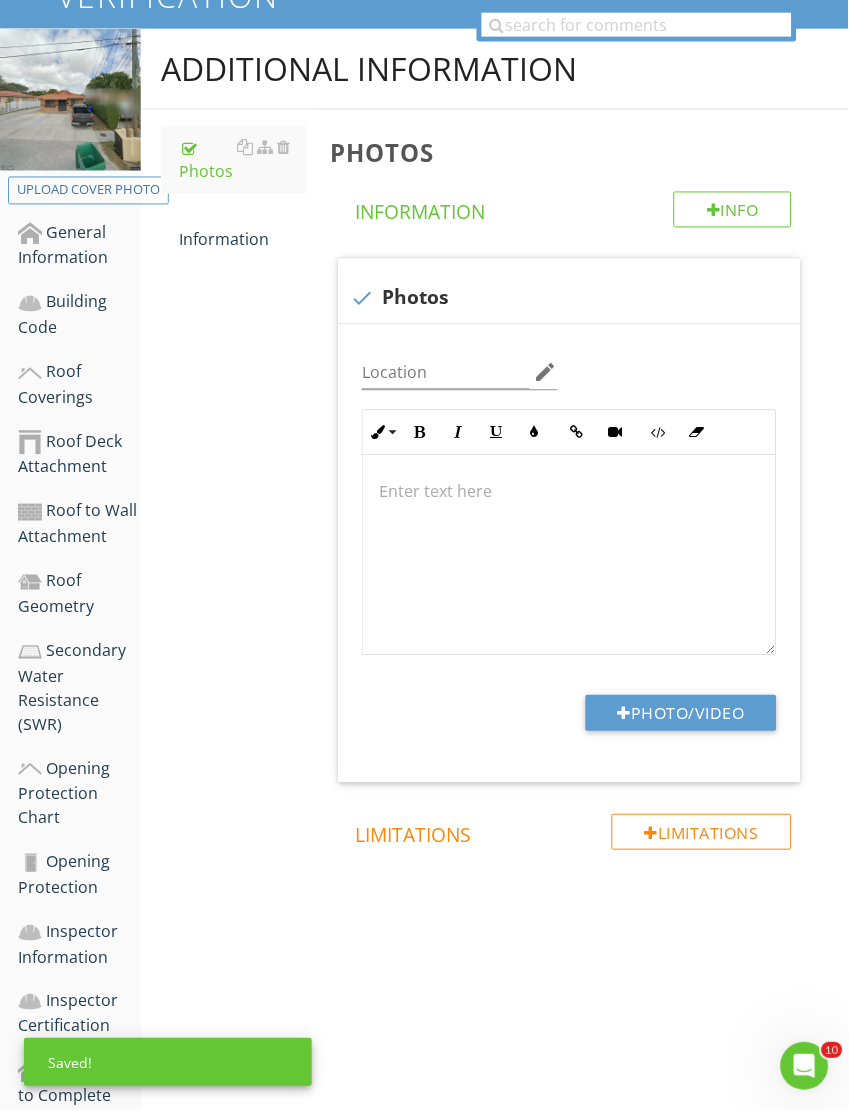 click on "Photo/Video" at bounding box center (681, 714) 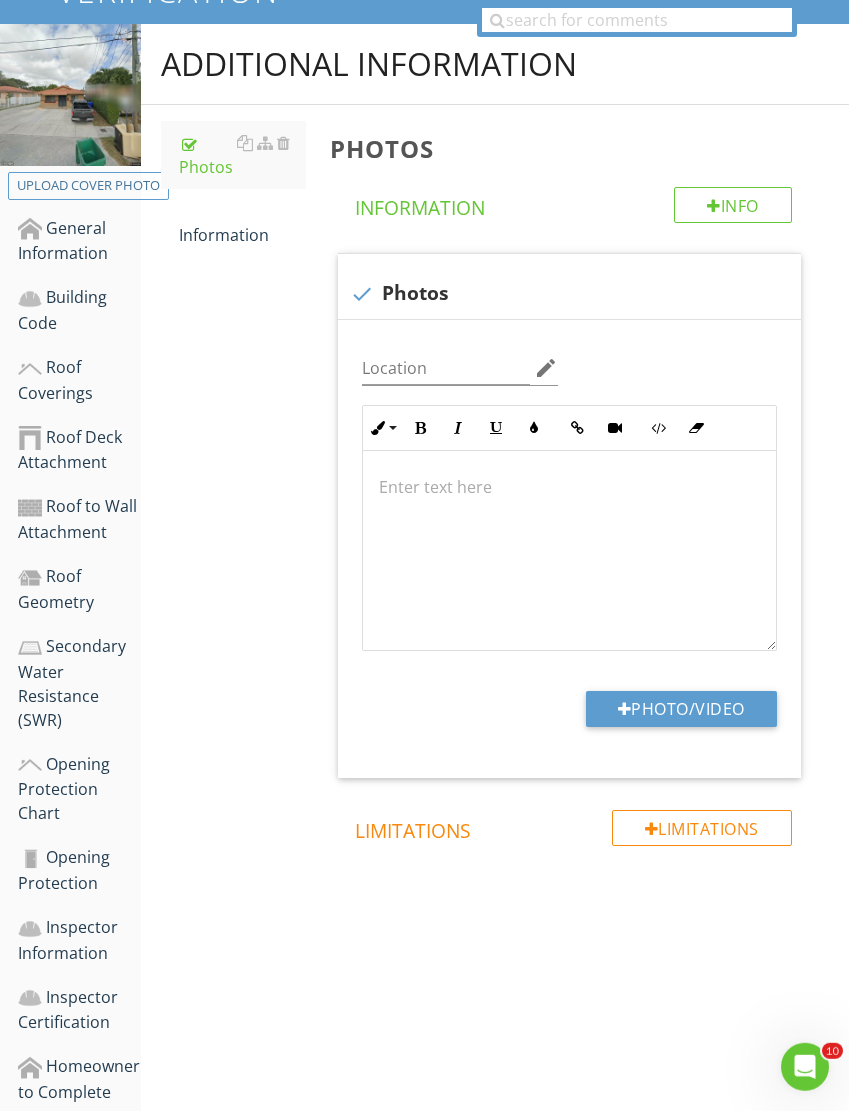 scroll, scrollTop: 287, scrollLeft: 0, axis: vertical 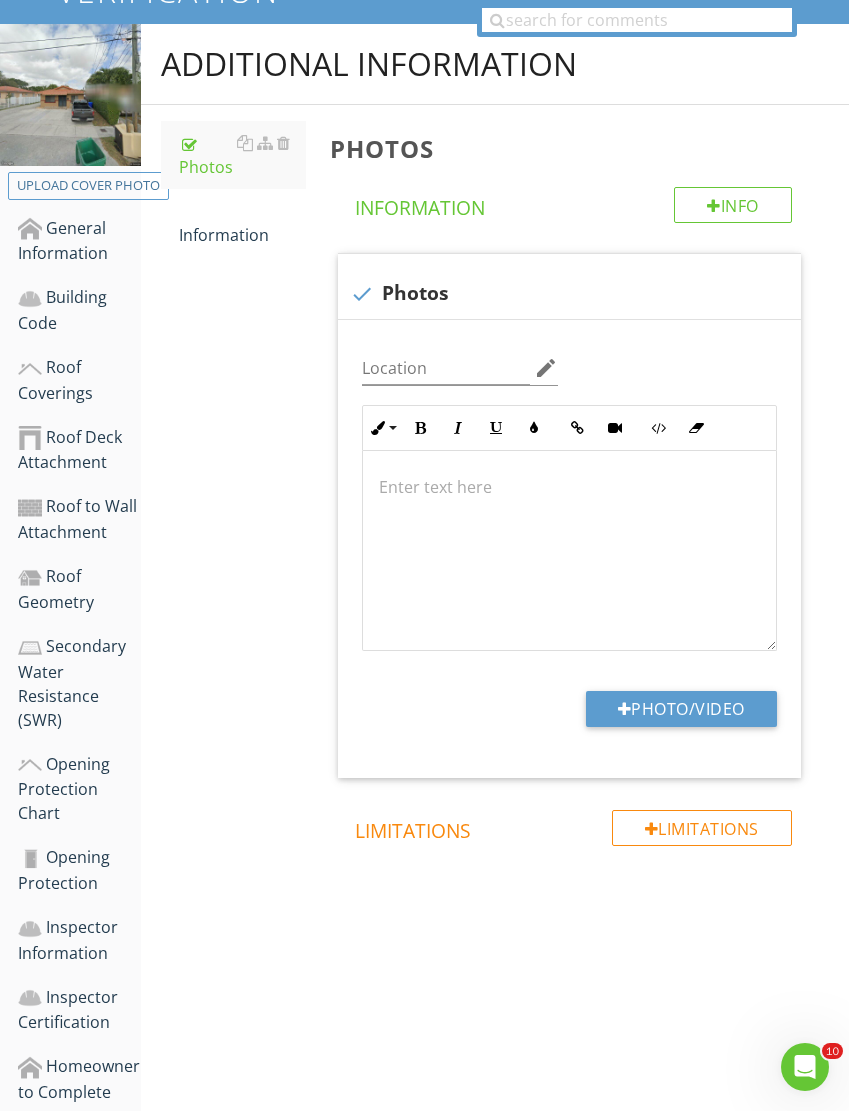 click on "Photo/Video" at bounding box center [681, 709] 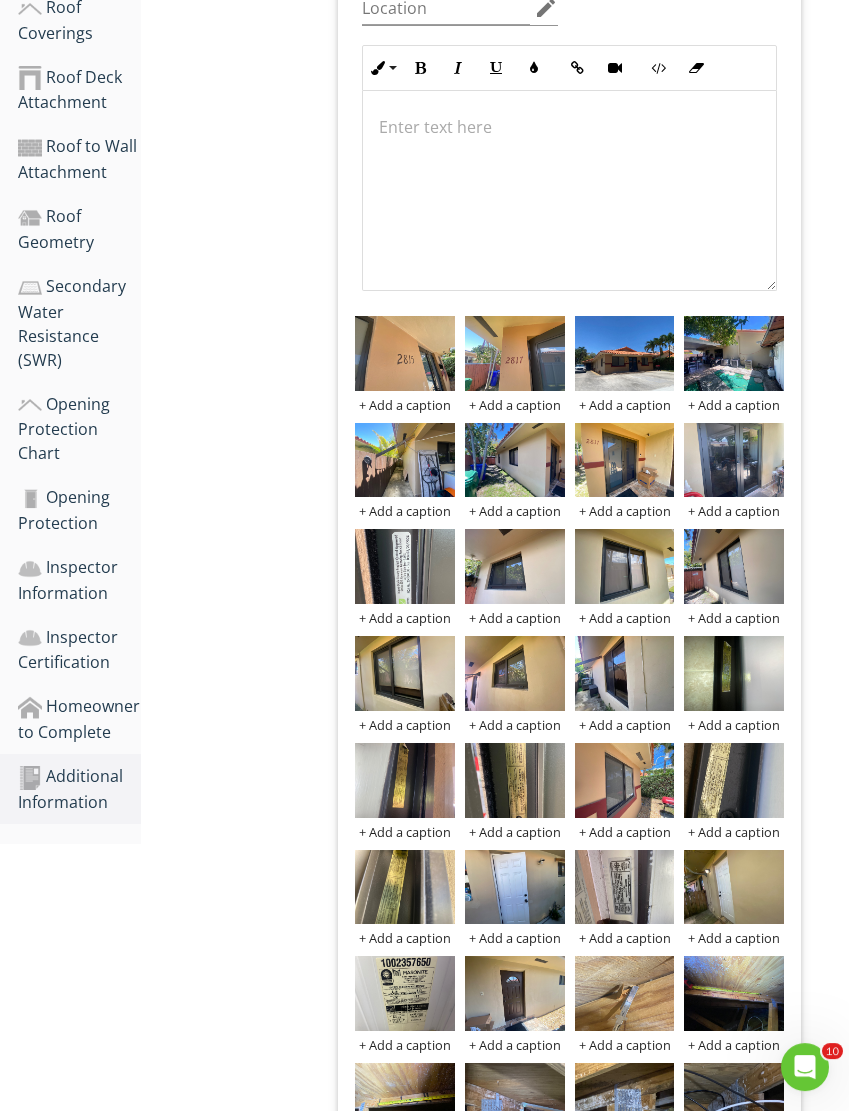 scroll, scrollTop: 642, scrollLeft: 0, axis: vertical 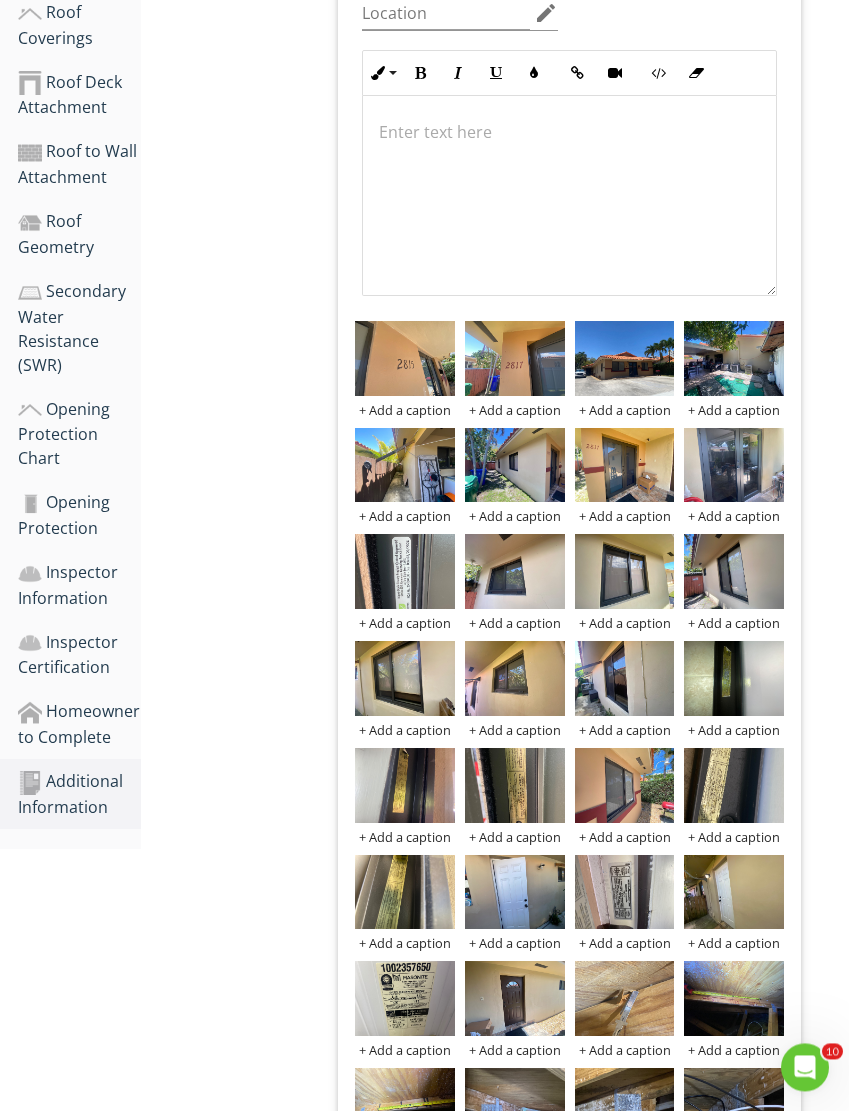 click on "Homeowner to Complete" at bounding box center [79, 724] 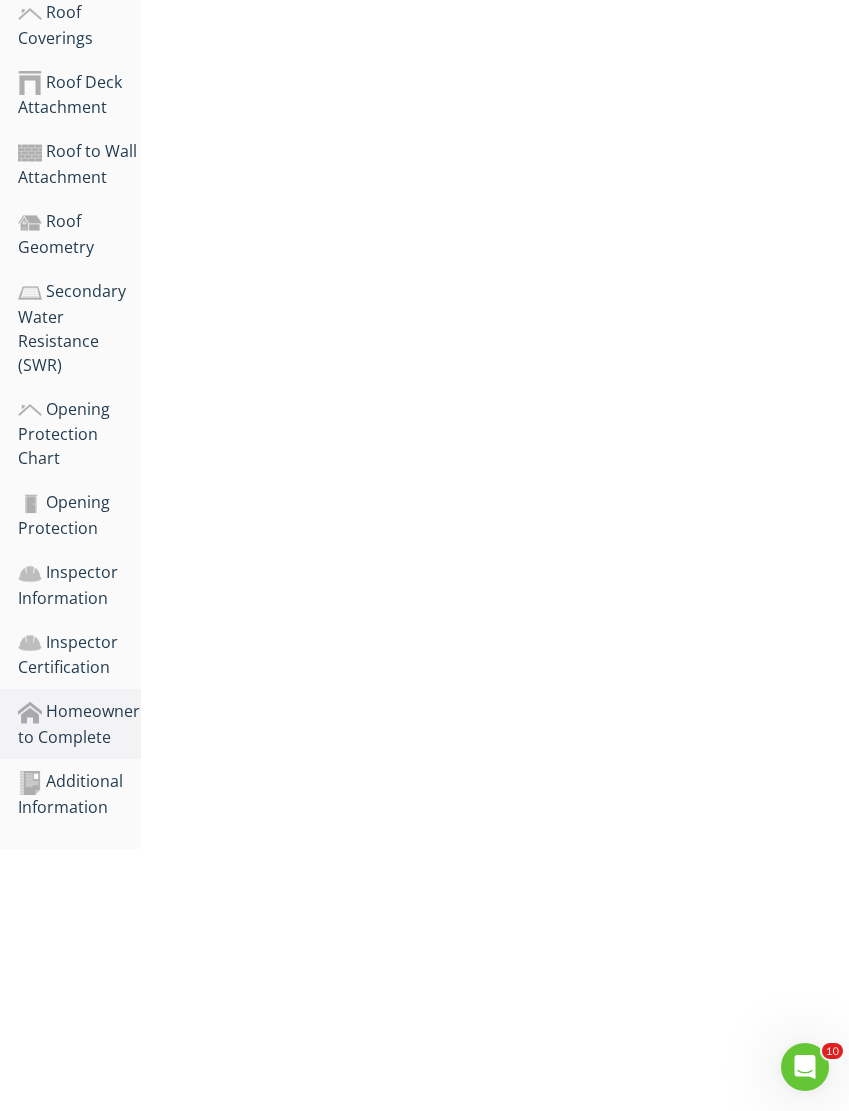 scroll, scrollTop: 354, scrollLeft: 0, axis: vertical 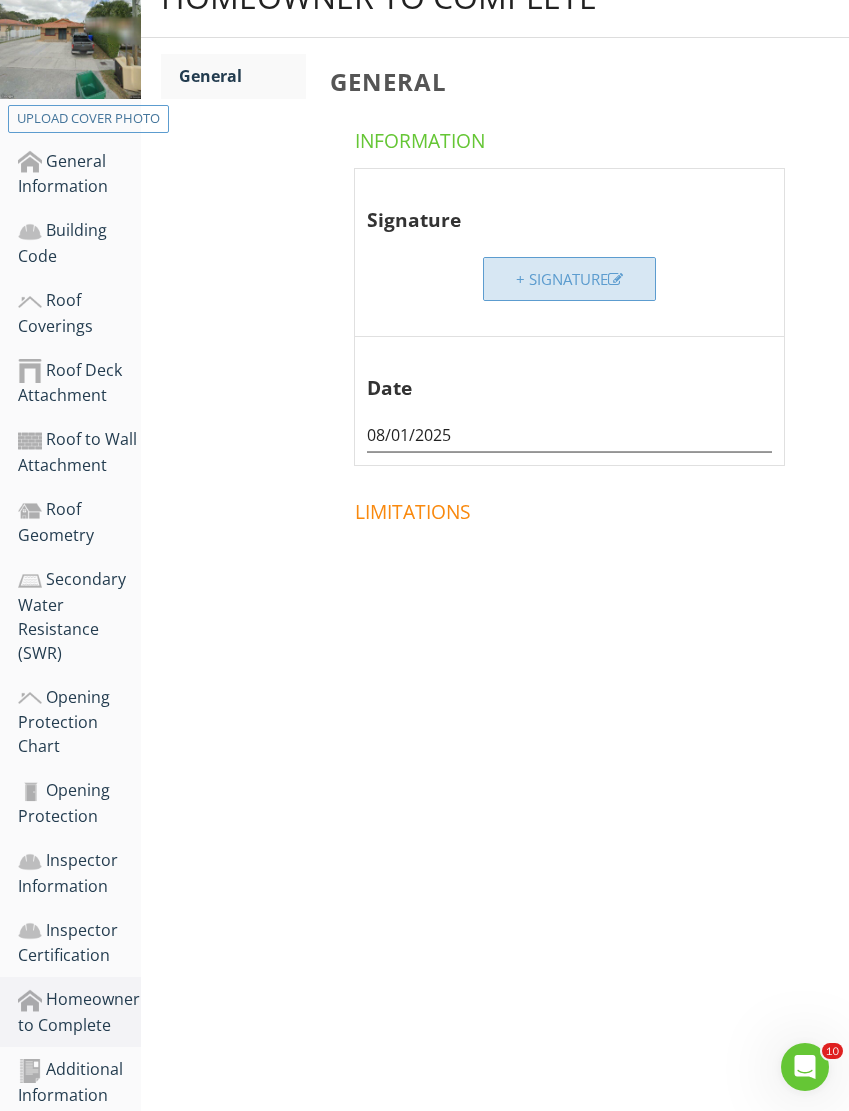 click on "+ Signature" at bounding box center (569, 279) 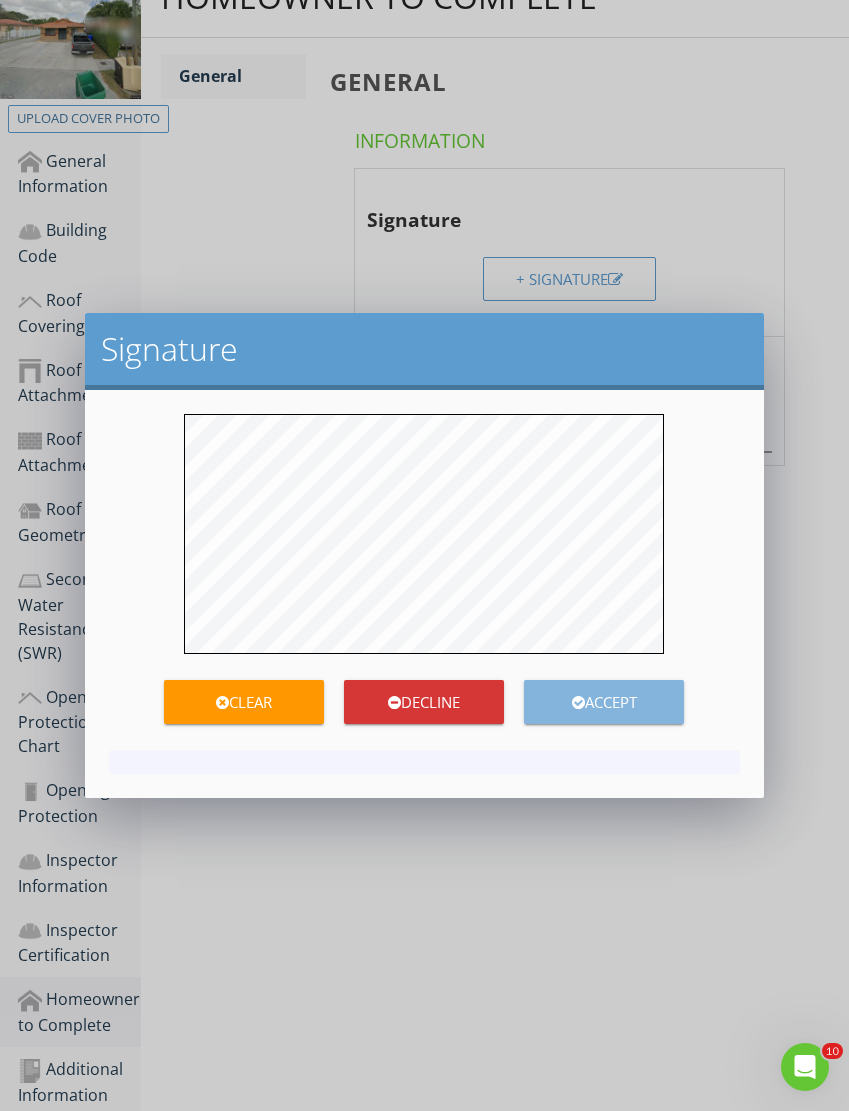 click on "Accept" at bounding box center (604, 702) 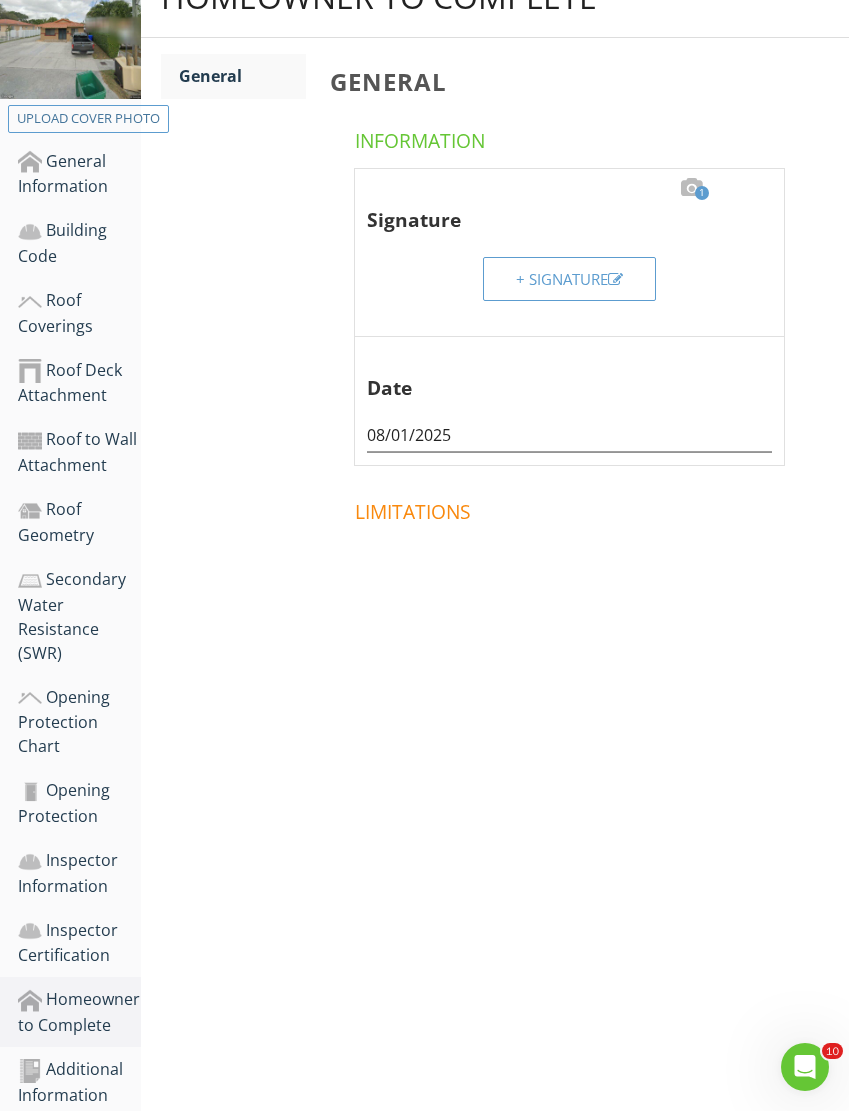 click on "Opening Protection" at bounding box center (79, 803) 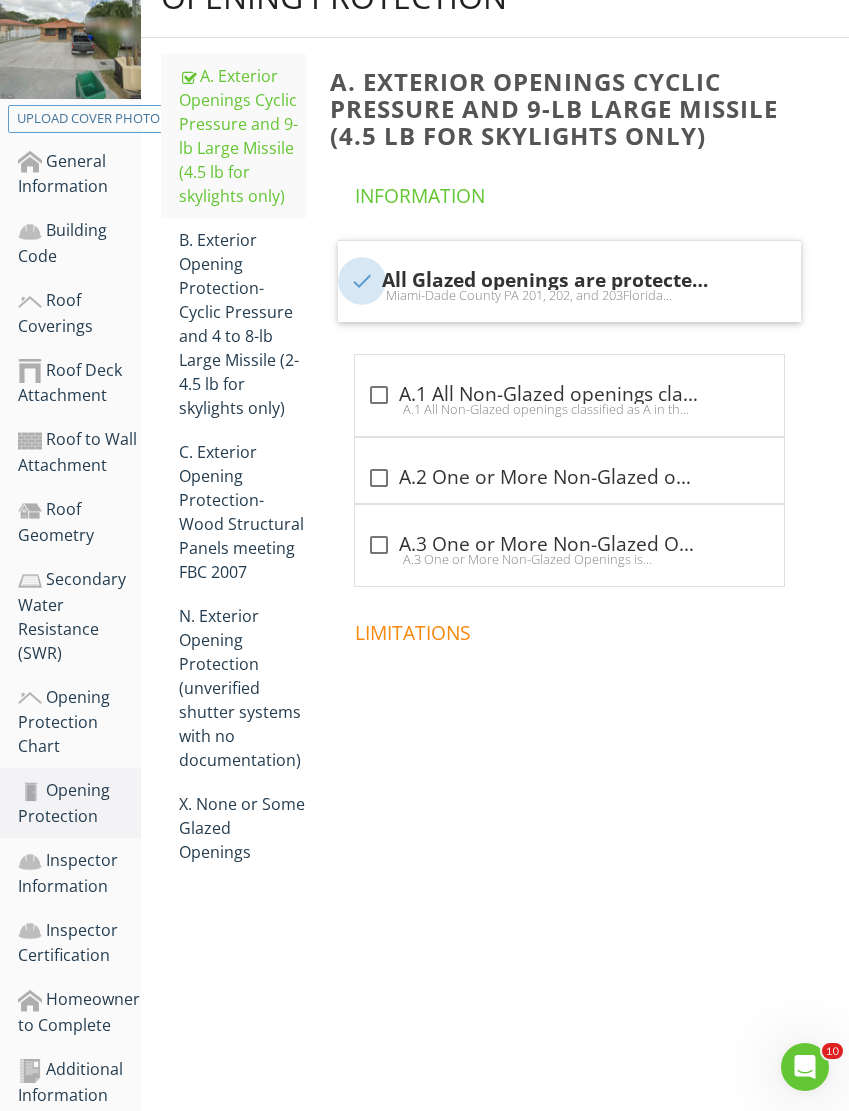 click at bounding box center (362, 281) 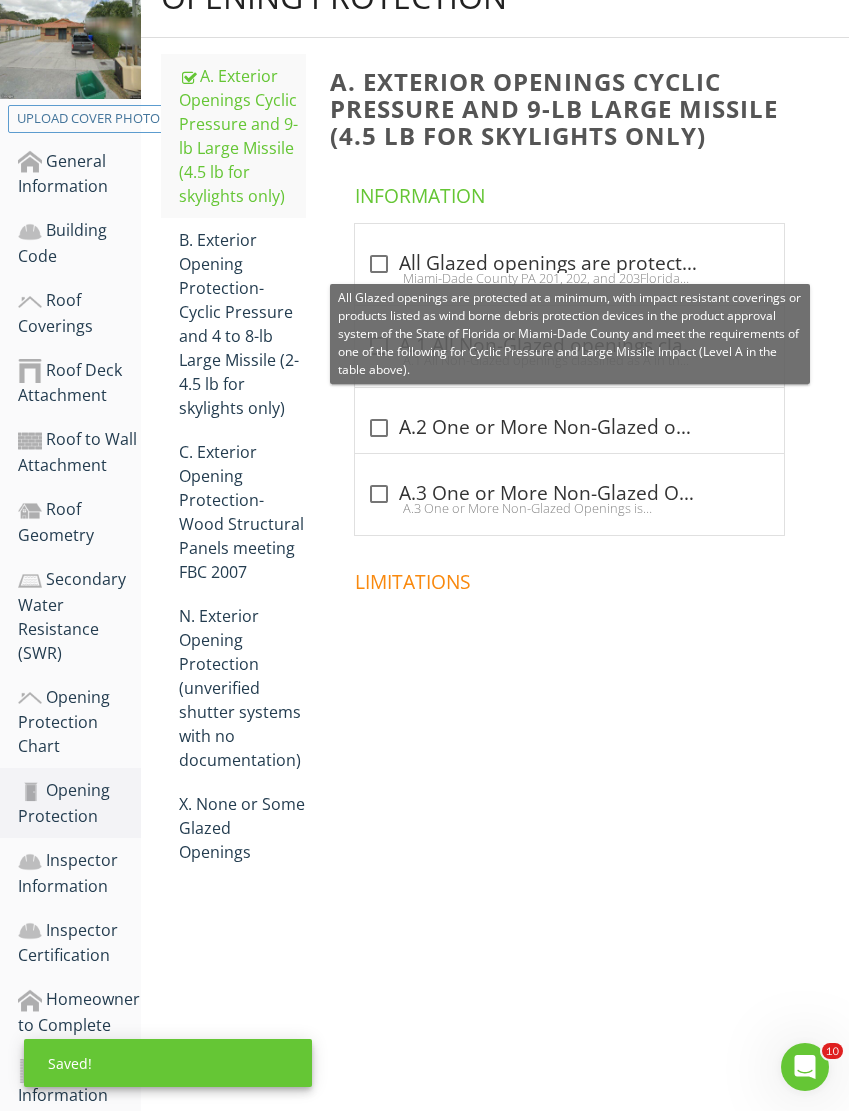 click on "X. None or Some Glazed Openings" at bounding box center [242, 828] 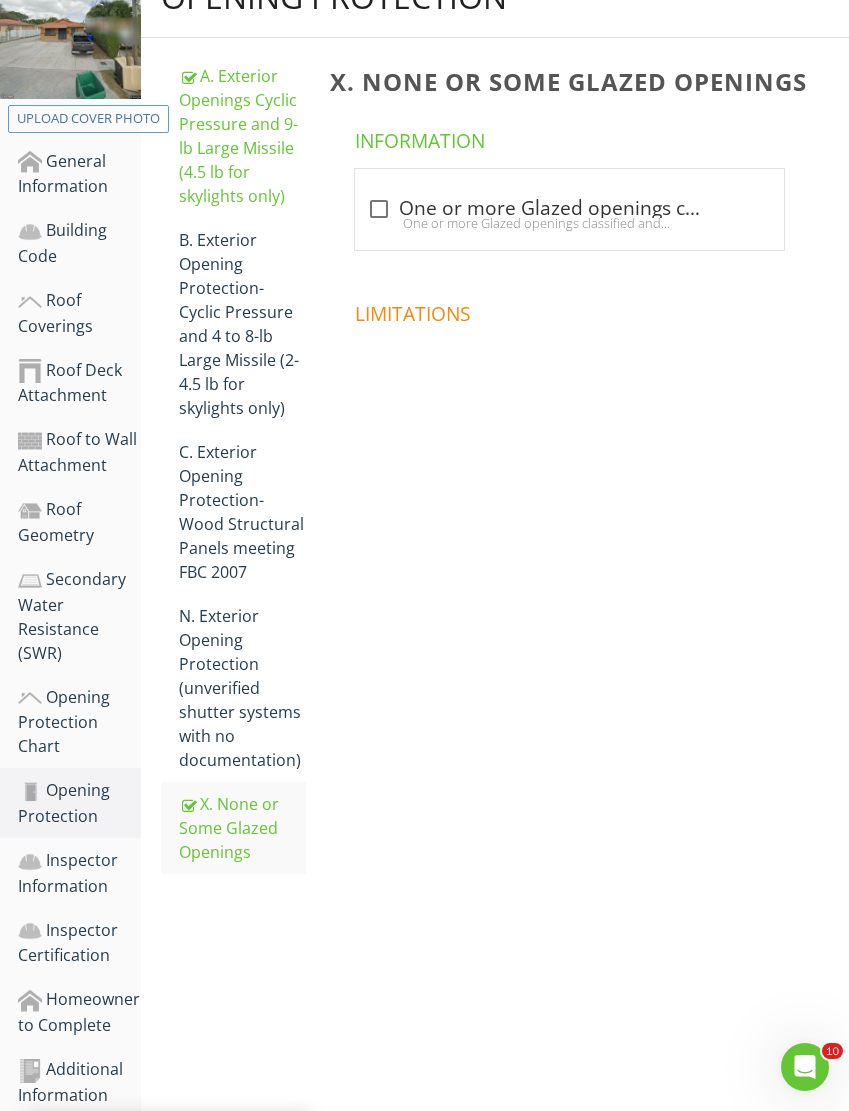 click at bounding box center (379, 209) 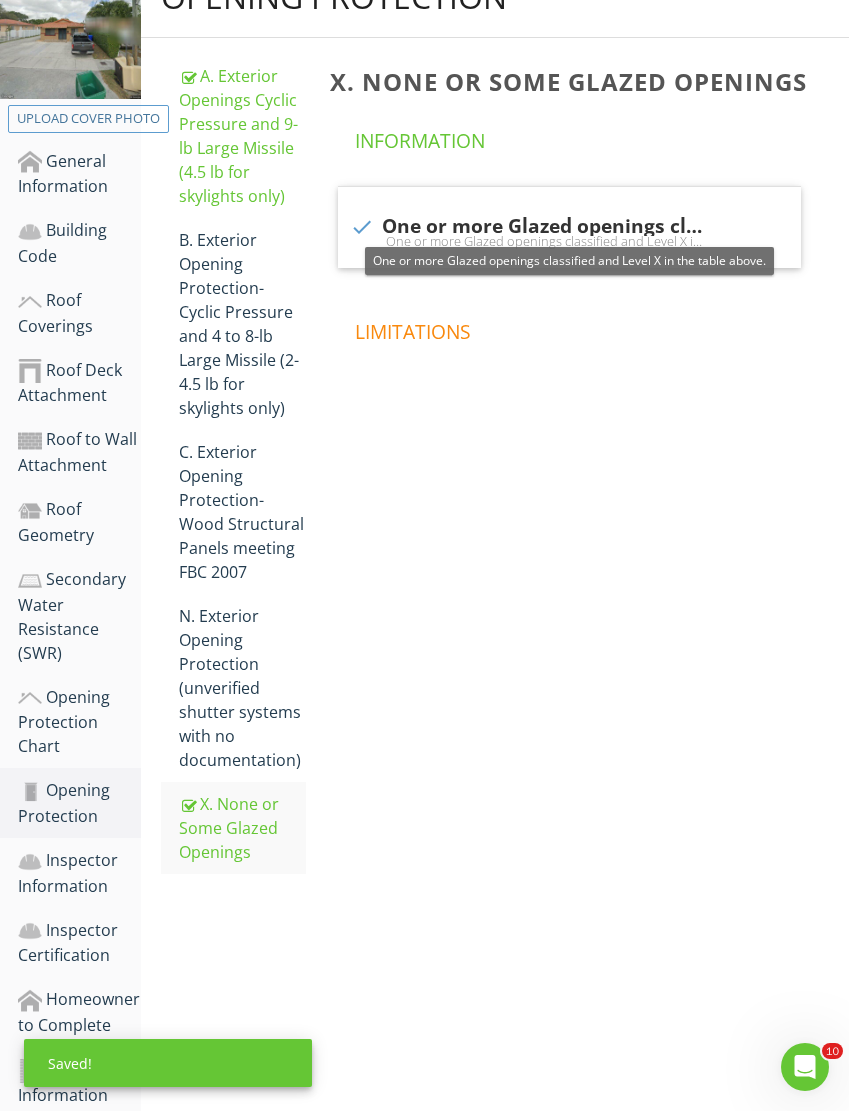 click on "Opening Protection Chart" at bounding box center [79, 722] 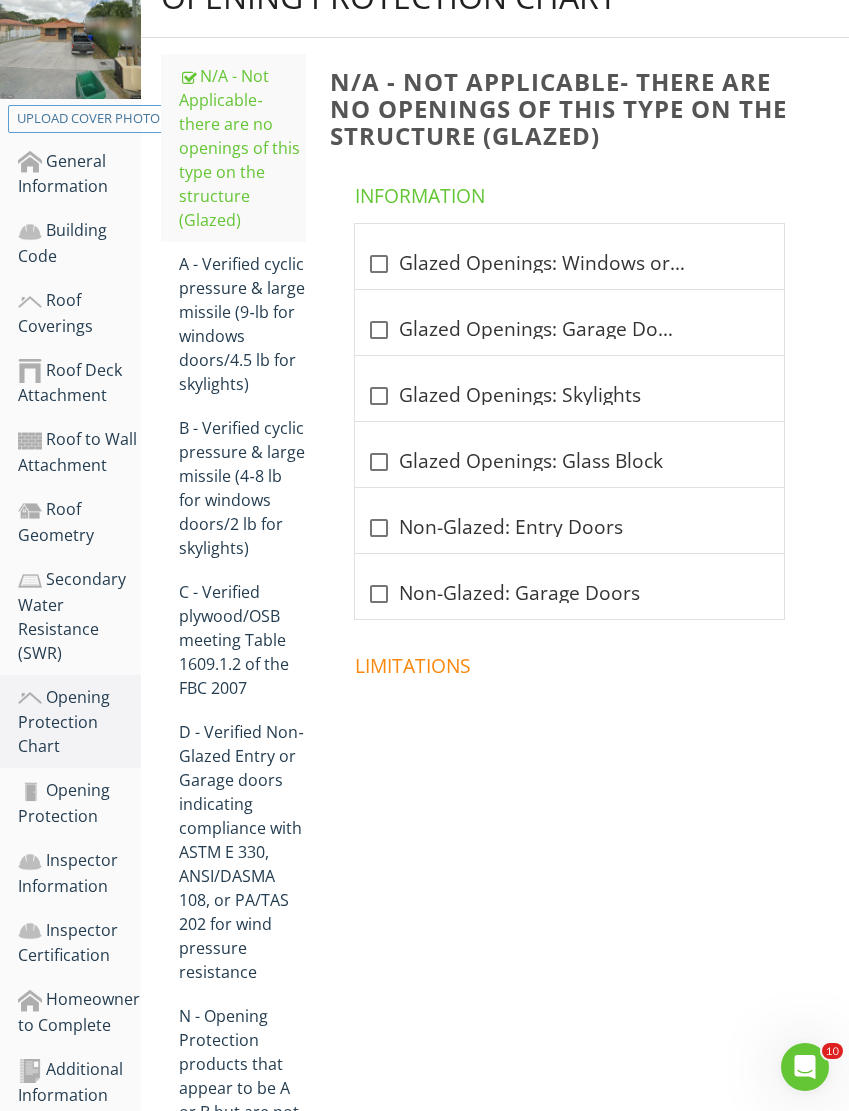 click on "check_box_outline_blank
Glazed Openings: Garage Doors" at bounding box center [569, 322] 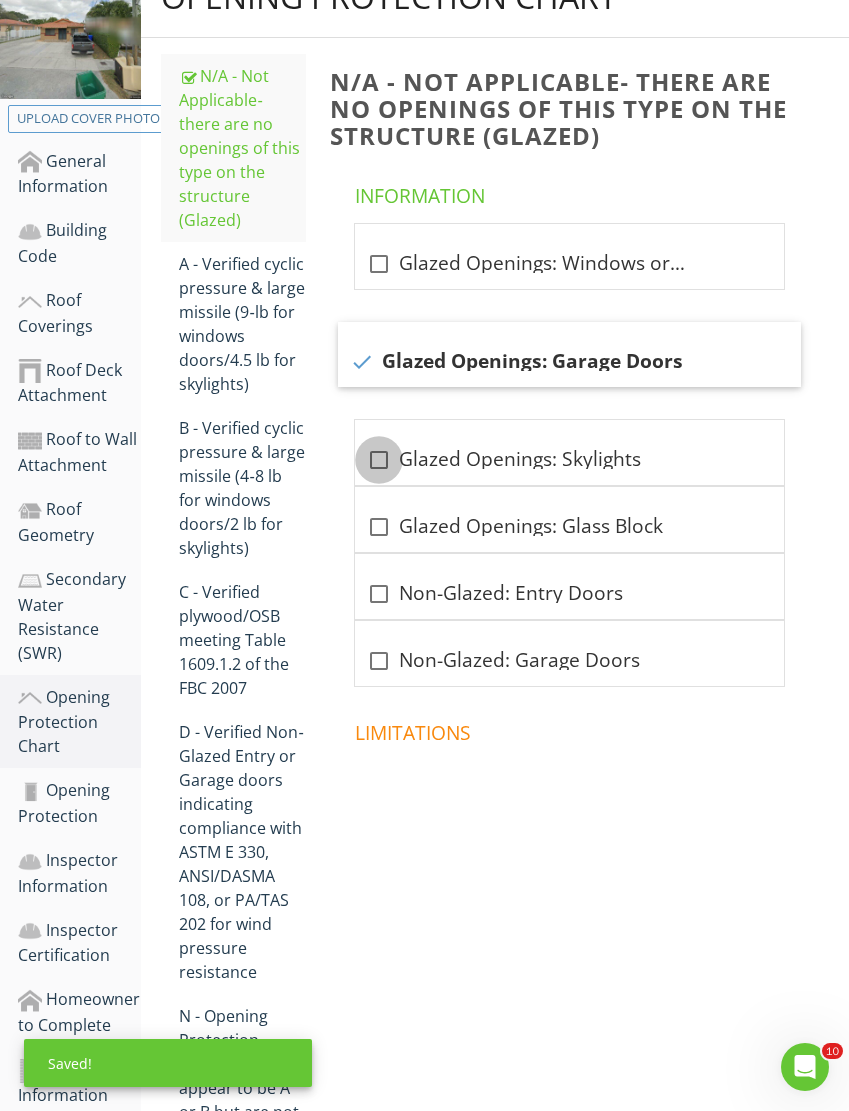 click at bounding box center [379, 460] 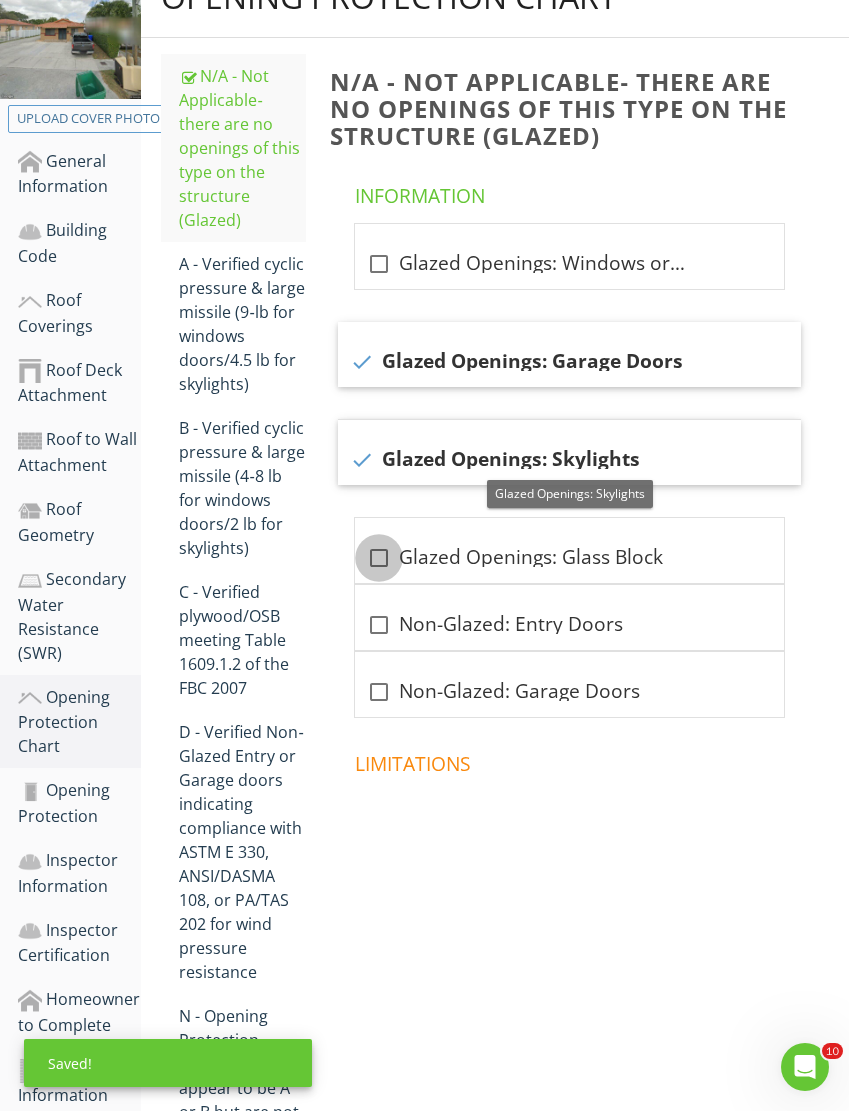 click at bounding box center [379, 558] 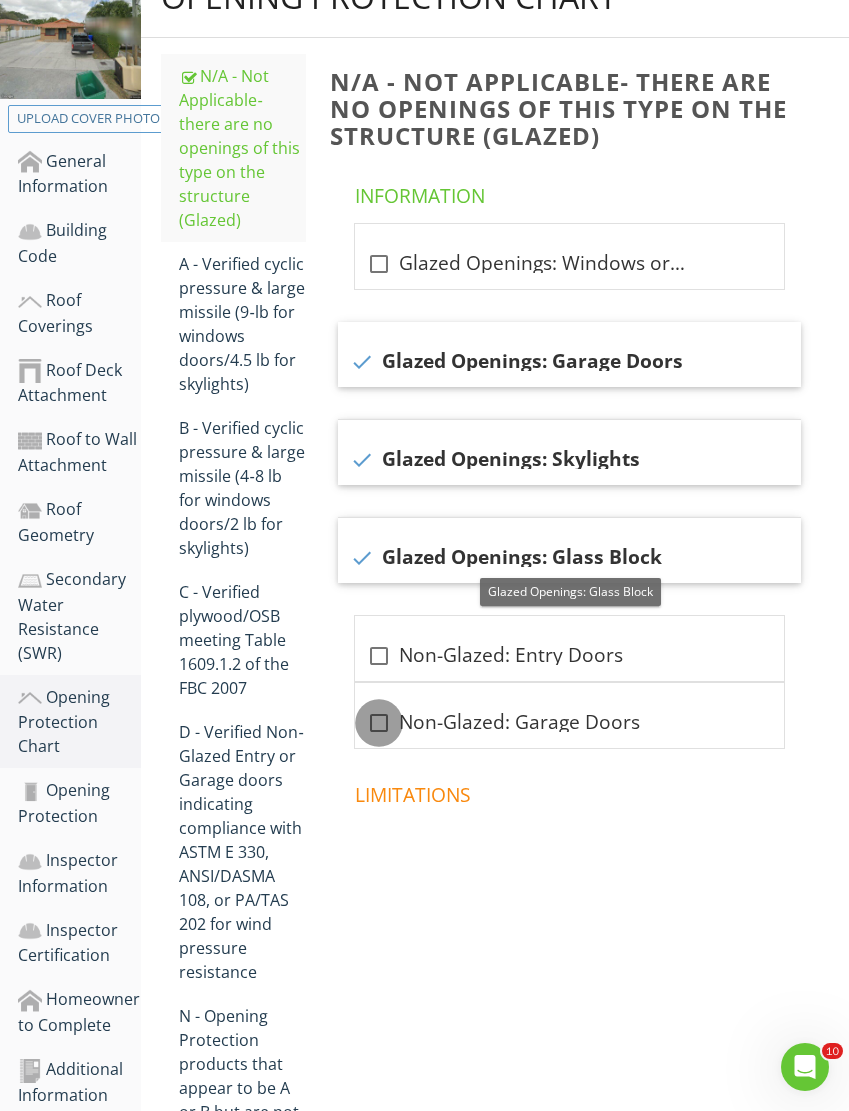 click at bounding box center (379, 723) 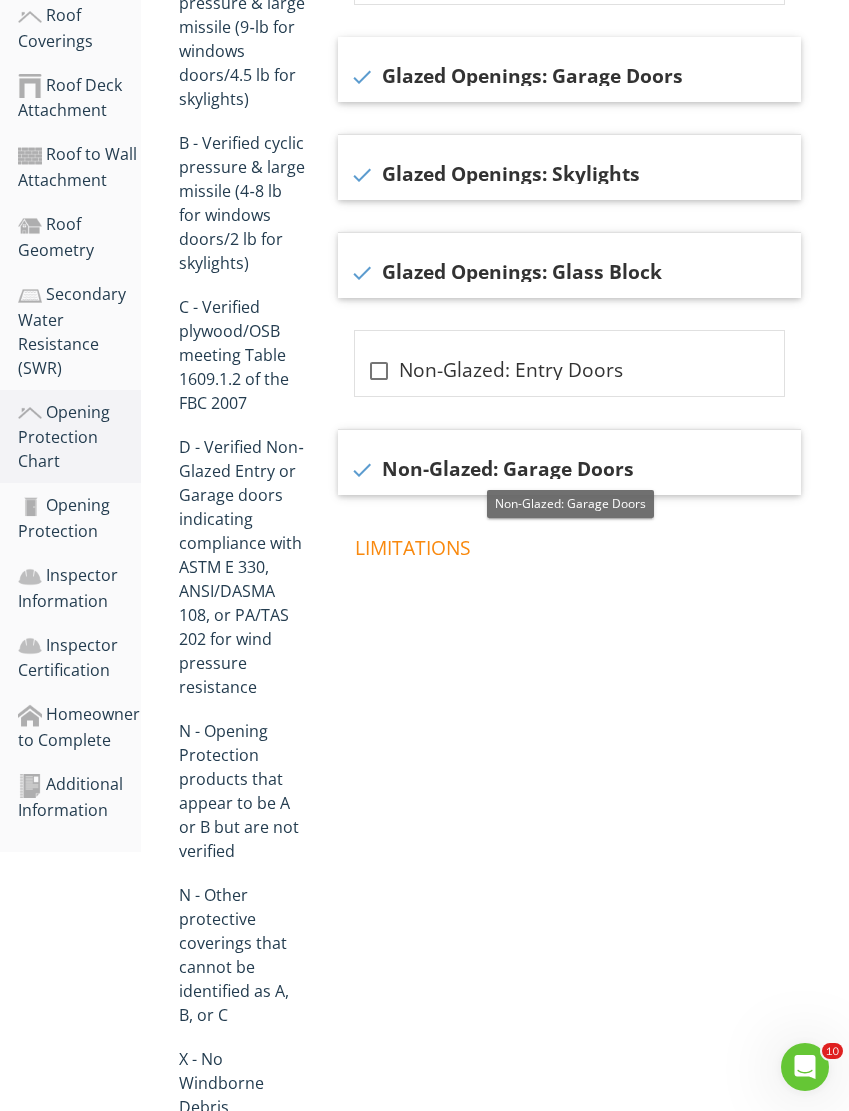 scroll, scrollTop: 639, scrollLeft: 0, axis: vertical 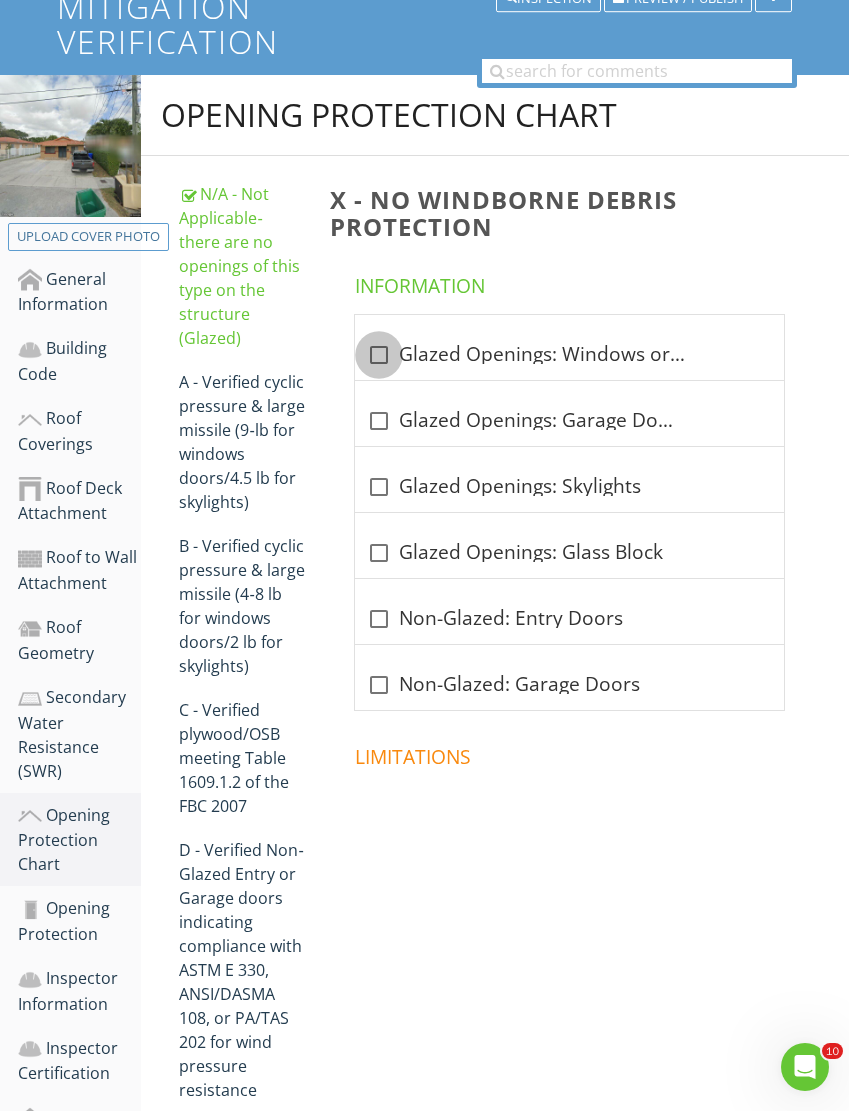 click at bounding box center (379, 355) 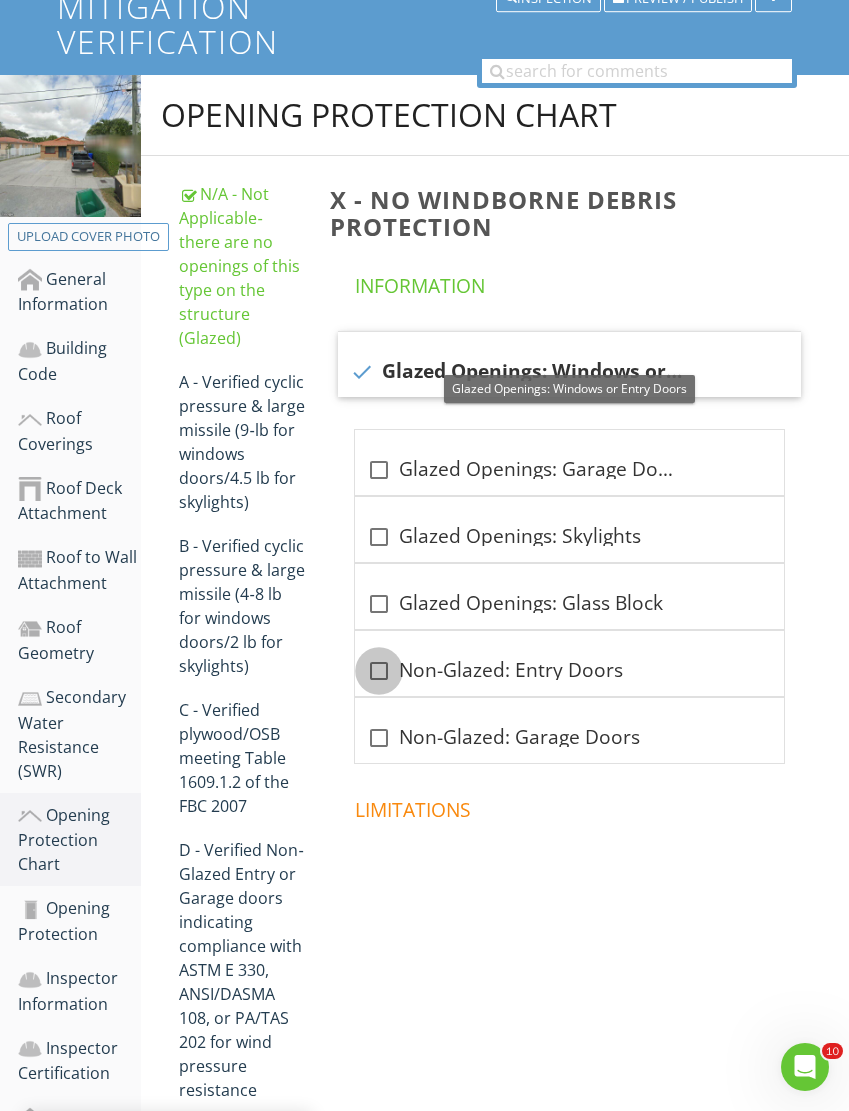 click at bounding box center (379, 671) 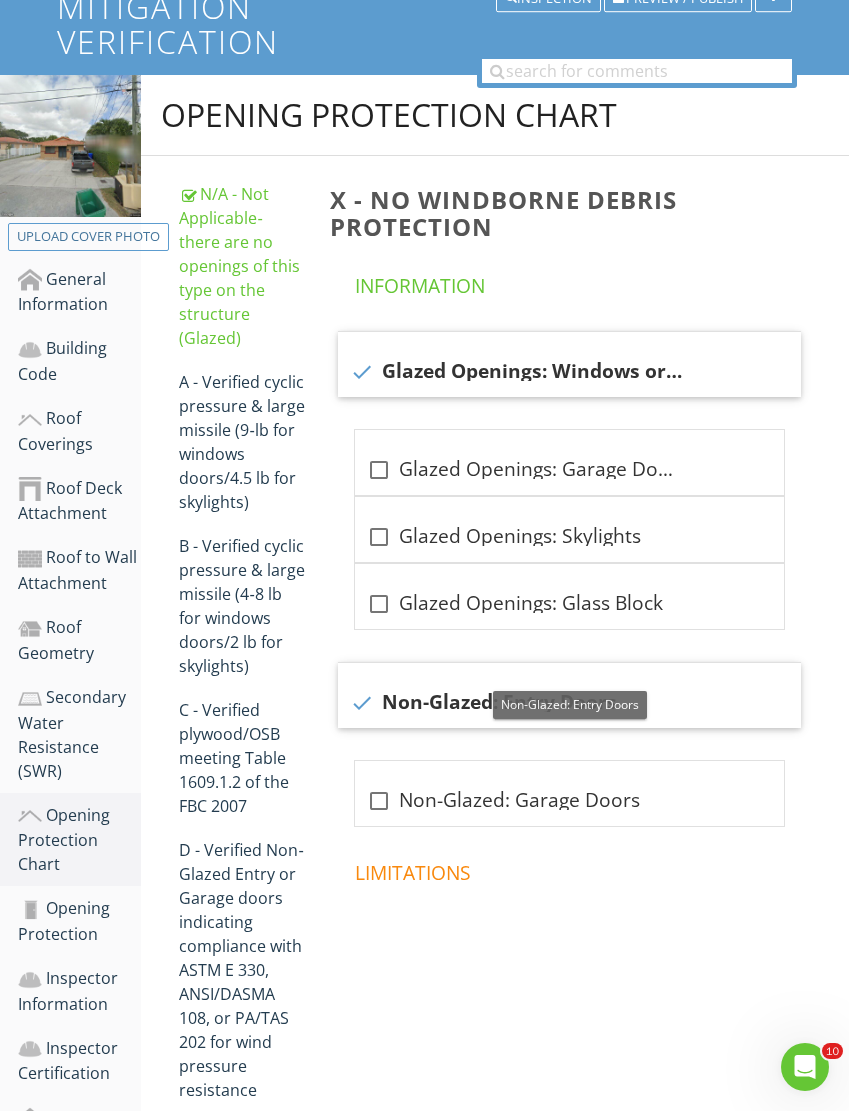 click on "Secondary Water Resistance (SWR)" at bounding box center [79, 734] 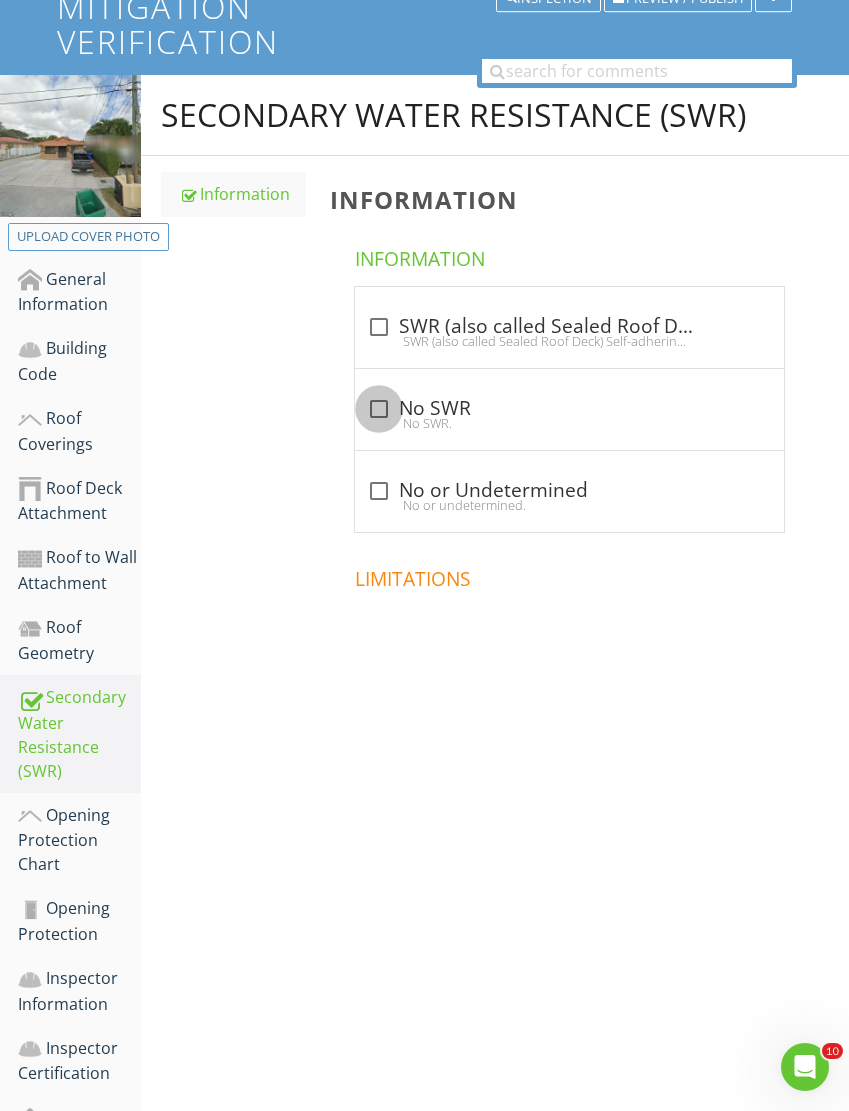 click at bounding box center [379, 409] 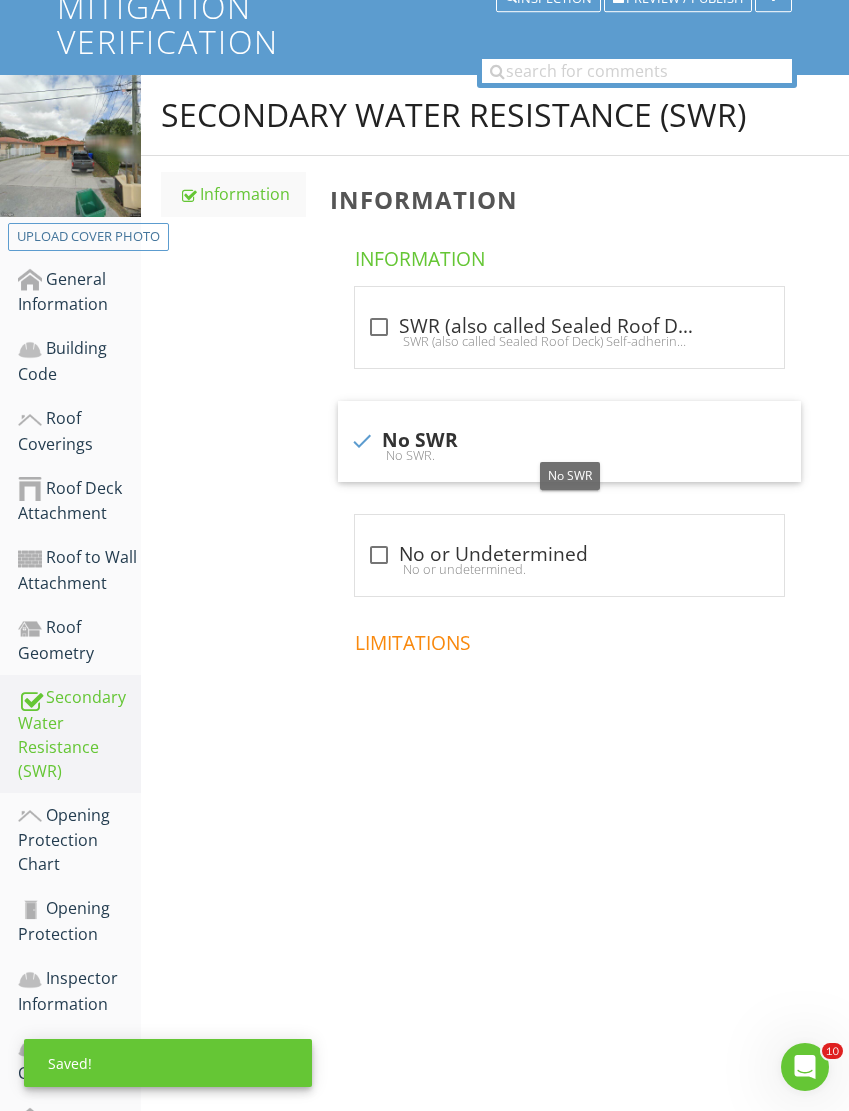 click on "Roof Geometry" at bounding box center (79, 640) 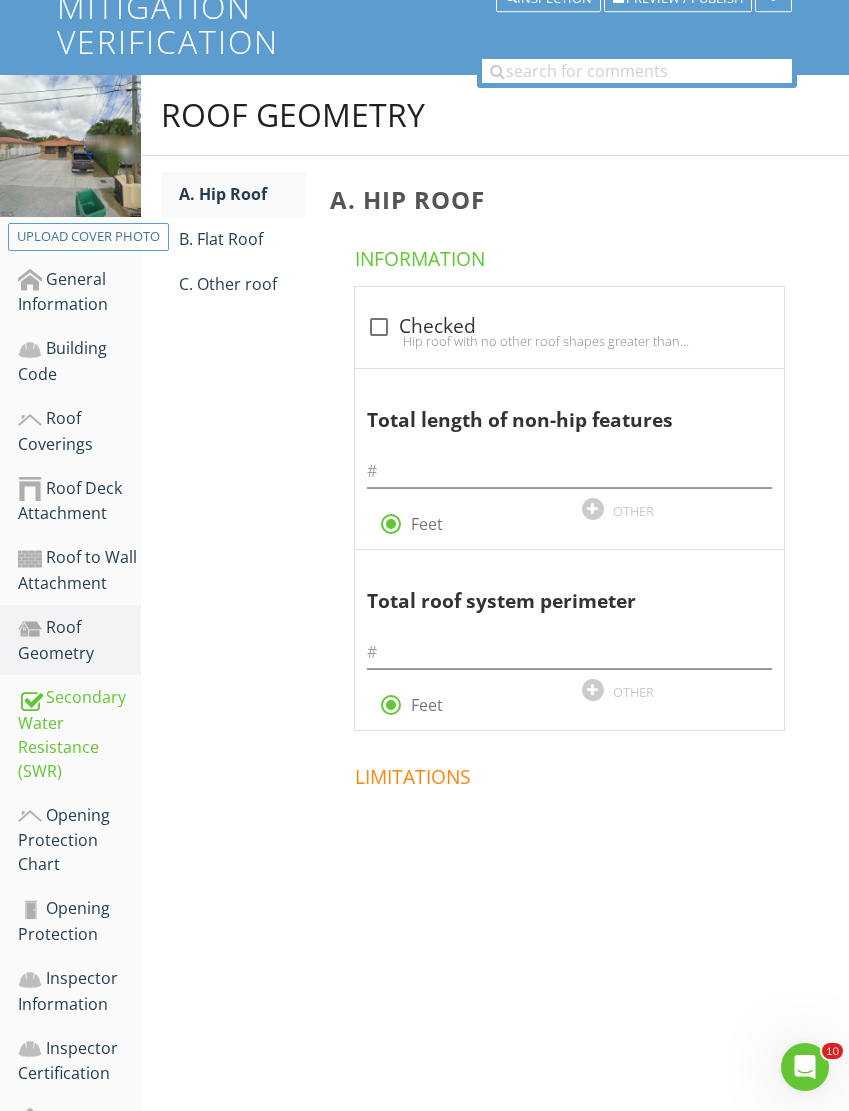 click on "C. Other roof" at bounding box center (242, 284) 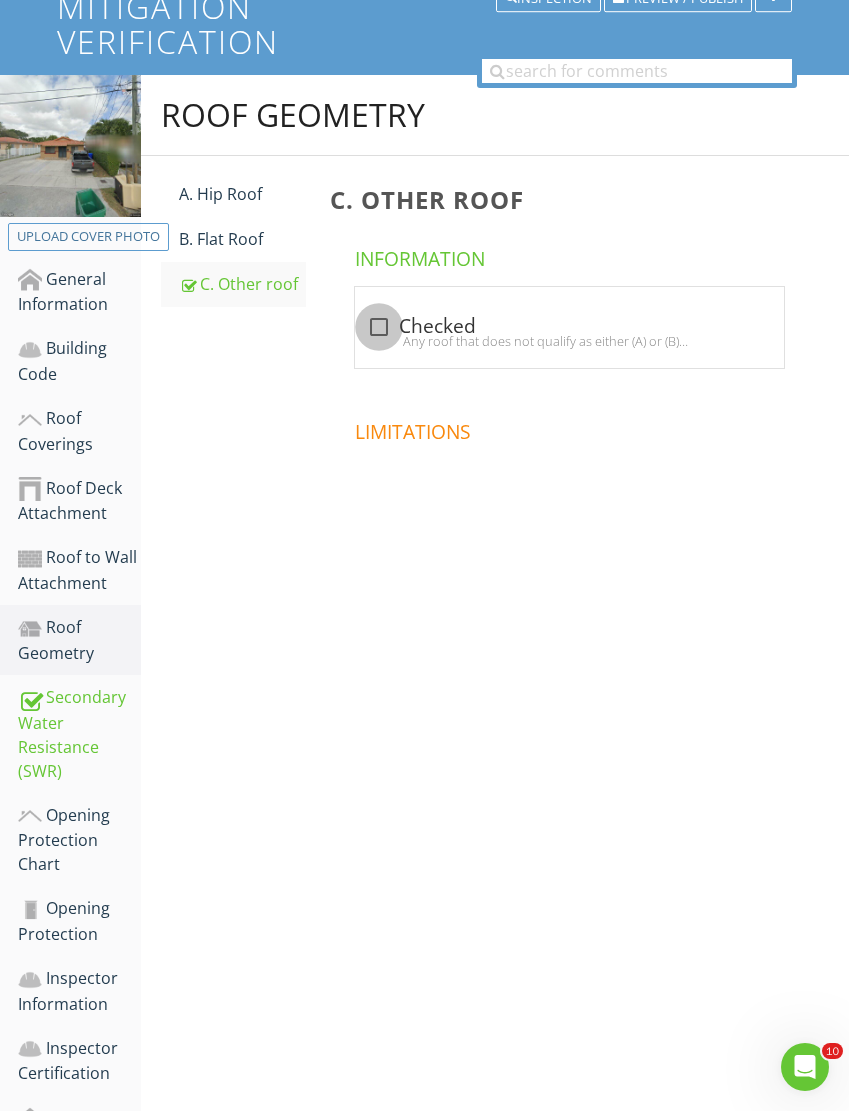 click at bounding box center (379, 327) 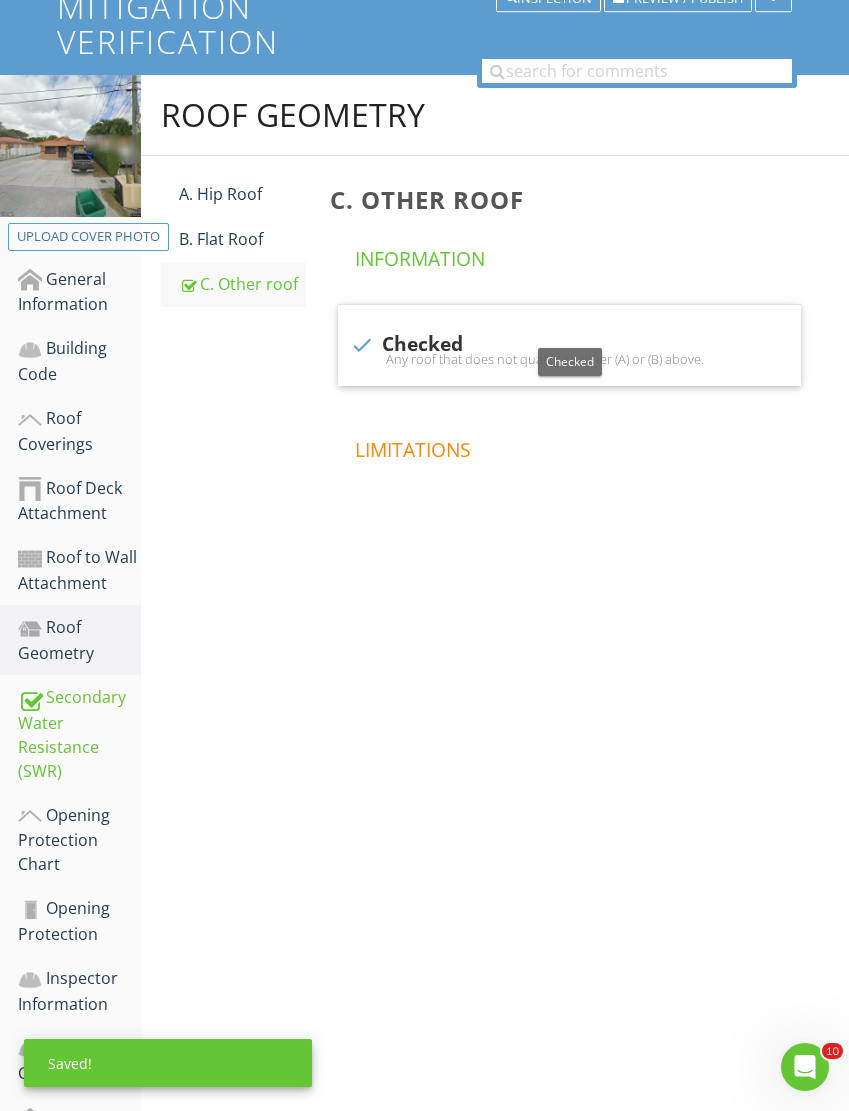 click on "Roof to Wall Attachment" at bounding box center (79, 570) 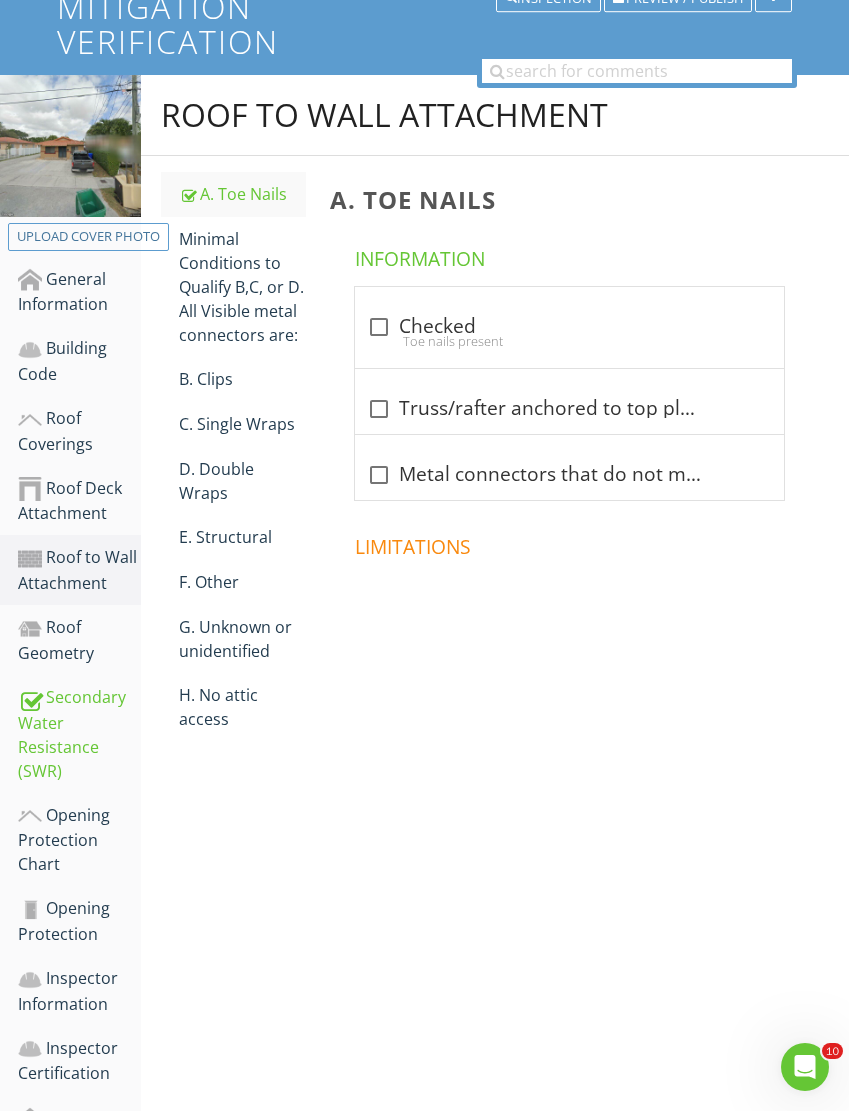 click on "Minimal Conditions to Qualify B,C, or D.  All Visible metal connectors are:" at bounding box center [242, 287] 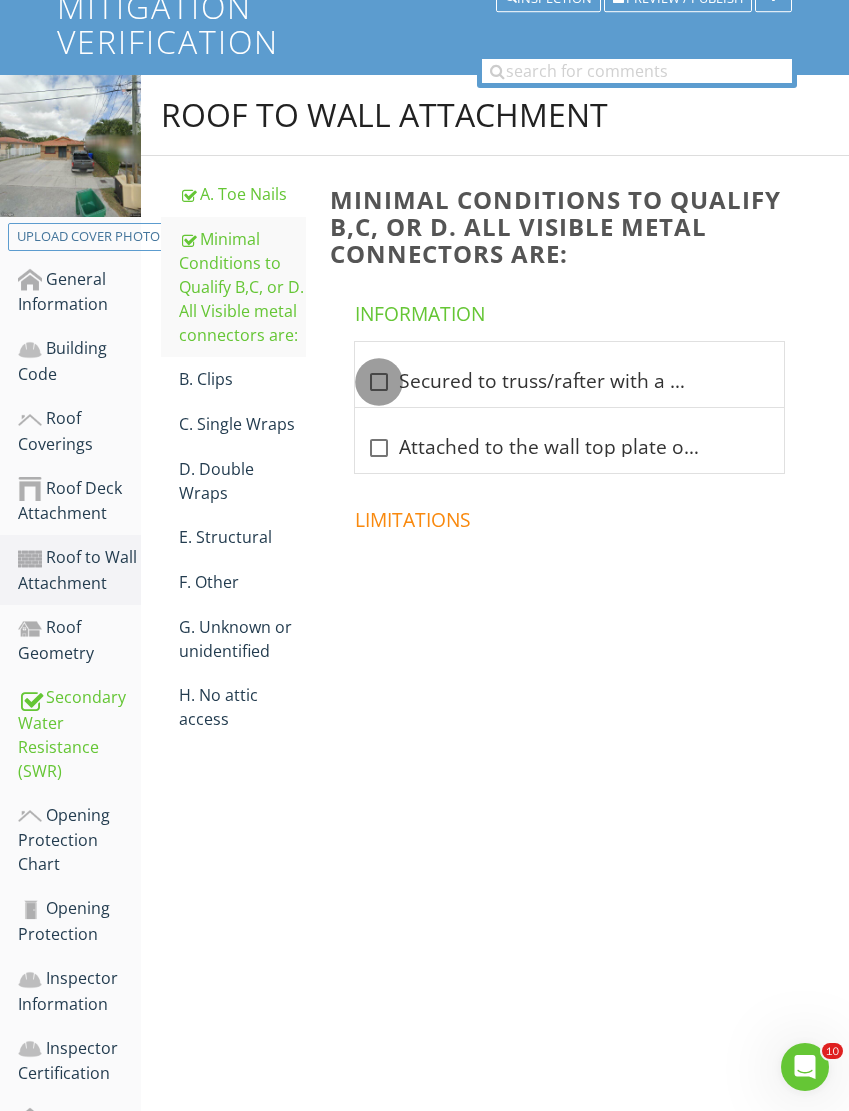 click at bounding box center (379, 382) 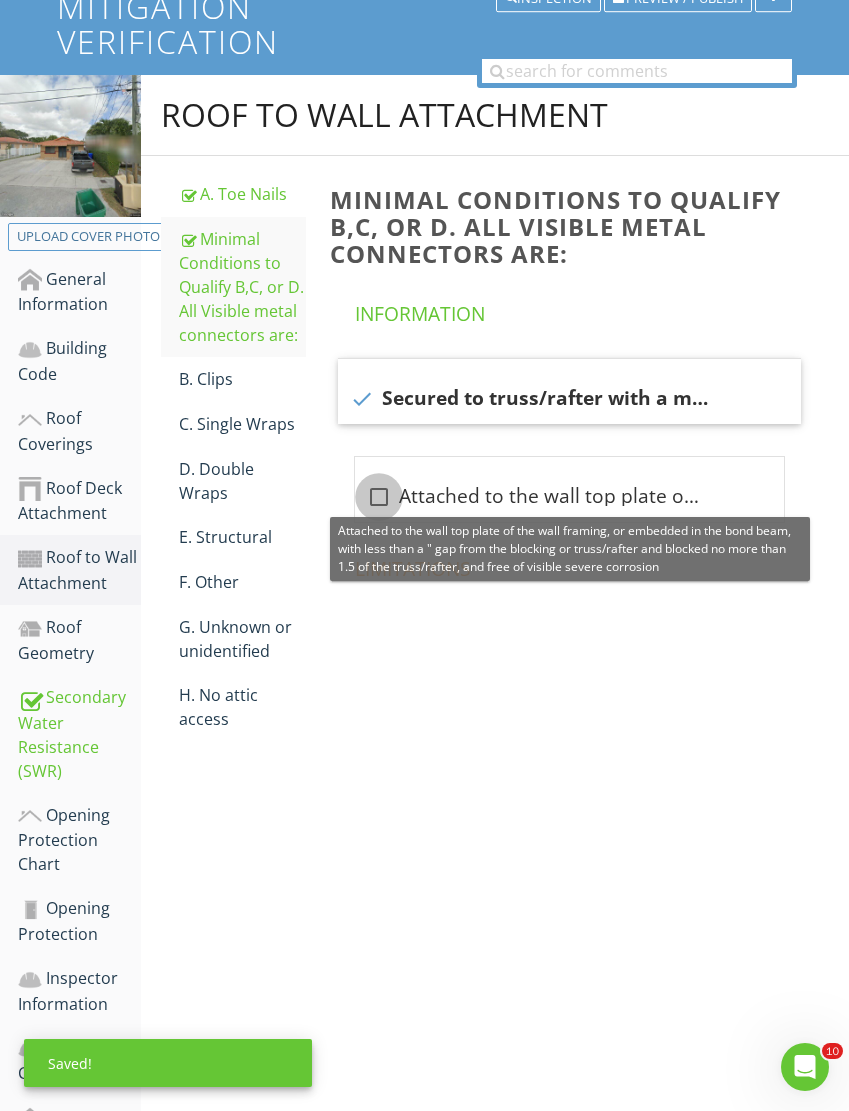click at bounding box center (379, 497) 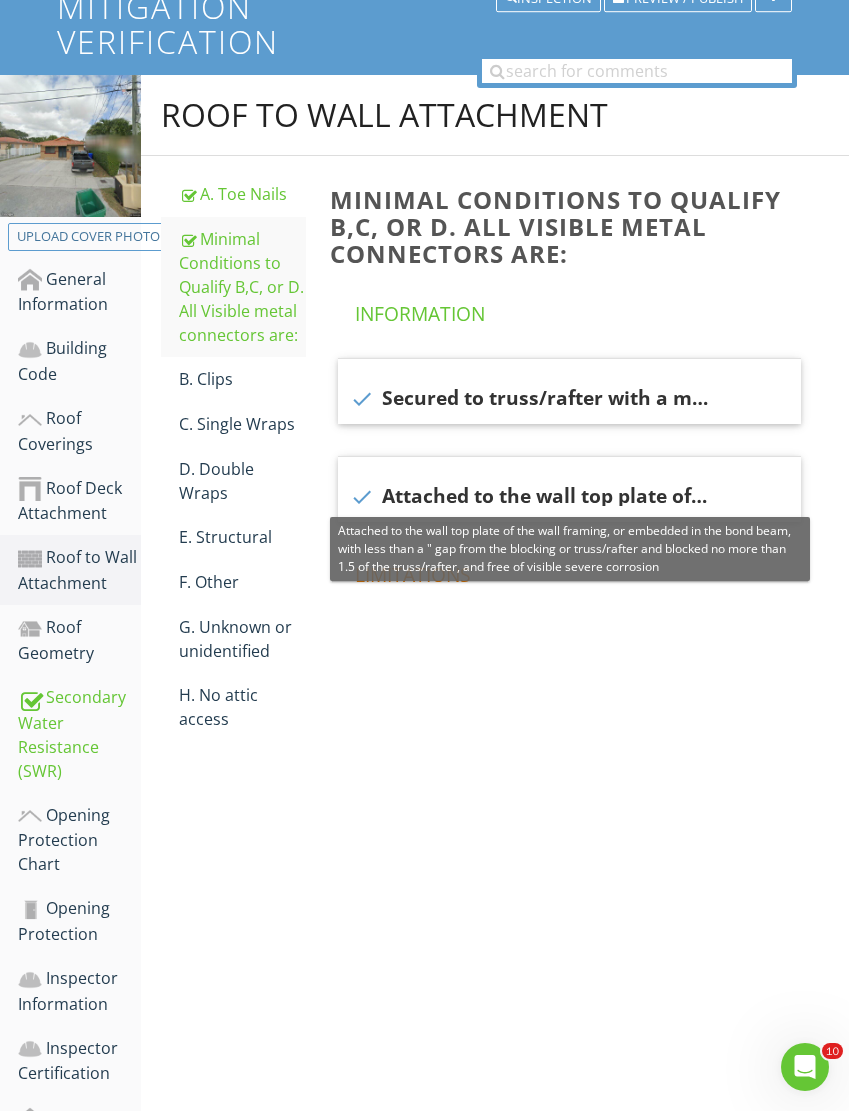 click on "C. Single Wraps" at bounding box center (242, 424) 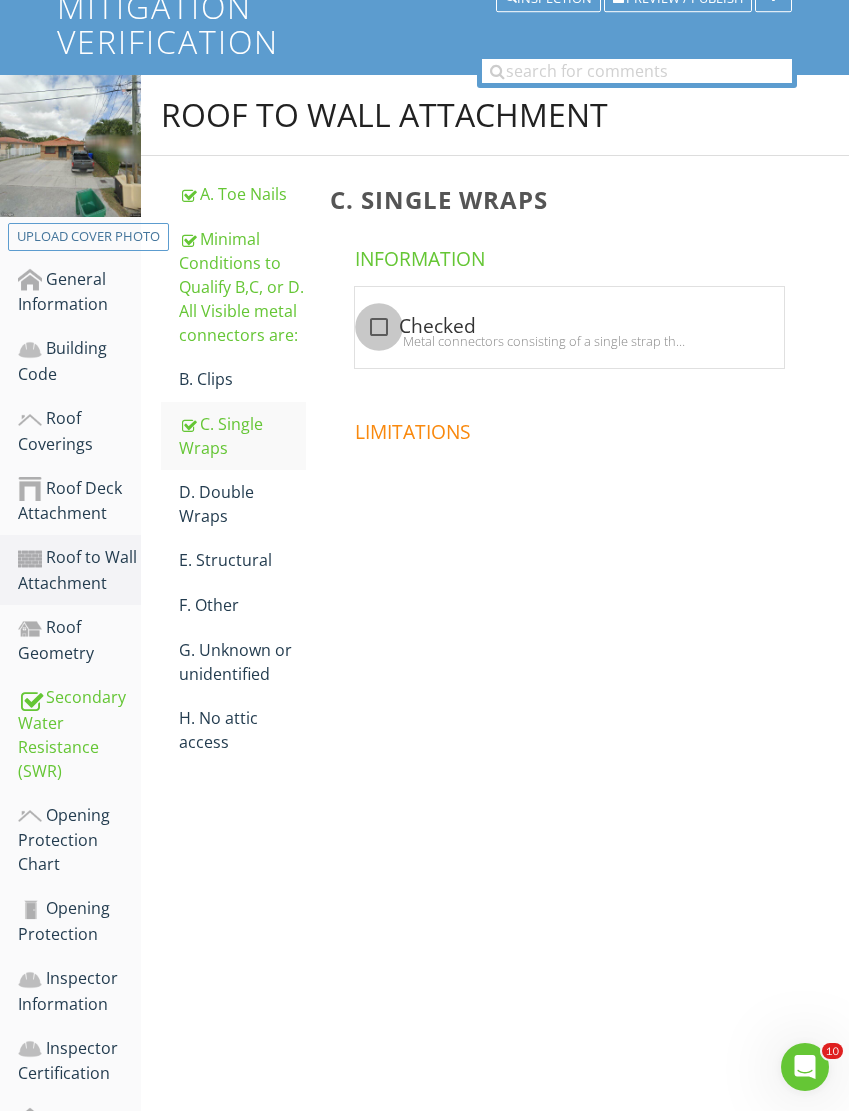 click at bounding box center [379, 327] 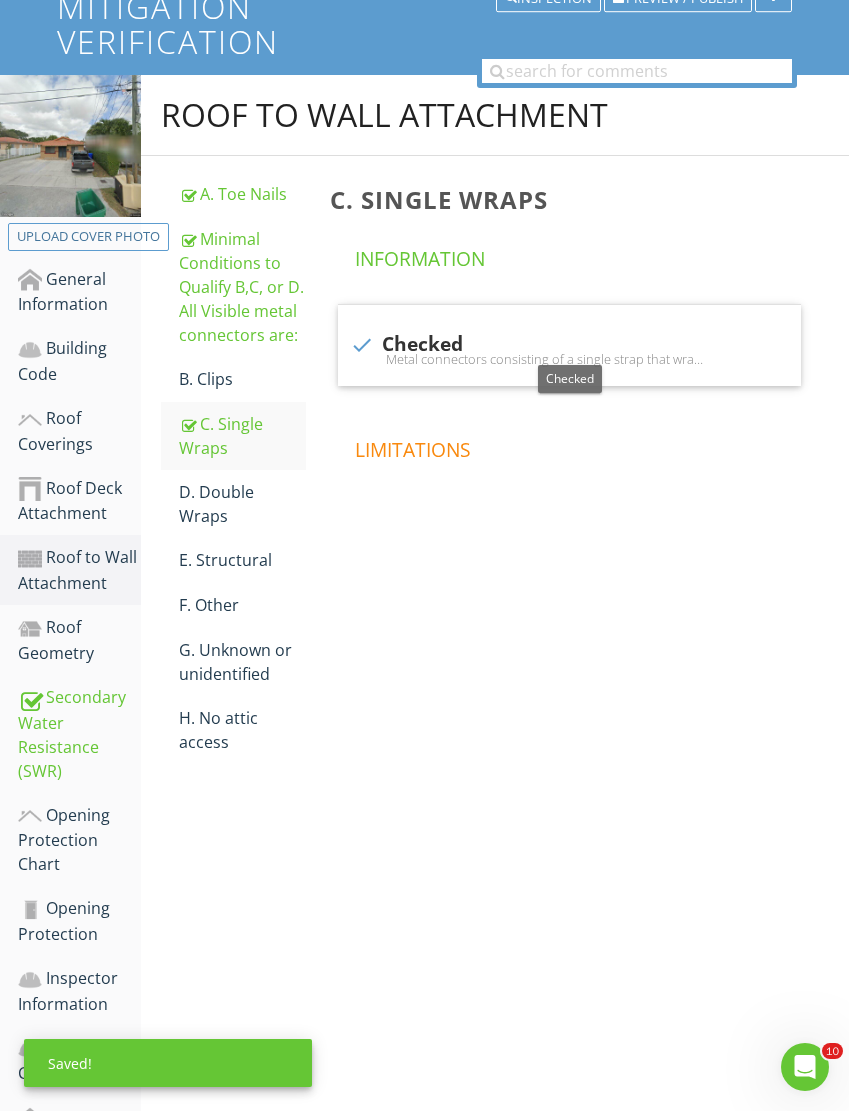 click on "Roof Deck Attachment" at bounding box center [79, 501] 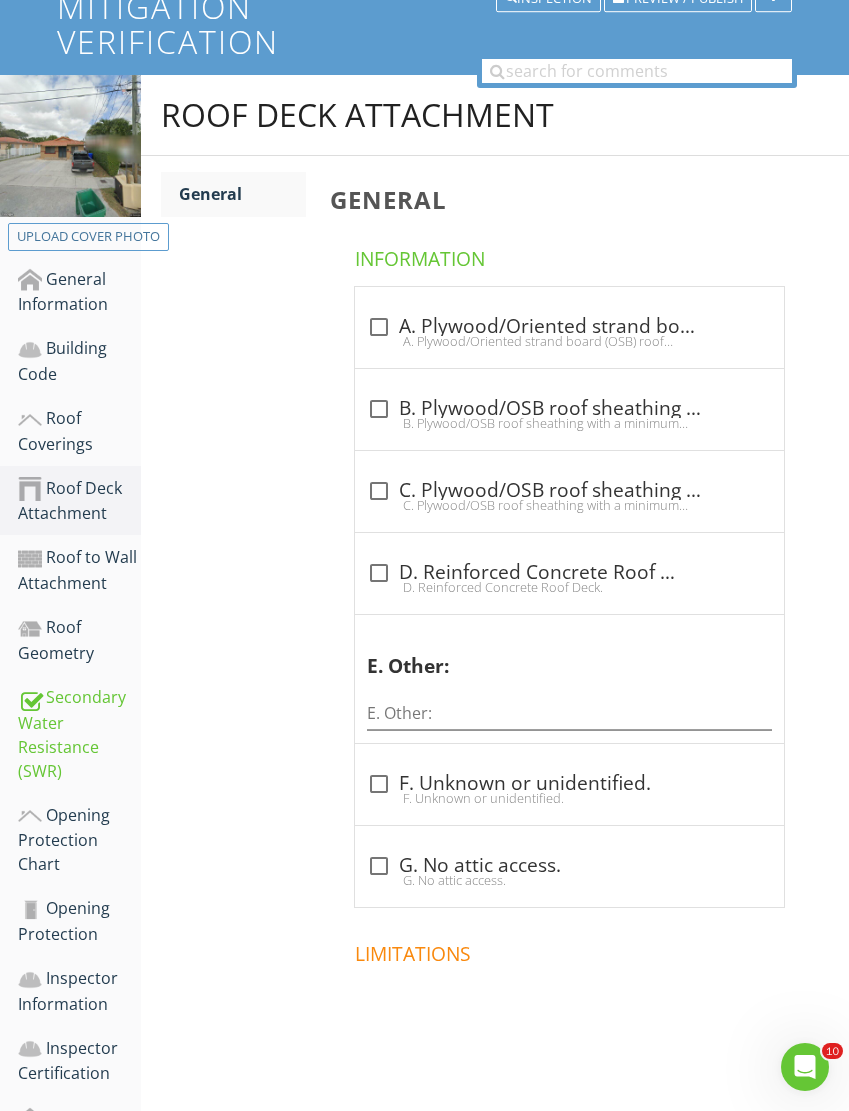 click at bounding box center (379, 409) 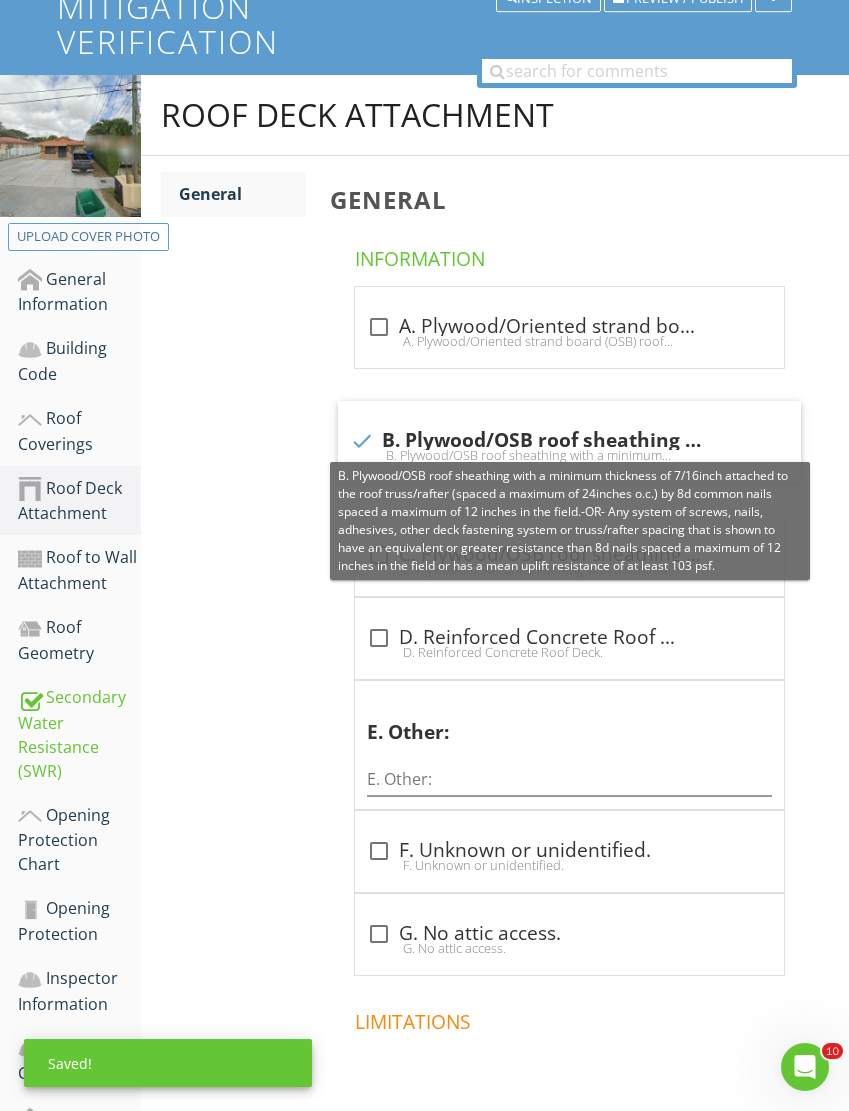click on "Roof Coverings" at bounding box center (79, 431) 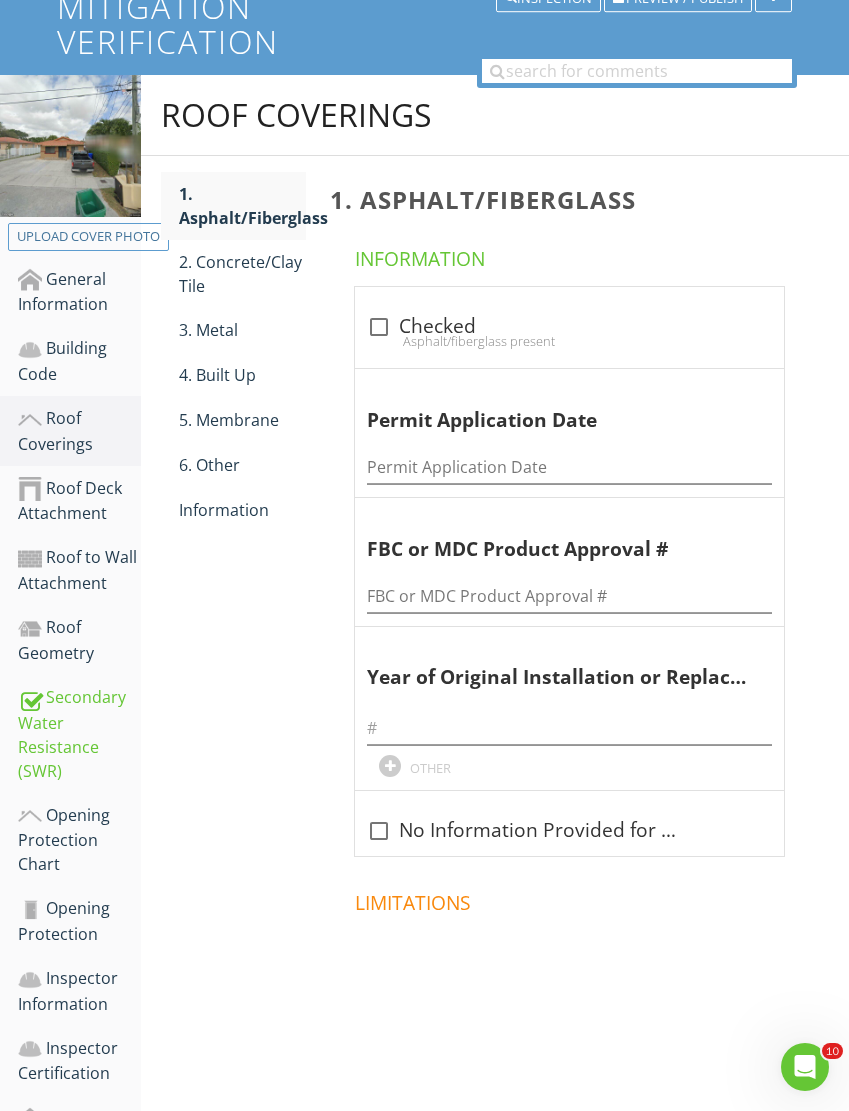 click on "2. Concrete/Clay Tile" at bounding box center (242, 274) 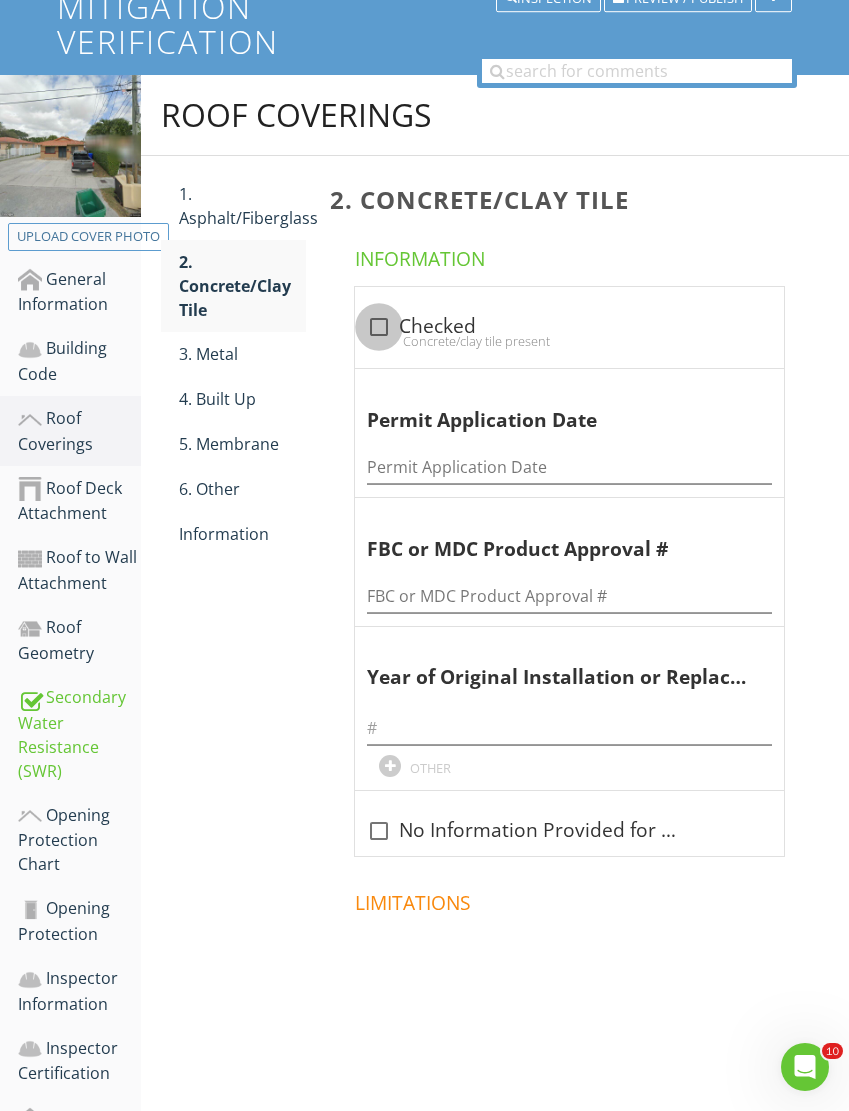 click at bounding box center [379, 327] 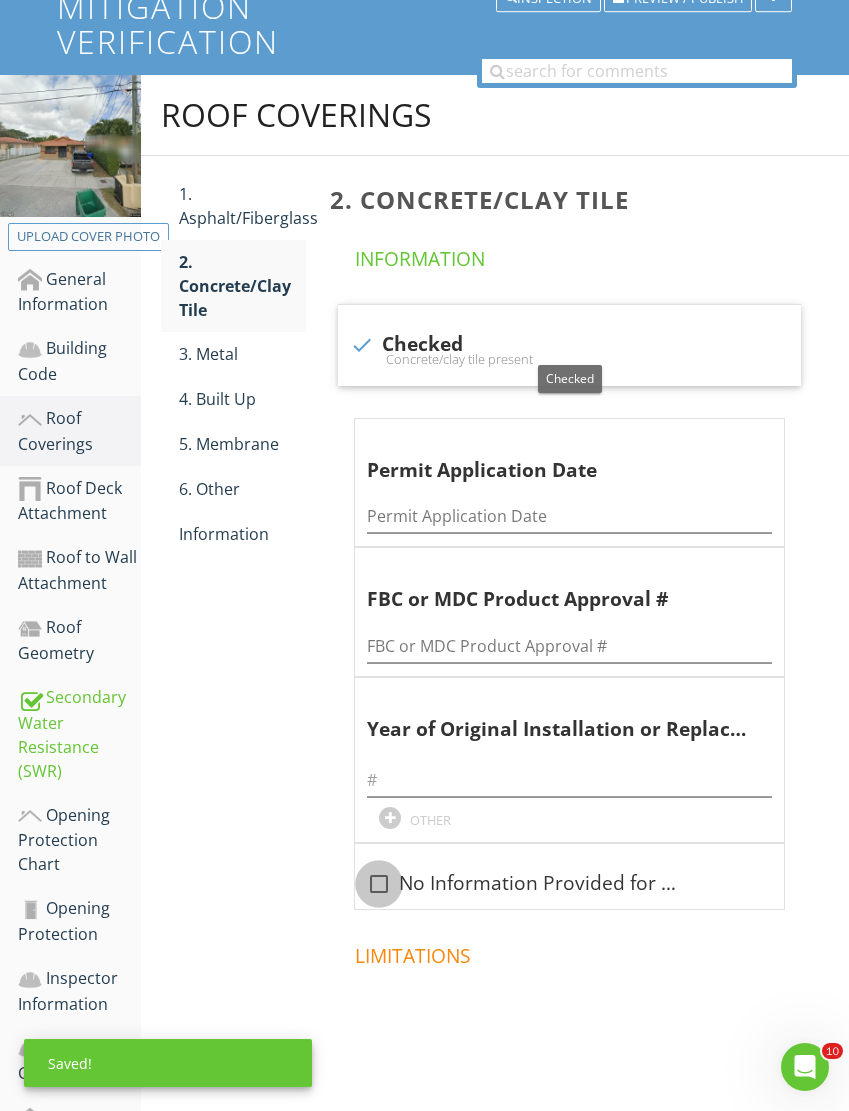 click at bounding box center [379, 884] 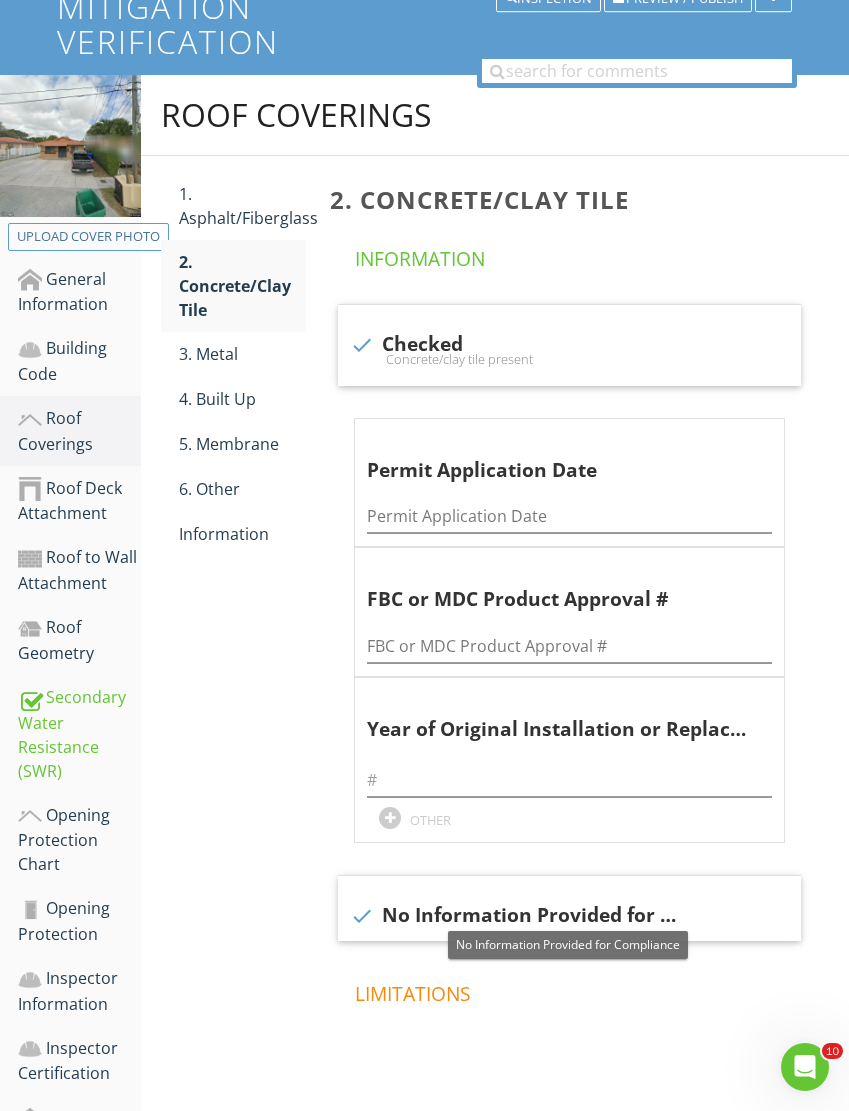 click on "Building Code" at bounding box center (79, 361) 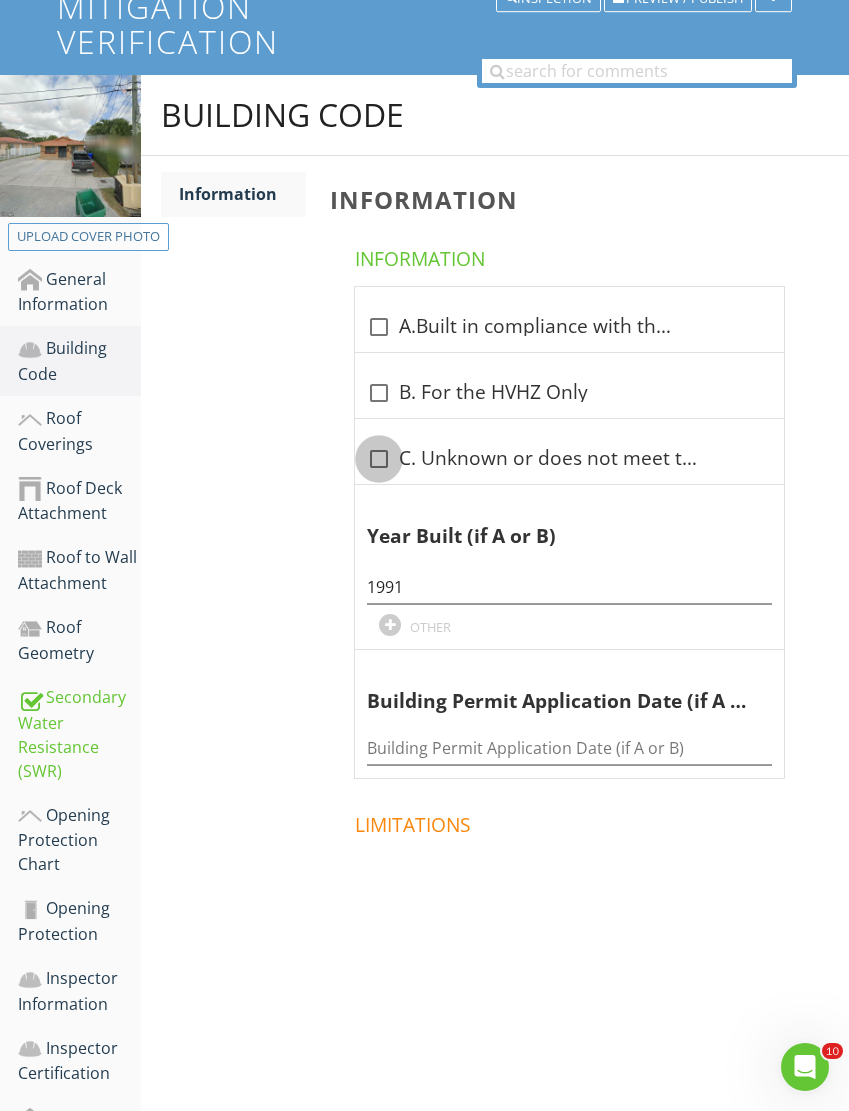 click at bounding box center [379, 459] 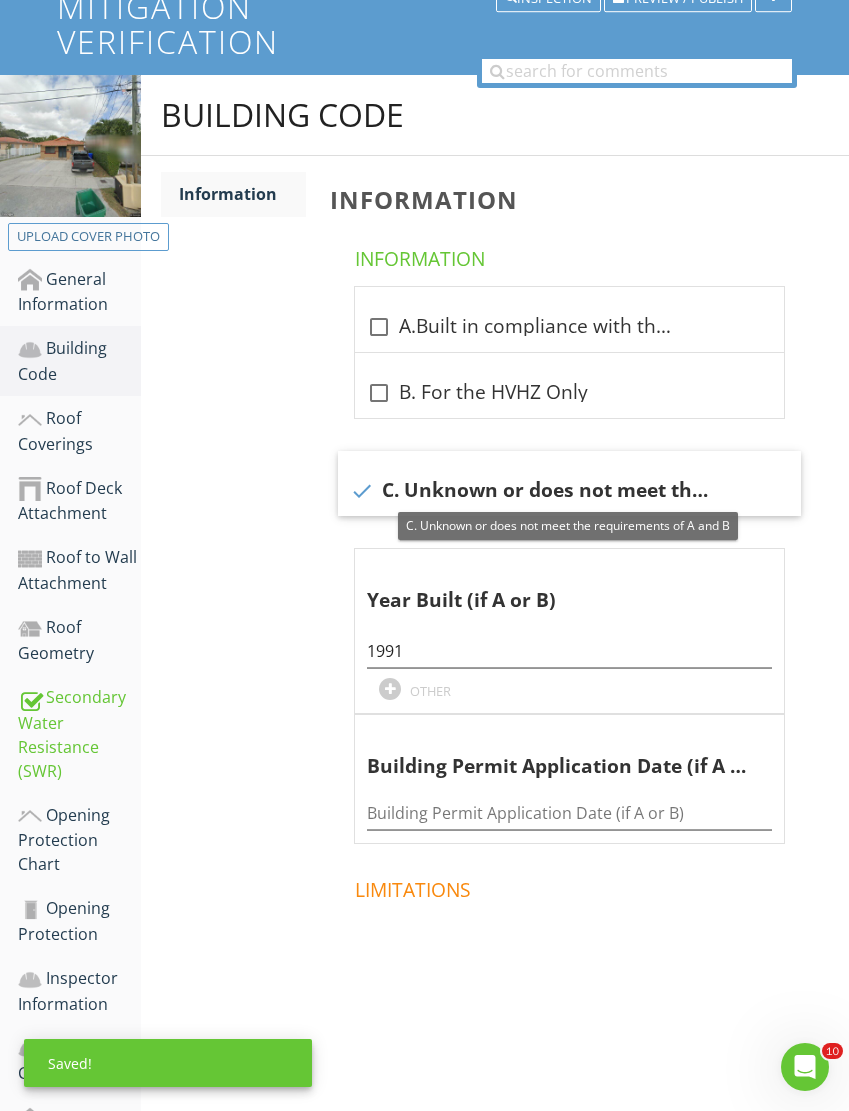 click on "Roof Coverings" at bounding box center [79, 431] 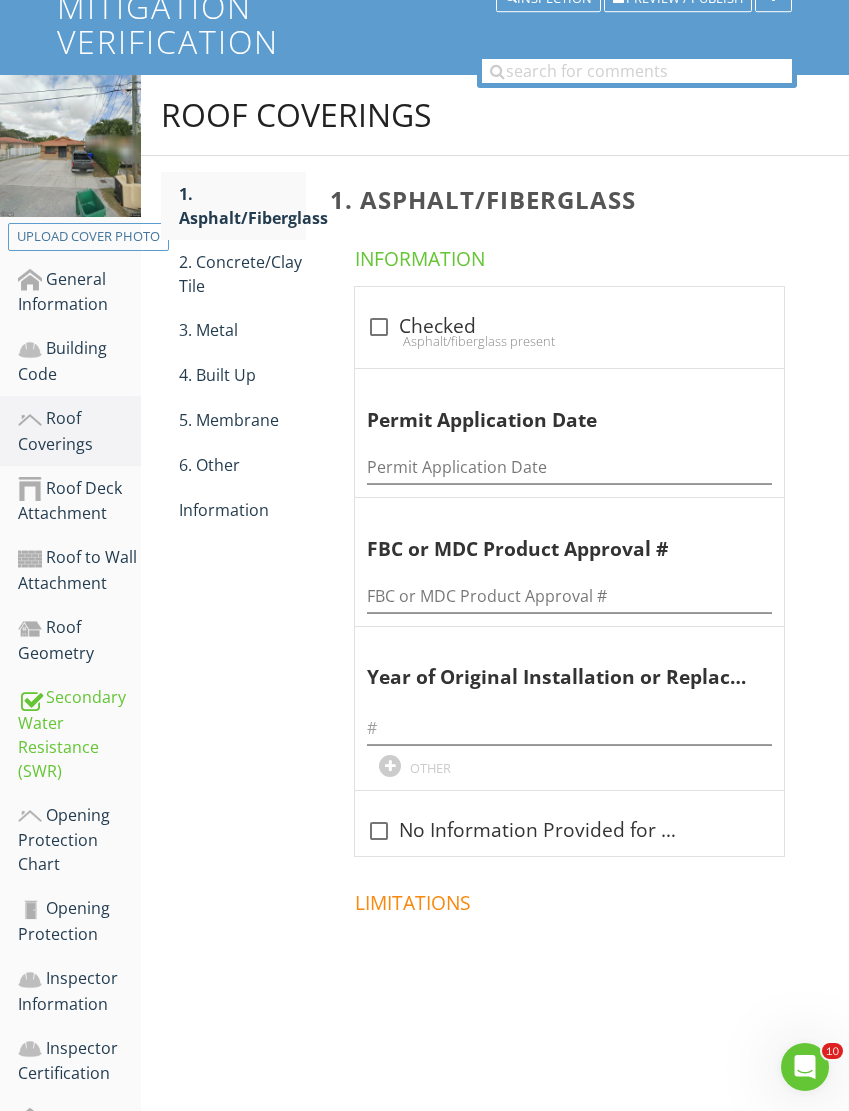 click on "Information" at bounding box center [242, 510] 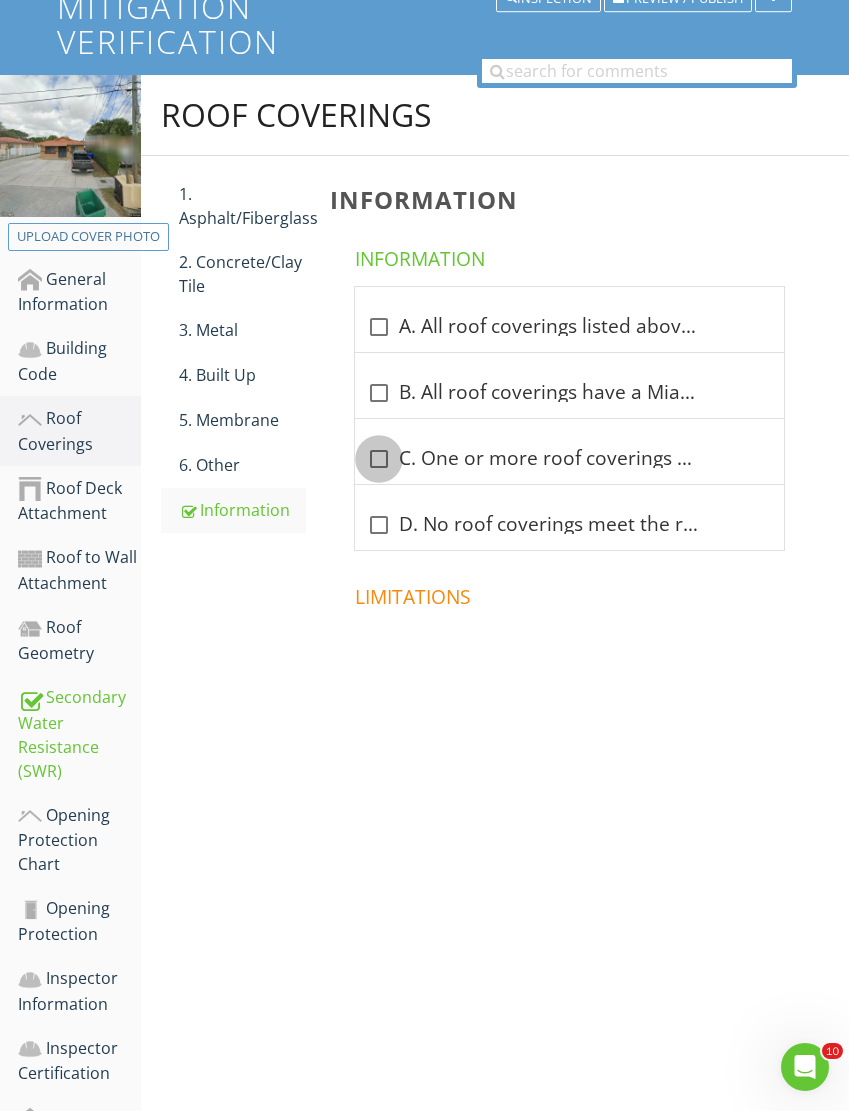 click at bounding box center (379, 459) 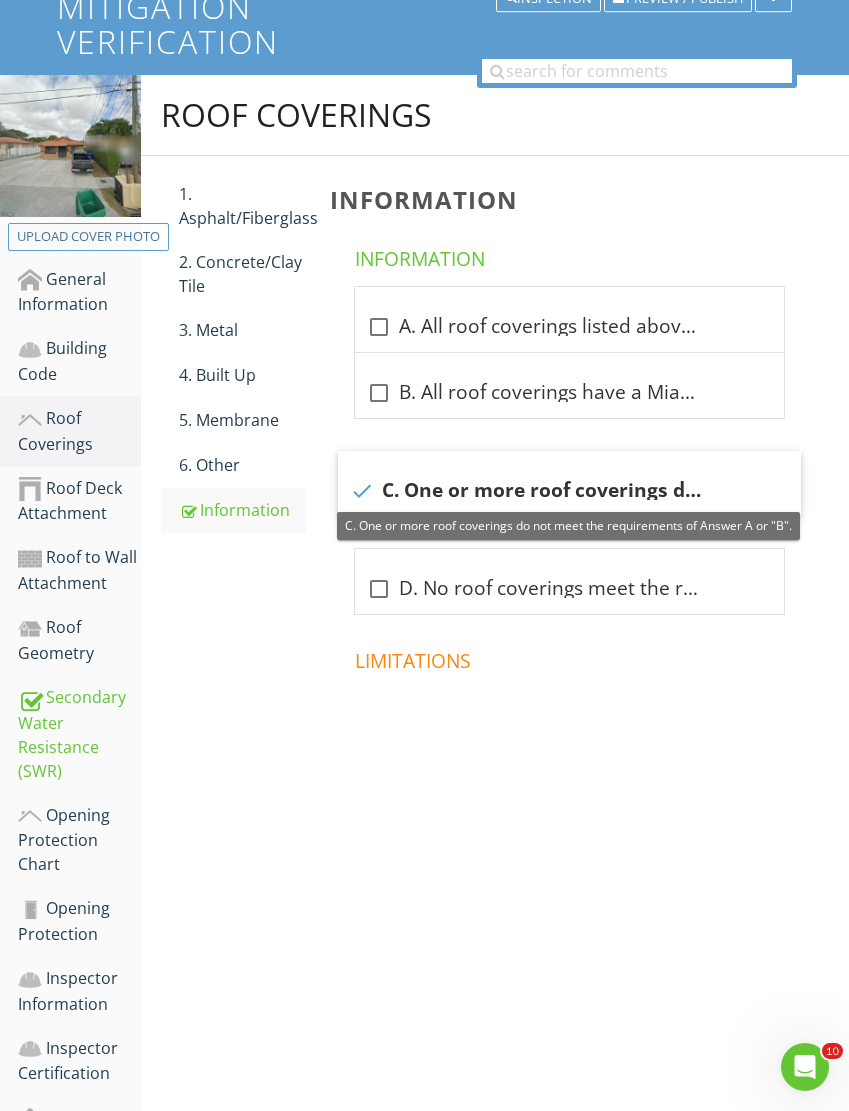 click on "General Information" at bounding box center (79, 292) 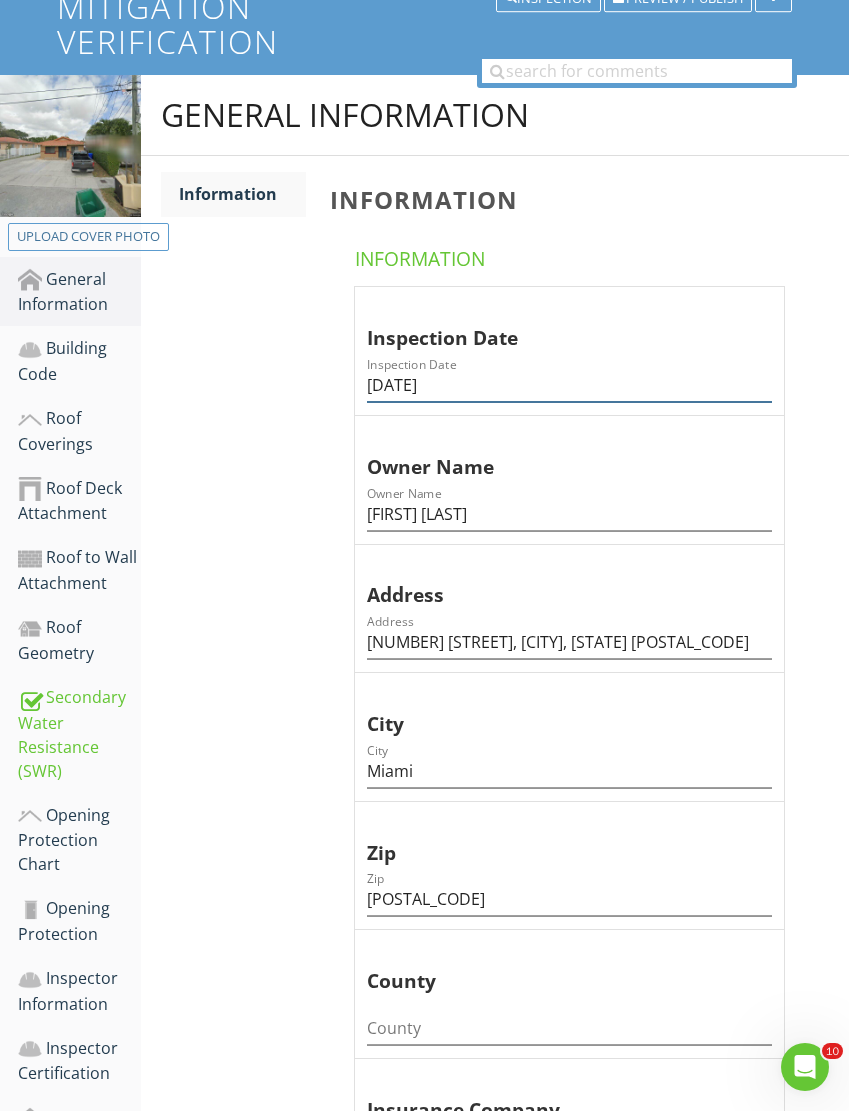 click on "3/27/20" at bounding box center [569, 385] 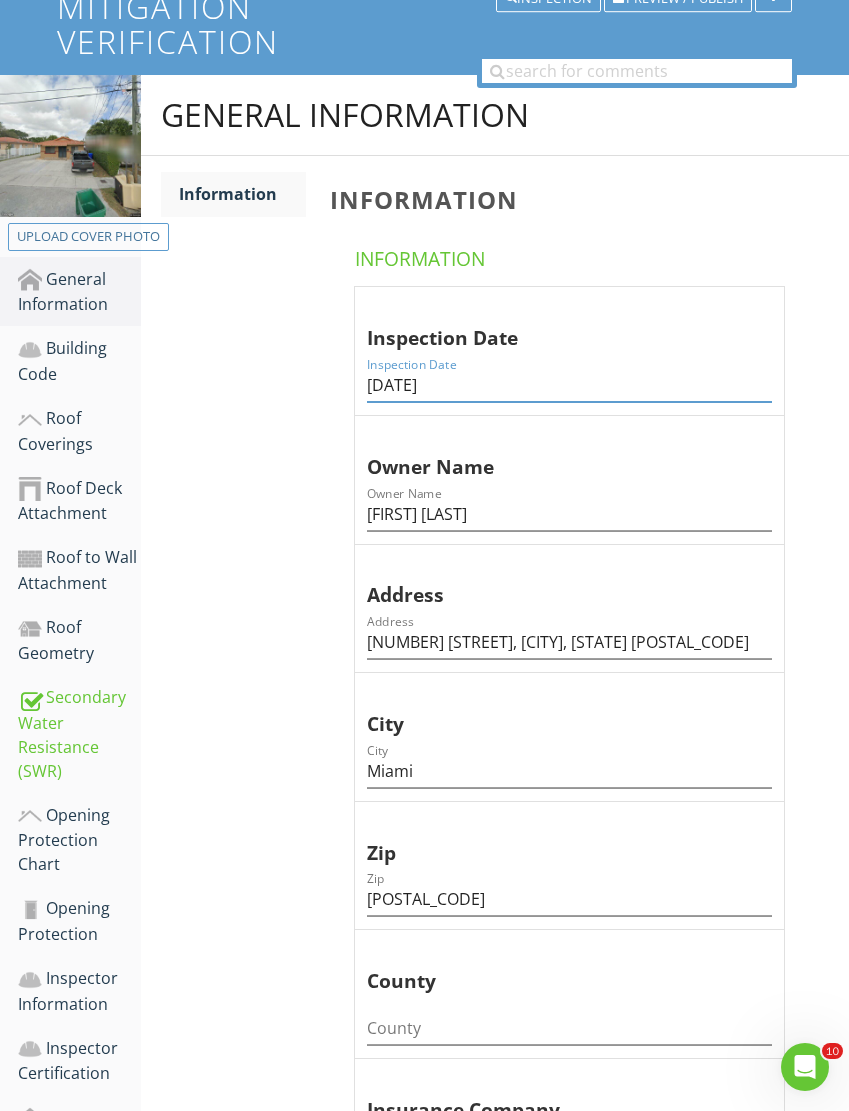 click on "3/27/20" at bounding box center (569, 385) 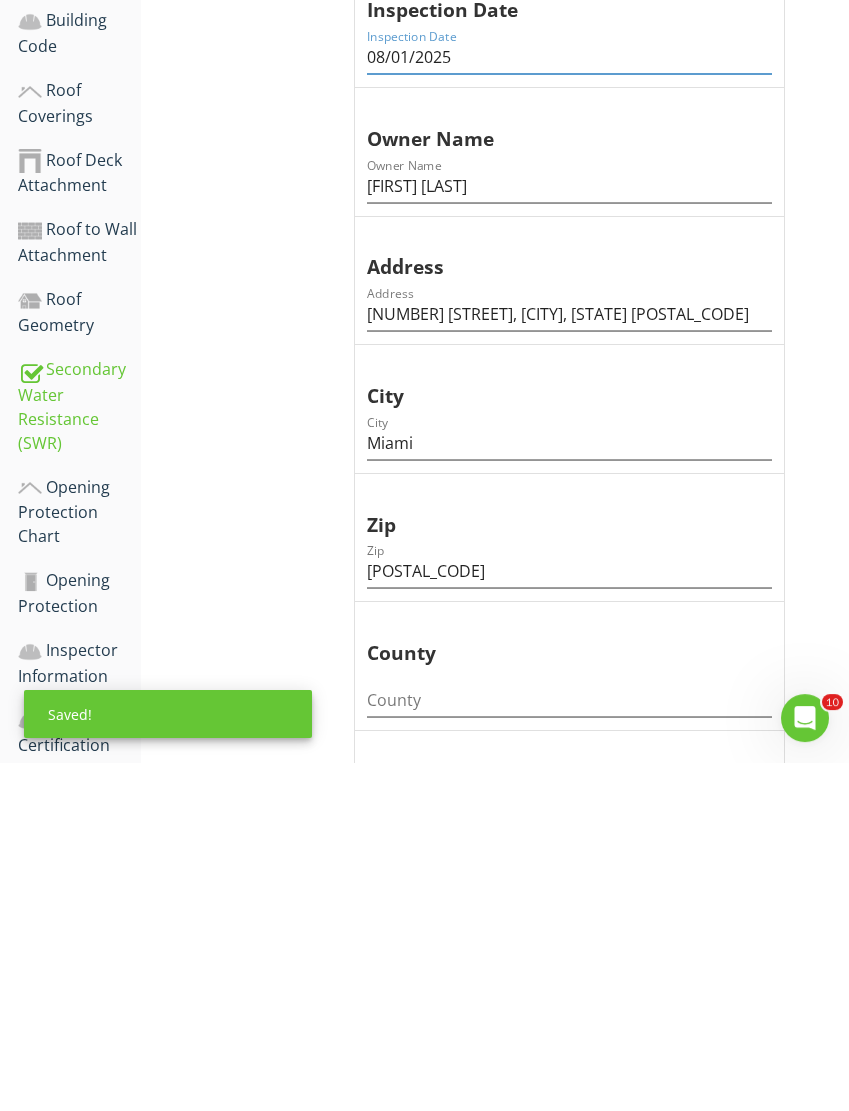 scroll, scrollTop: 216, scrollLeft: 0, axis: vertical 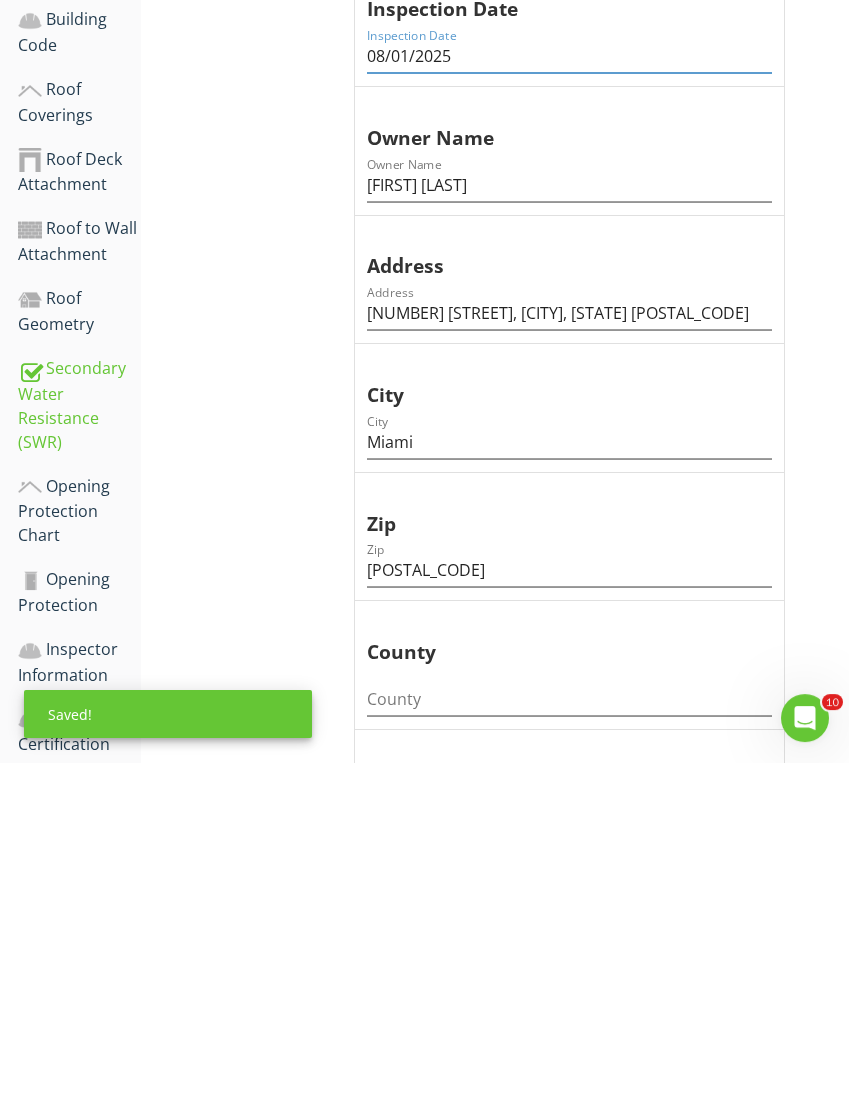 type on "08/01/2025" 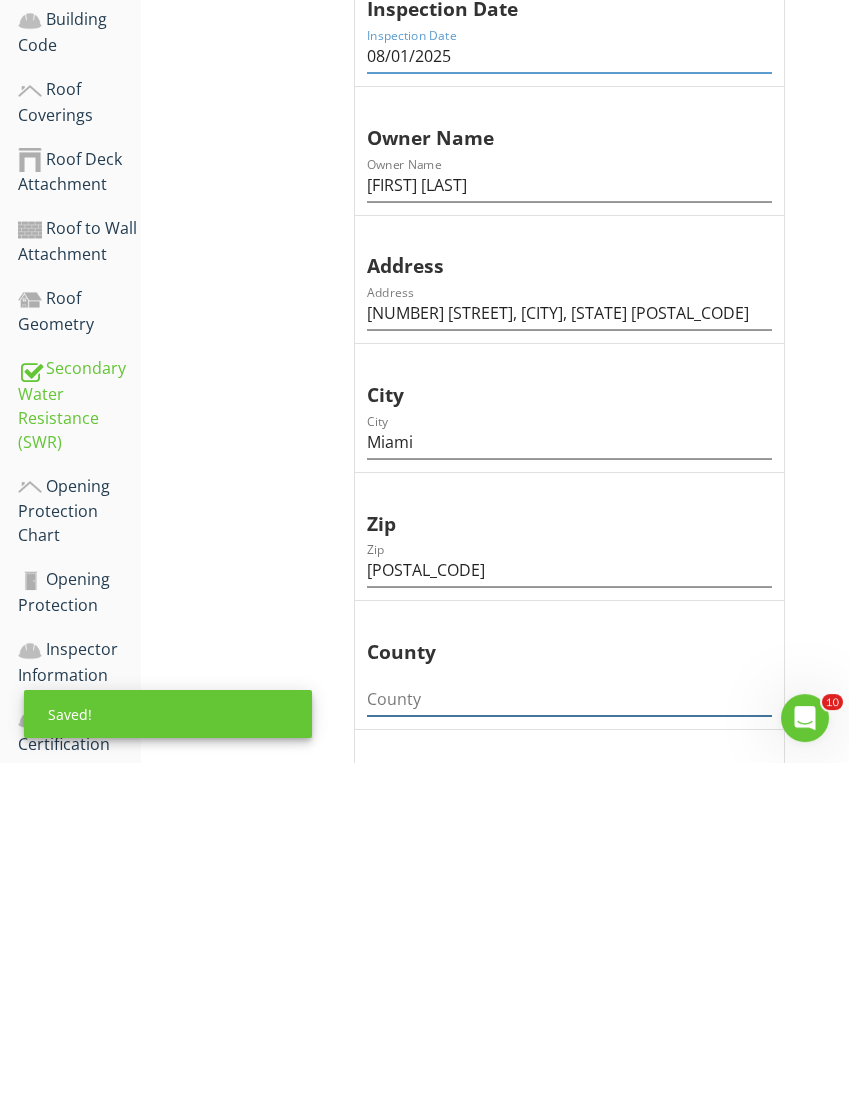 click at bounding box center [569, 1048] 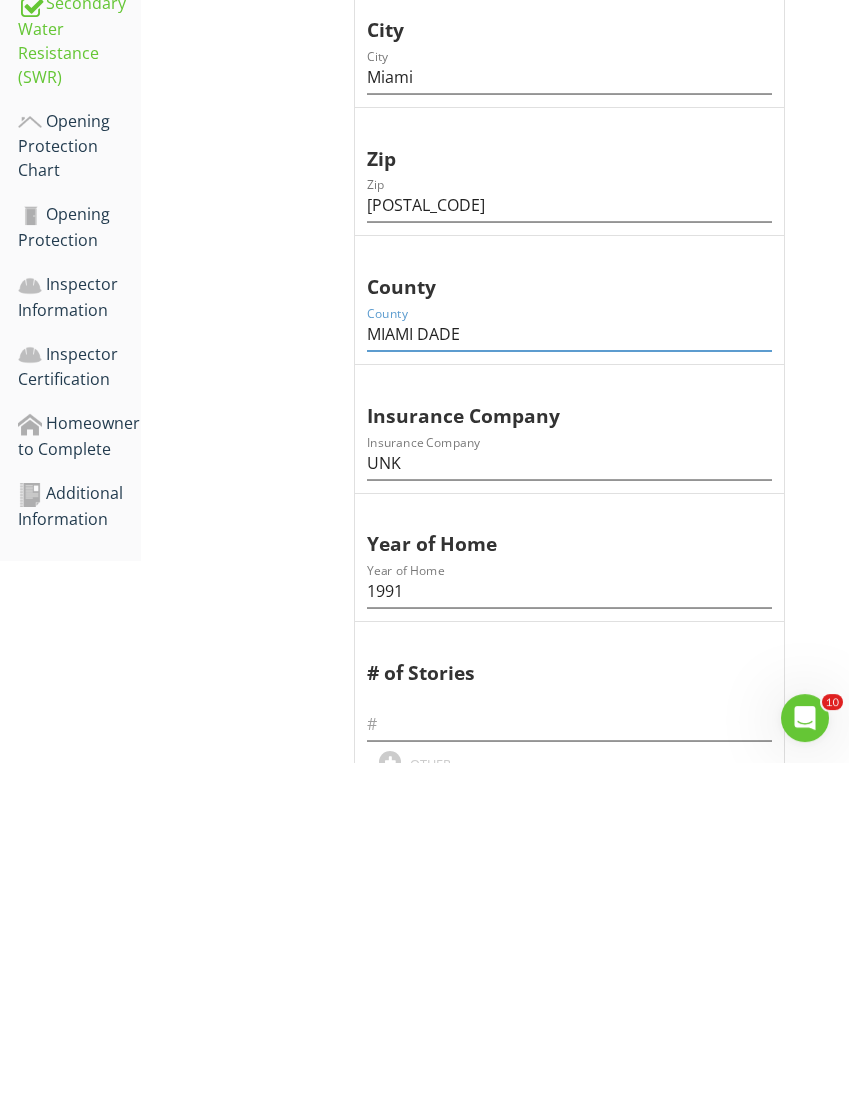 scroll, scrollTop: 626, scrollLeft: 0, axis: vertical 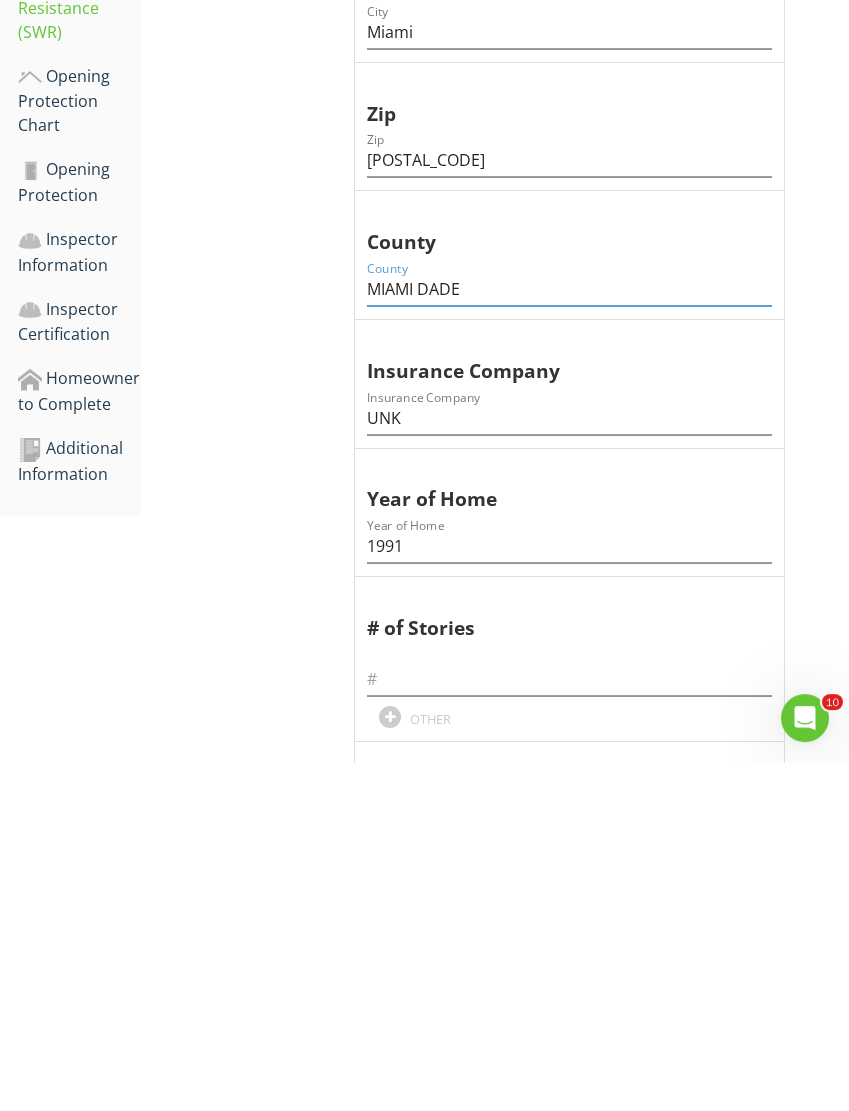 type on "MIAMI DADE" 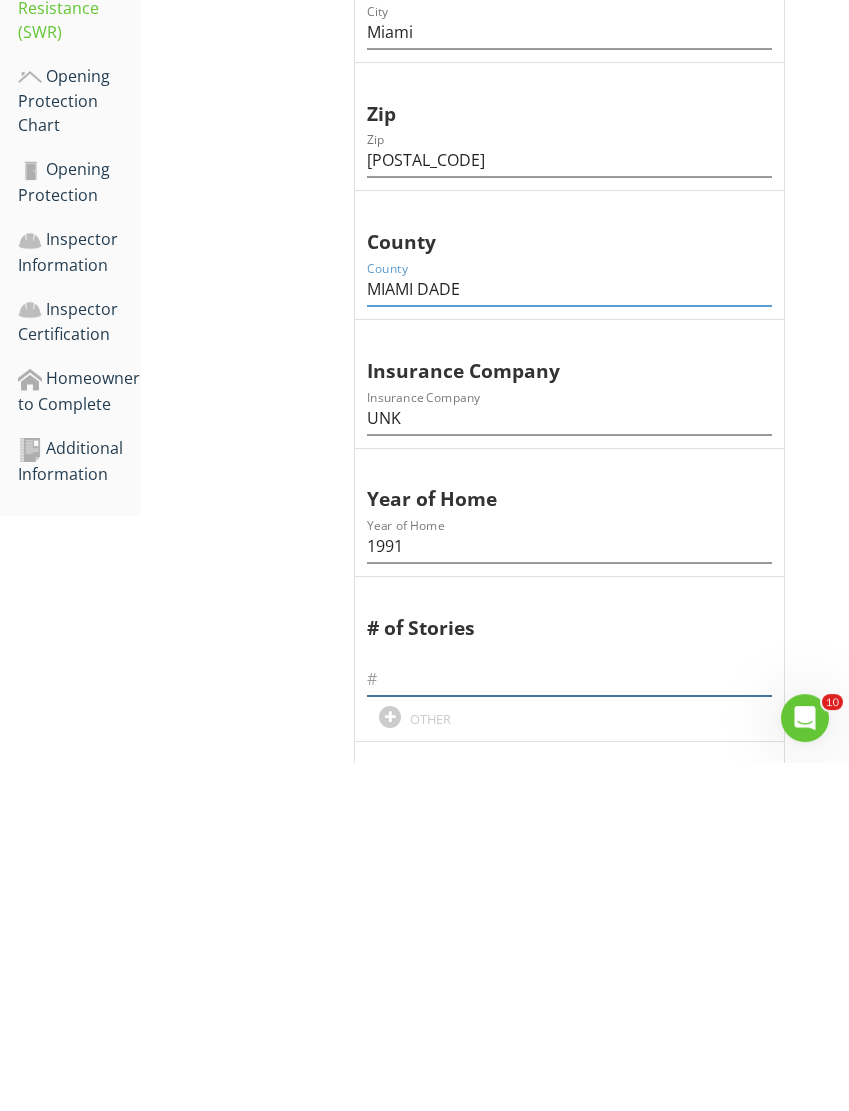 click at bounding box center [569, 1028] 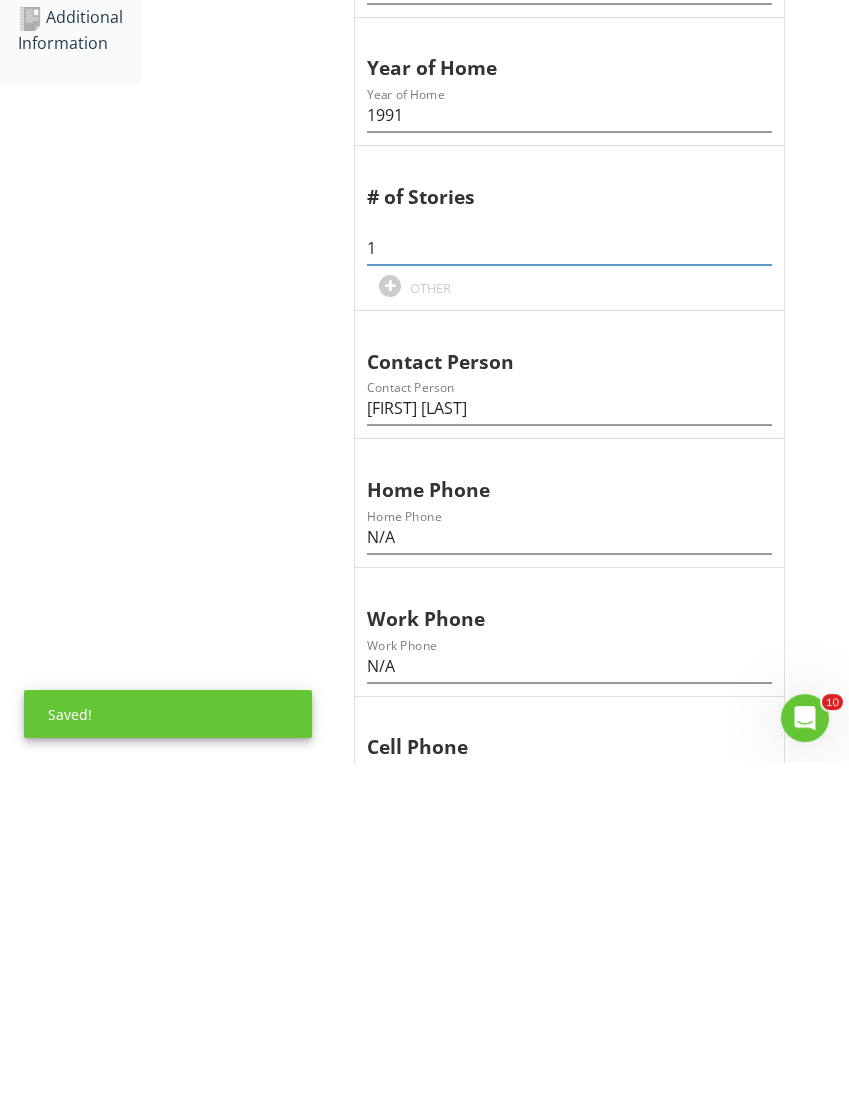 scroll, scrollTop: 1078, scrollLeft: 0, axis: vertical 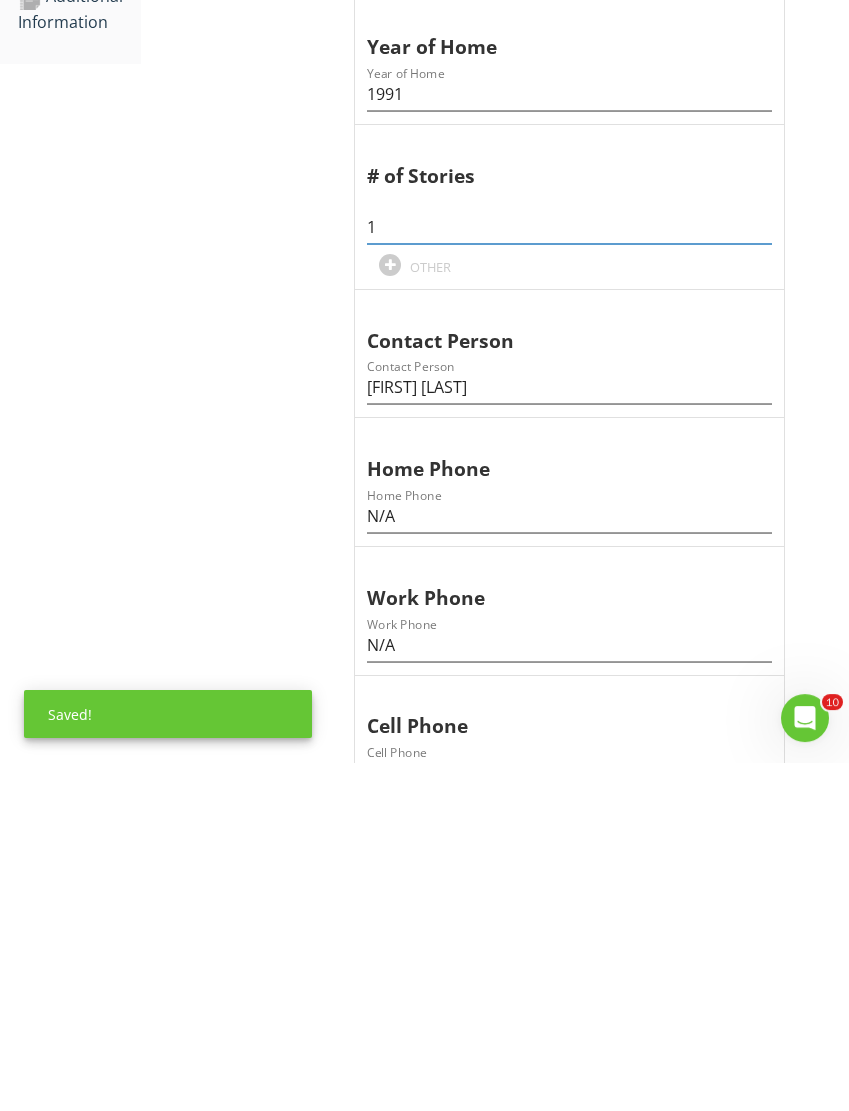 type on "1" 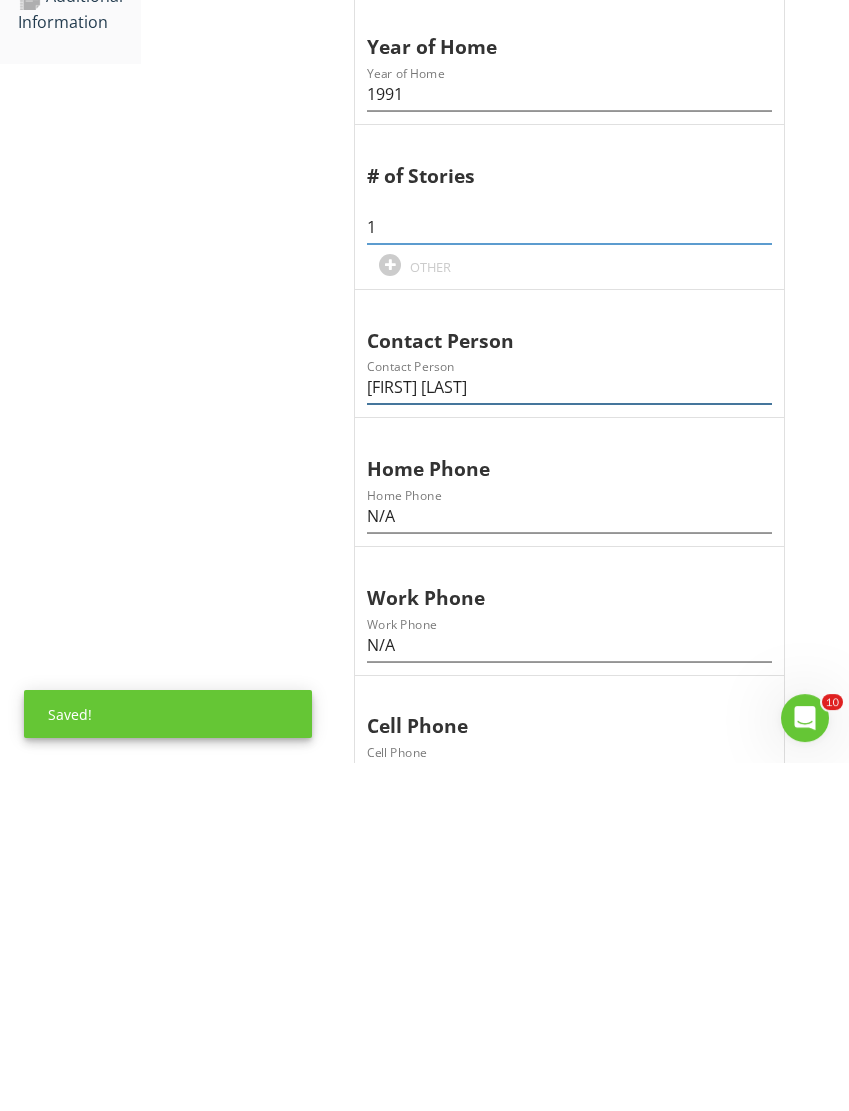 click on "[FIRST] [LAST]" at bounding box center [569, 736] 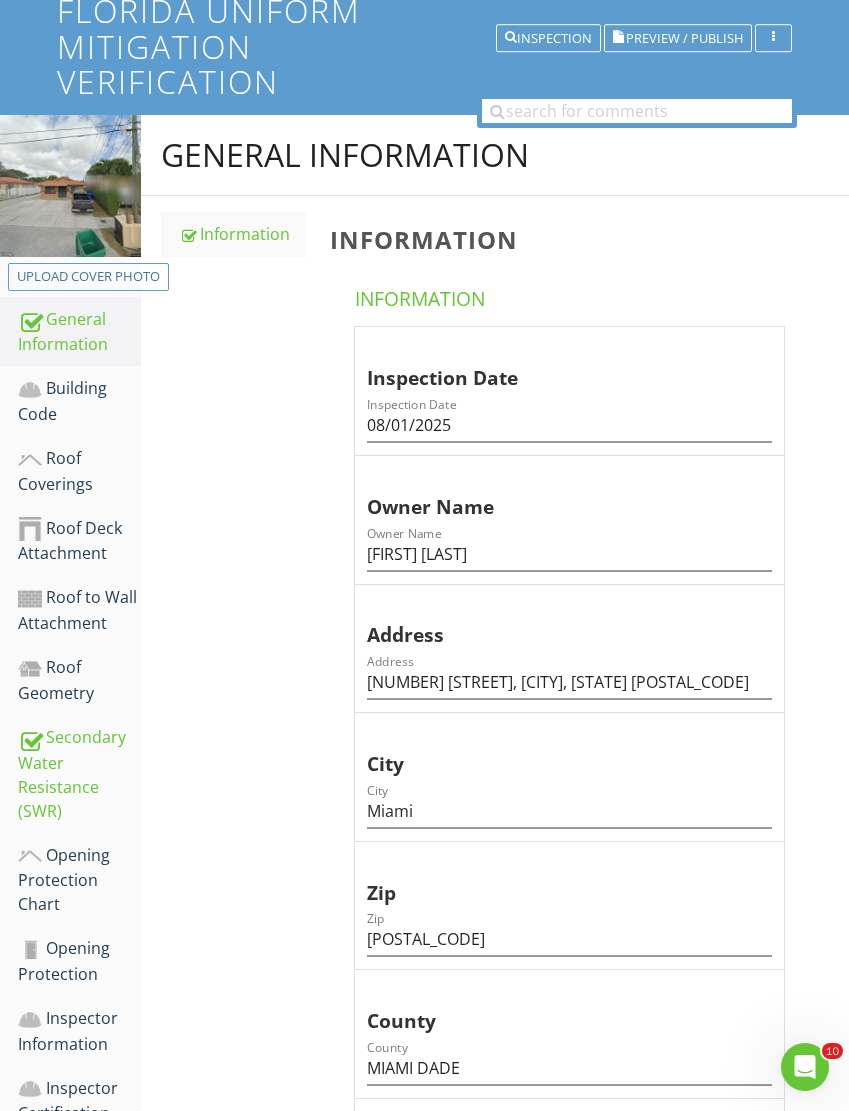 scroll, scrollTop: 86, scrollLeft: 0, axis: vertical 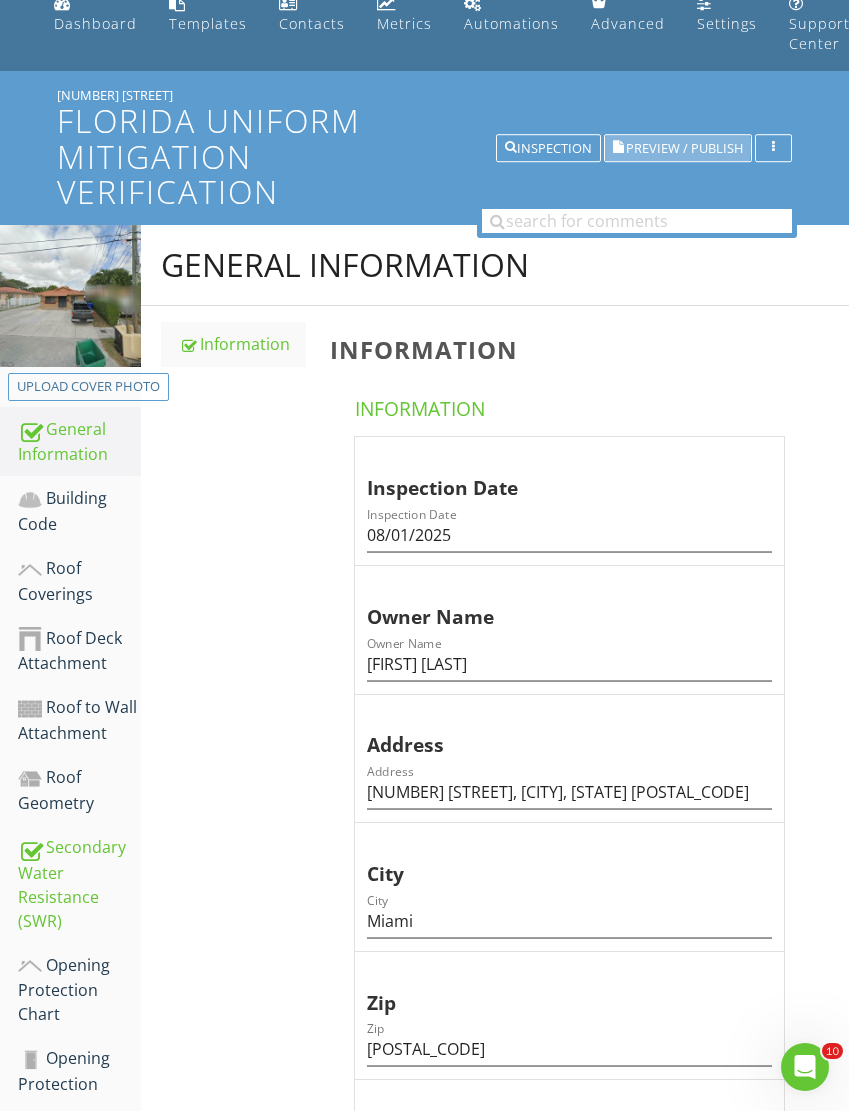 type on "[FIRST]" 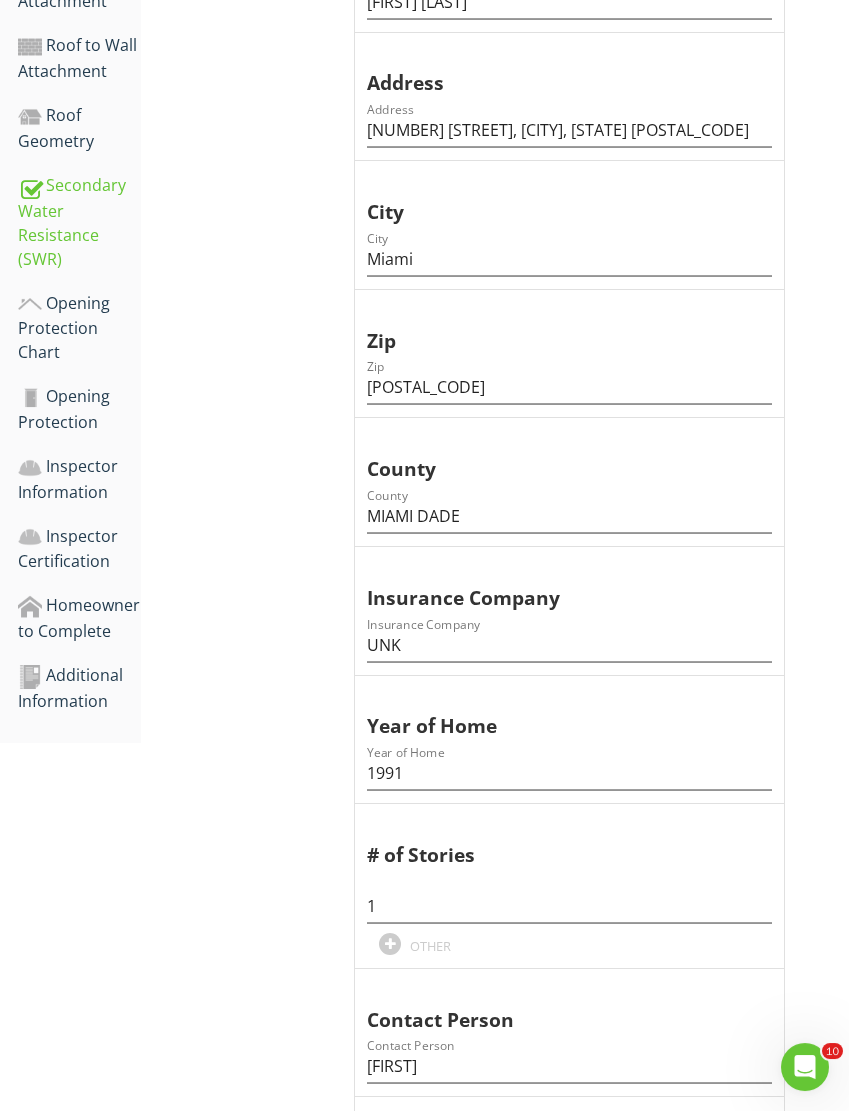 click on "Additional Information" at bounding box center (79, 688) 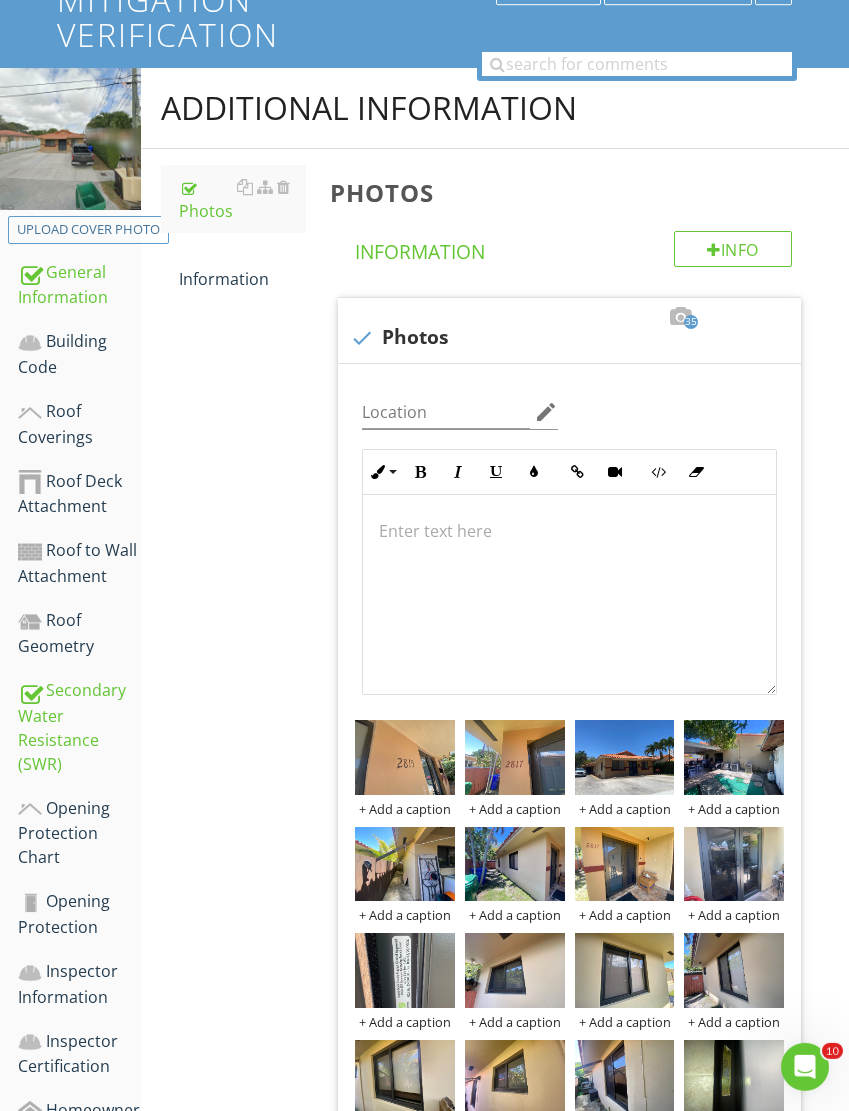 scroll, scrollTop: 244, scrollLeft: 0, axis: vertical 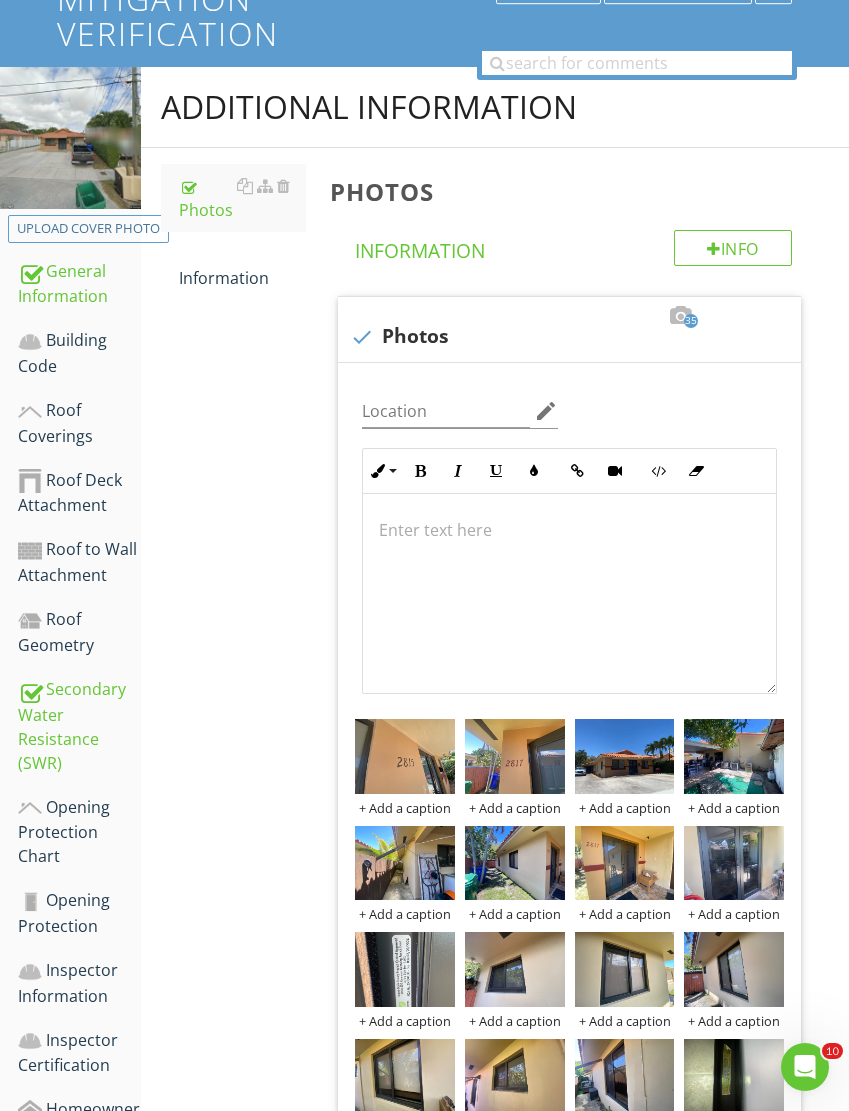 click on "Information" at bounding box center (242, 266) 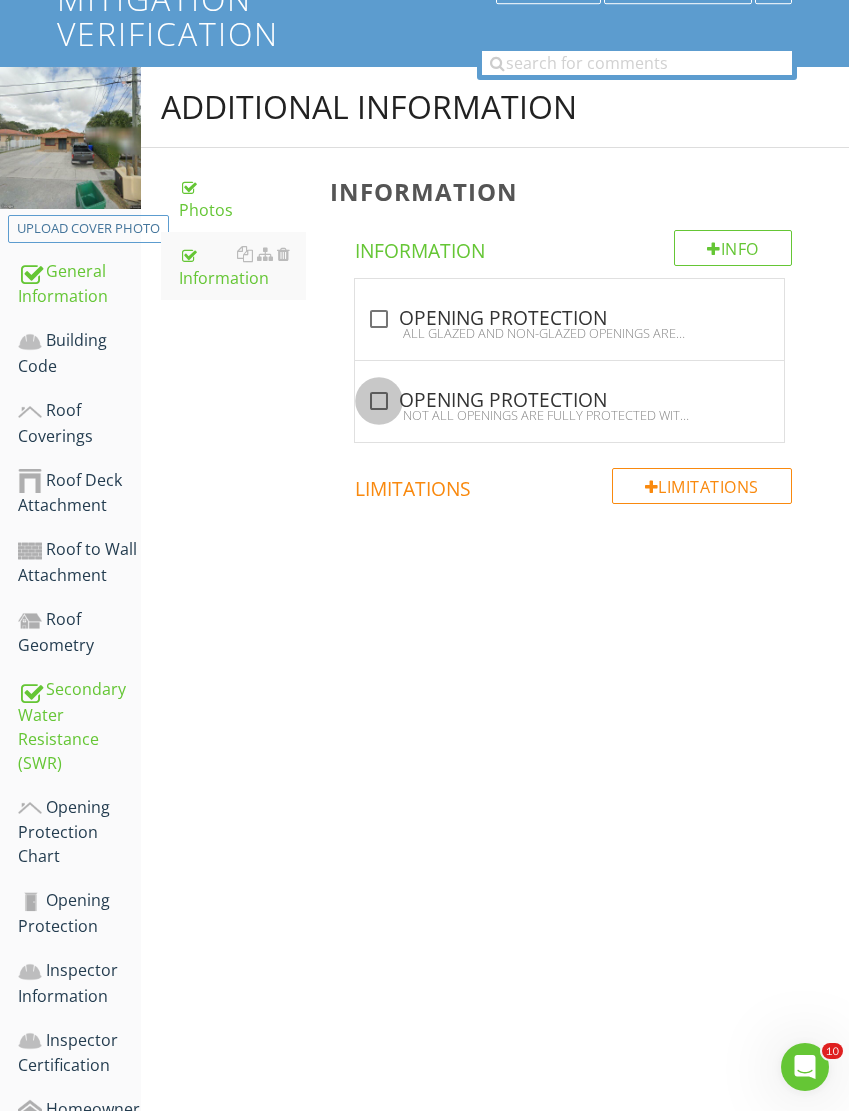 click at bounding box center (379, 401) 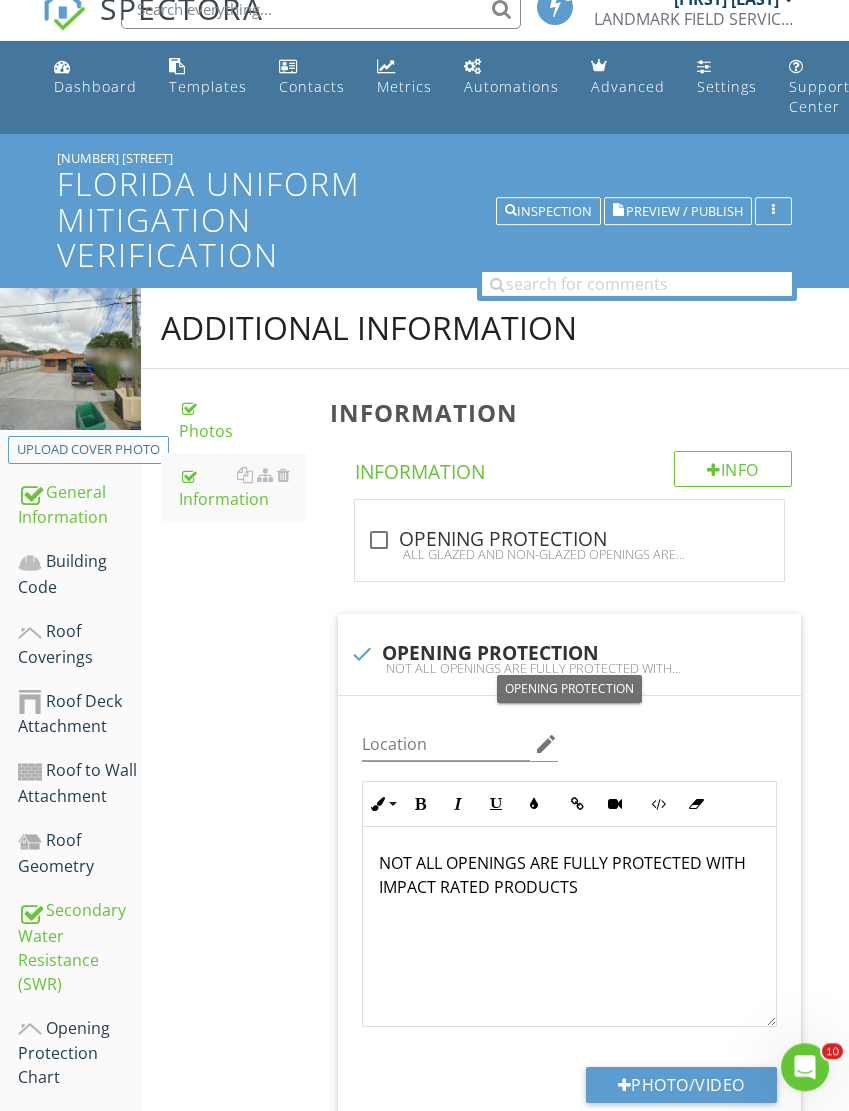 scroll, scrollTop: 0, scrollLeft: 0, axis: both 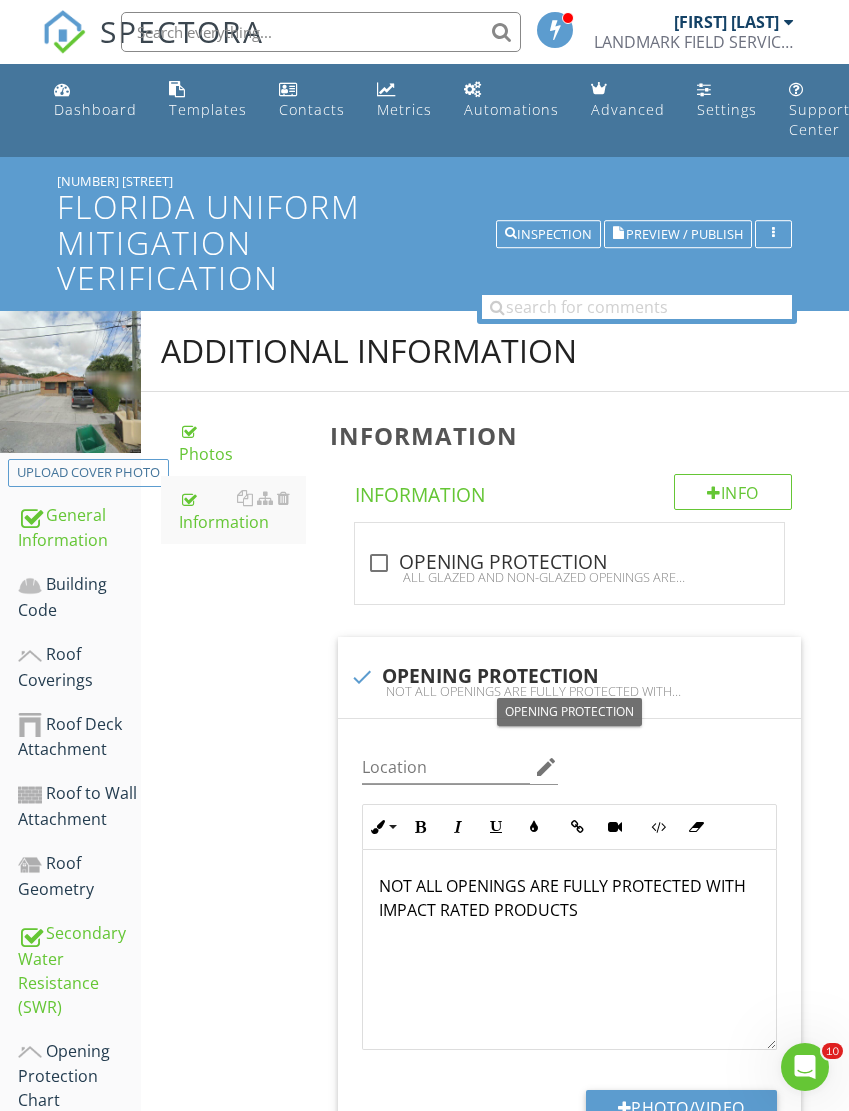 click on "Inspection" at bounding box center (548, 234) 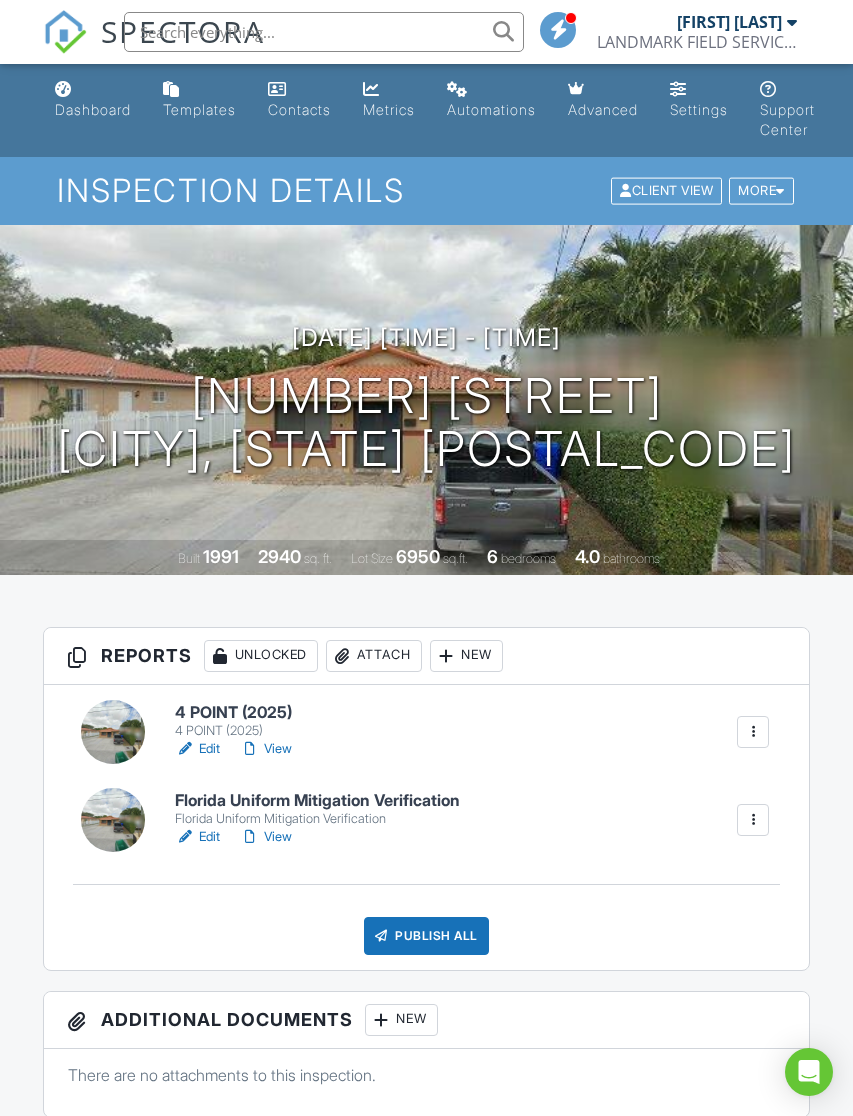 scroll, scrollTop: 0, scrollLeft: 0, axis: both 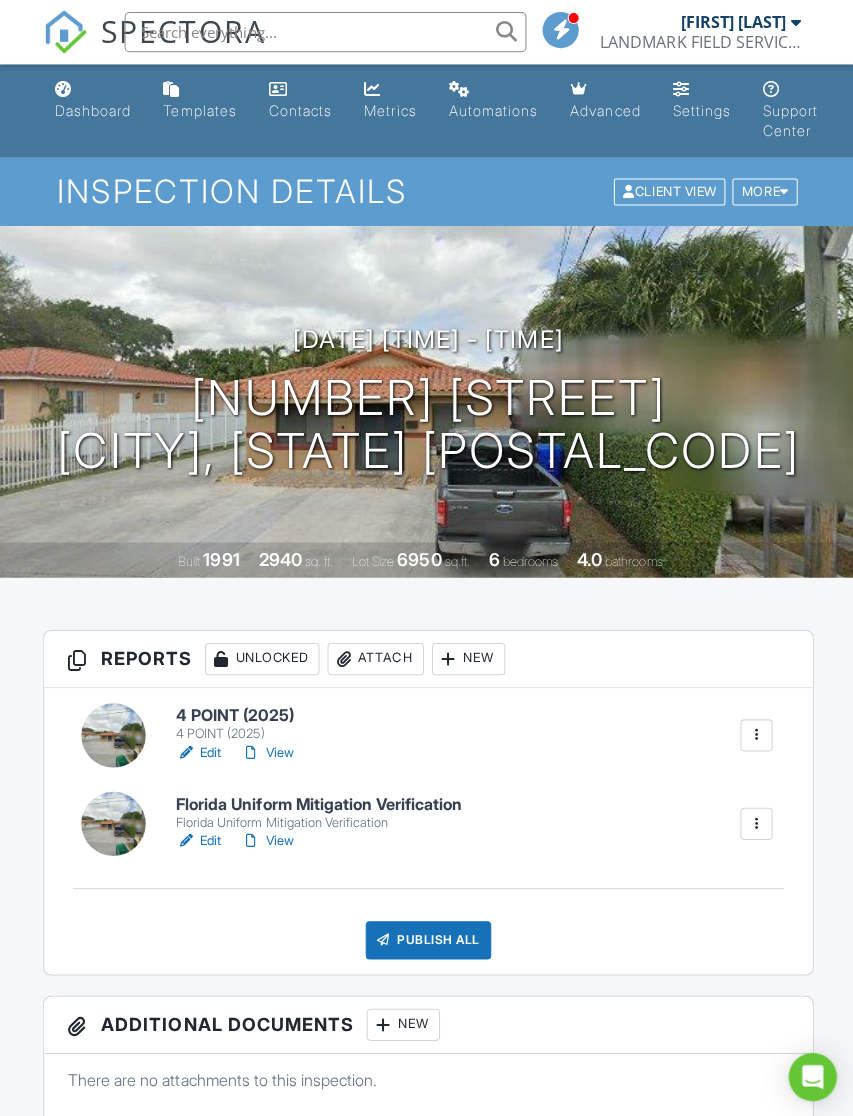 click on "4 POINT (2025)" at bounding box center [237, 713] 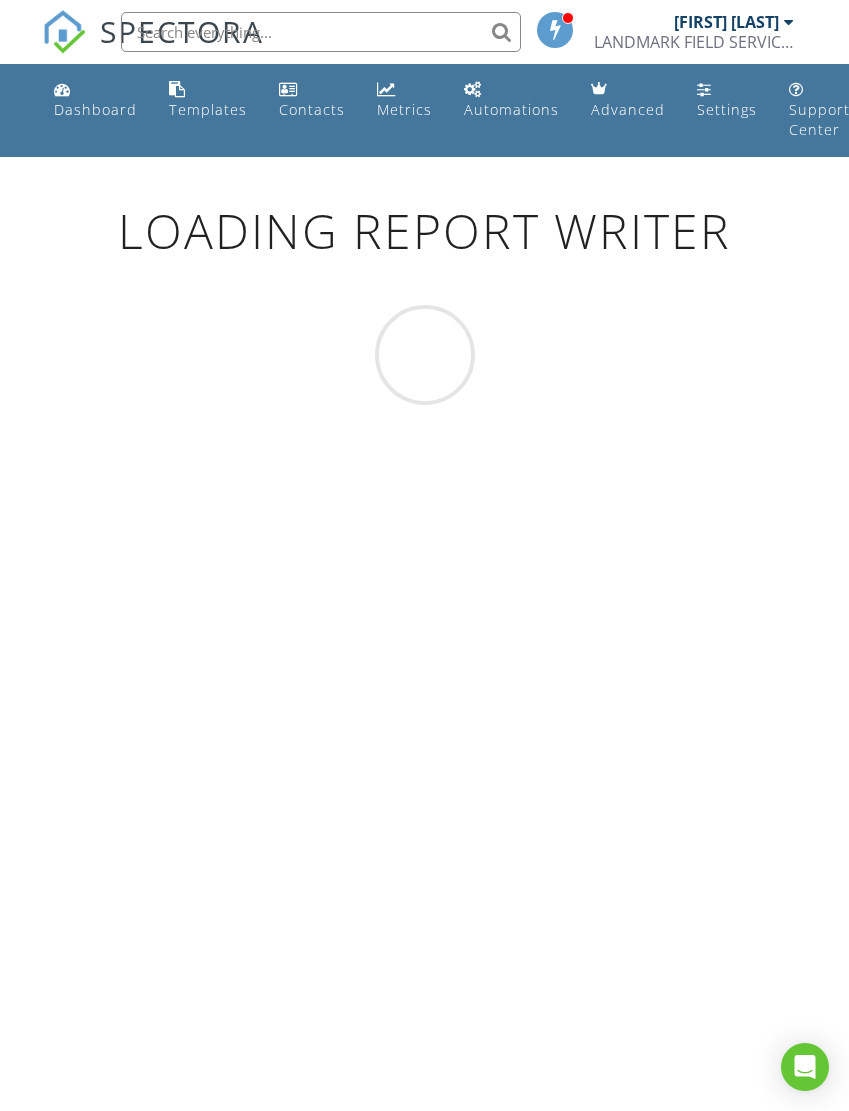 scroll, scrollTop: 0, scrollLeft: 0, axis: both 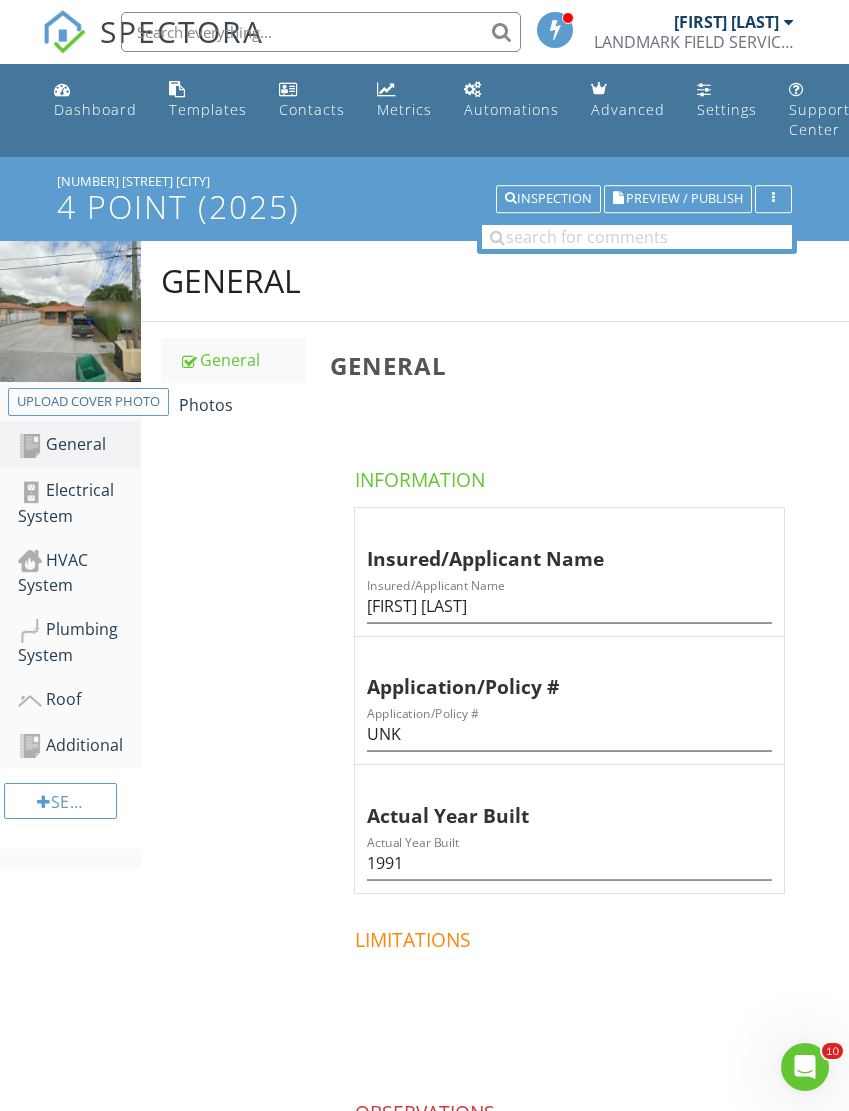 click on "Photos" at bounding box center [242, 405] 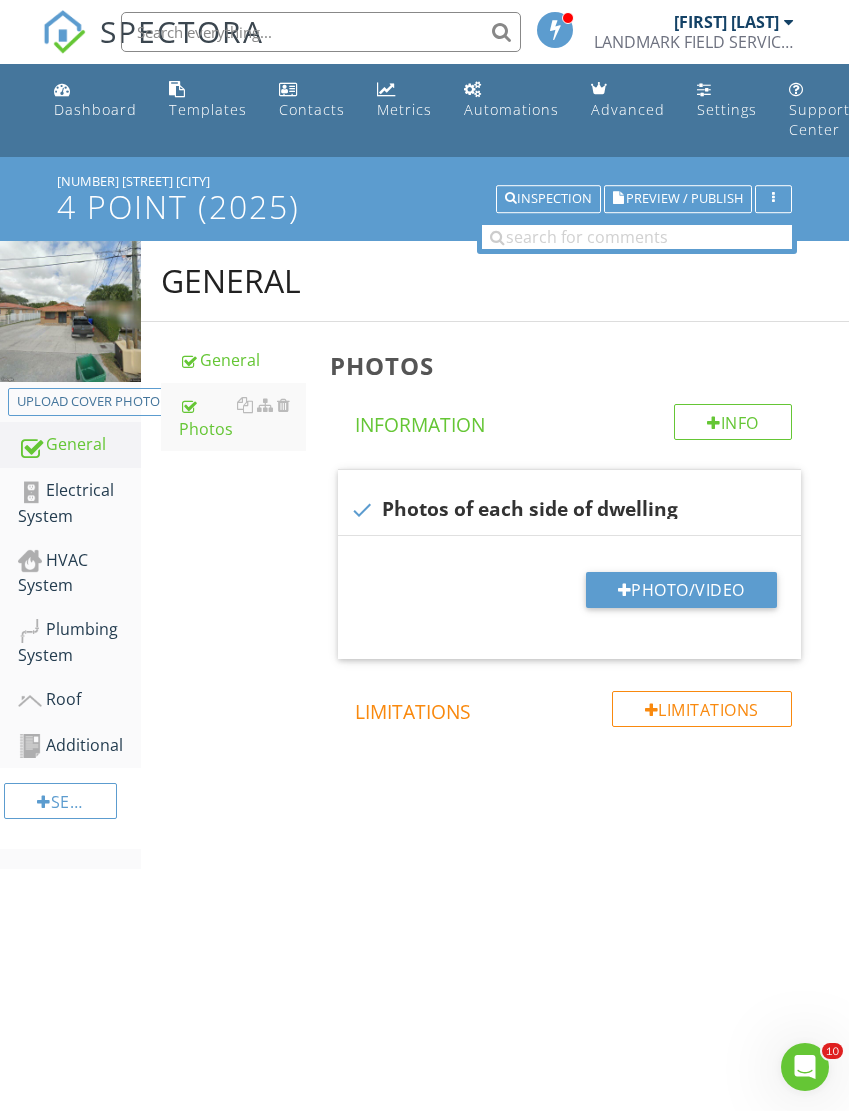 click at bounding box center [625, 590] 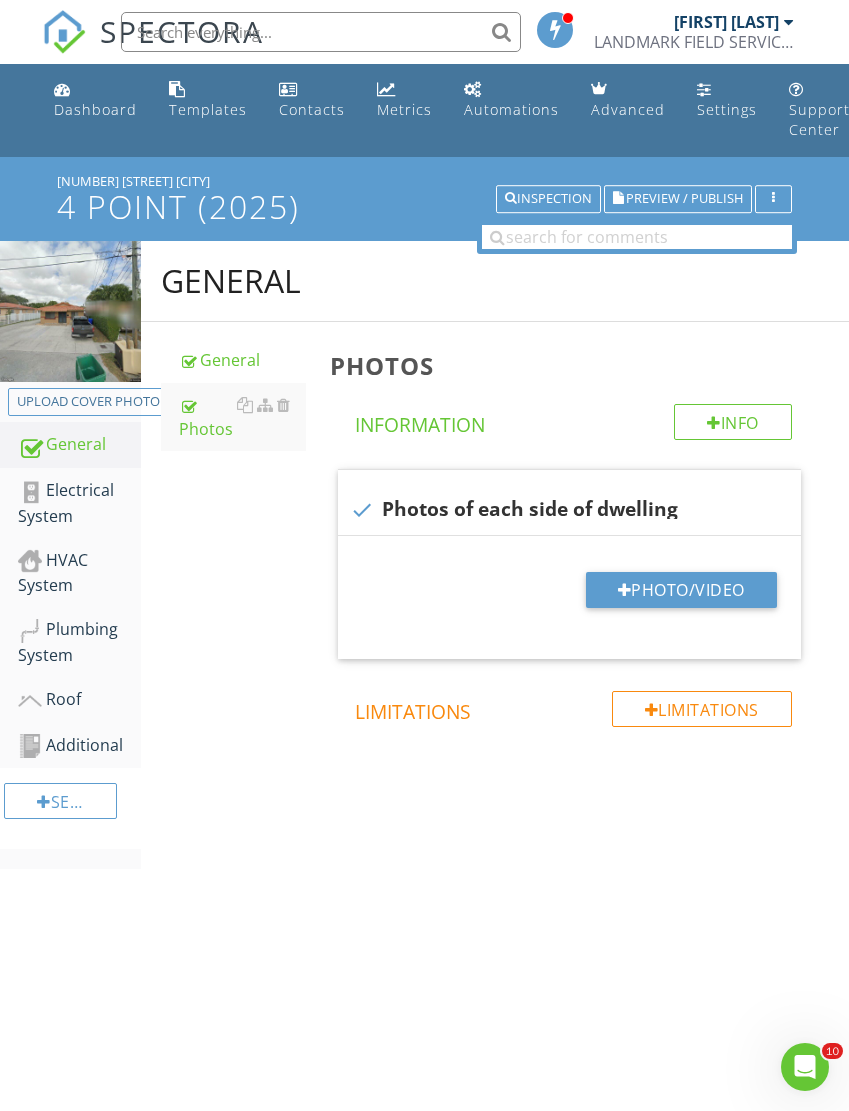 type on "C:\fakepath\IMG_4088.jpeg" 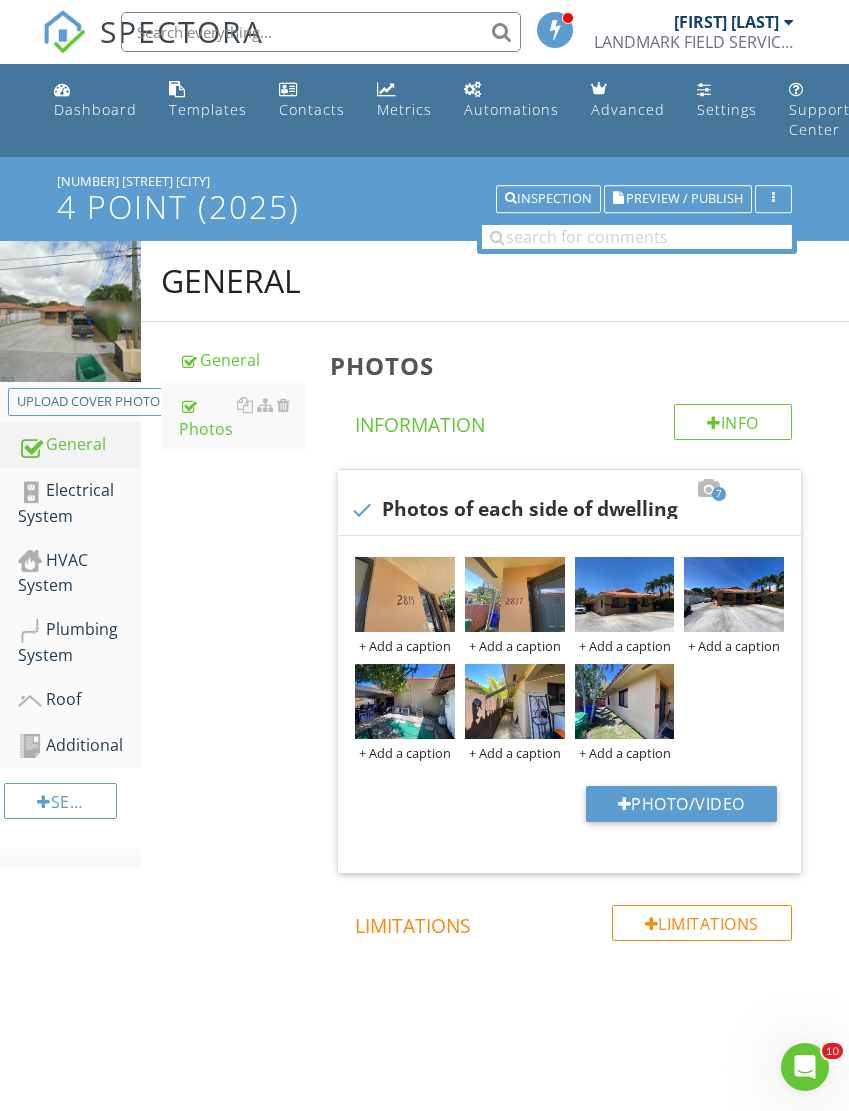 click on "Roof" at bounding box center (79, 700) 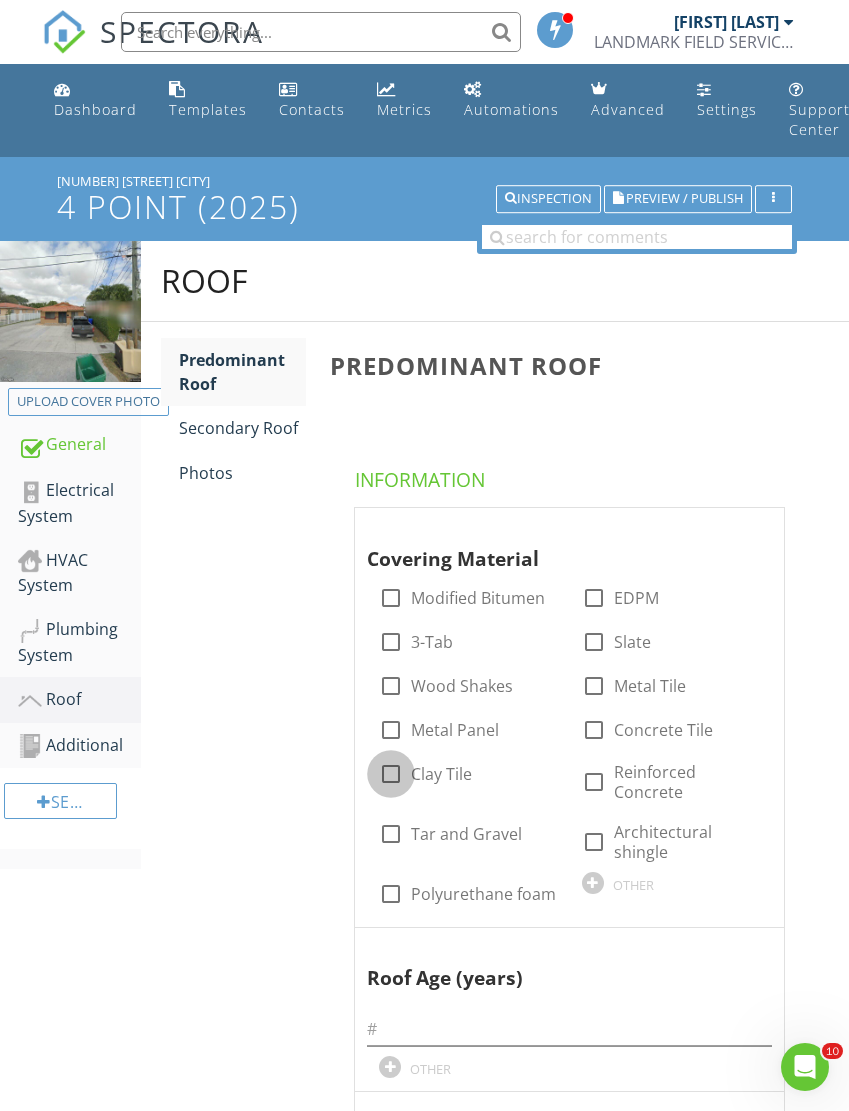 click at bounding box center [391, 774] 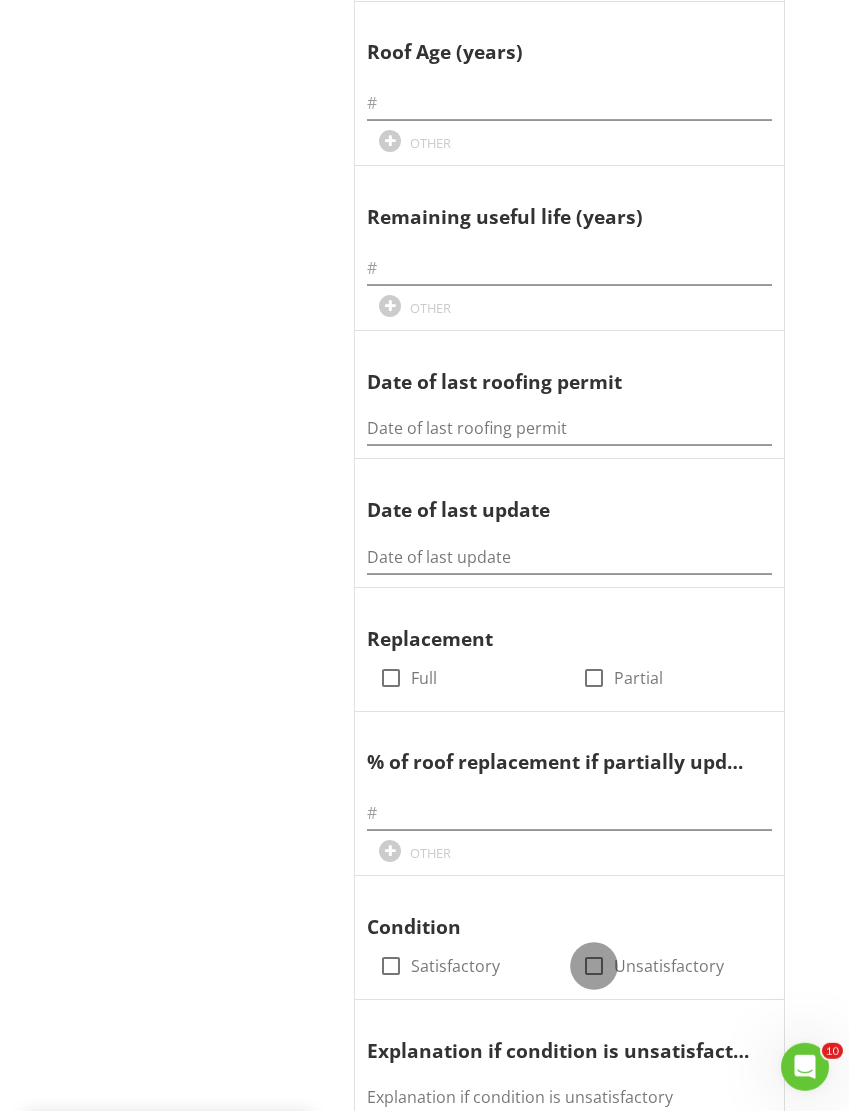 click at bounding box center [594, 966] 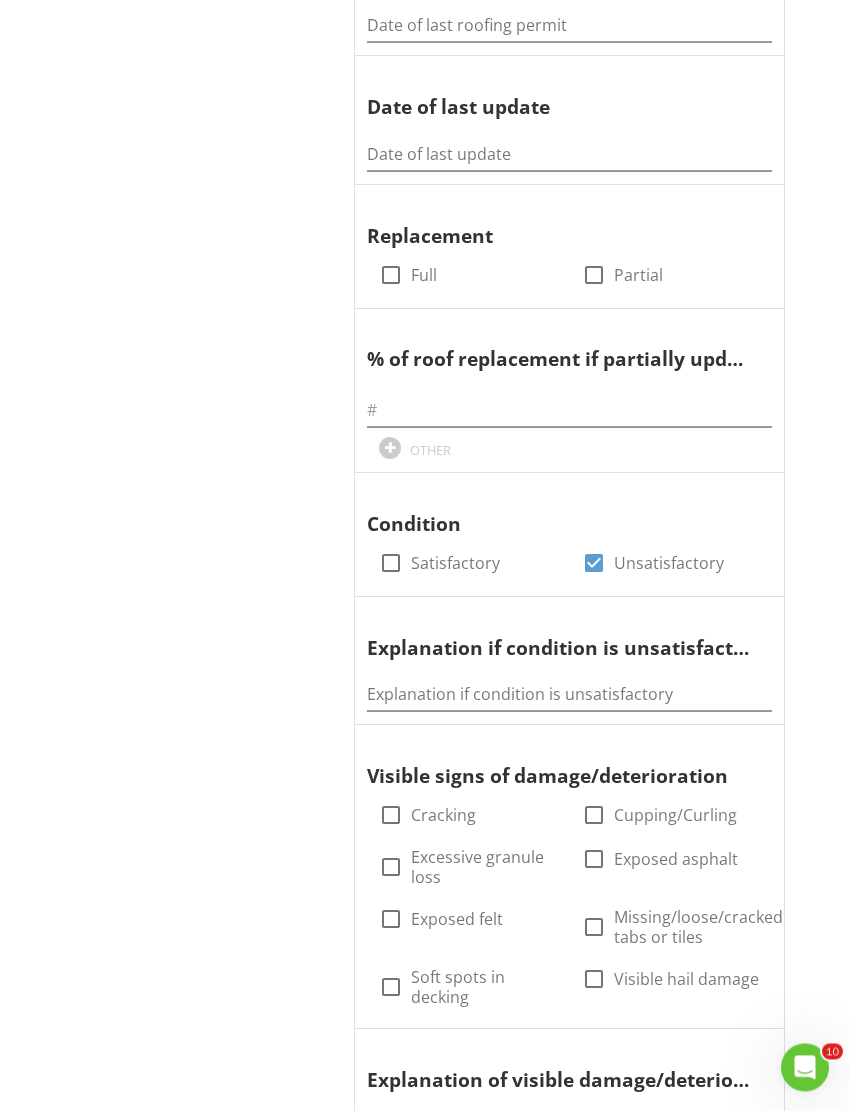 scroll, scrollTop: 1329, scrollLeft: 0, axis: vertical 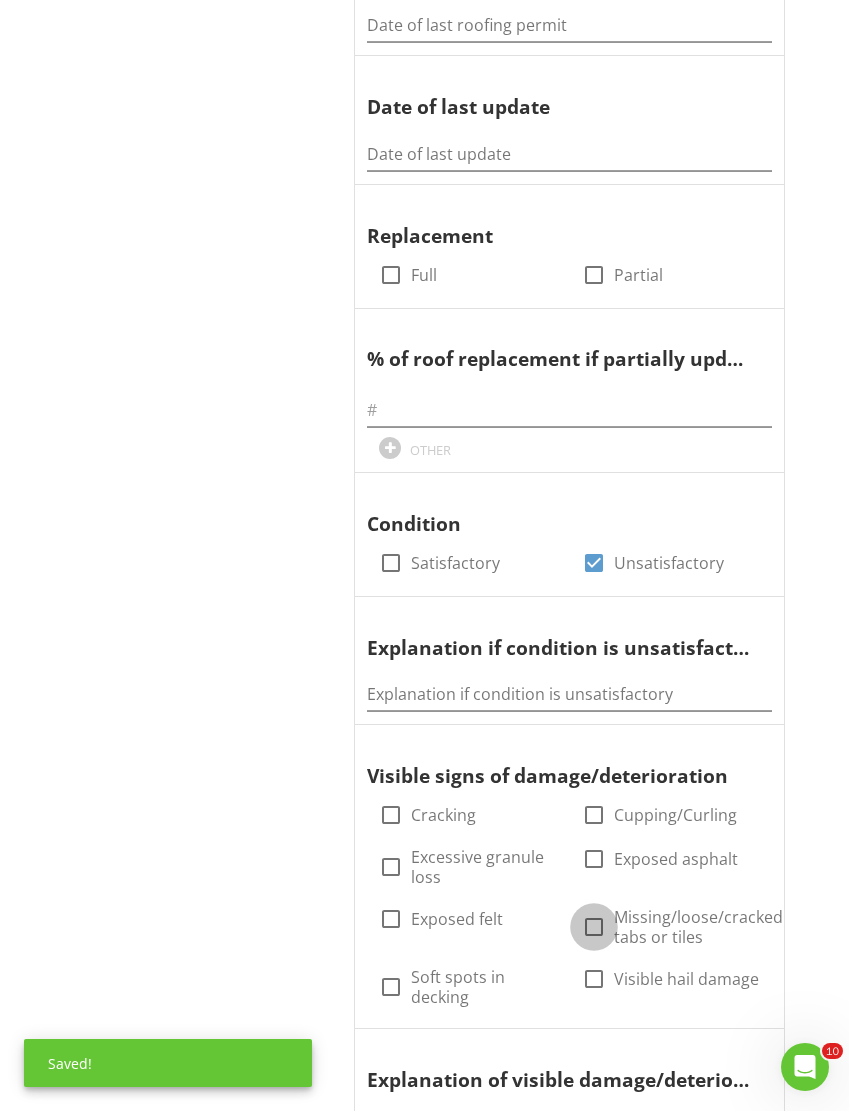click at bounding box center [594, 927] 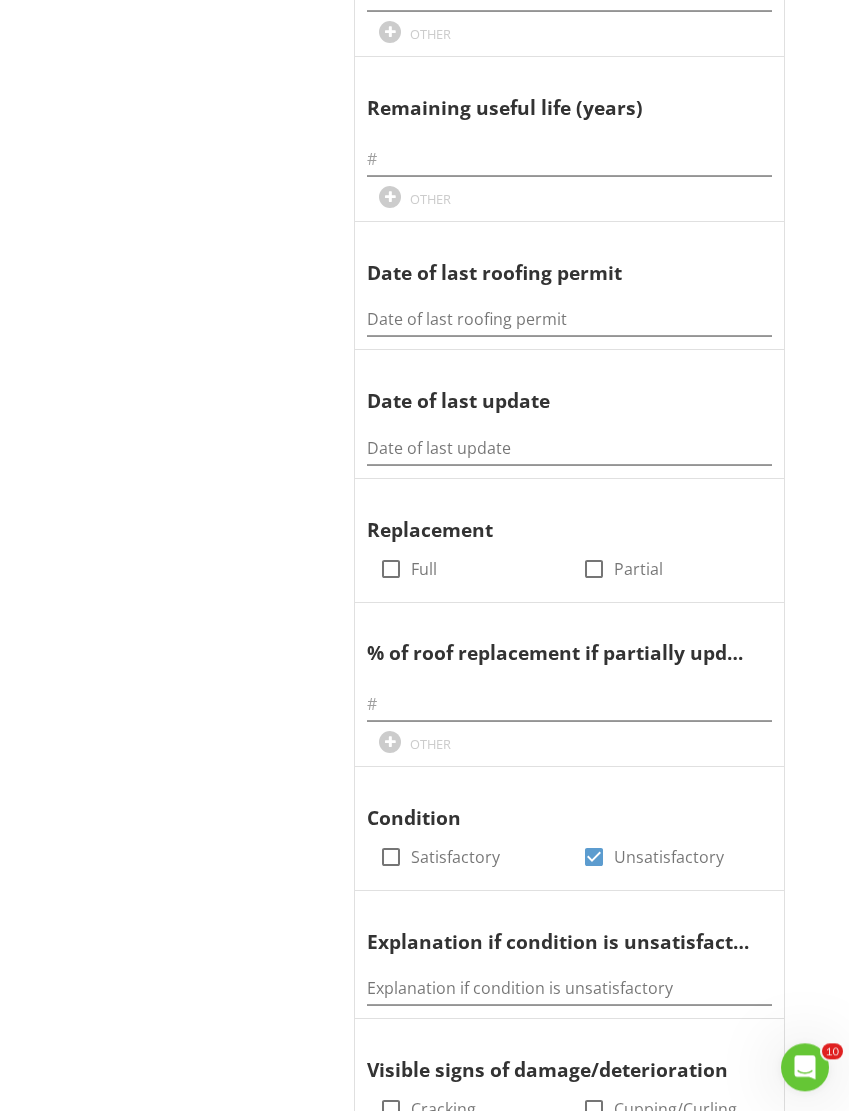 scroll, scrollTop: 1035, scrollLeft: 0, axis: vertical 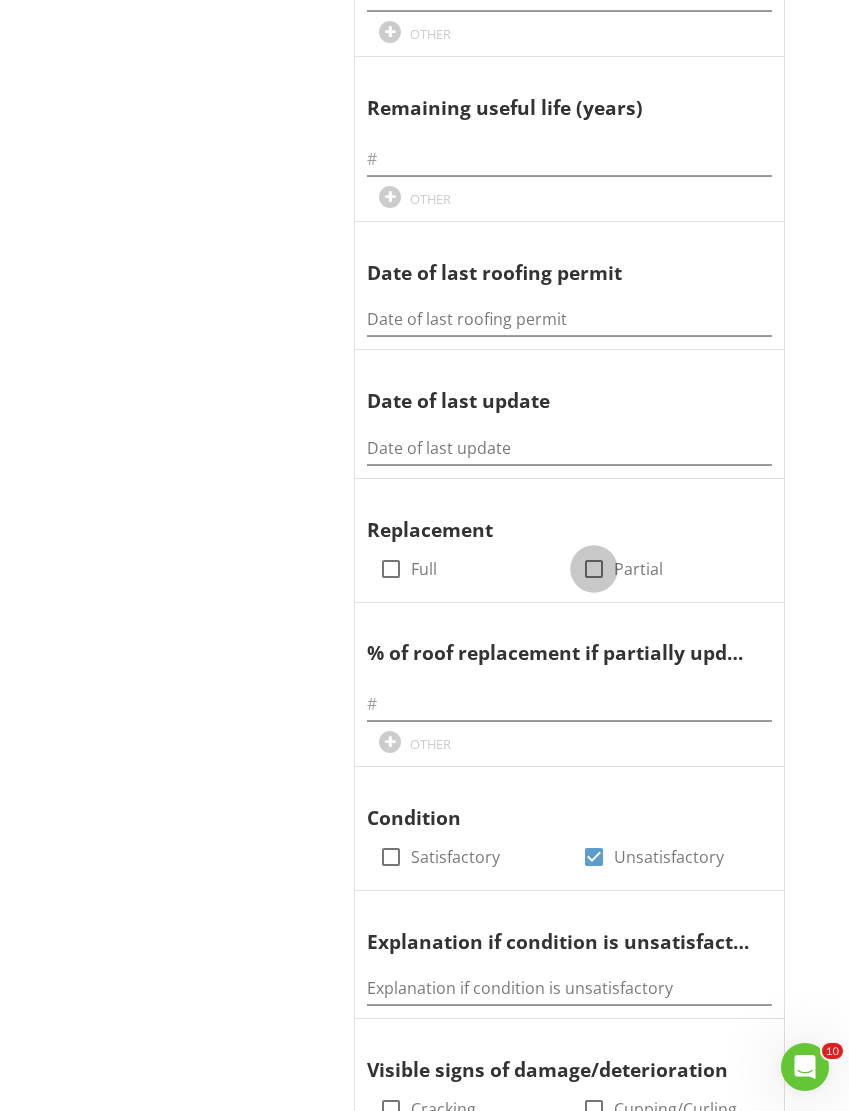click at bounding box center (594, 569) 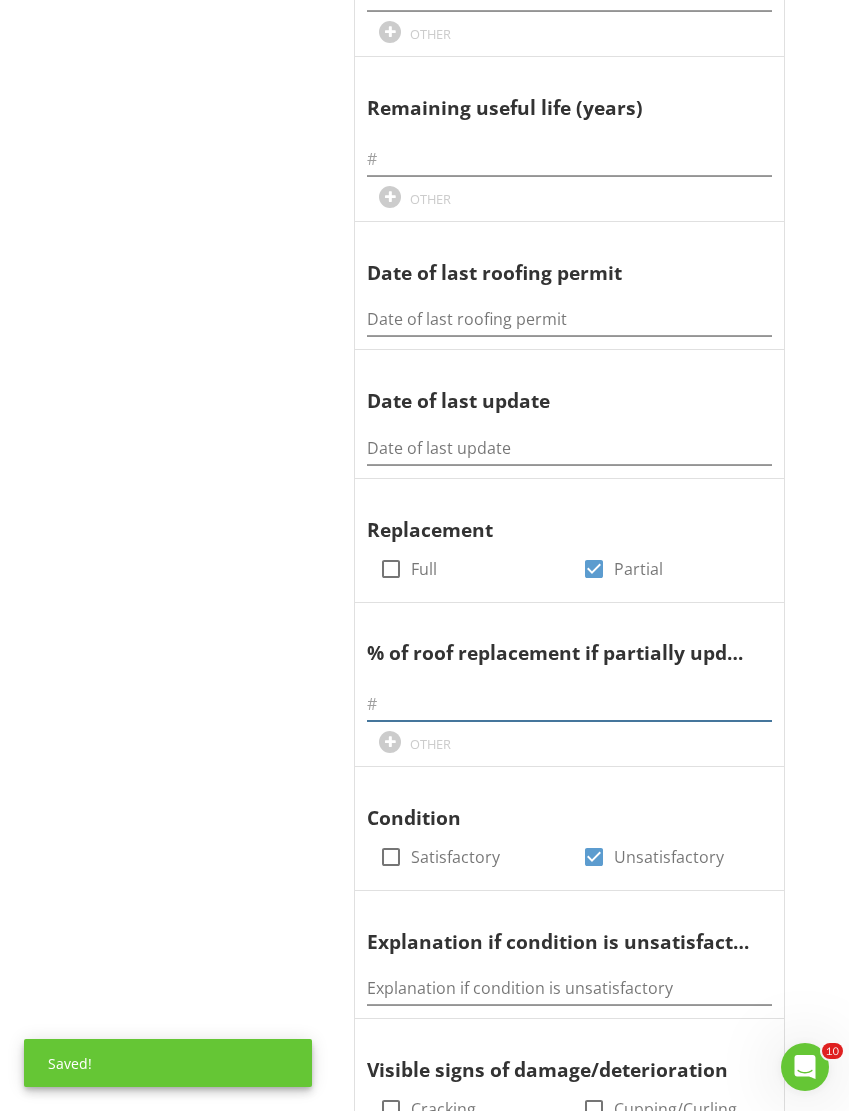 click at bounding box center (569, 704) 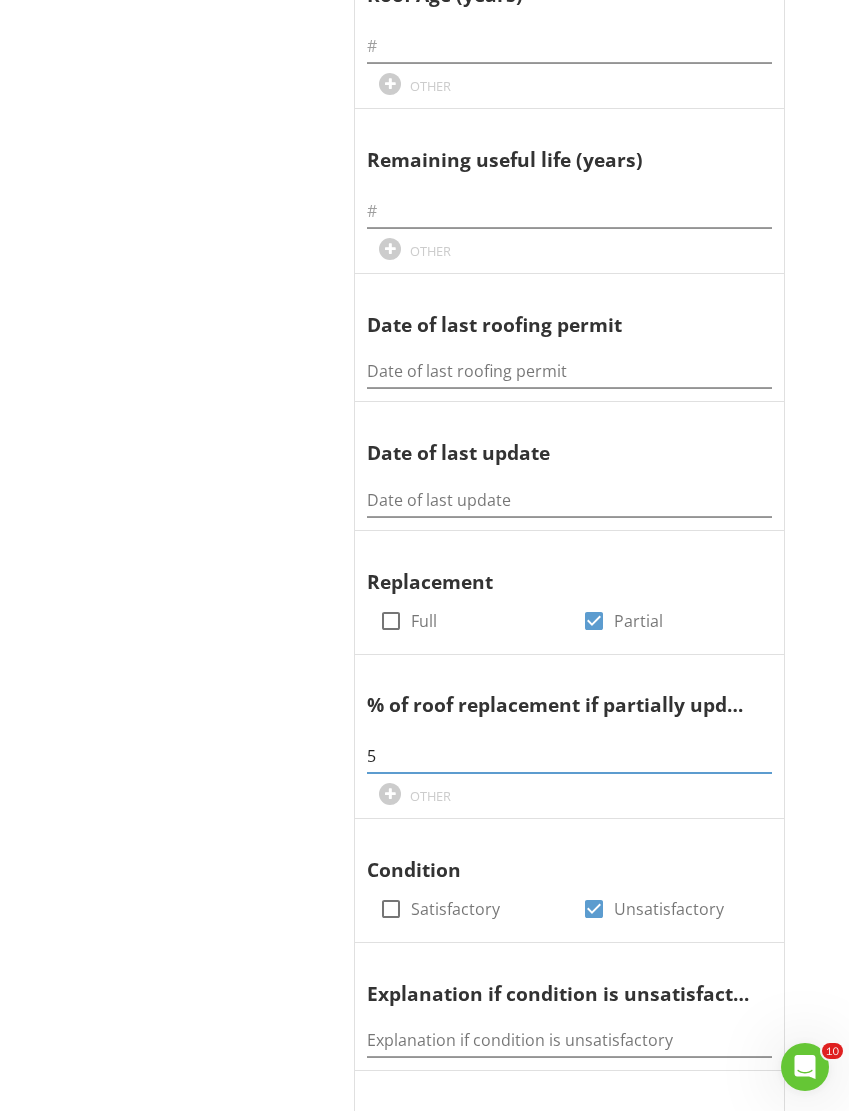 scroll, scrollTop: 952, scrollLeft: 0, axis: vertical 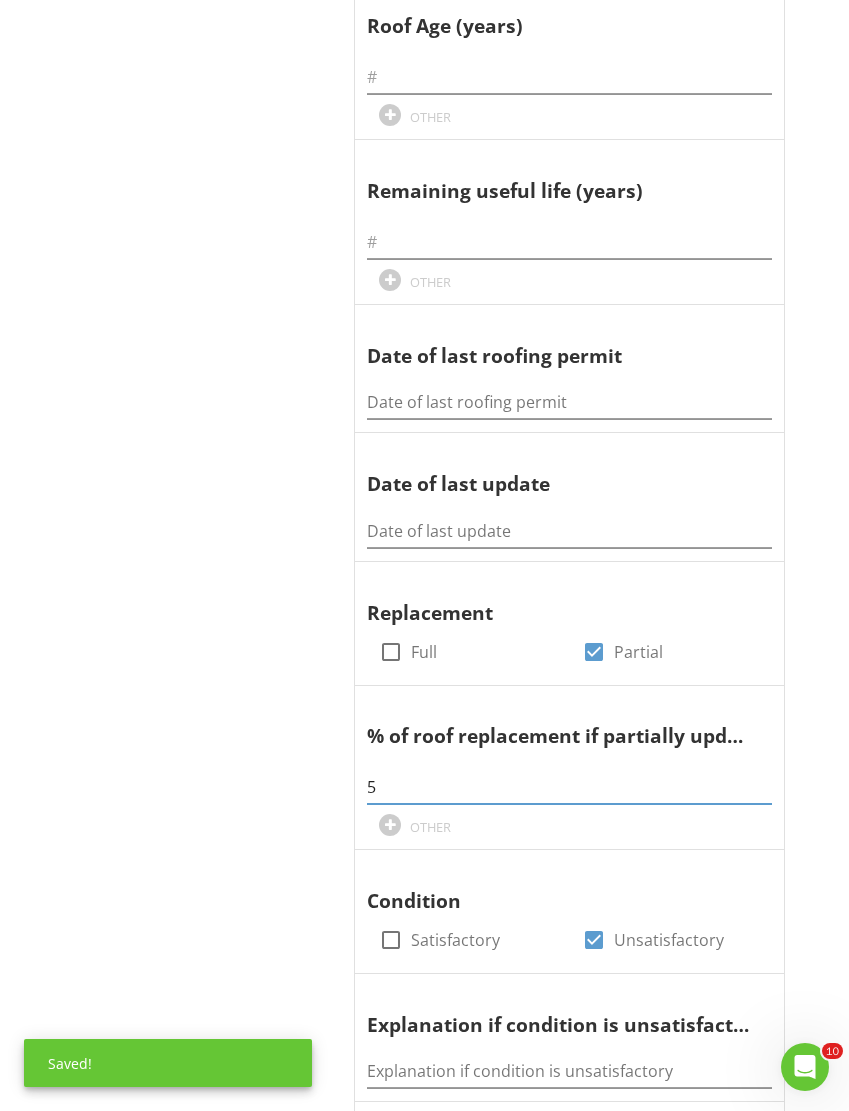 type on "5" 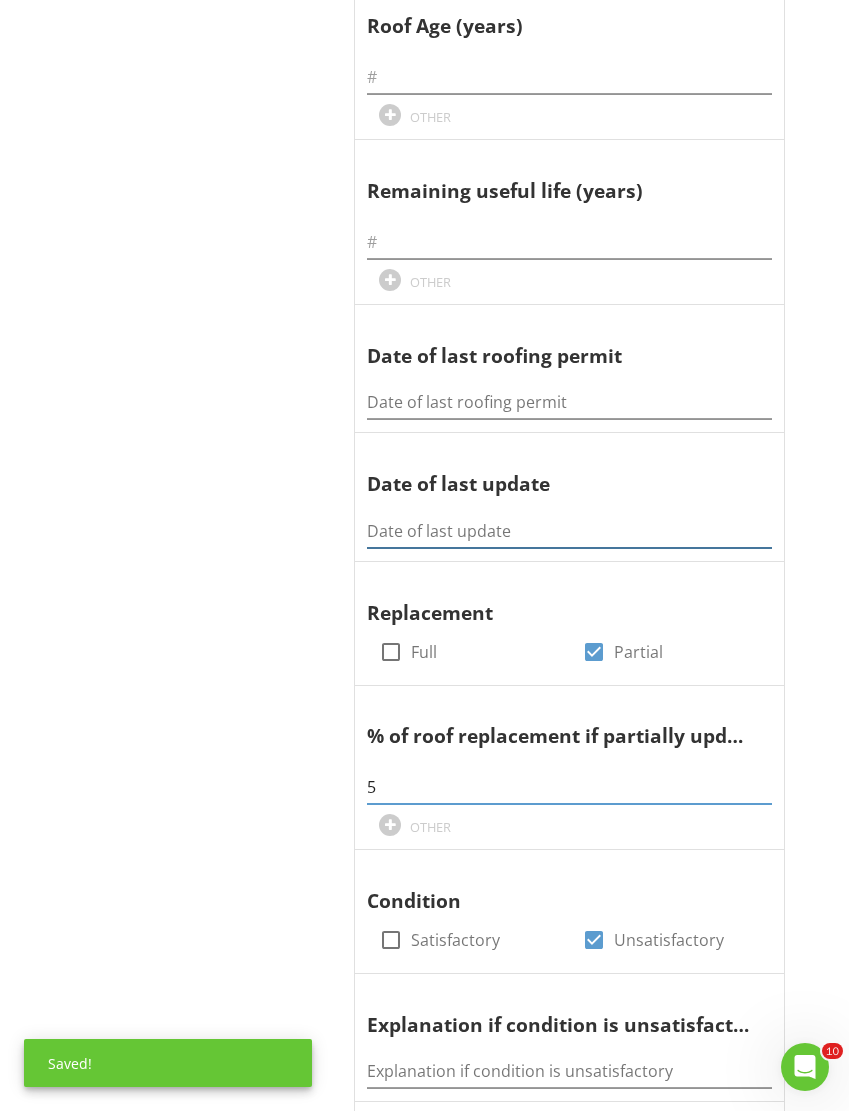 click at bounding box center (569, 531) 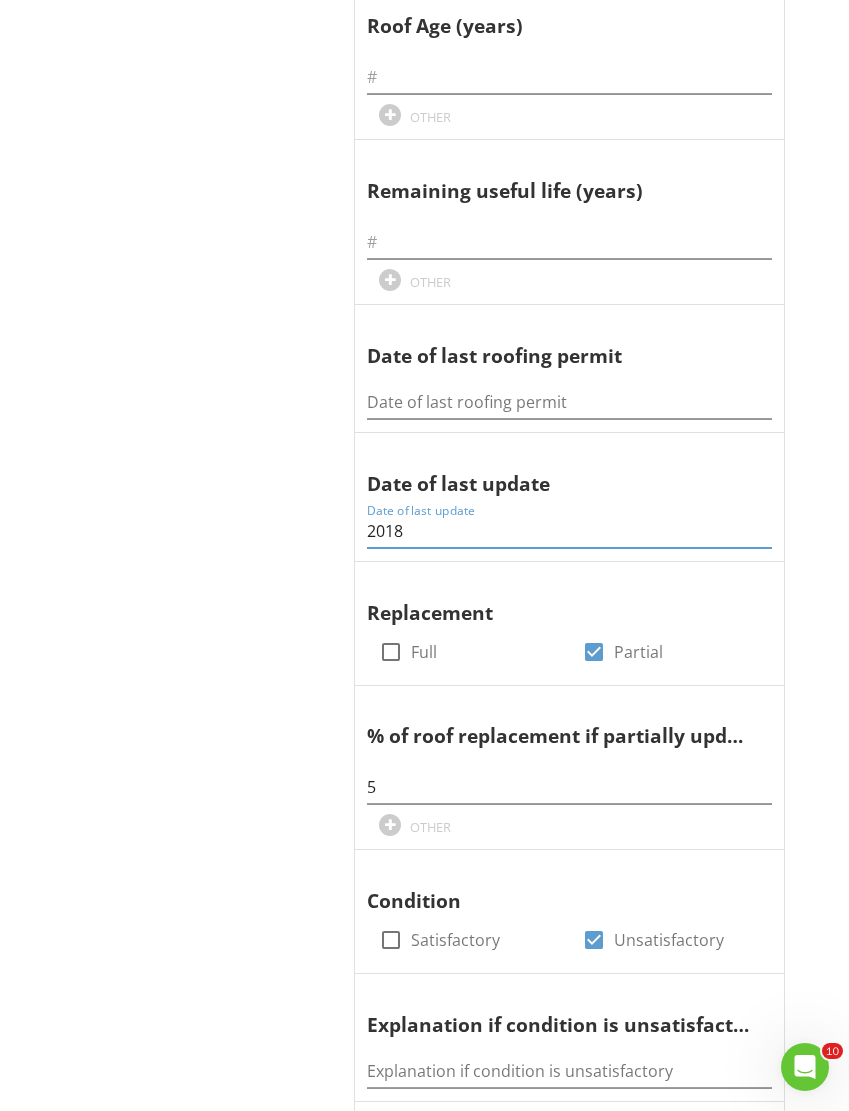 type on "2018" 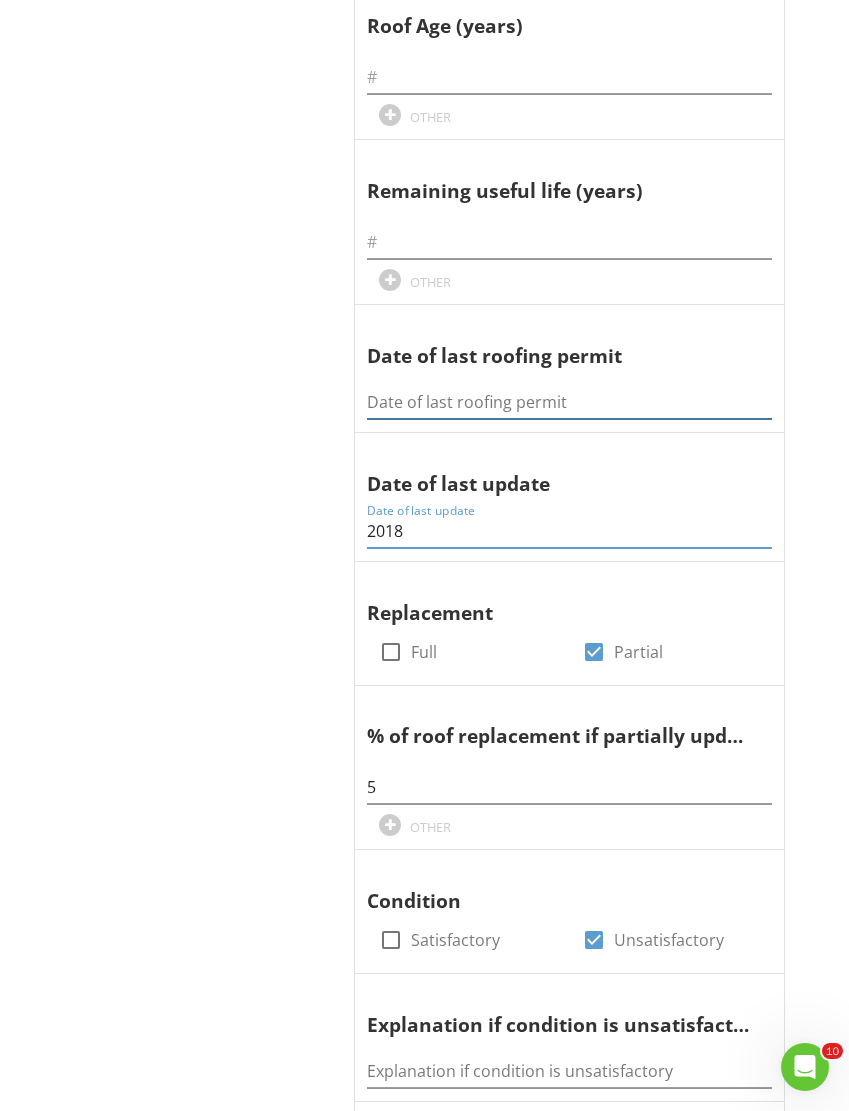 click at bounding box center (569, 402) 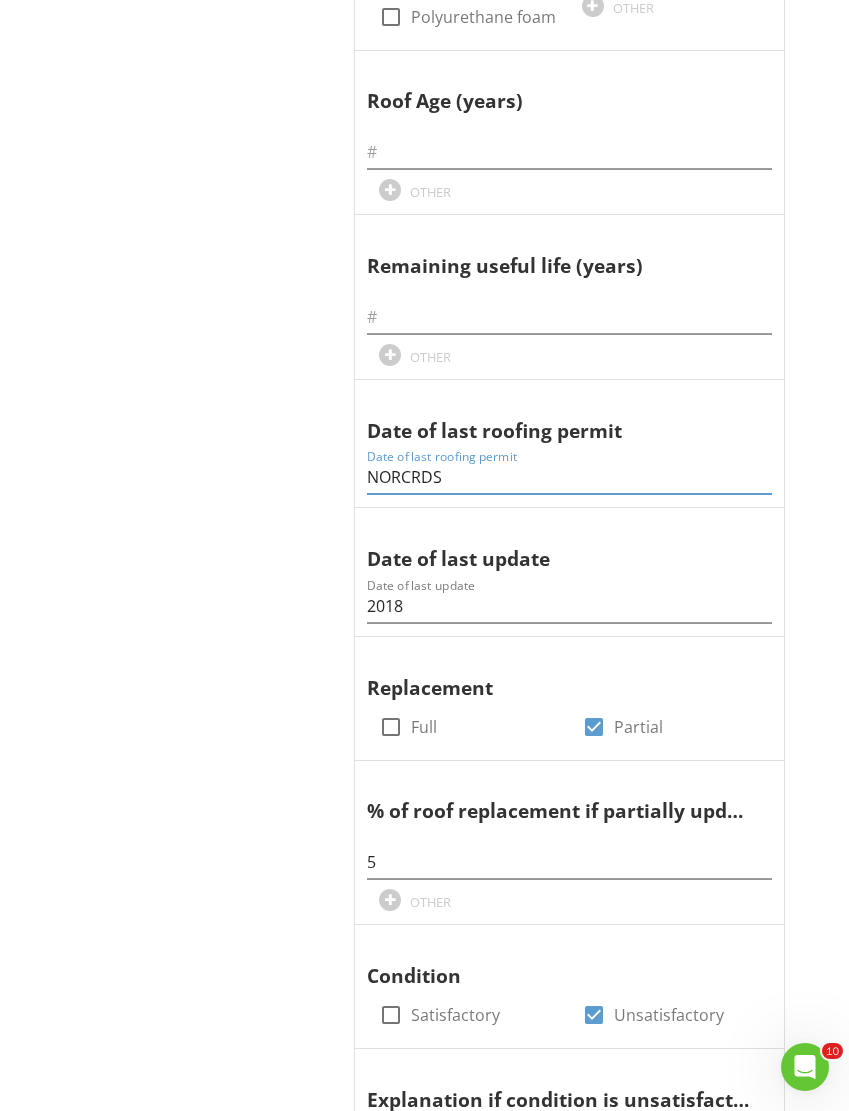 scroll, scrollTop: 680, scrollLeft: 0, axis: vertical 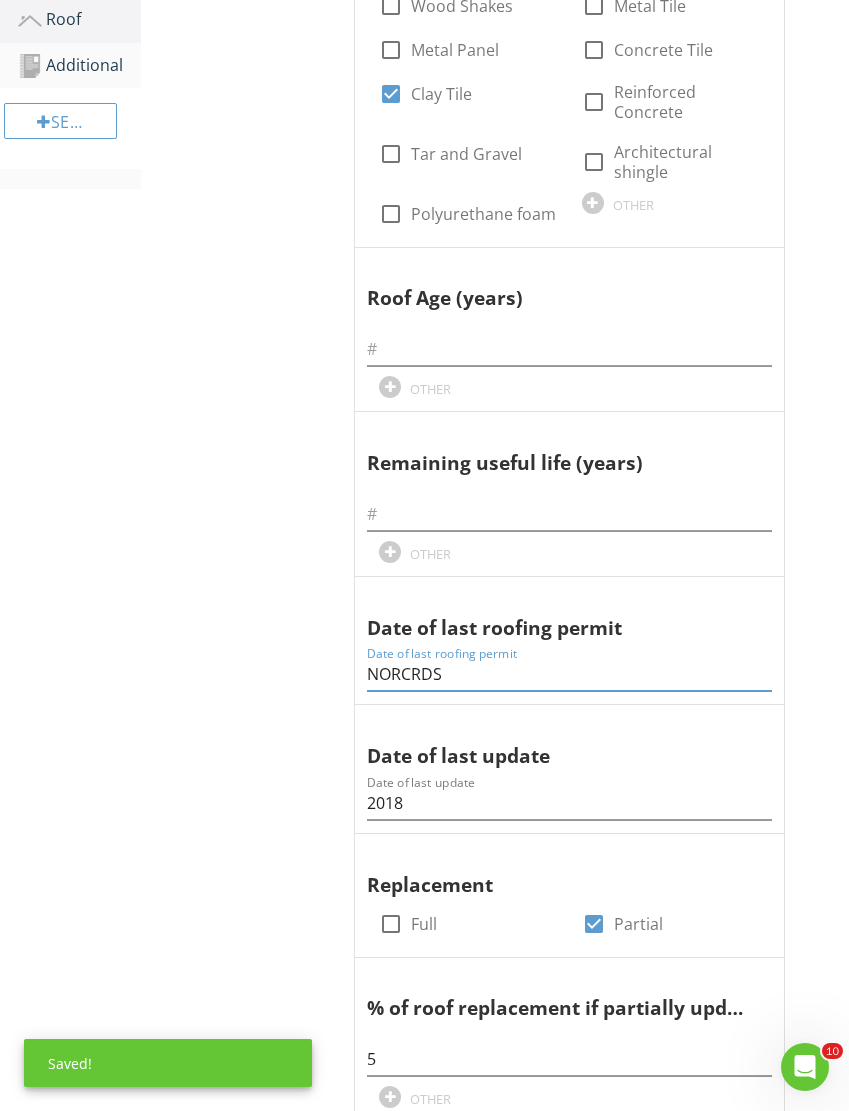 type on "NORCRDS" 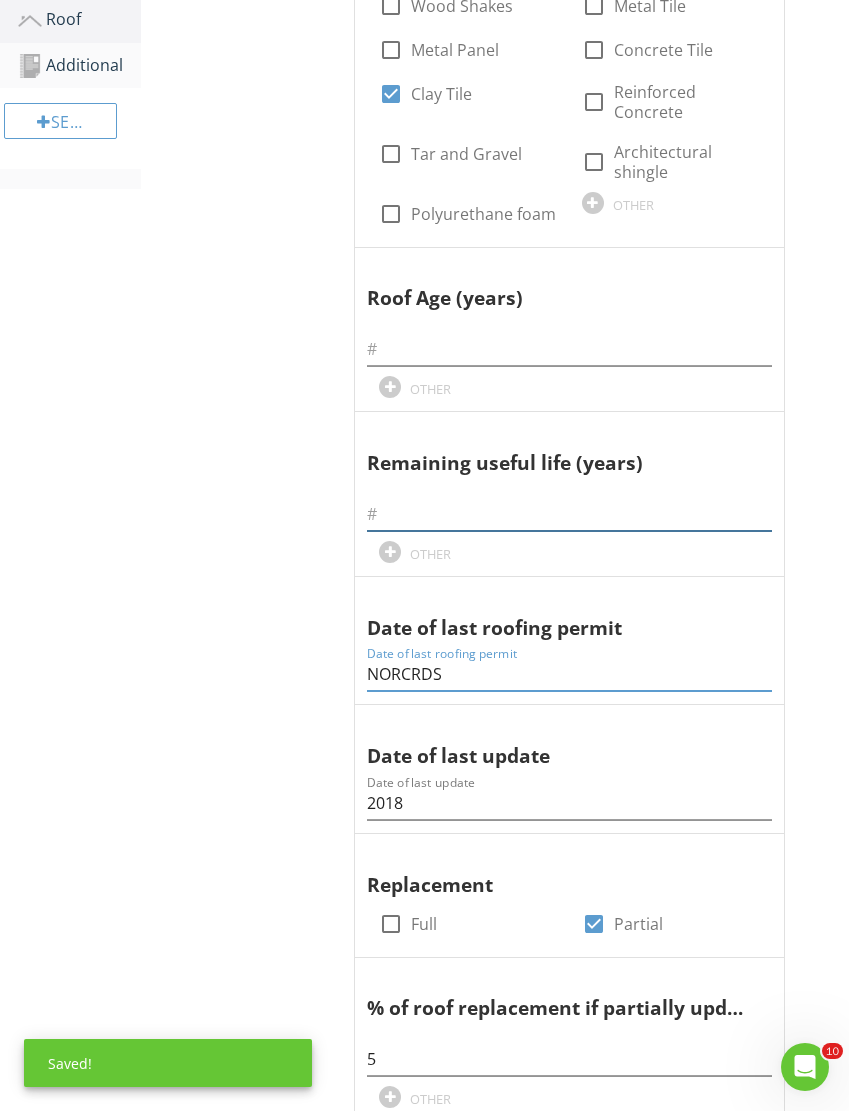 click at bounding box center (569, 514) 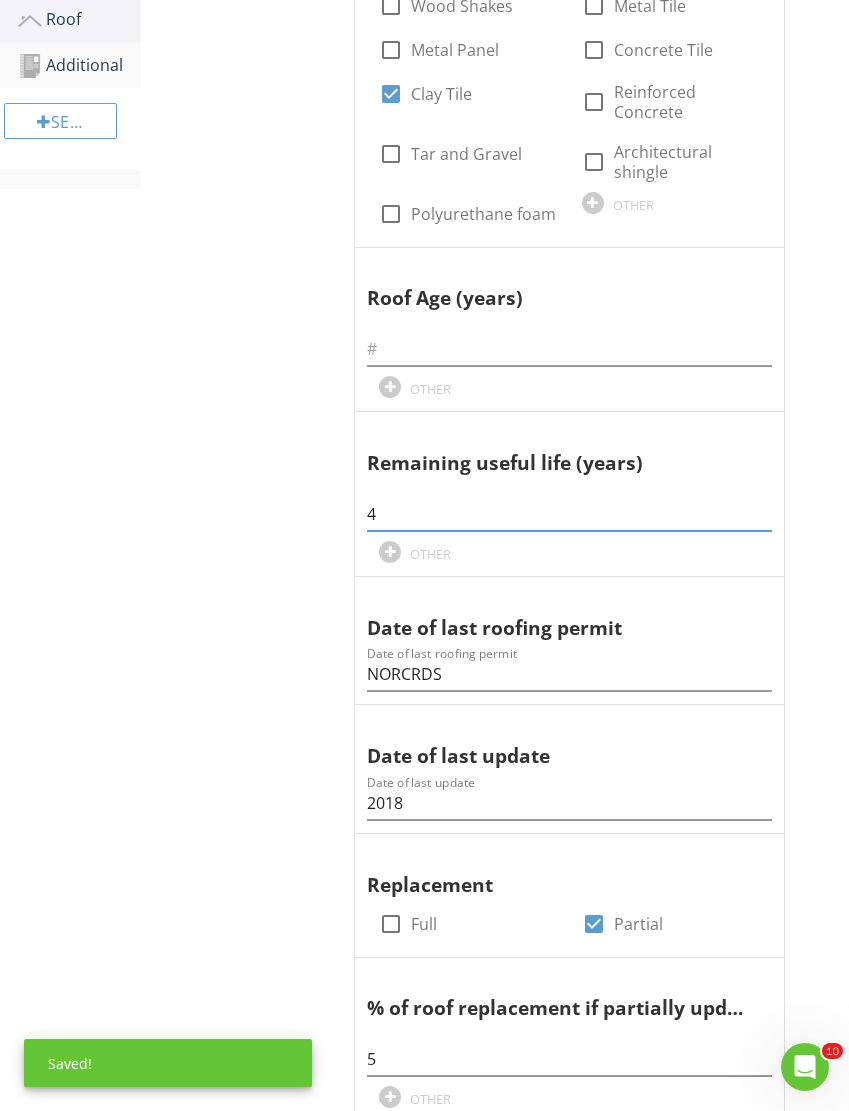 type on "4" 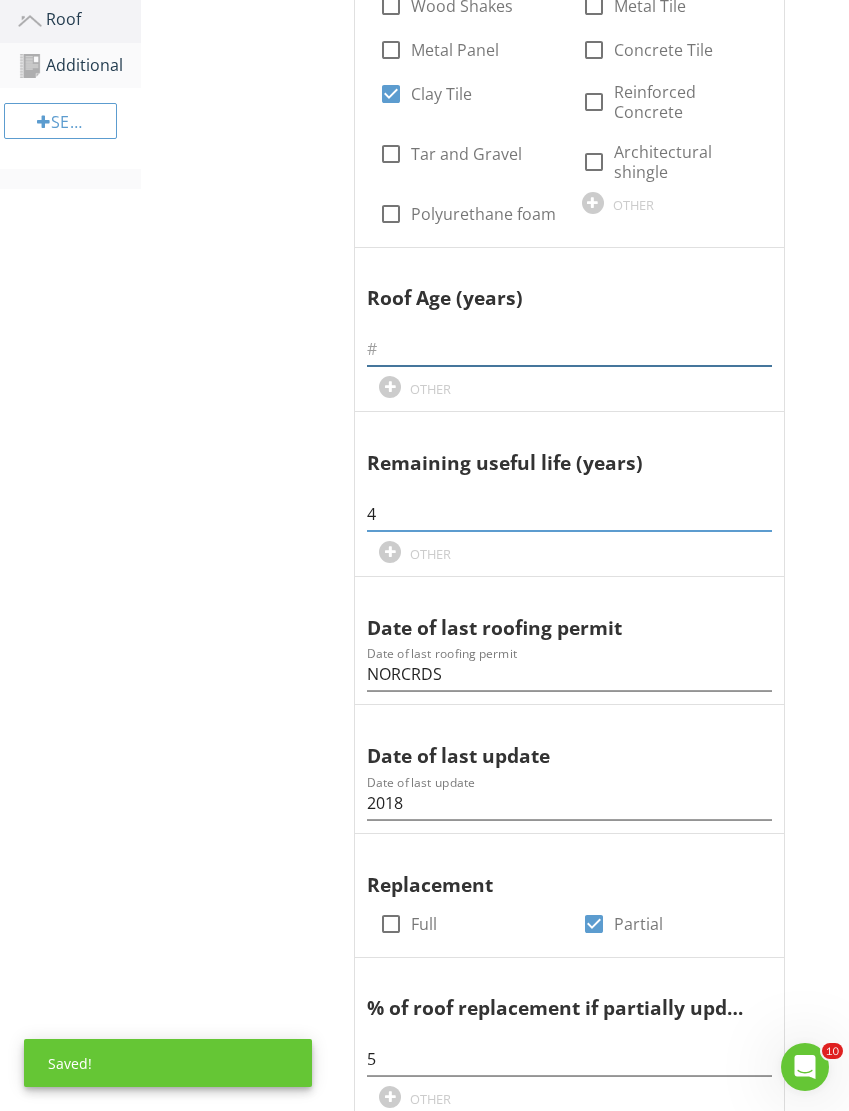 click at bounding box center [569, 349] 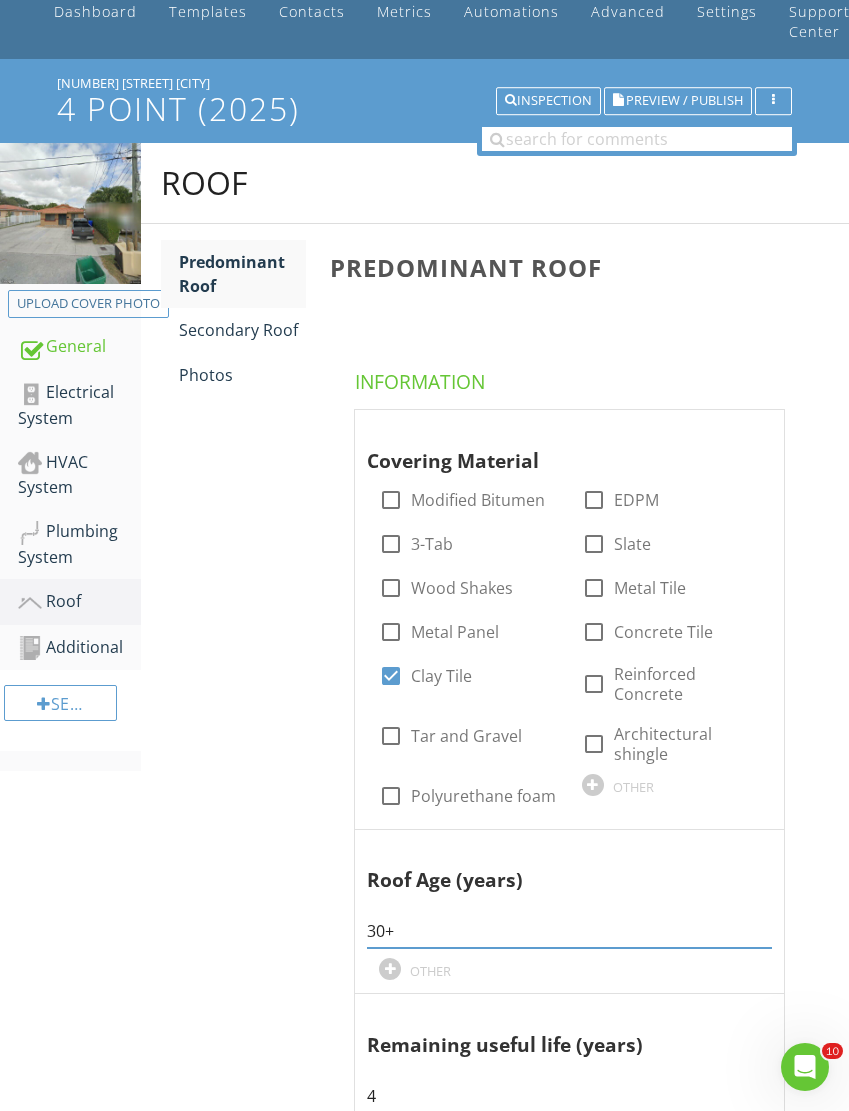 scroll, scrollTop: 97, scrollLeft: 0, axis: vertical 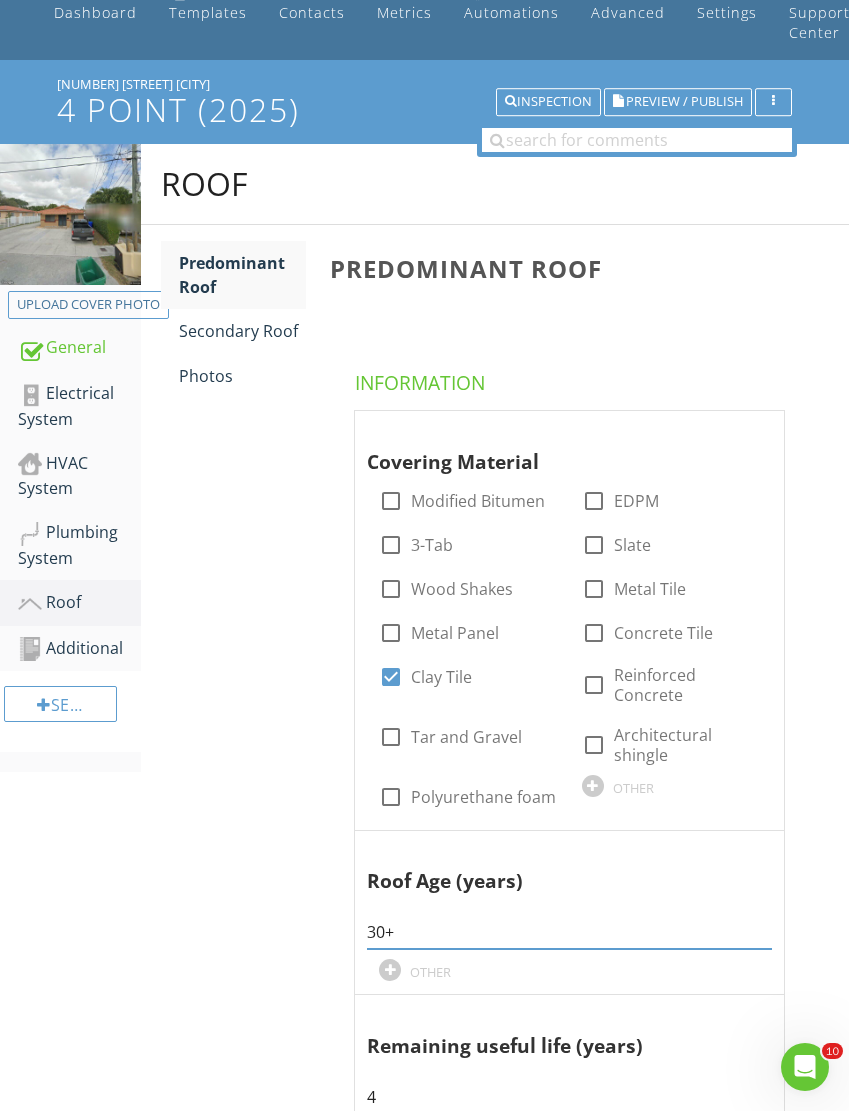 type on "30+" 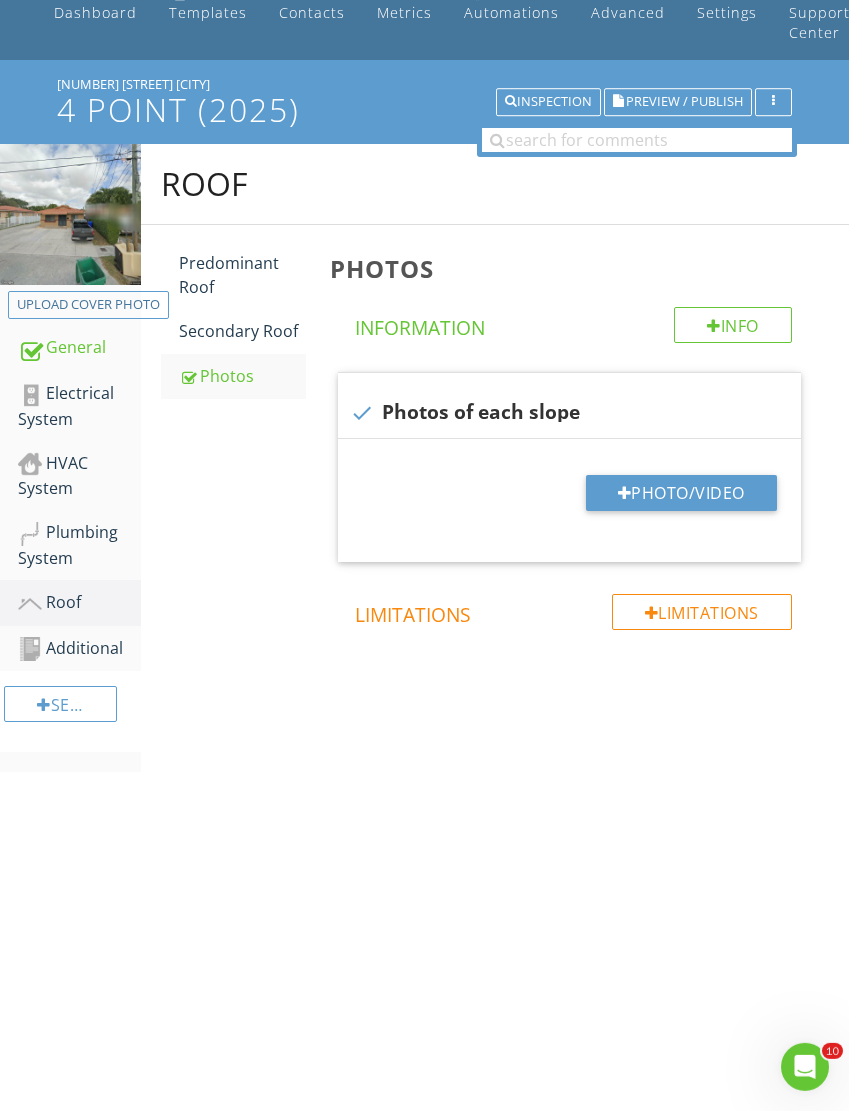 click at bounding box center [625, 493] 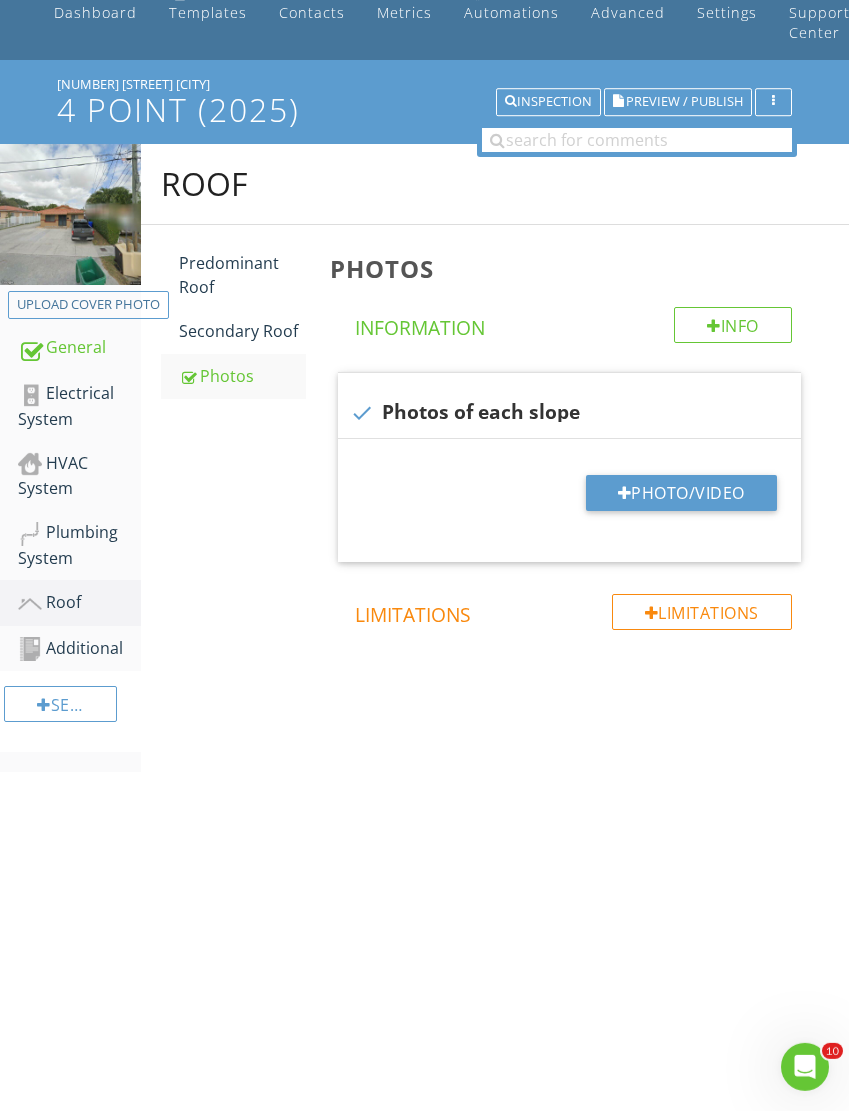 scroll, scrollTop: 0, scrollLeft: 0, axis: both 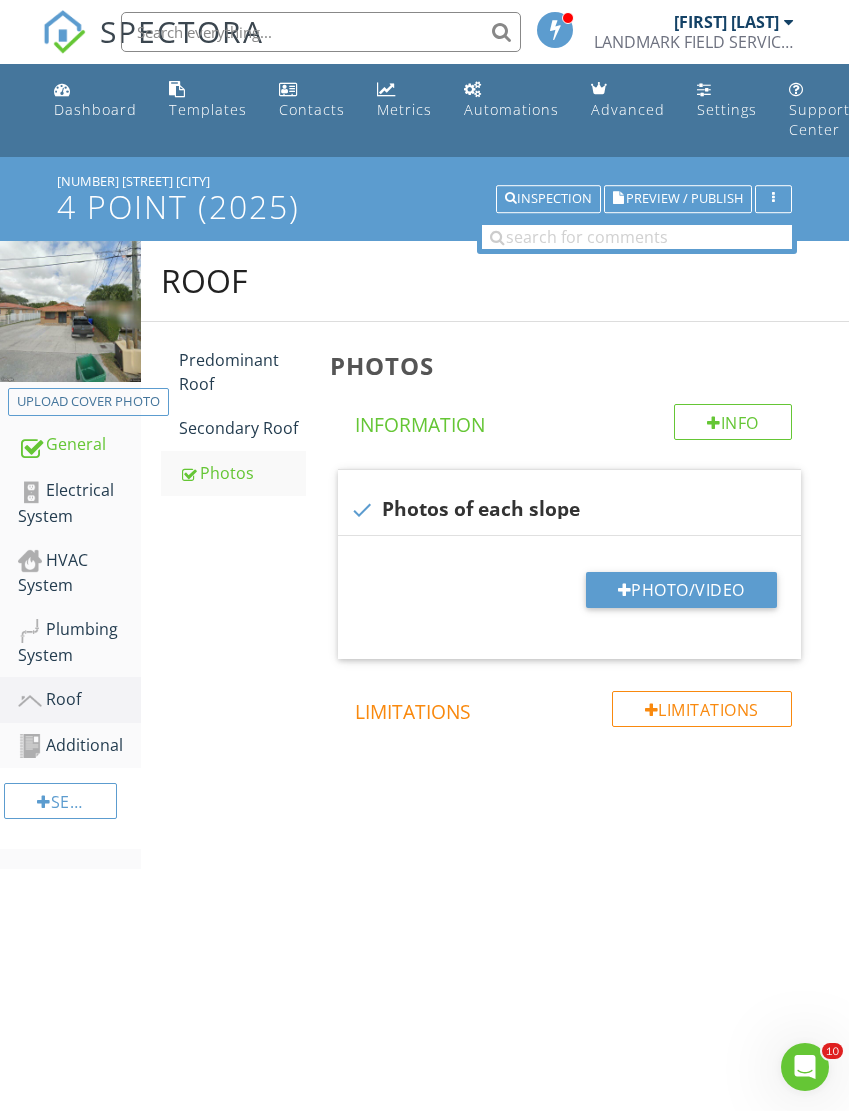 type on "C:\fakepath\IMG_4133.jpeg" 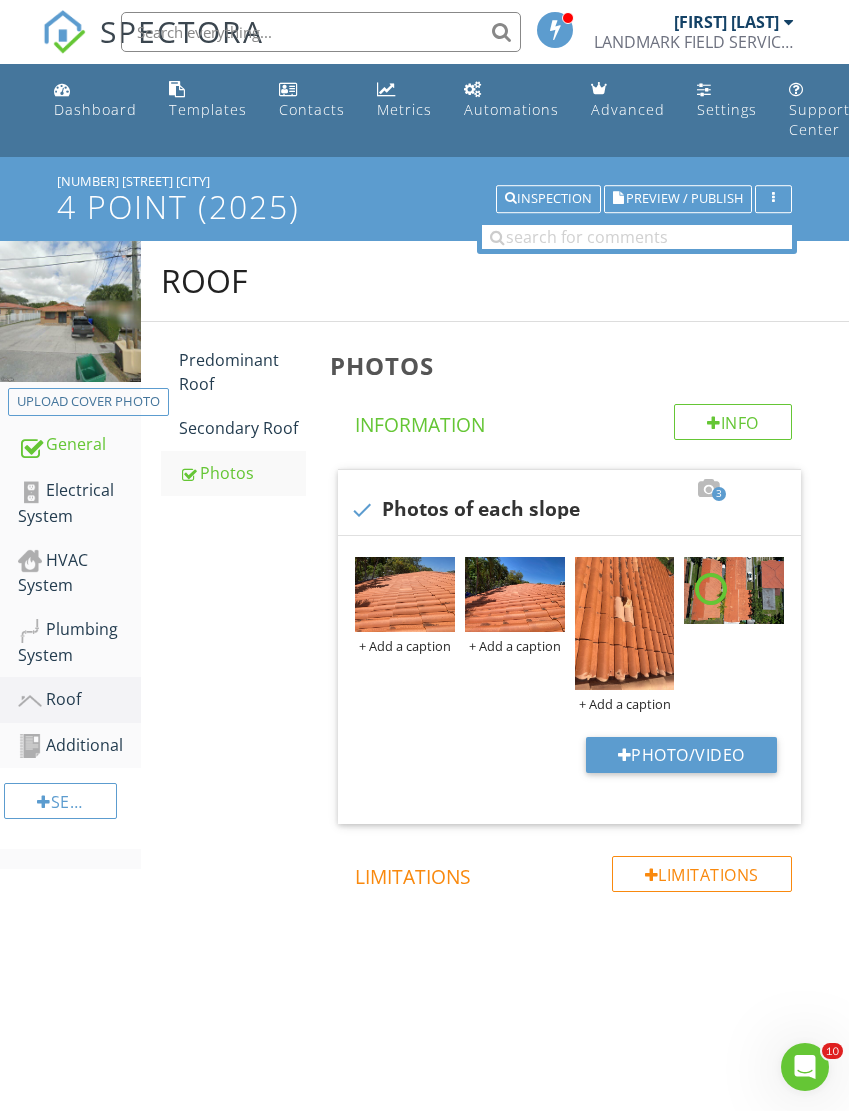 click at bounding box center [625, 623] 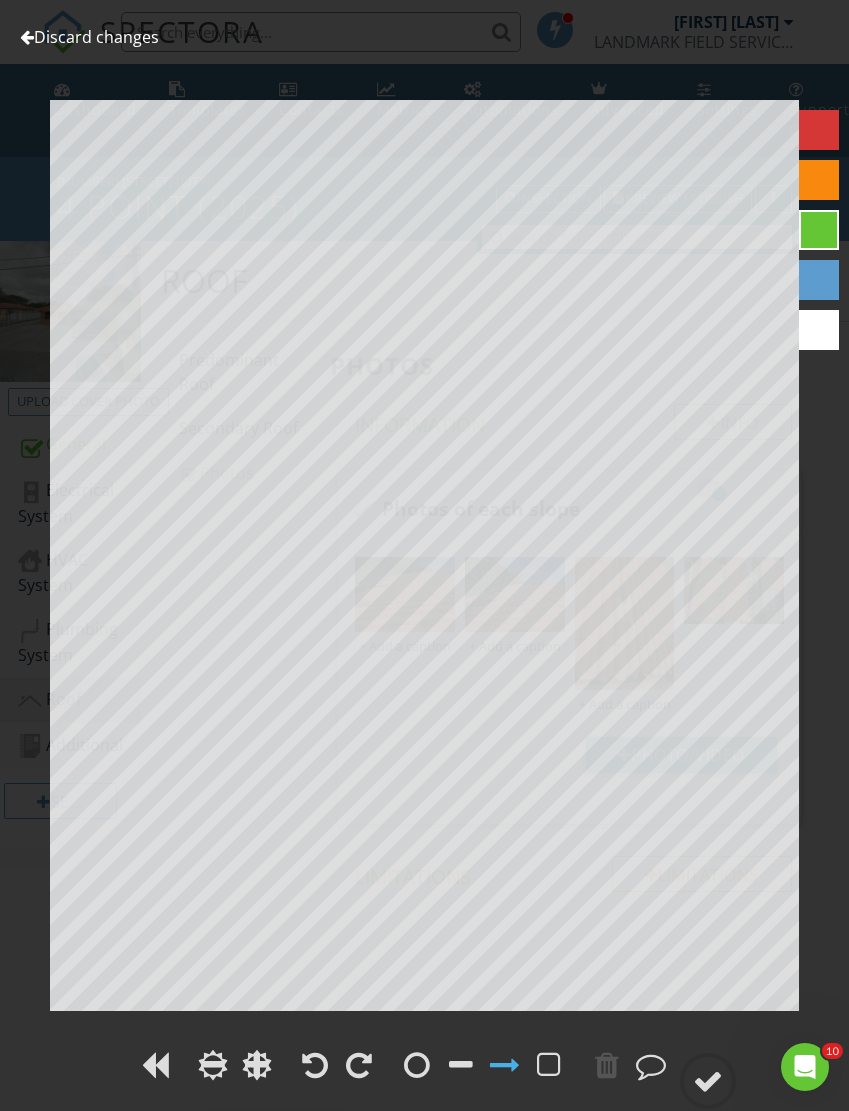 click at bounding box center (315, 1065) 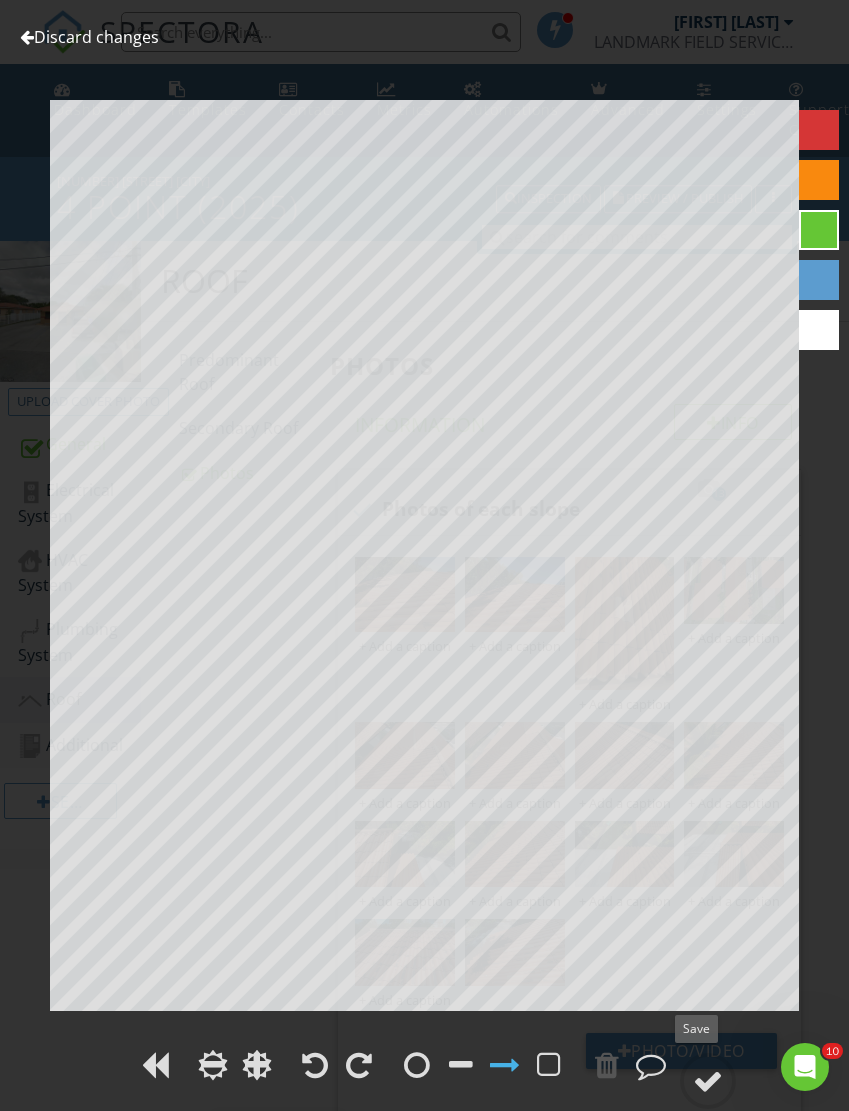 click 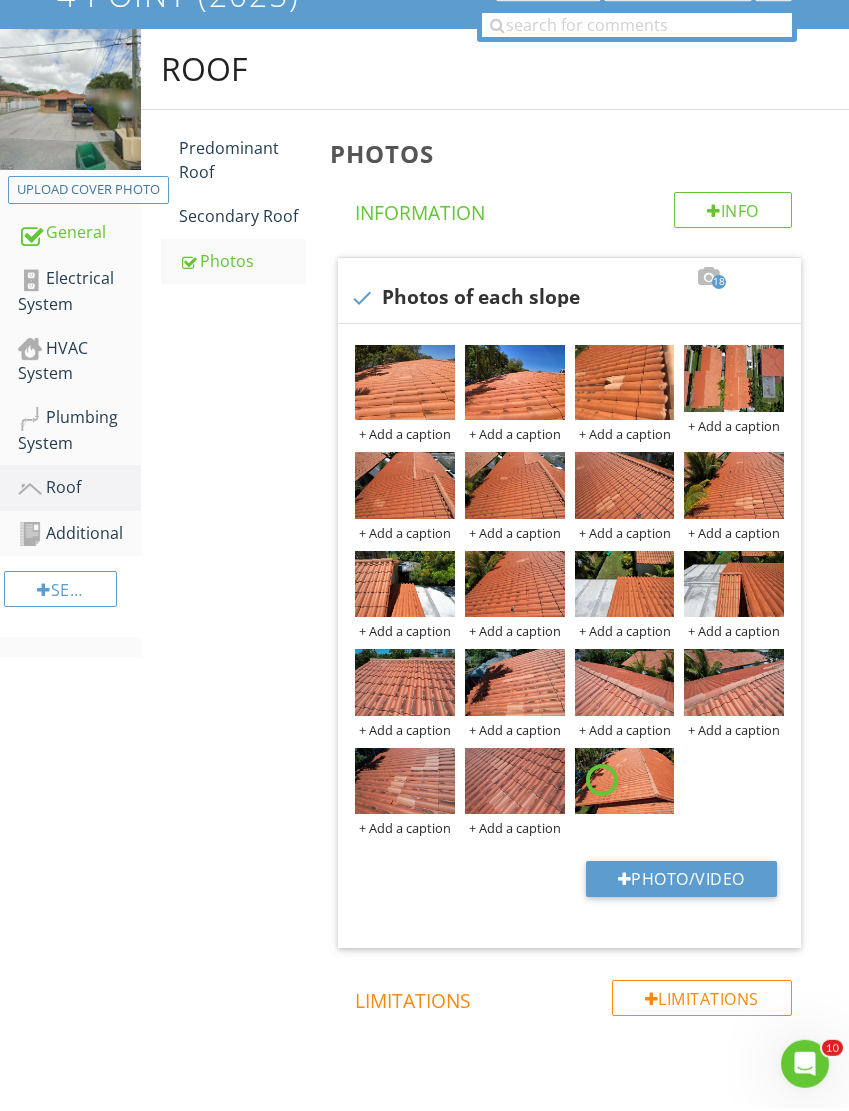 scroll, scrollTop: 210, scrollLeft: 0, axis: vertical 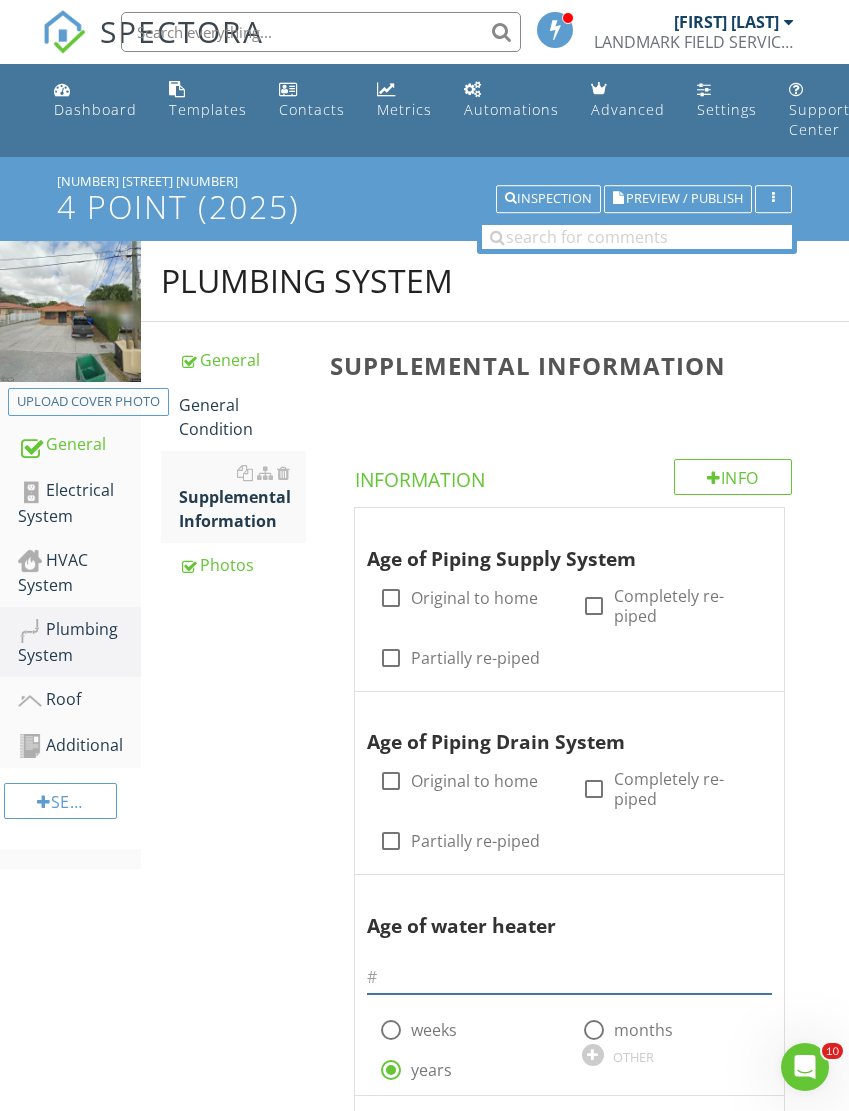 click at bounding box center [569, 977] 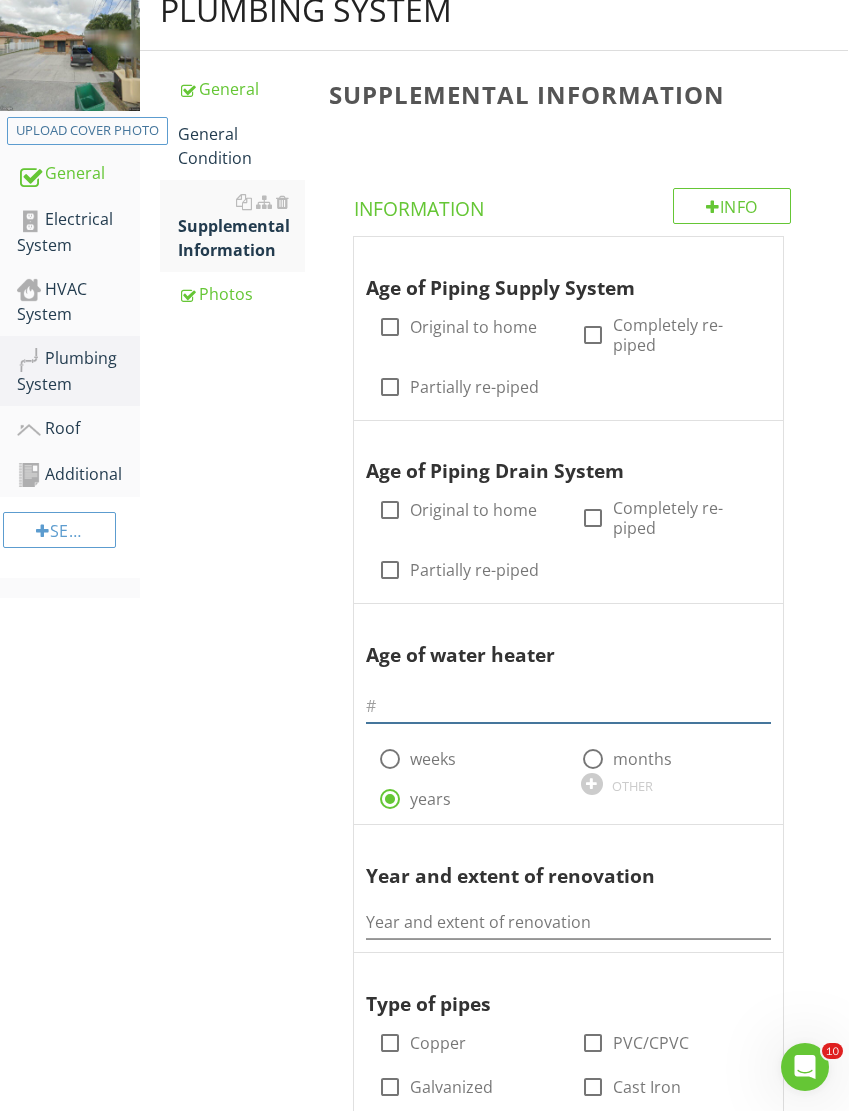 scroll, scrollTop: 0, scrollLeft: 0, axis: both 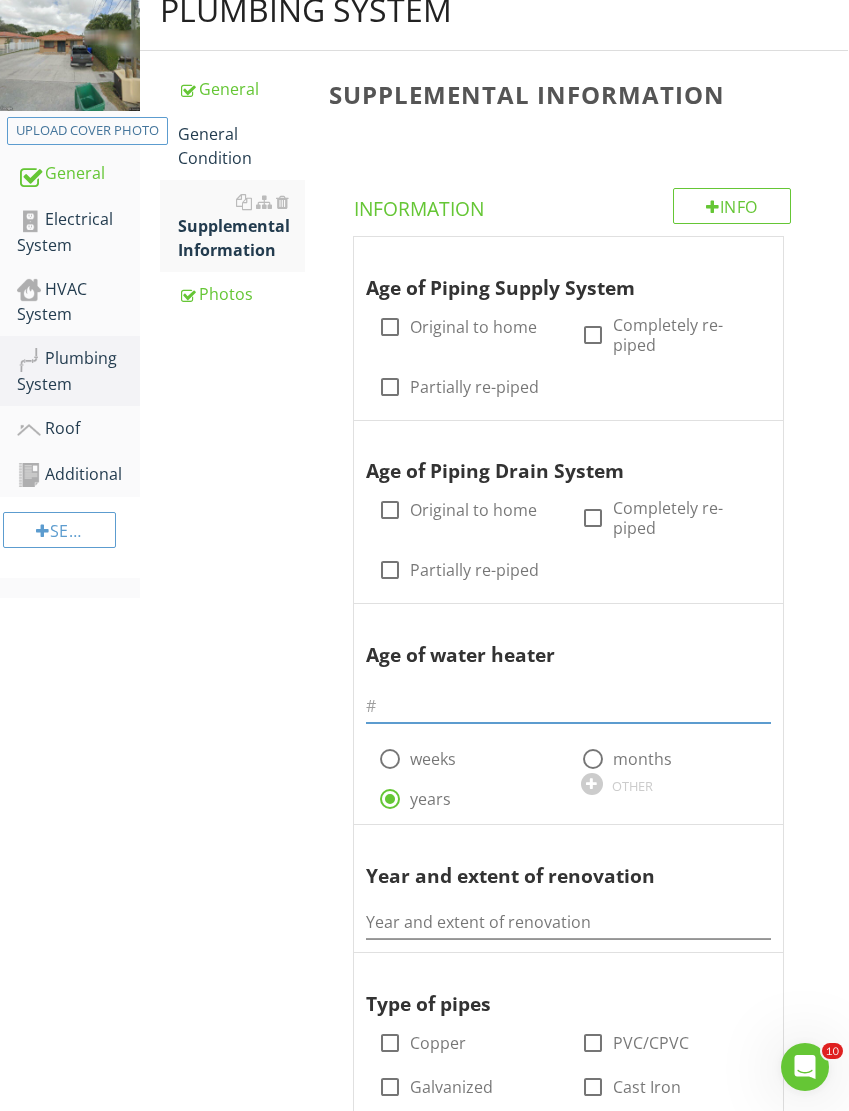 click at bounding box center [568, 706] 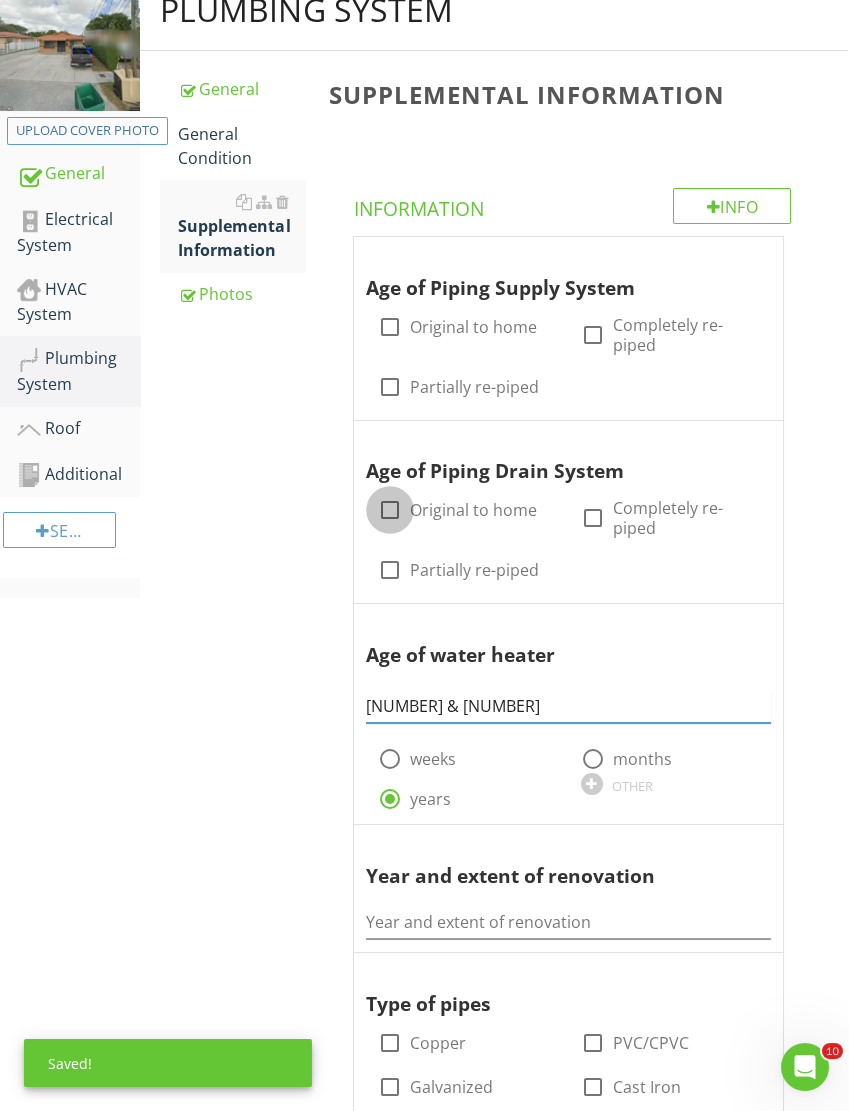 type on "[NUMBER] & [NUMBER]" 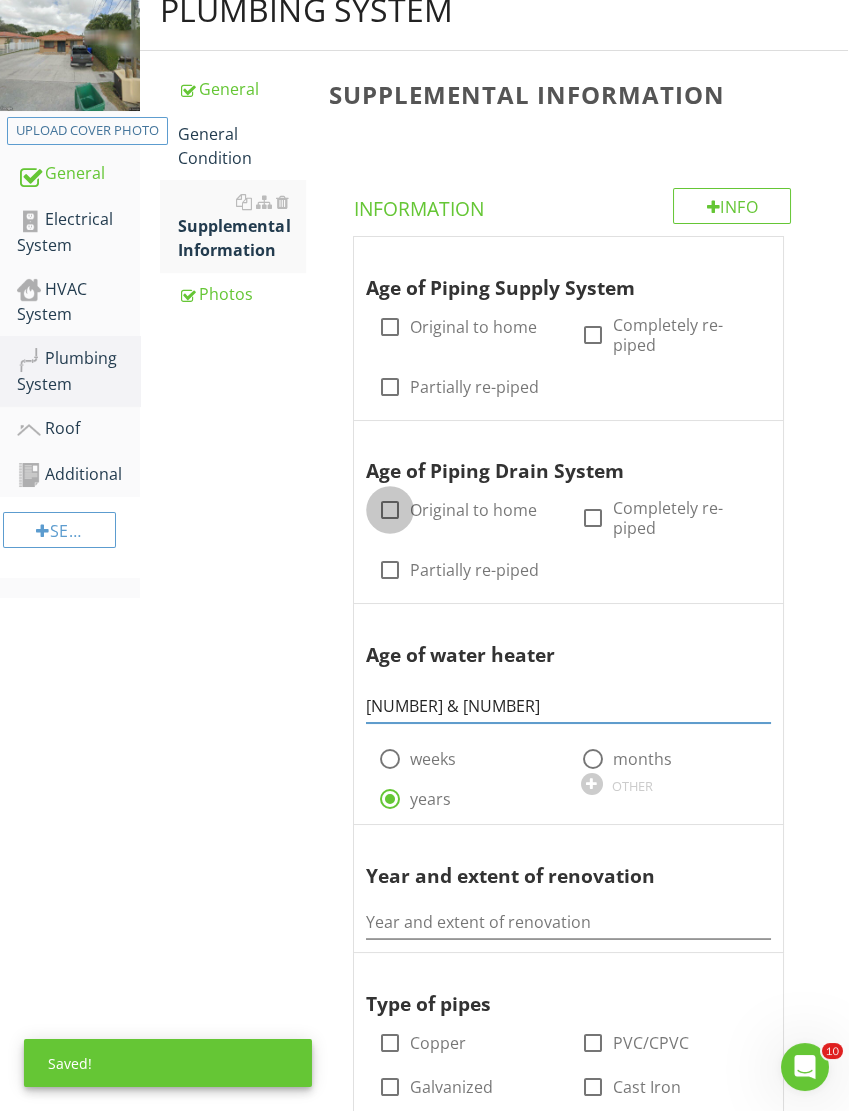 click at bounding box center (390, 510) 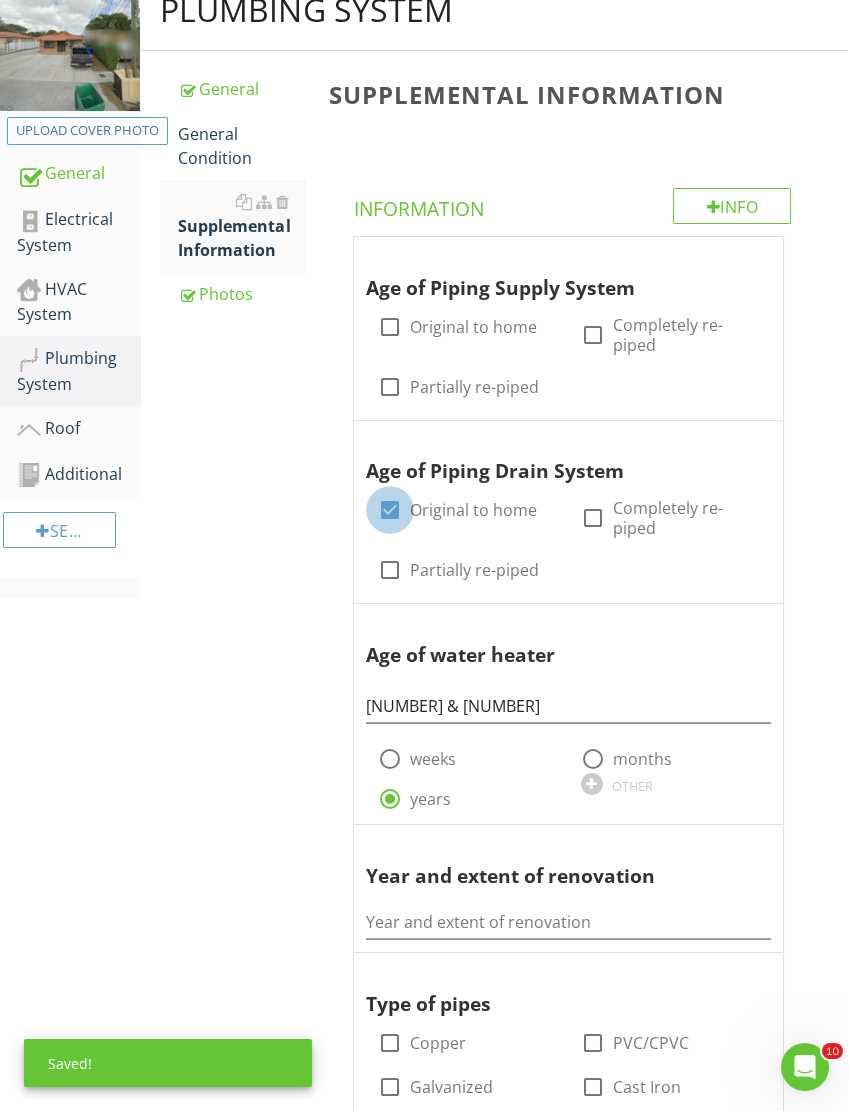 scroll, scrollTop: 271, scrollLeft: 1, axis: both 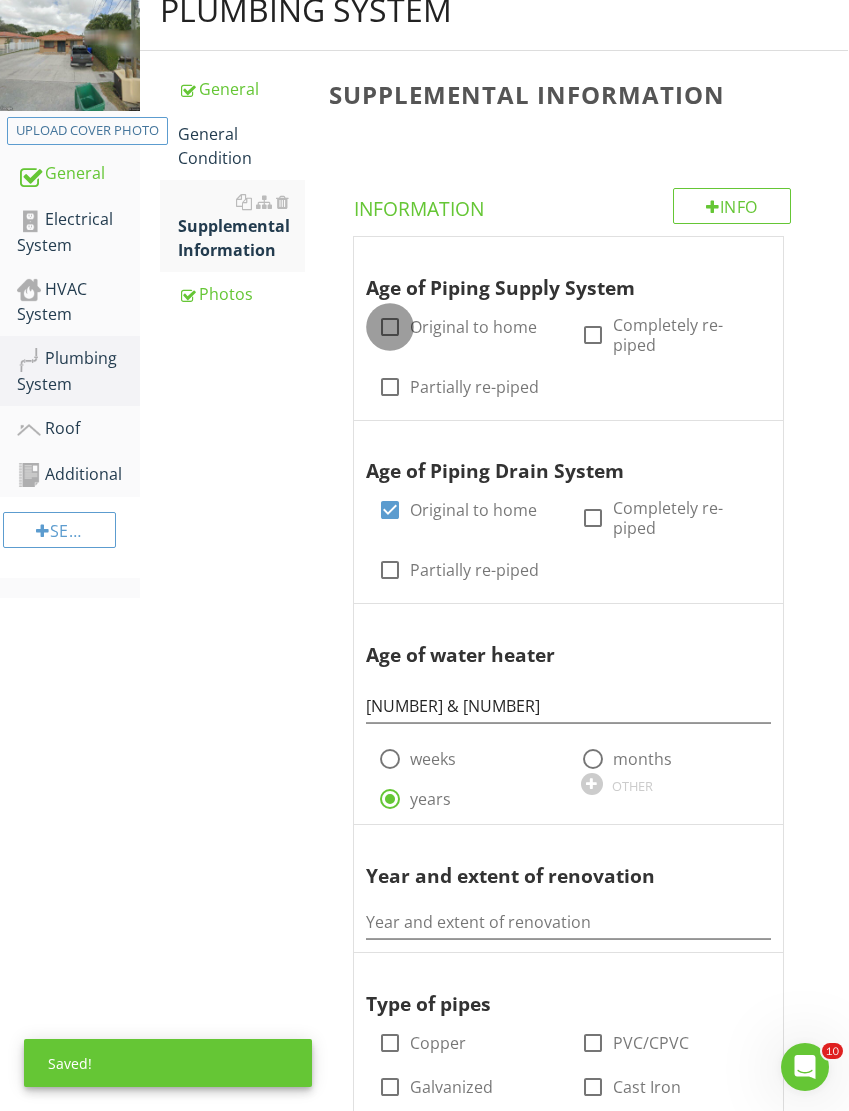 click at bounding box center [390, 327] 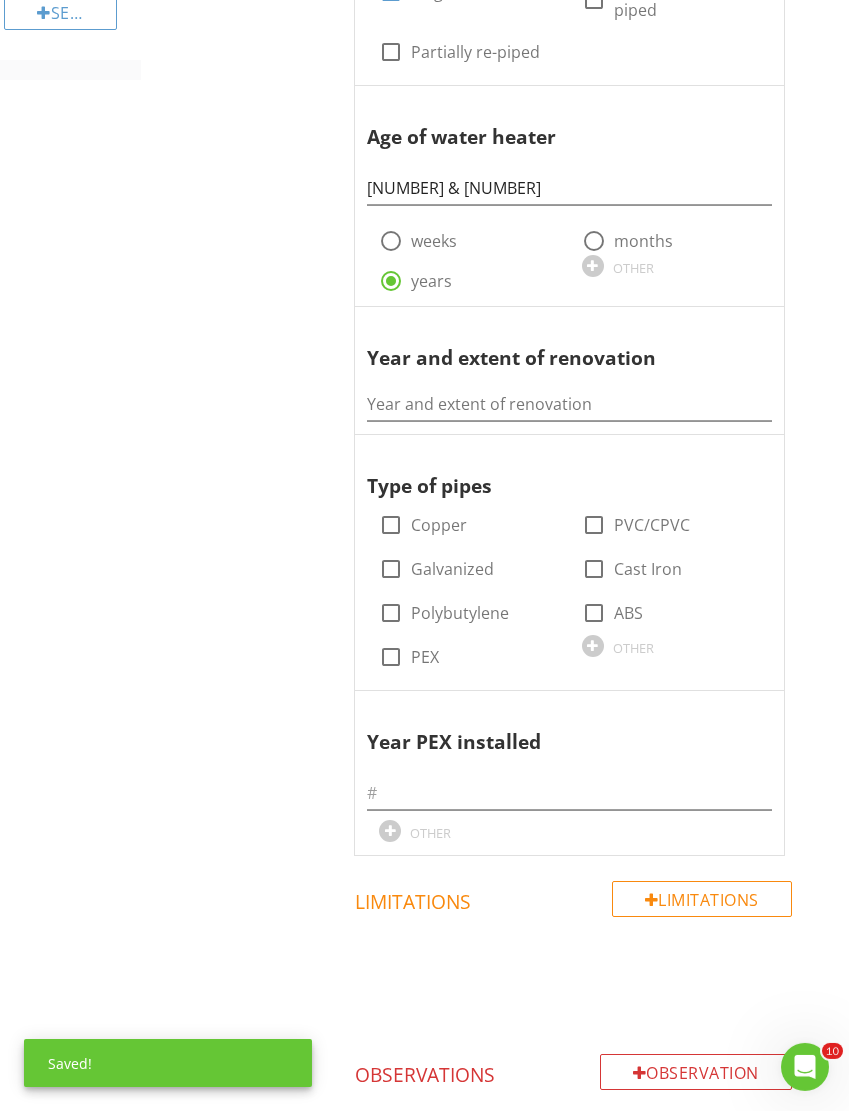 scroll, scrollTop: 789, scrollLeft: 1, axis: both 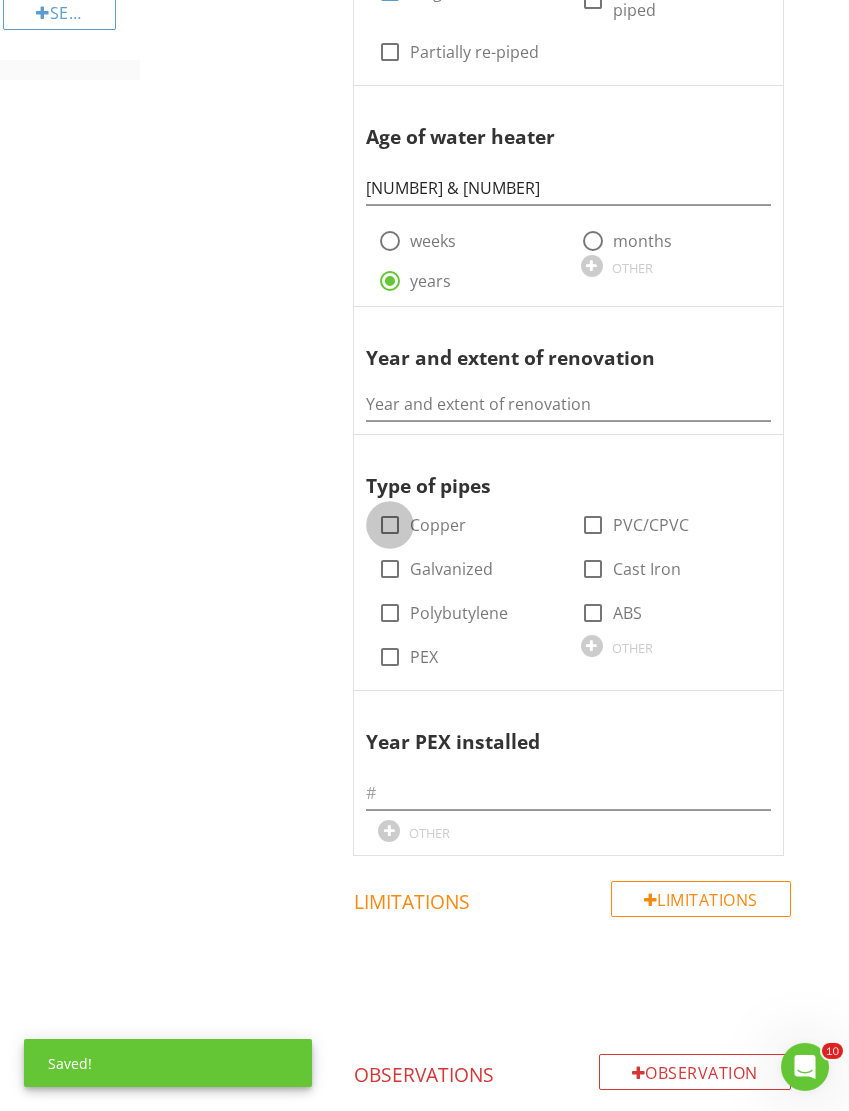 click at bounding box center [390, 525] 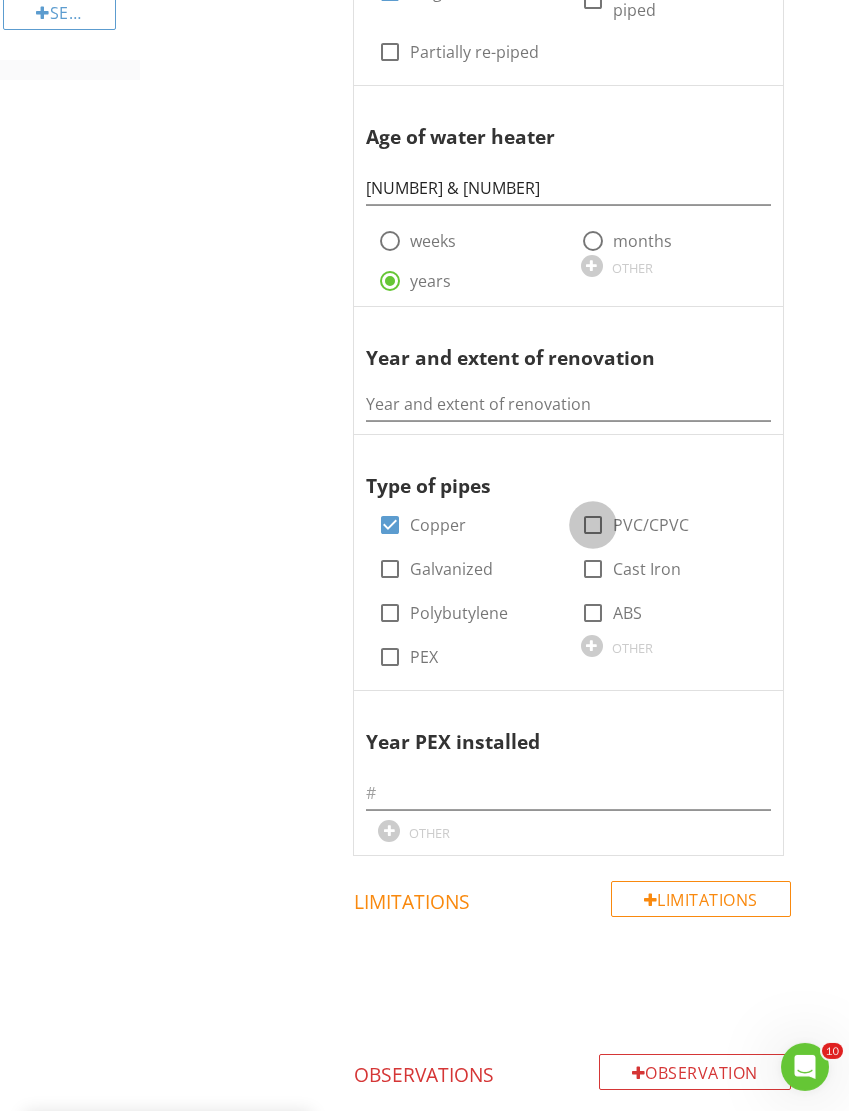 click at bounding box center (593, 525) 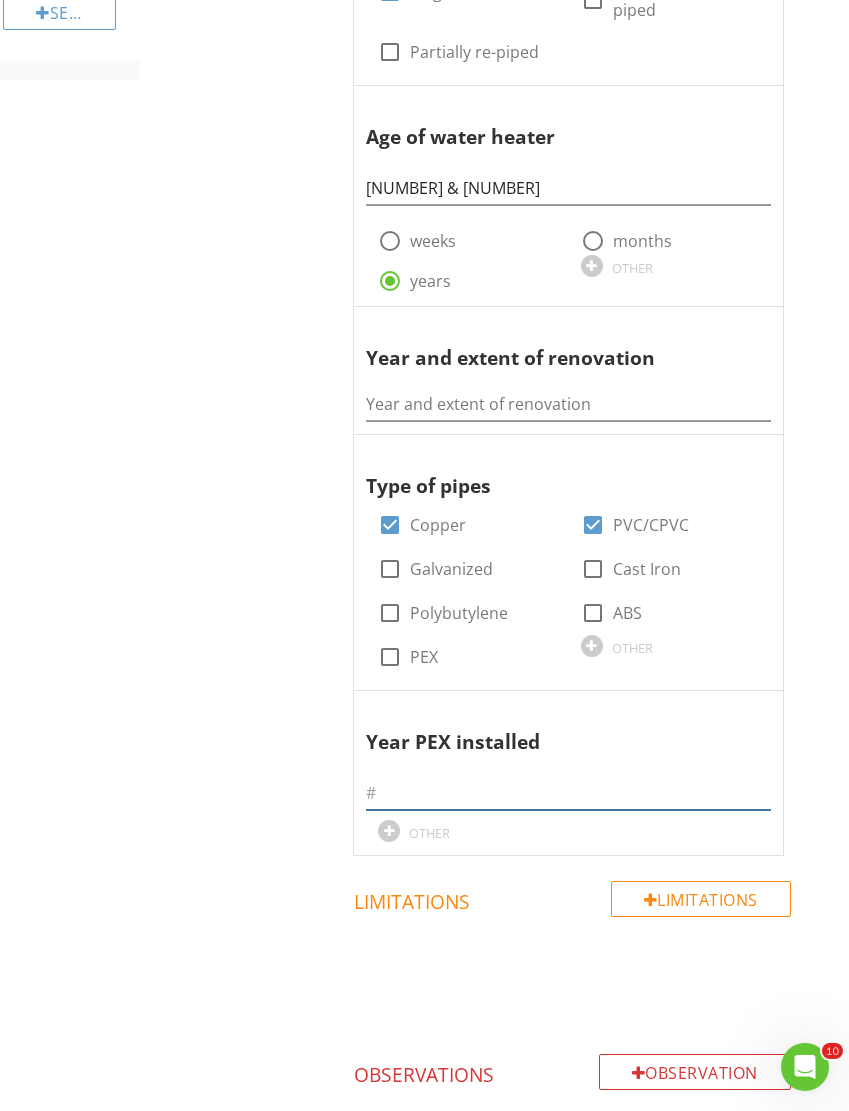 click at bounding box center (568, 793) 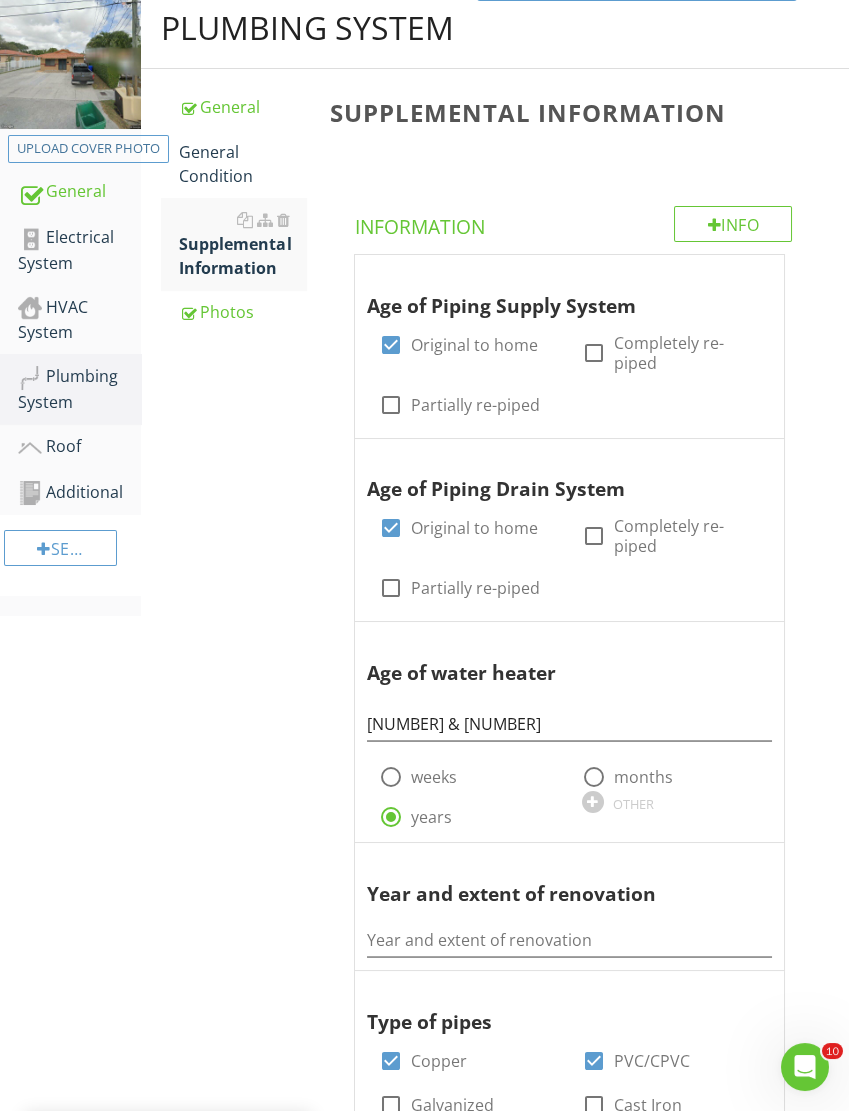 scroll, scrollTop: 231, scrollLeft: 0, axis: vertical 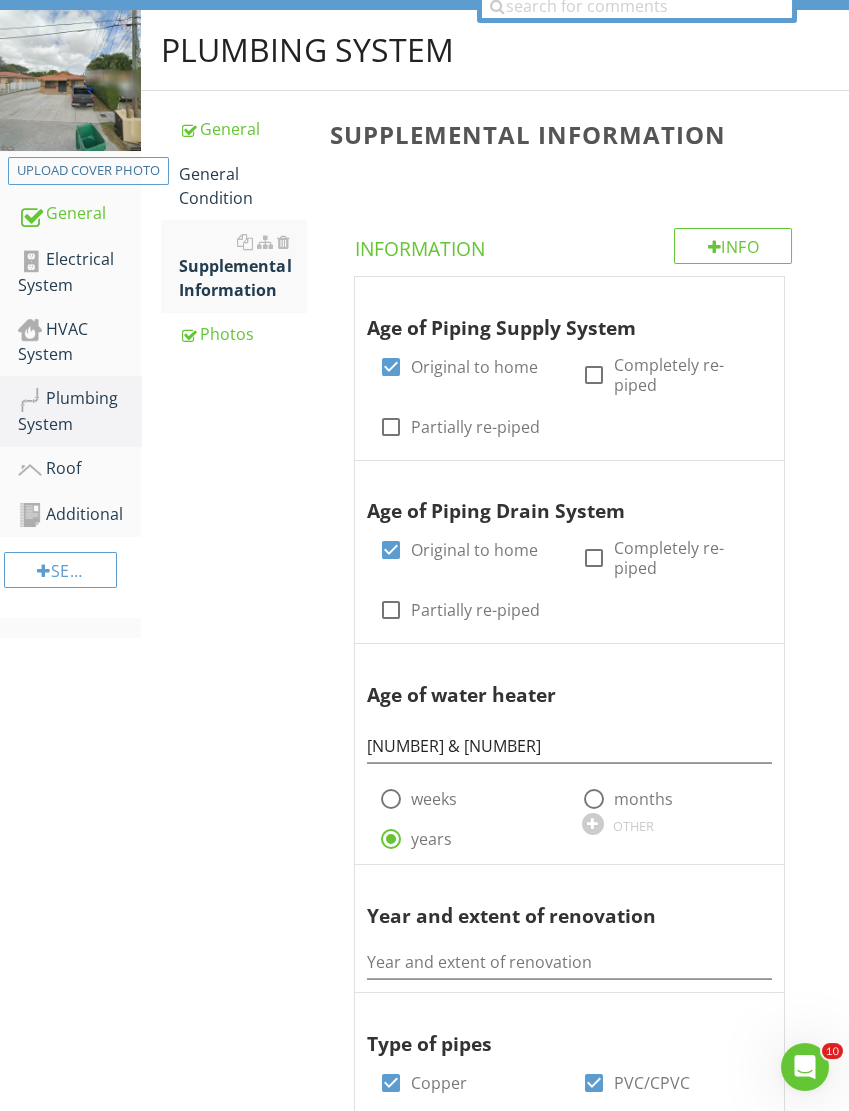 type on "N/A" 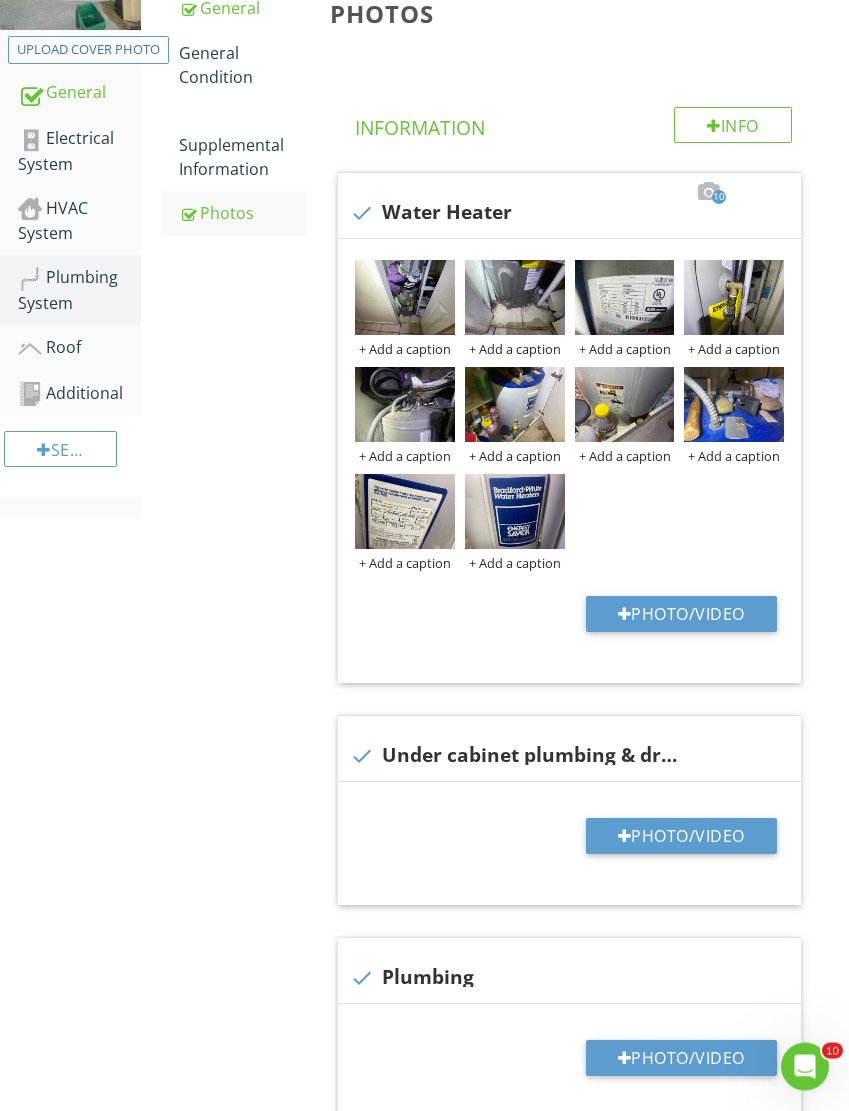 scroll, scrollTop: 352, scrollLeft: 1, axis: both 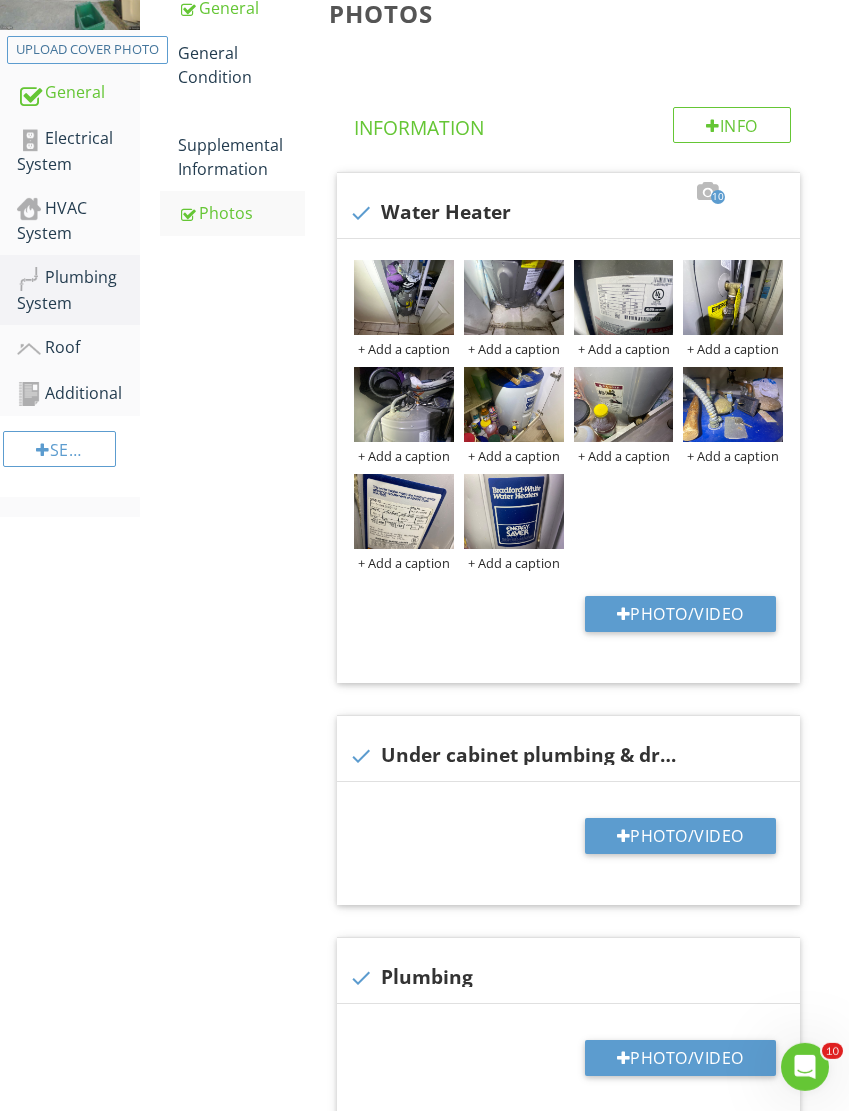 click on "Photo/Video" at bounding box center (680, 836) 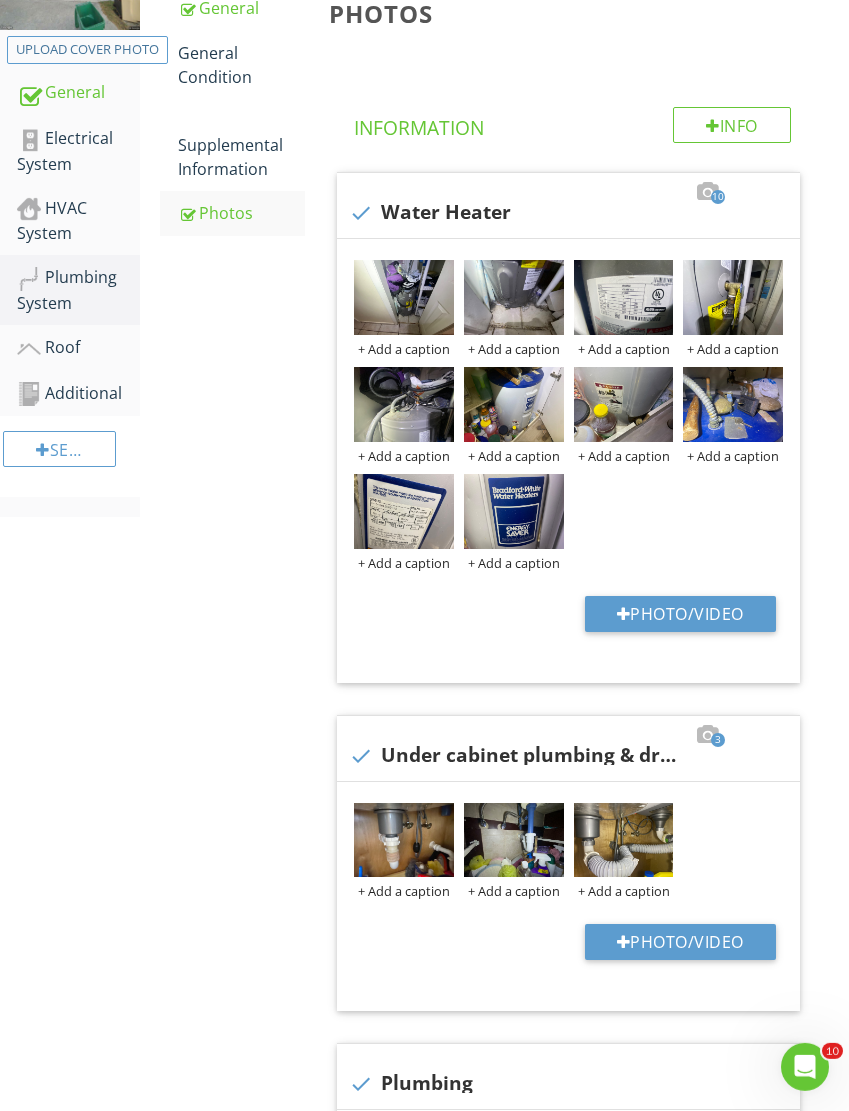 click on "Photo/Video" at bounding box center [680, 942] 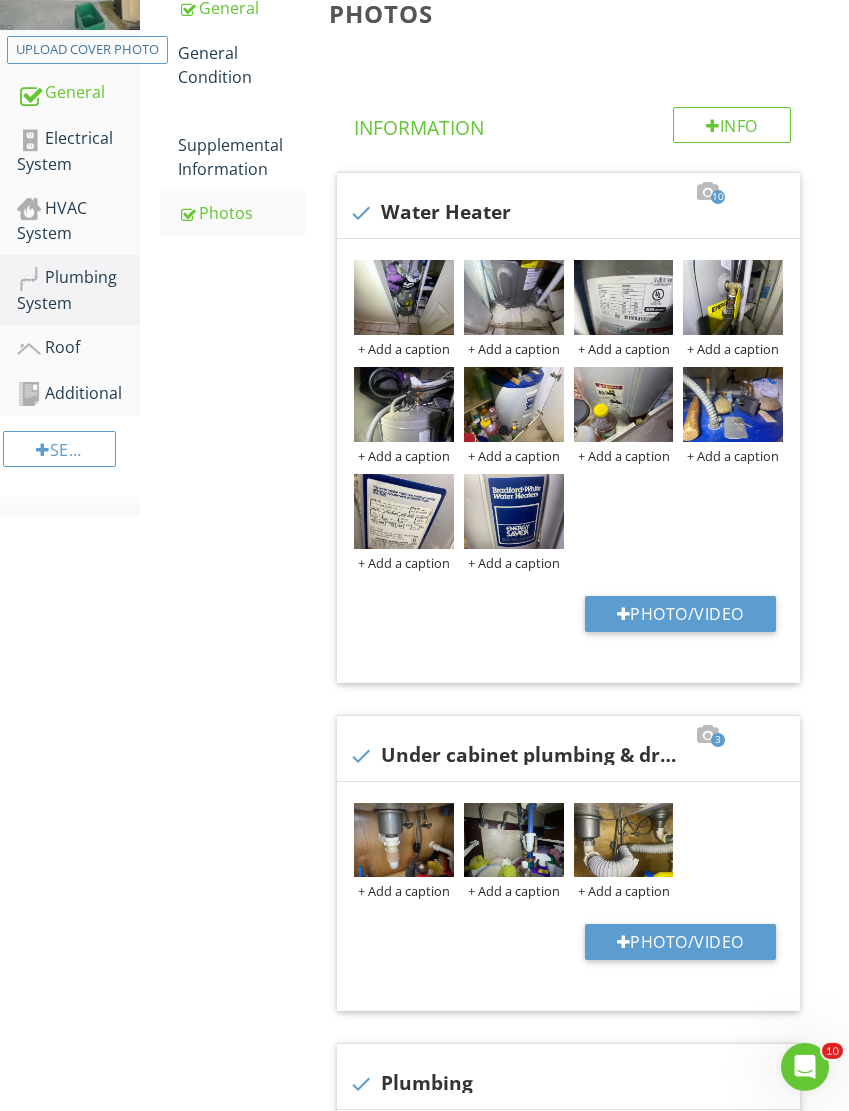type on "C:\fakepath\IMG_4083.jpeg" 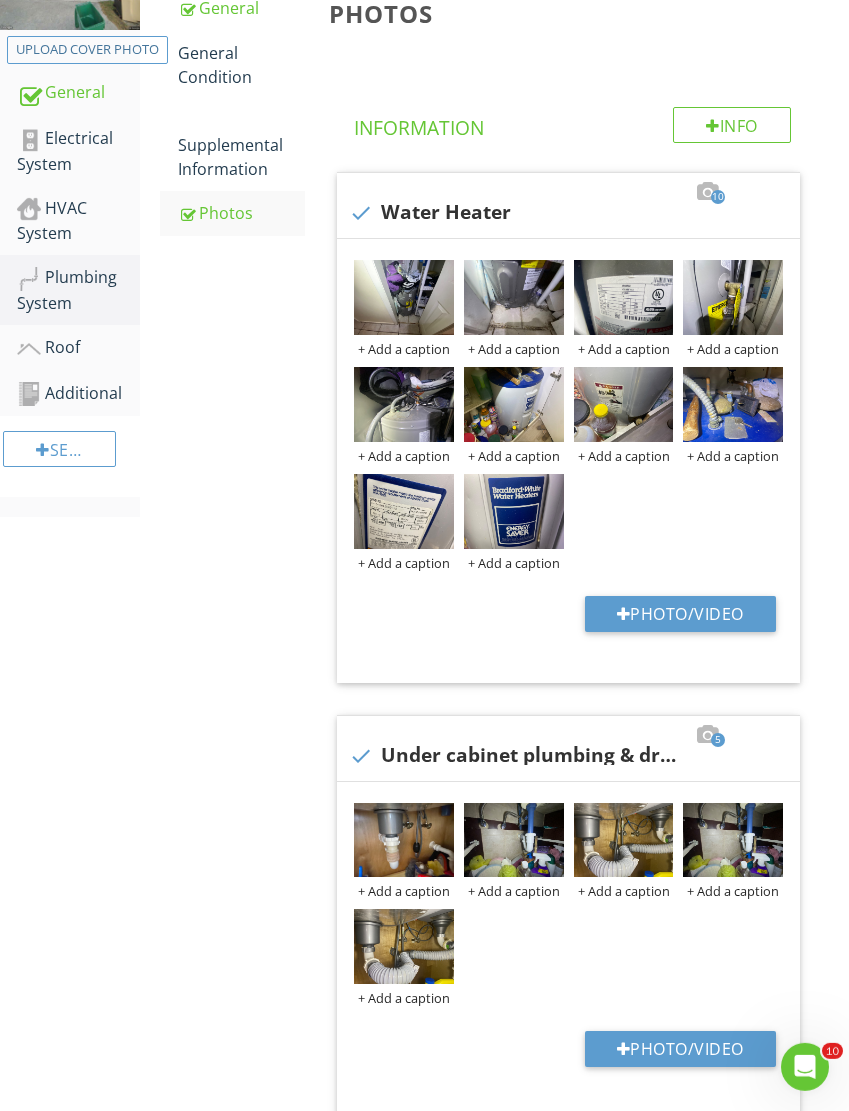 click at bounding box center [0, 0] 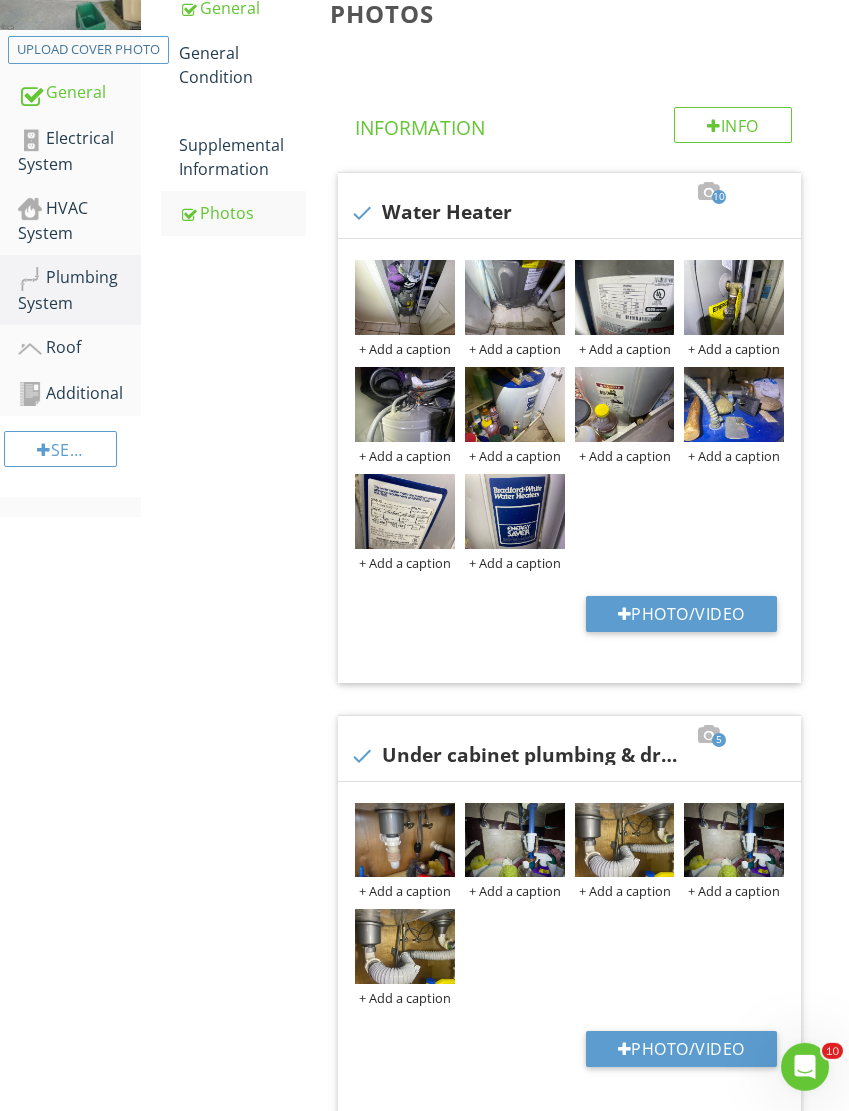 scroll, scrollTop: 353, scrollLeft: 0, axis: vertical 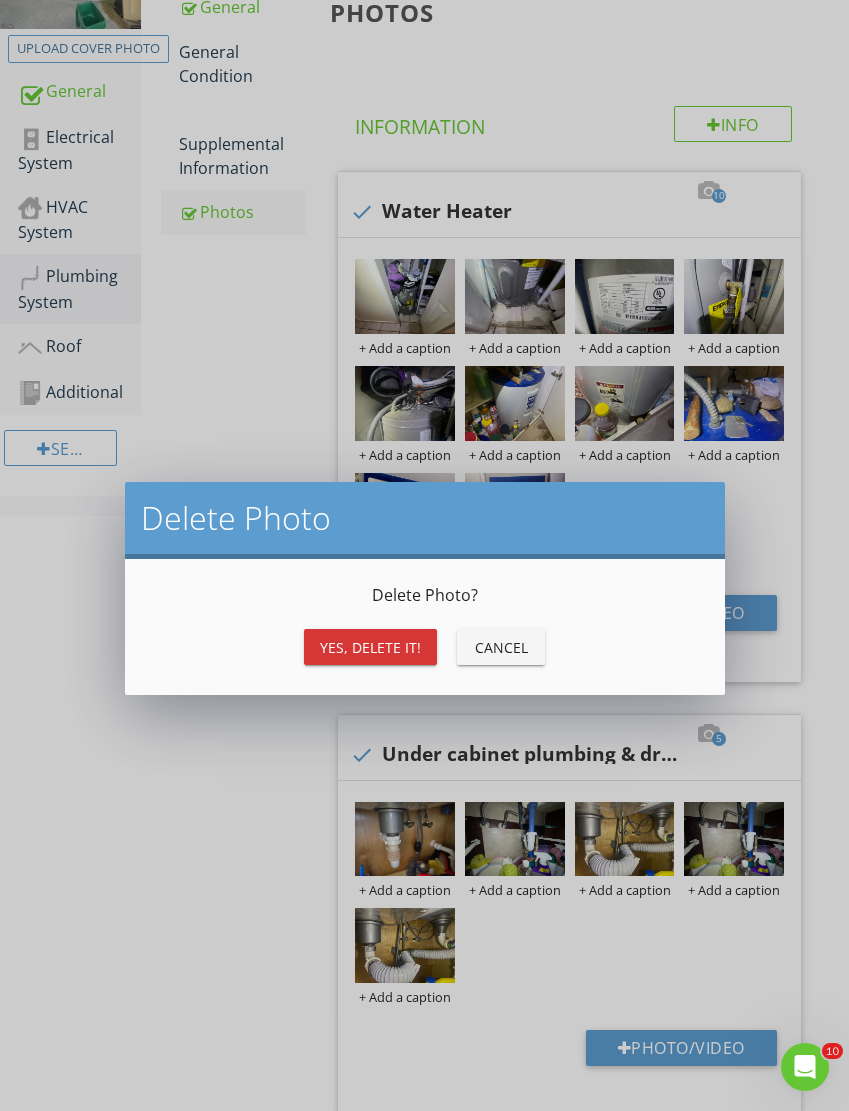 click on "Yes, Delete it!" at bounding box center [370, 647] 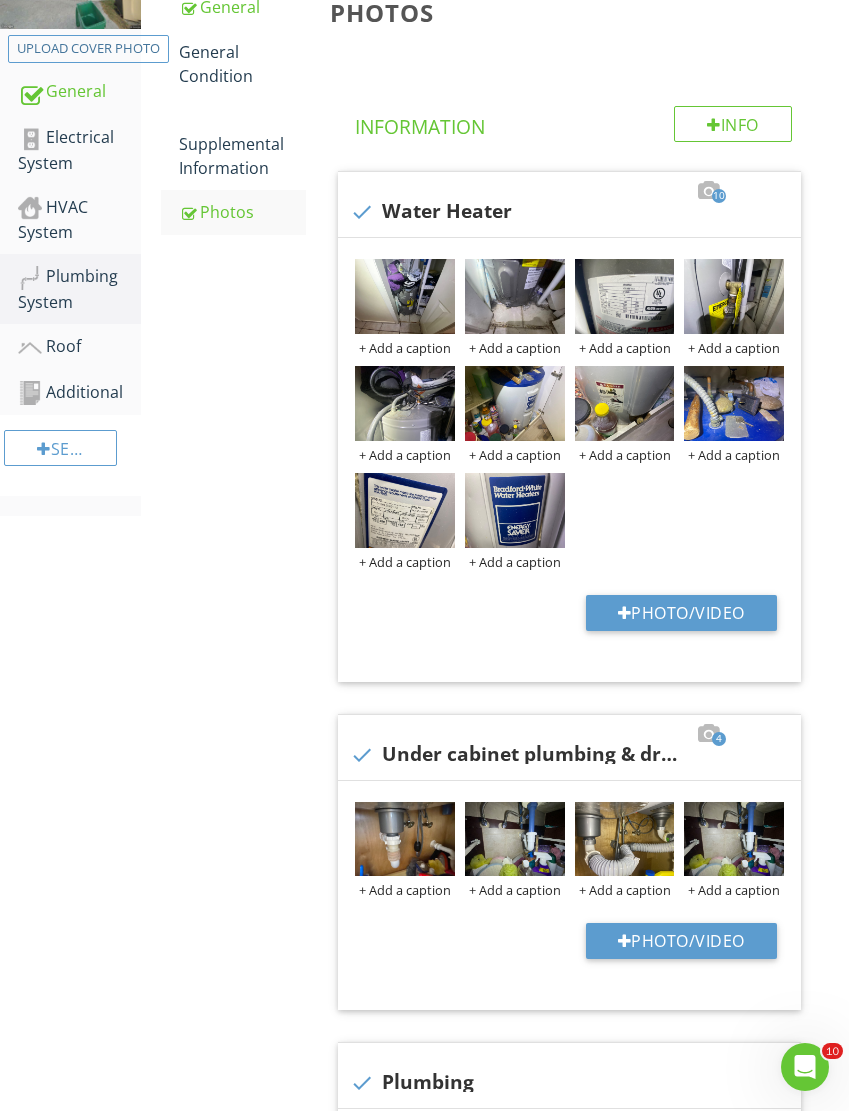 click at bounding box center [0, 0] 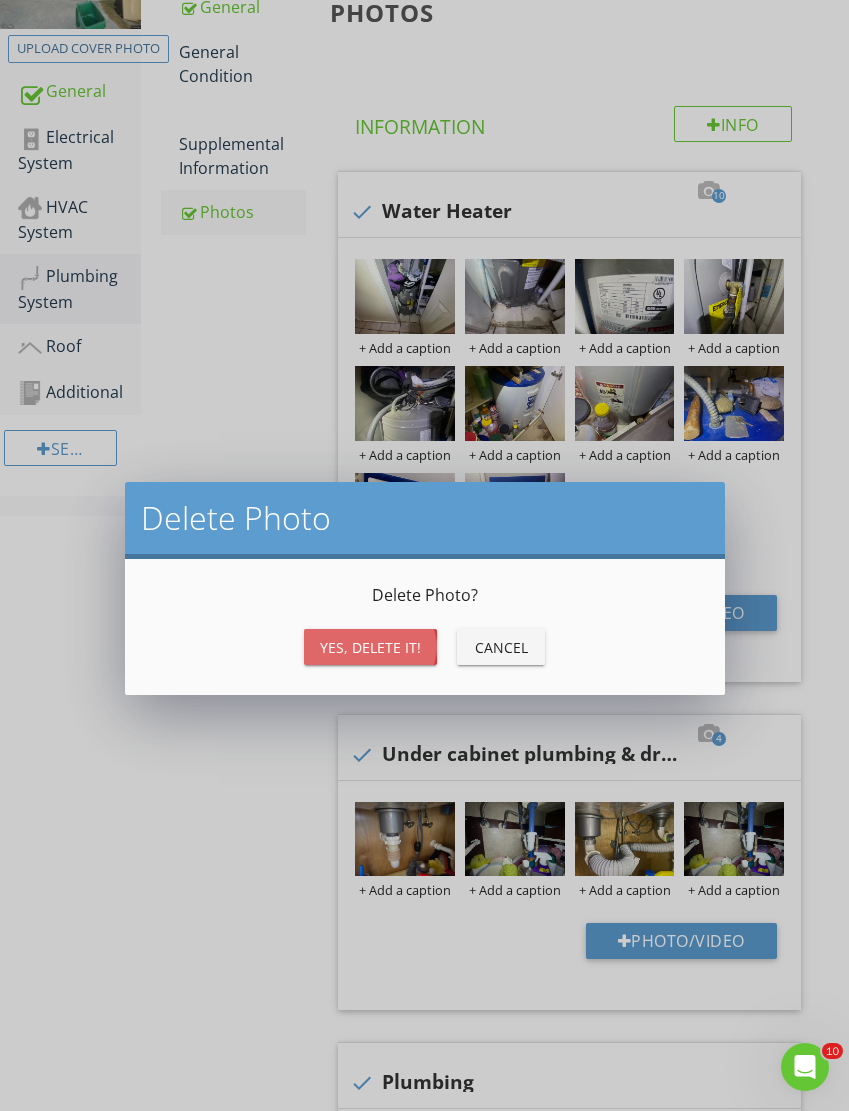 click on "Yes, Delete it!" at bounding box center [370, 647] 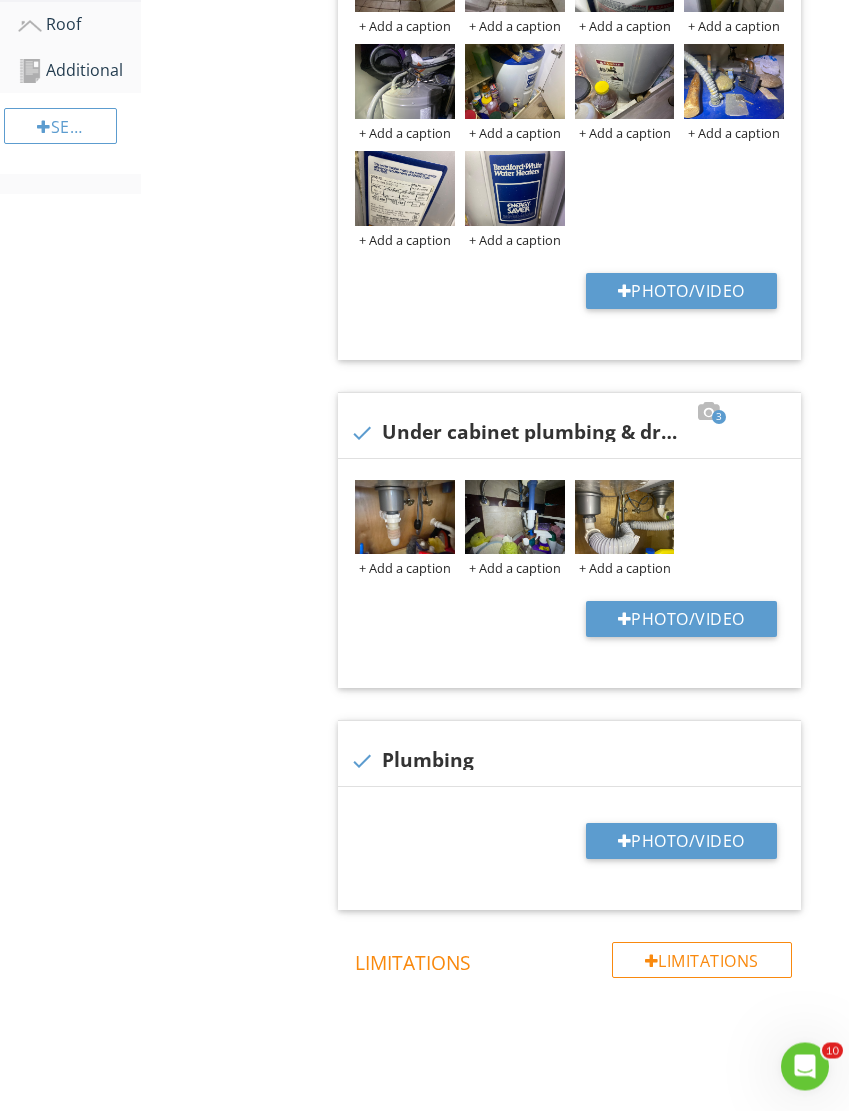 scroll, scrollTop: 674, scrollLeft: 0, axis: vertical 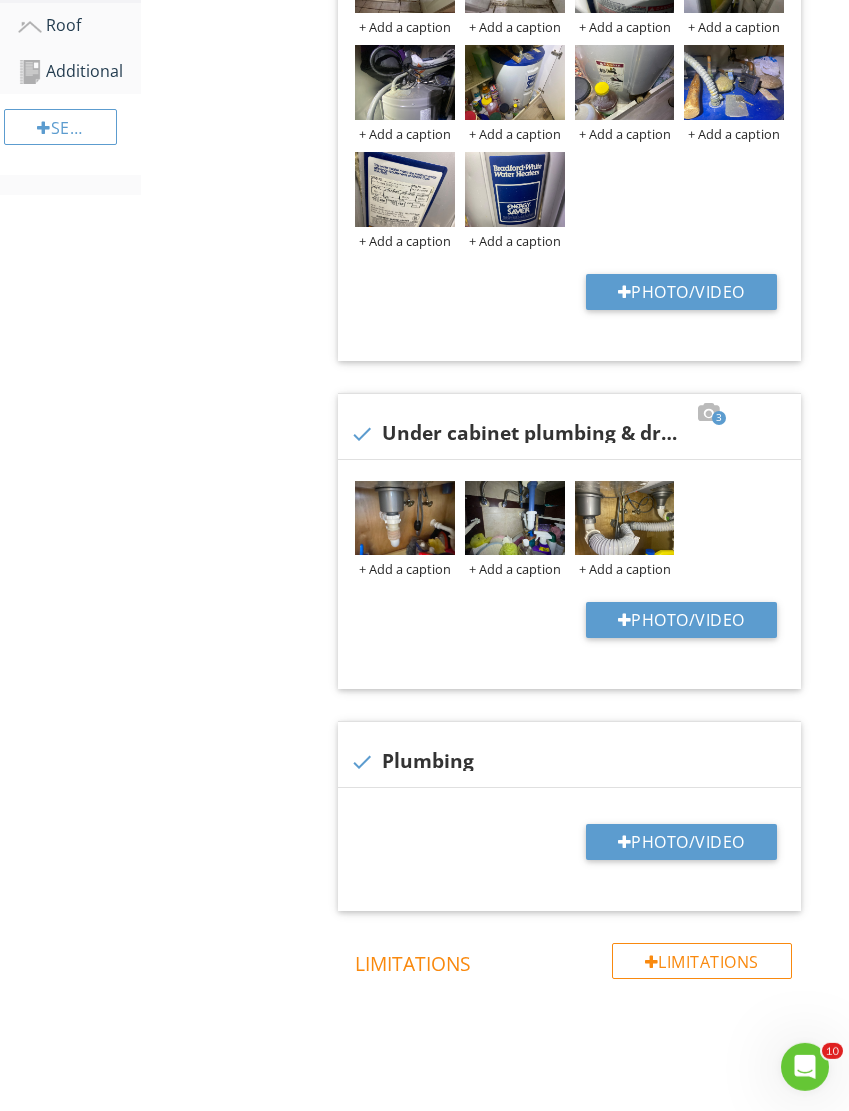 click on "Photo/Video" at bounding box center [681, 842] 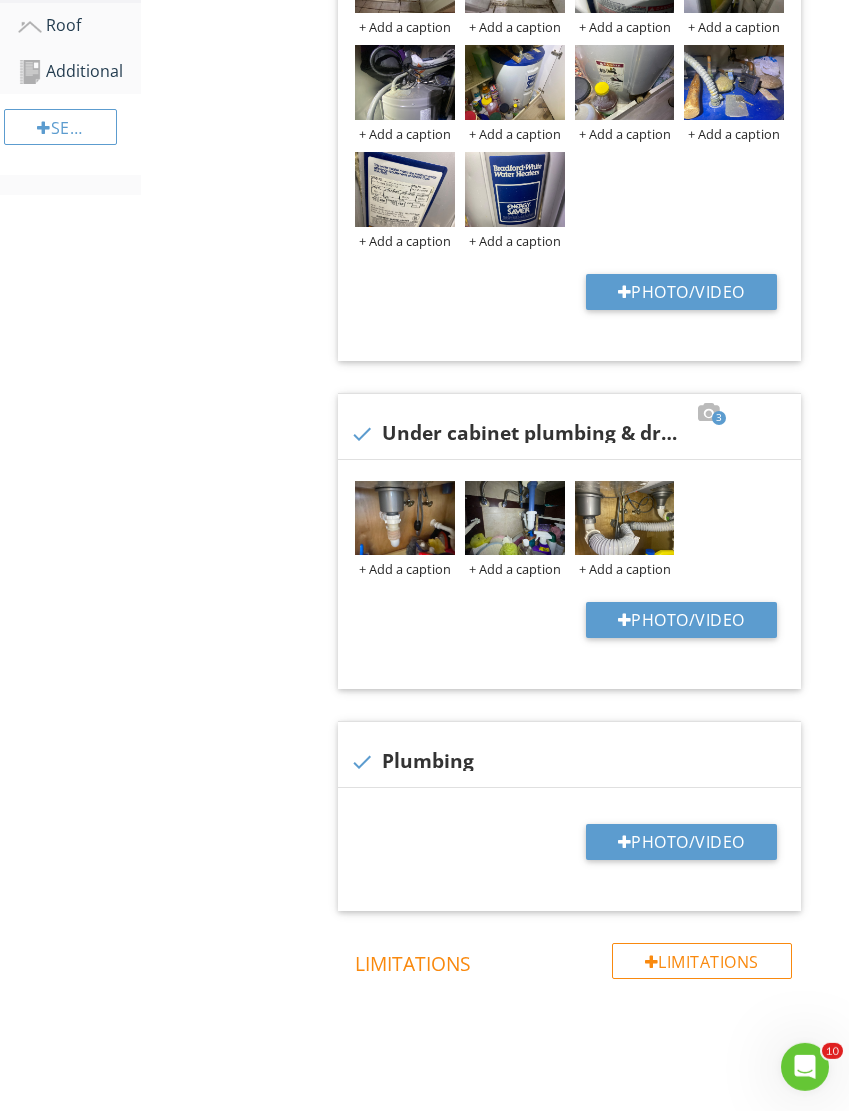 type on "C:\fakepath\IMG_4114.jpeg" 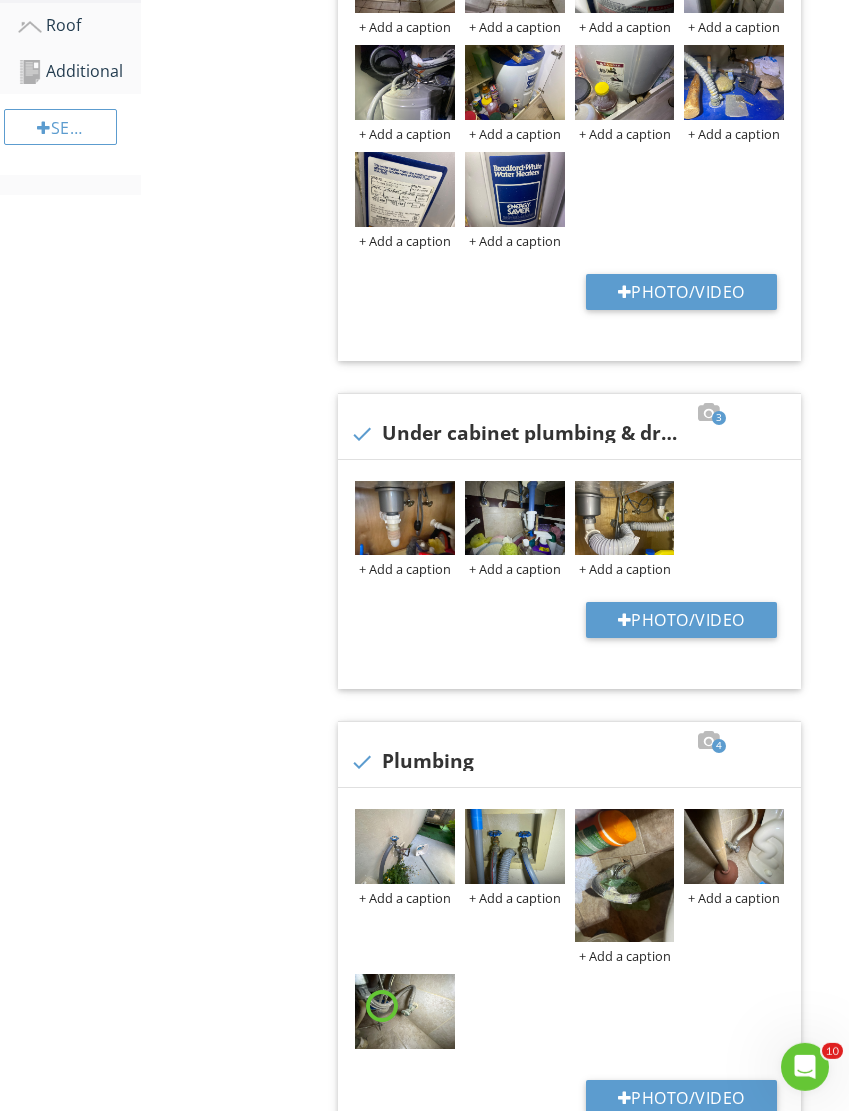 click at bounding box center (625, 875) 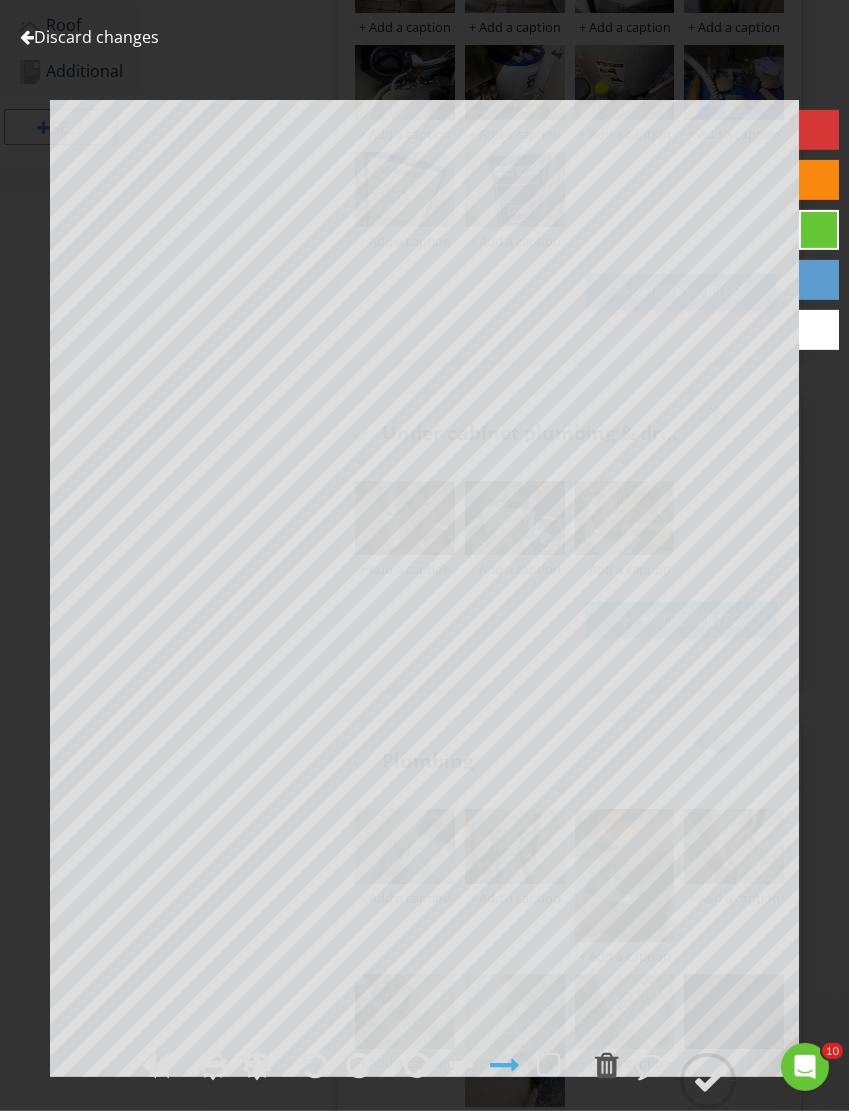 click at bounding box center [315, 1065] 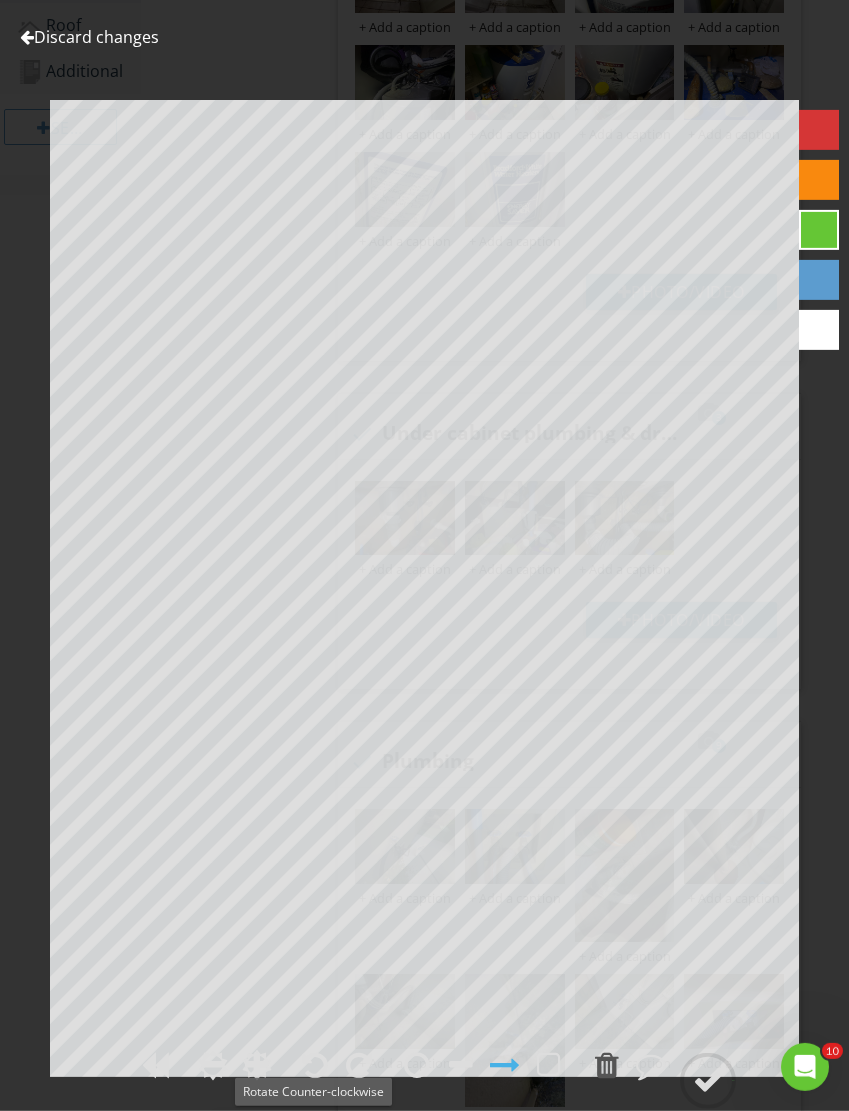 click at bounding box center [708, 1081] 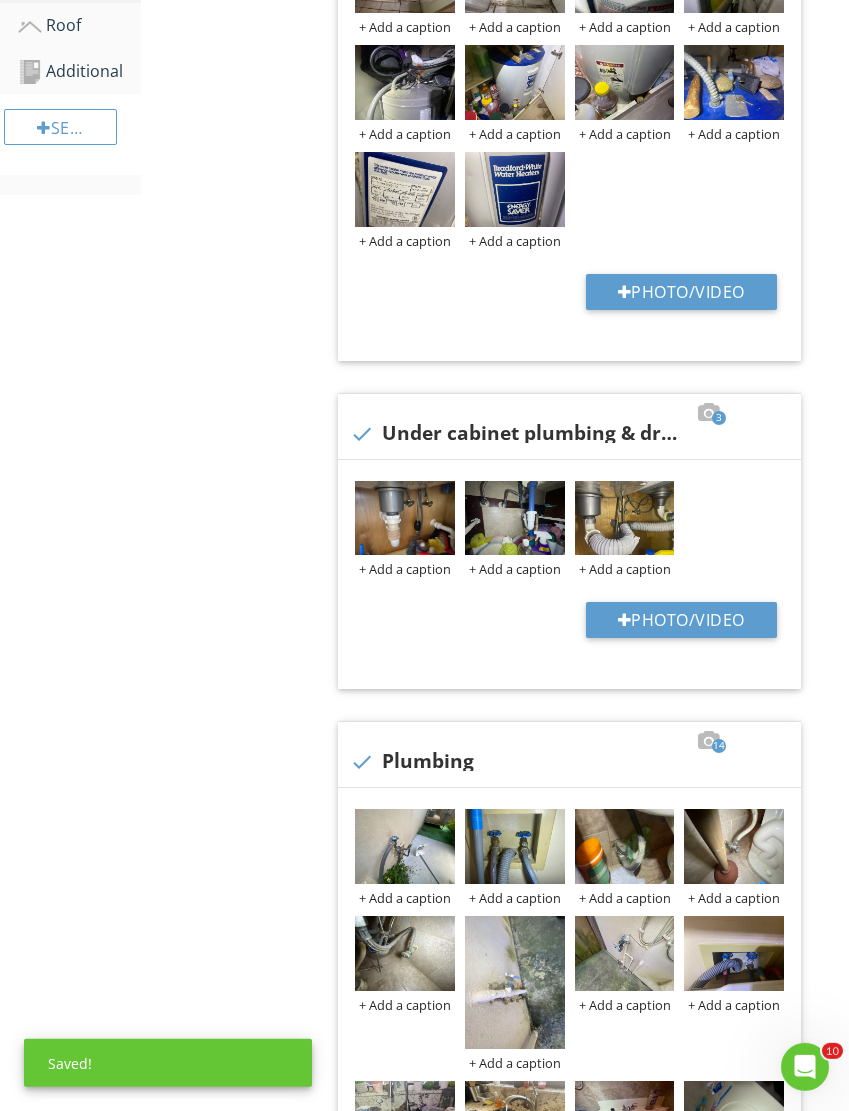 click at bounding box center (515, 982) 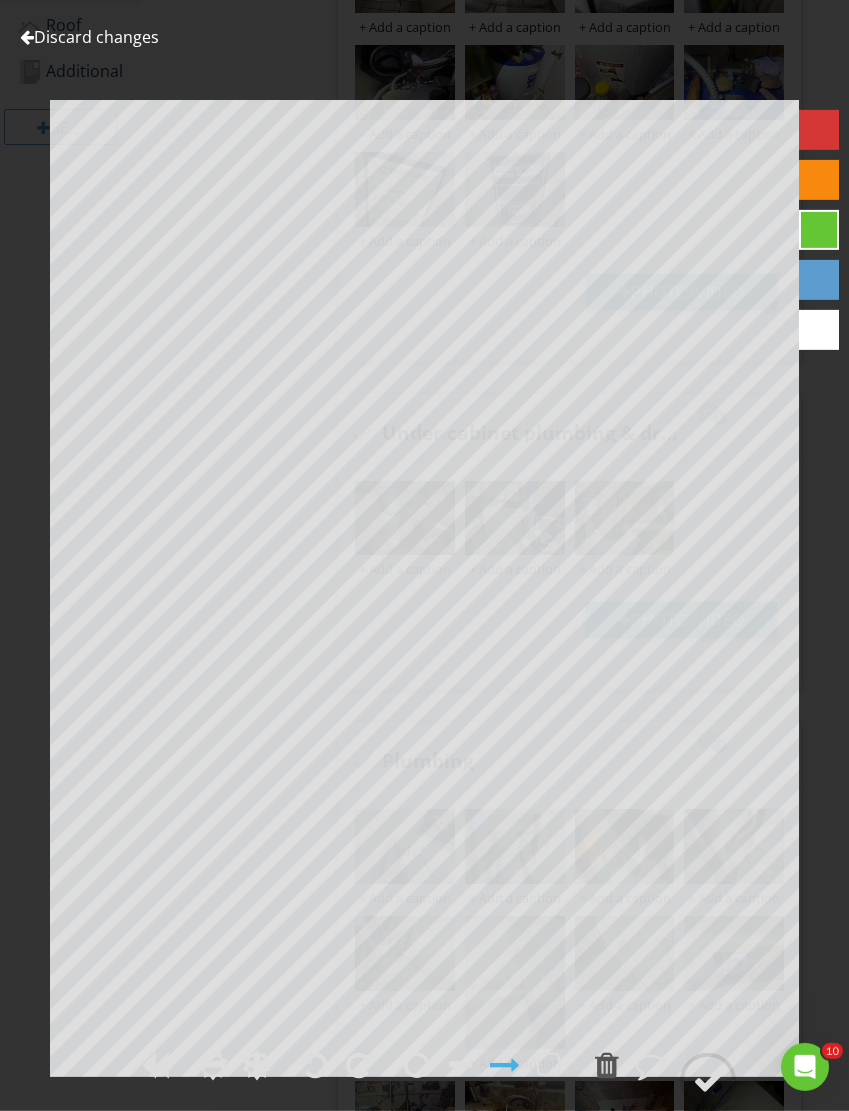 click at bounding box center (359, 1065) 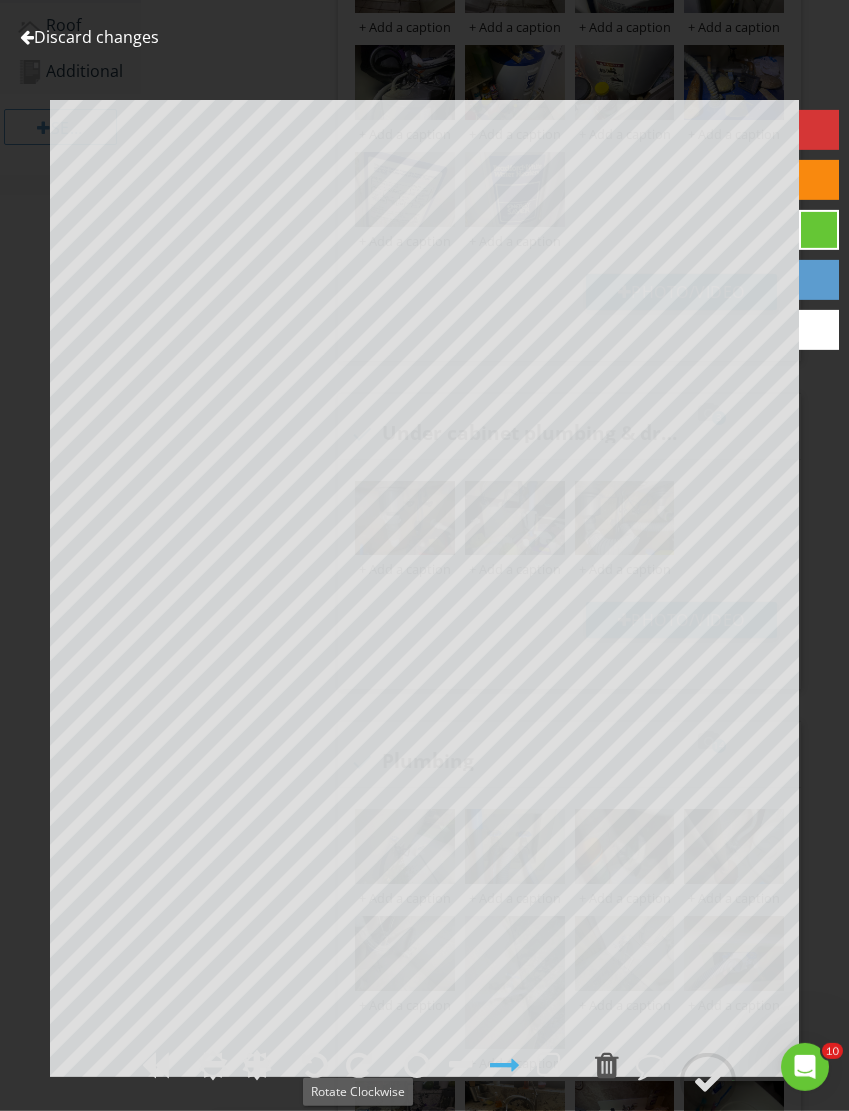 click at bounding box center [708, 1081] 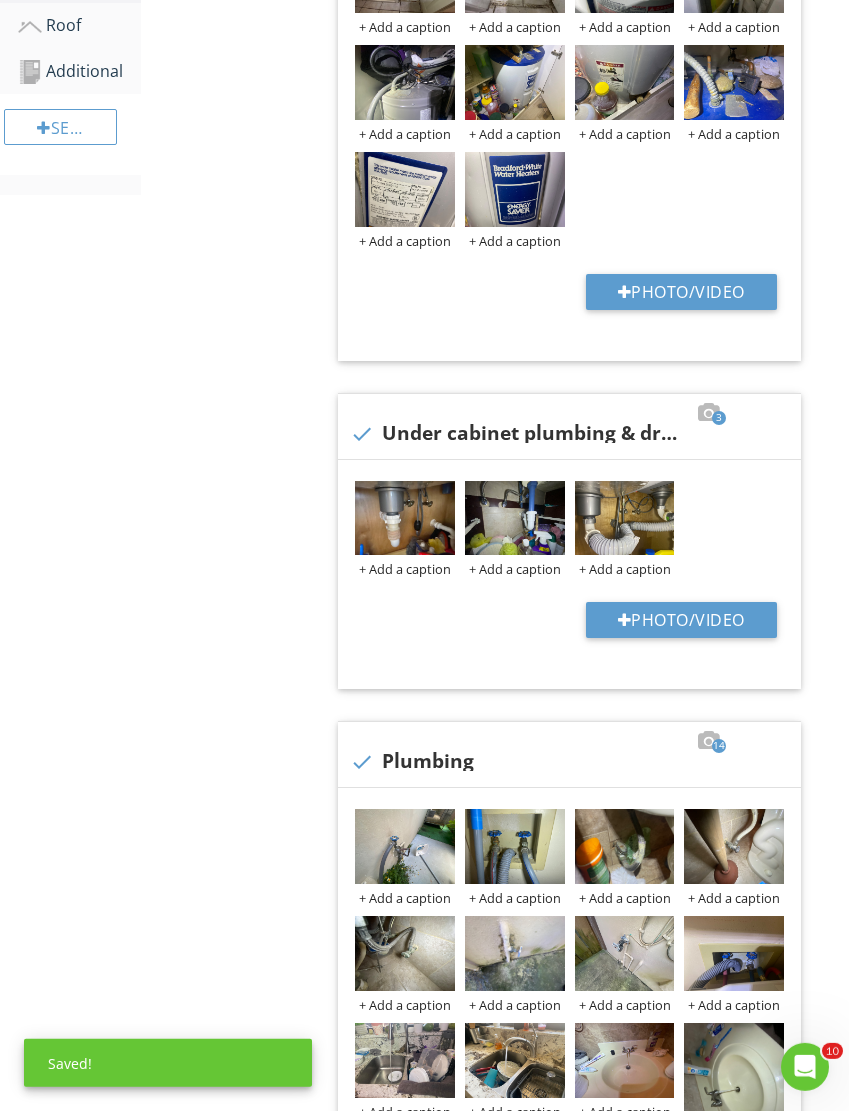 click at bounding box center [734, 1089] 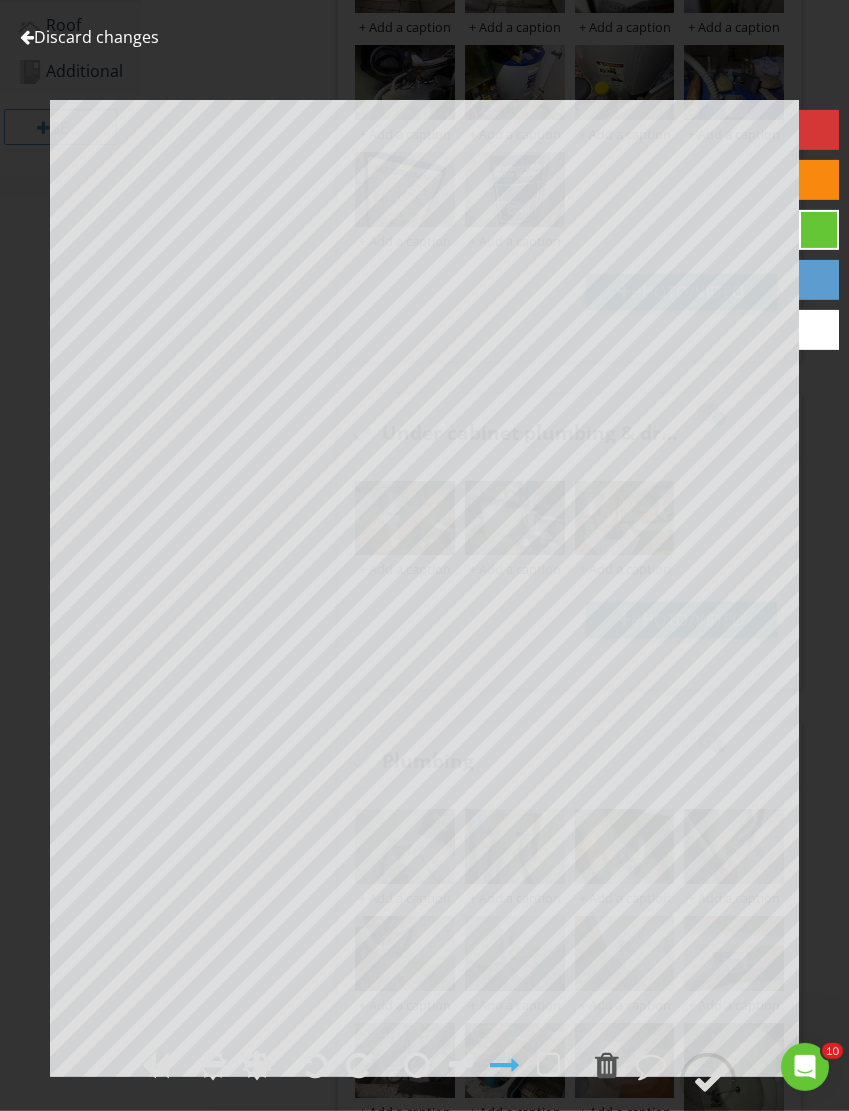 click at bounding box center (359, 1065) 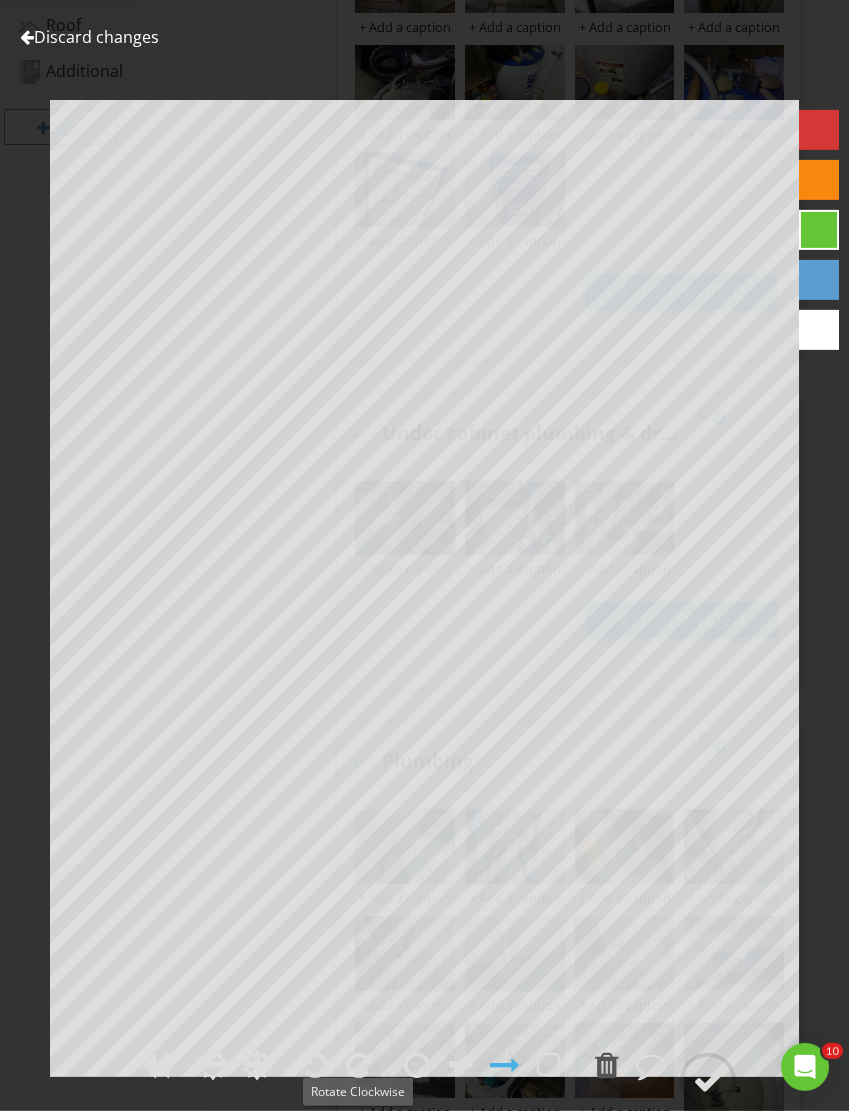 click at bounding box center [708, 1081] 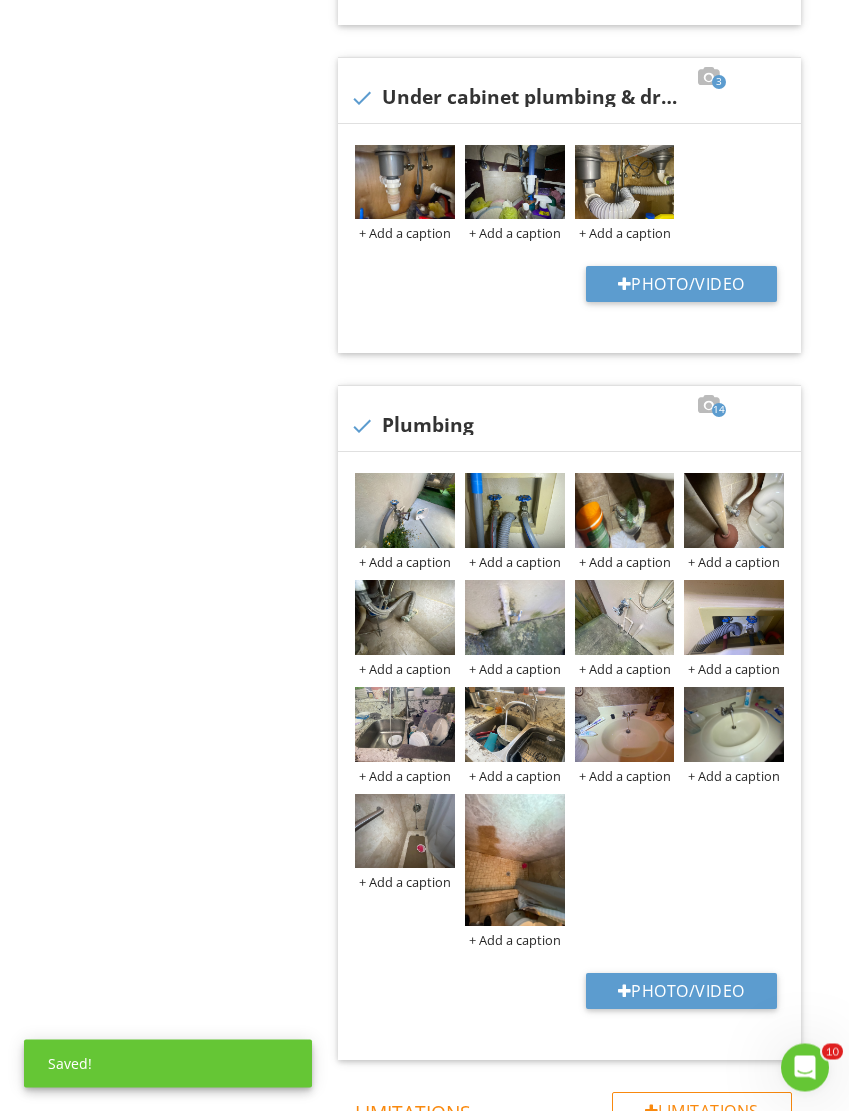scroll, scrollTop: 1010, scrollLeft: 0, axis: vertical 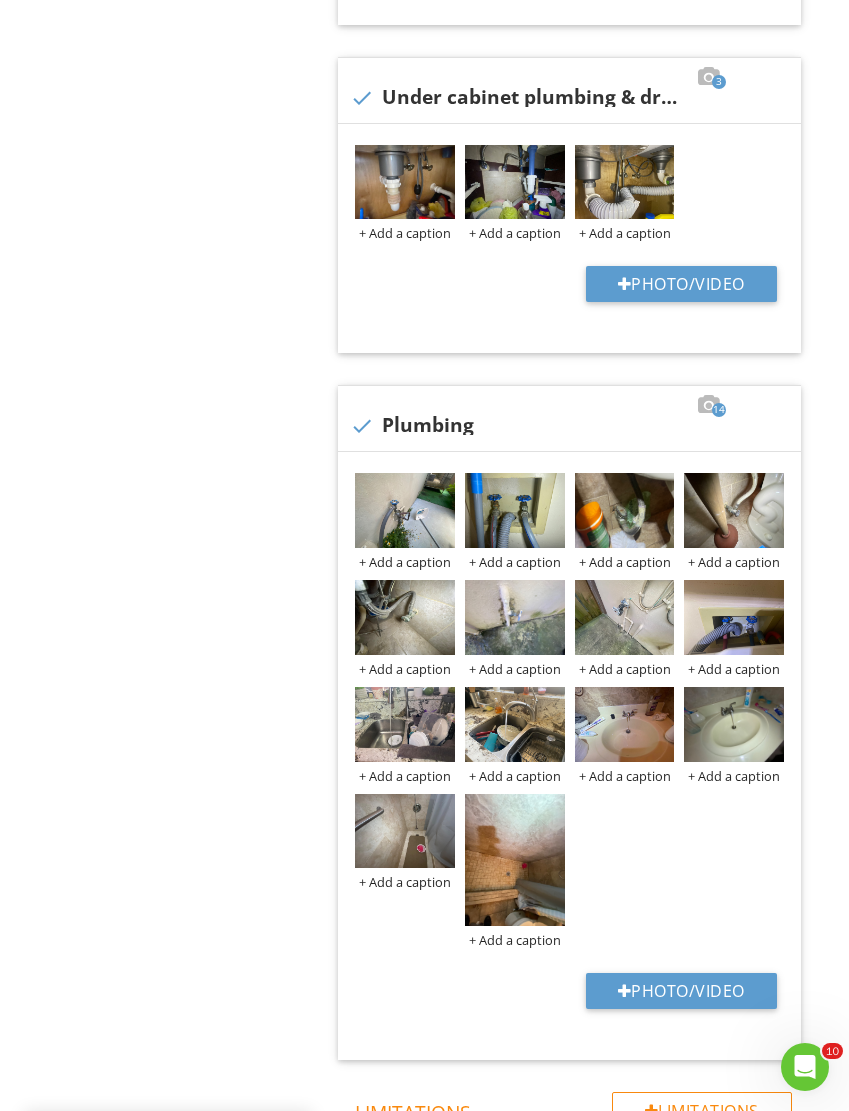 click at bounding box center [515, 860] 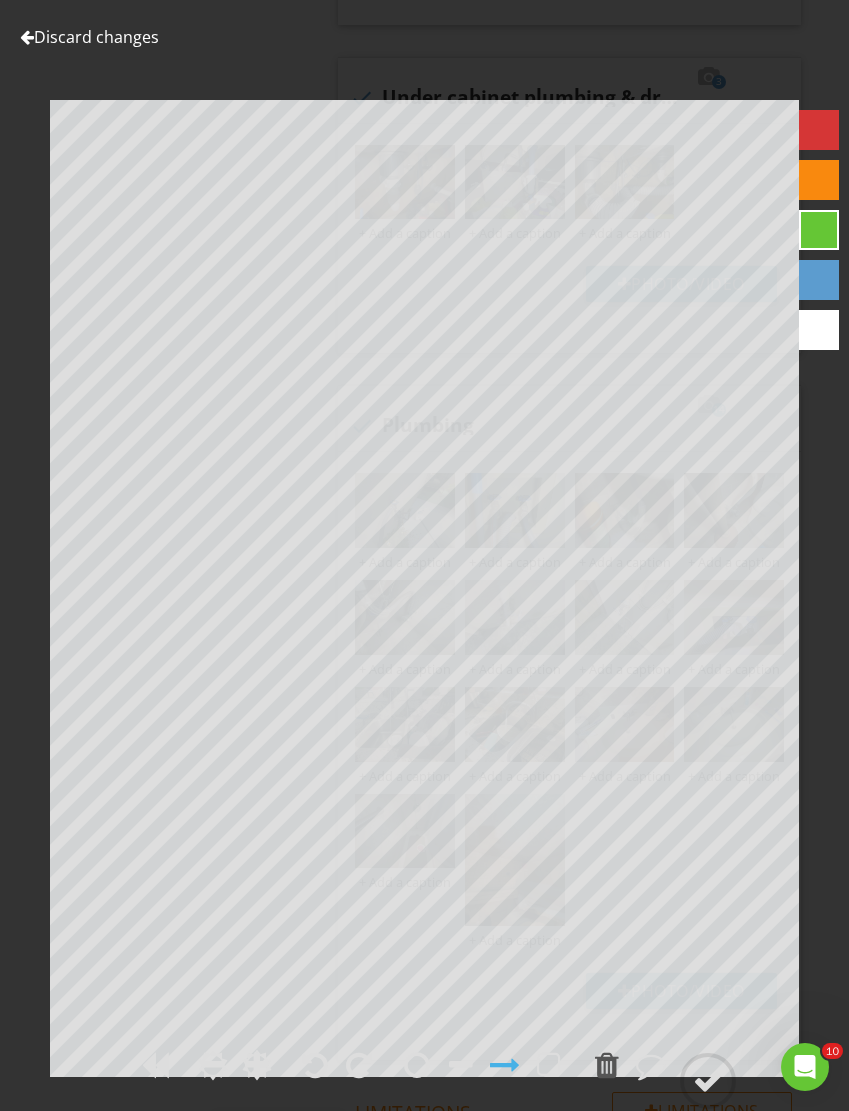 click at bounding box center (315, 1065) 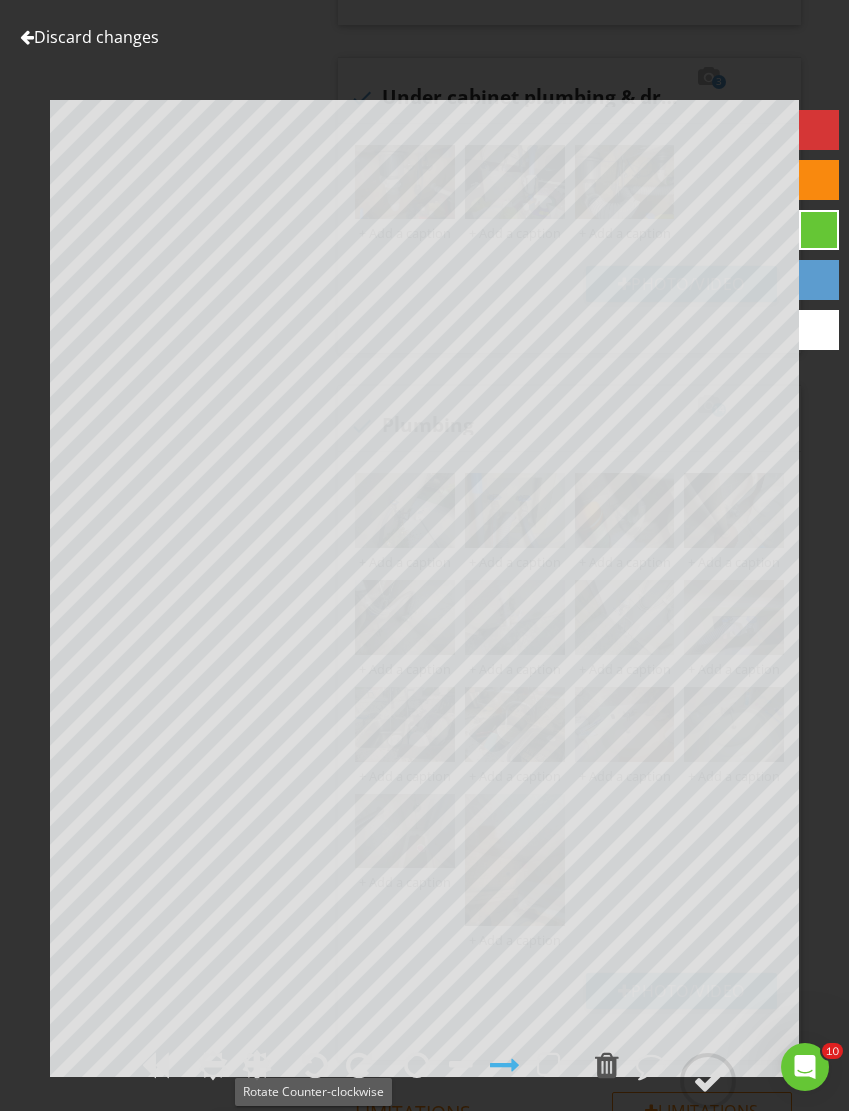 click at bounding box center [708, 1081] 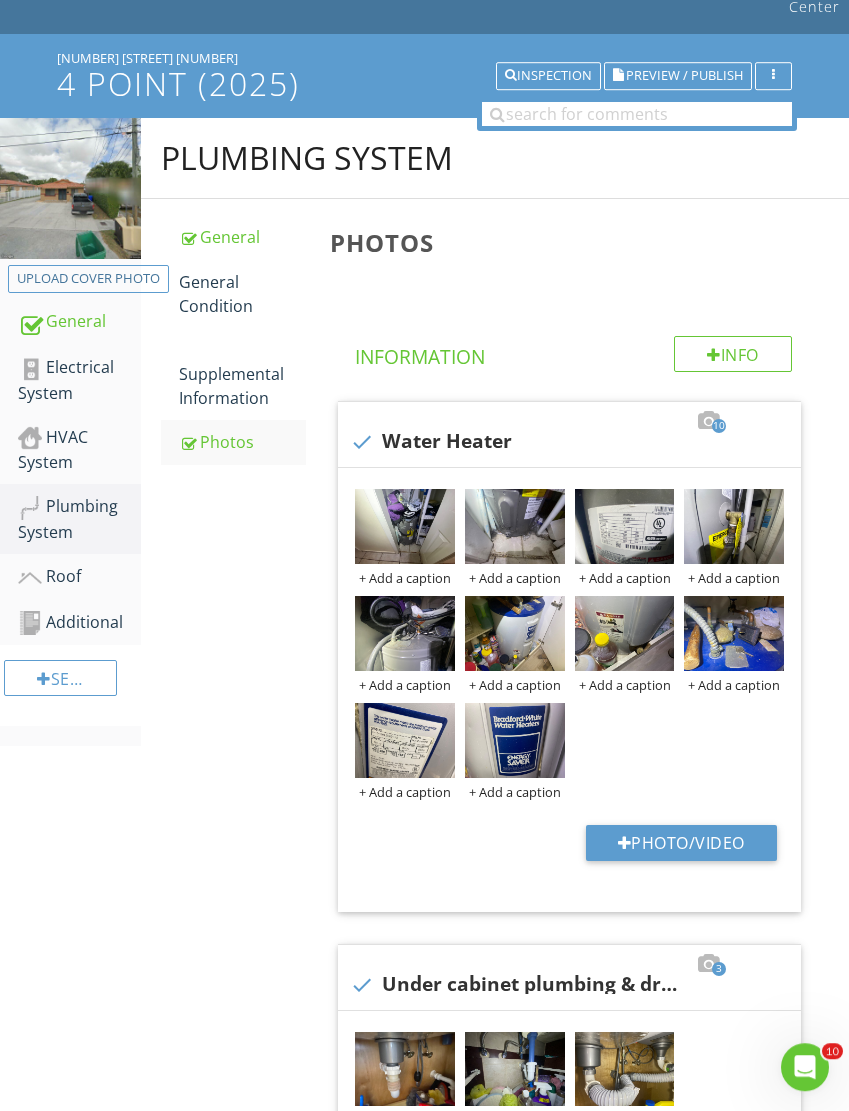 scroll, scrollTop: 123, scrollLeft: 0, axis: vertical 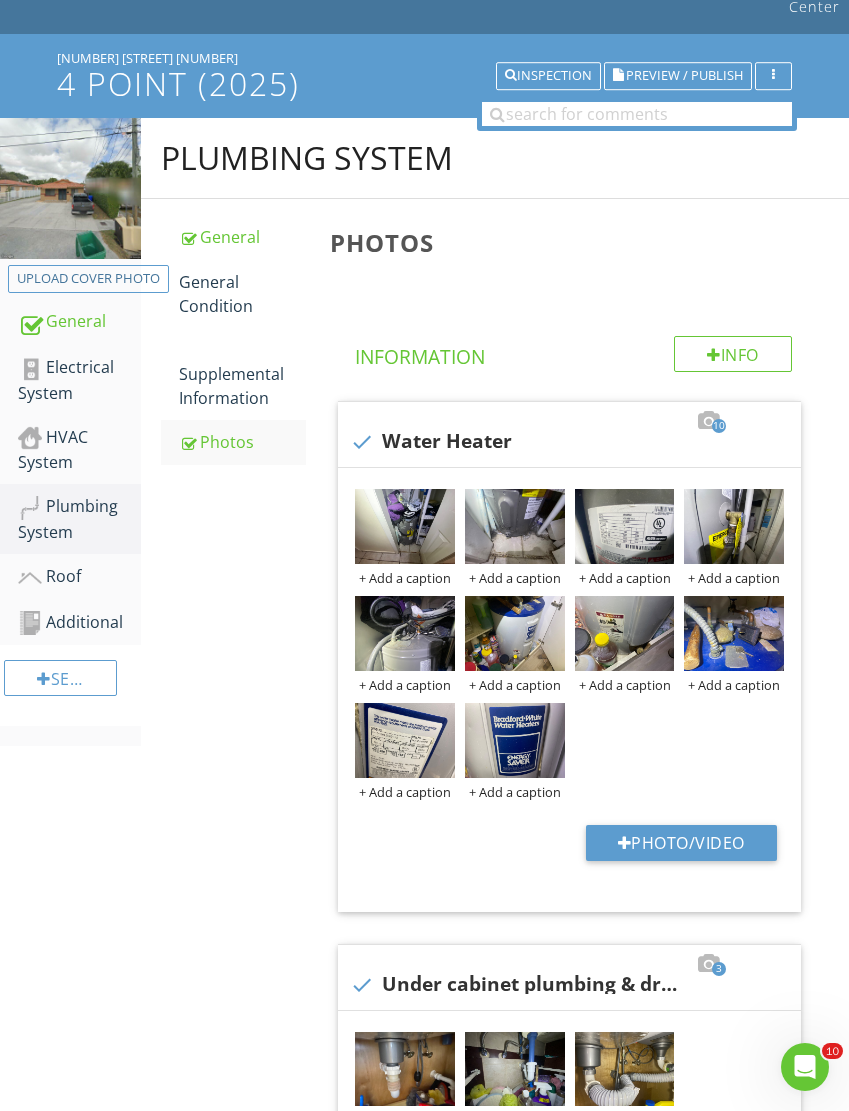 click on "Supplemental Information" at bounding box center (242, 374) 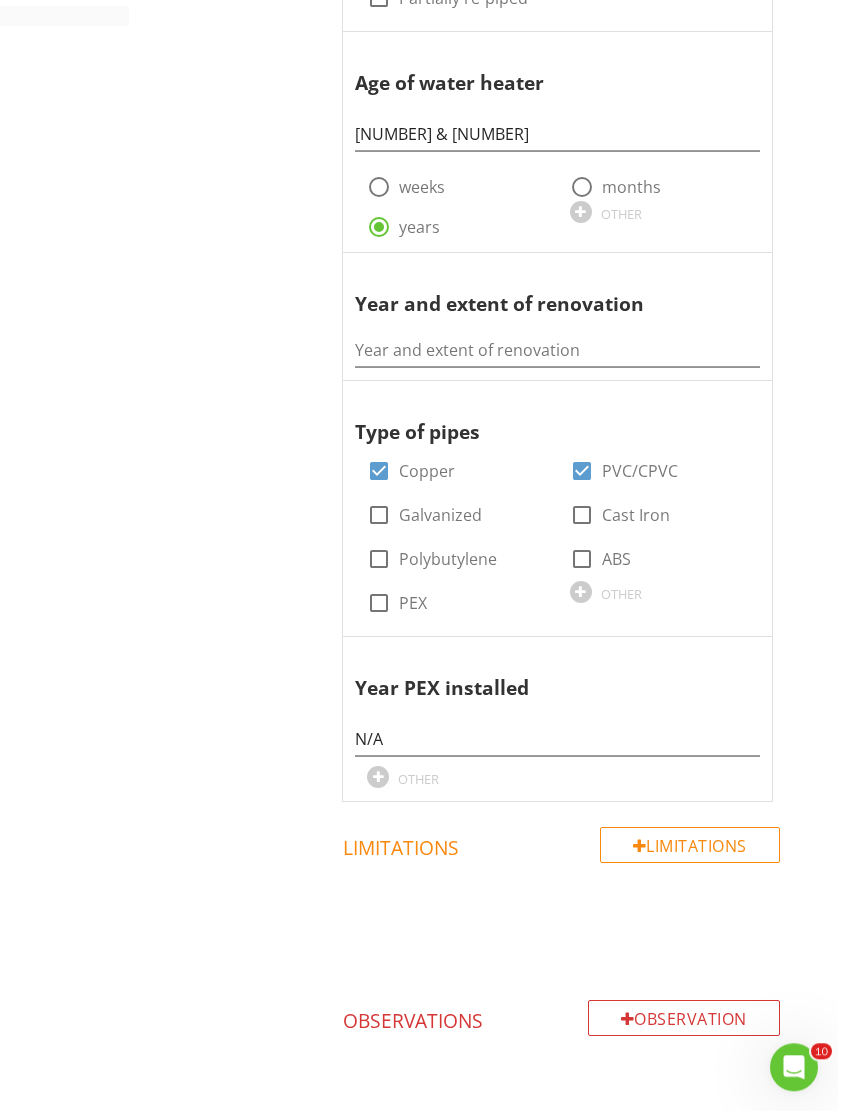 scroll, scrollTop: 851, scrollLeft: 1, axis: both 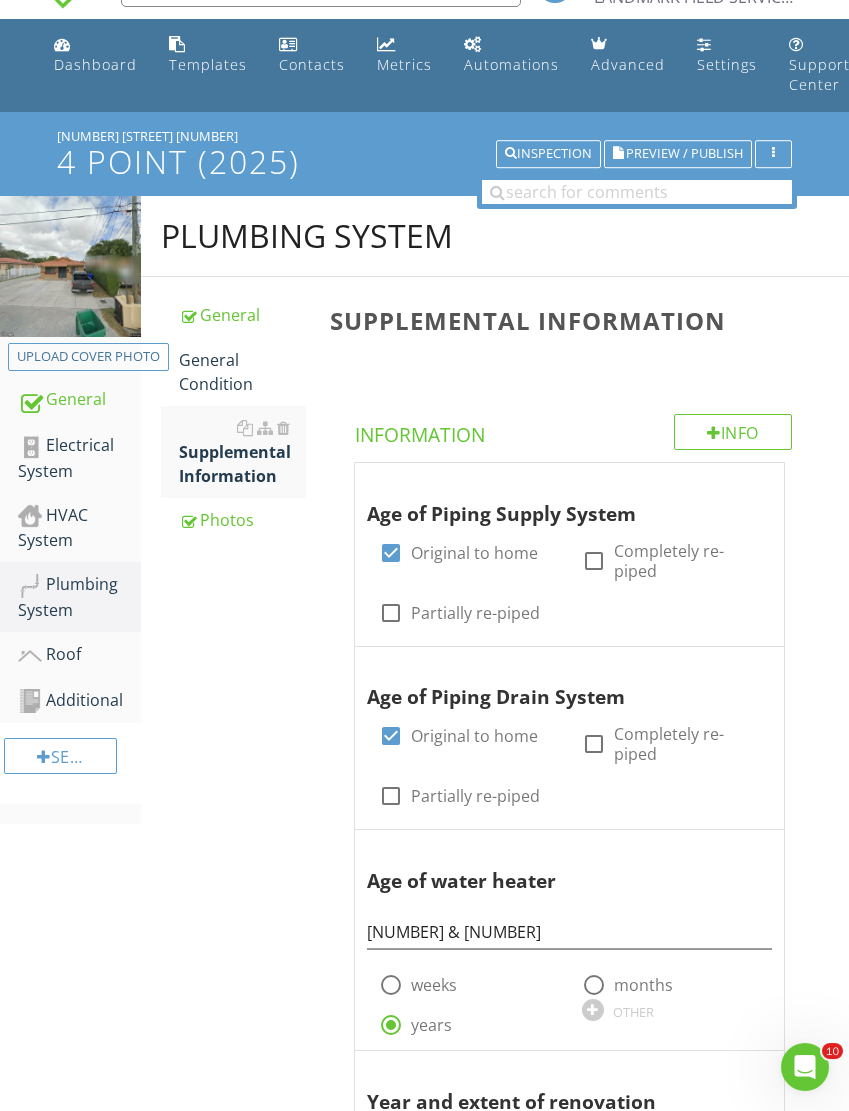 click on "General Condition" at bounding box center [242, 372] 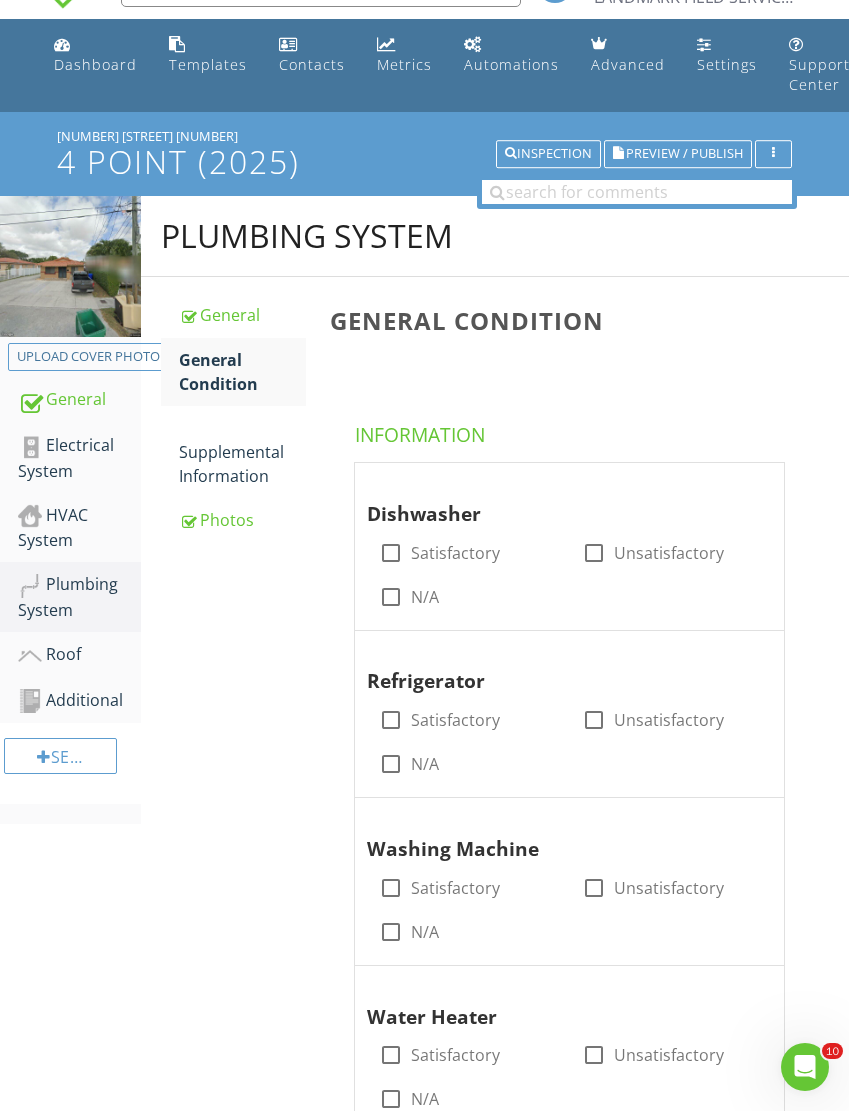 click at bounding box center [391, 553] 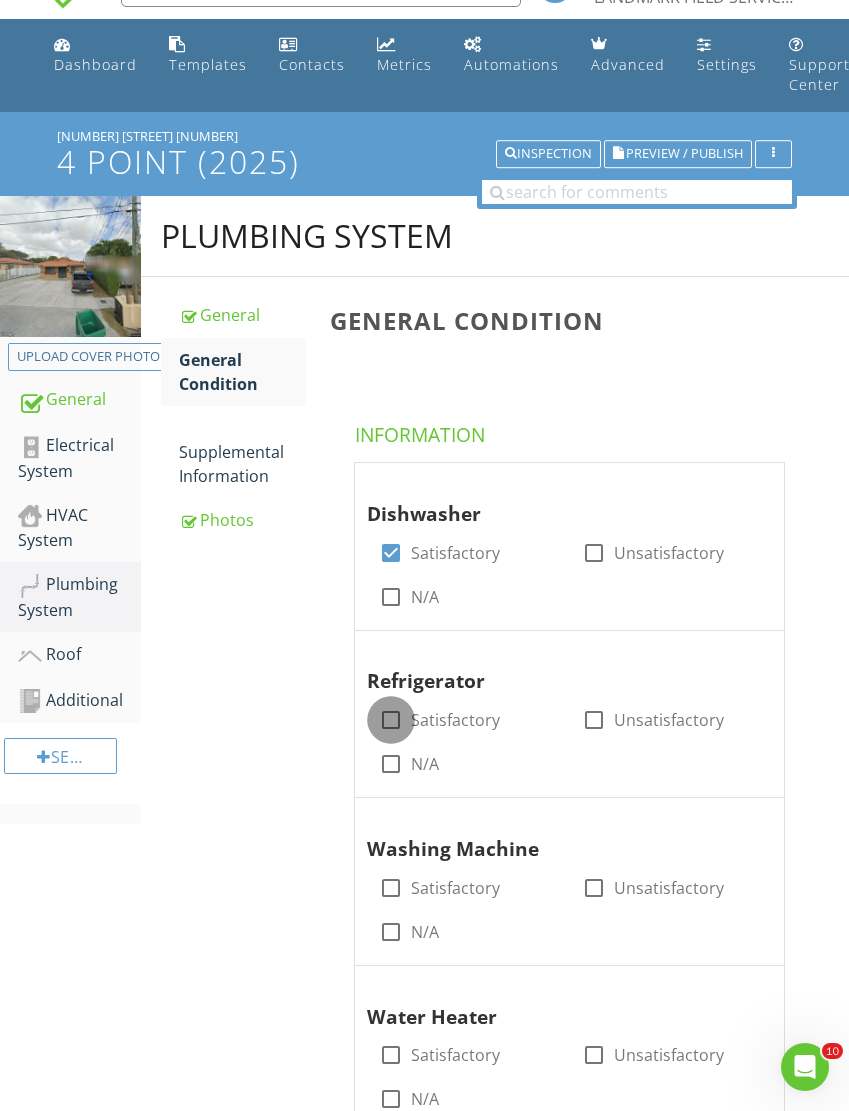click at bounding box center [391, 720] 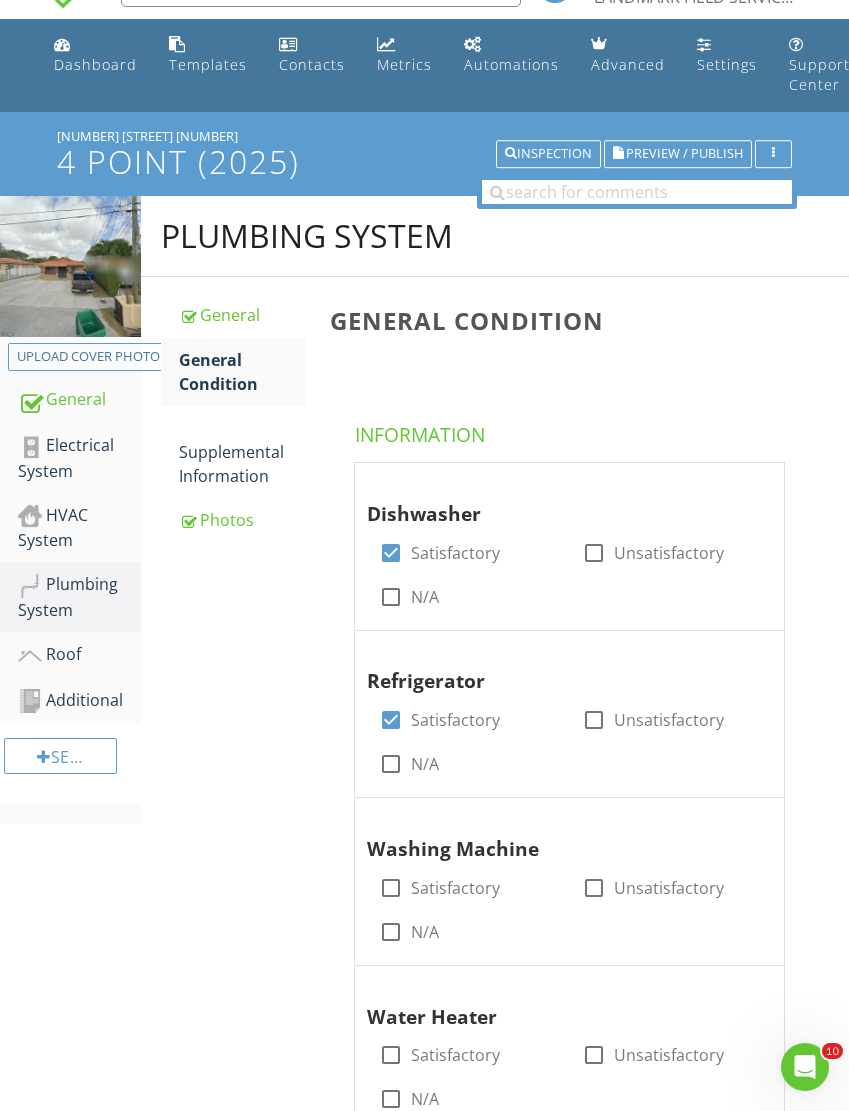 click at bounding box center [391, 888] 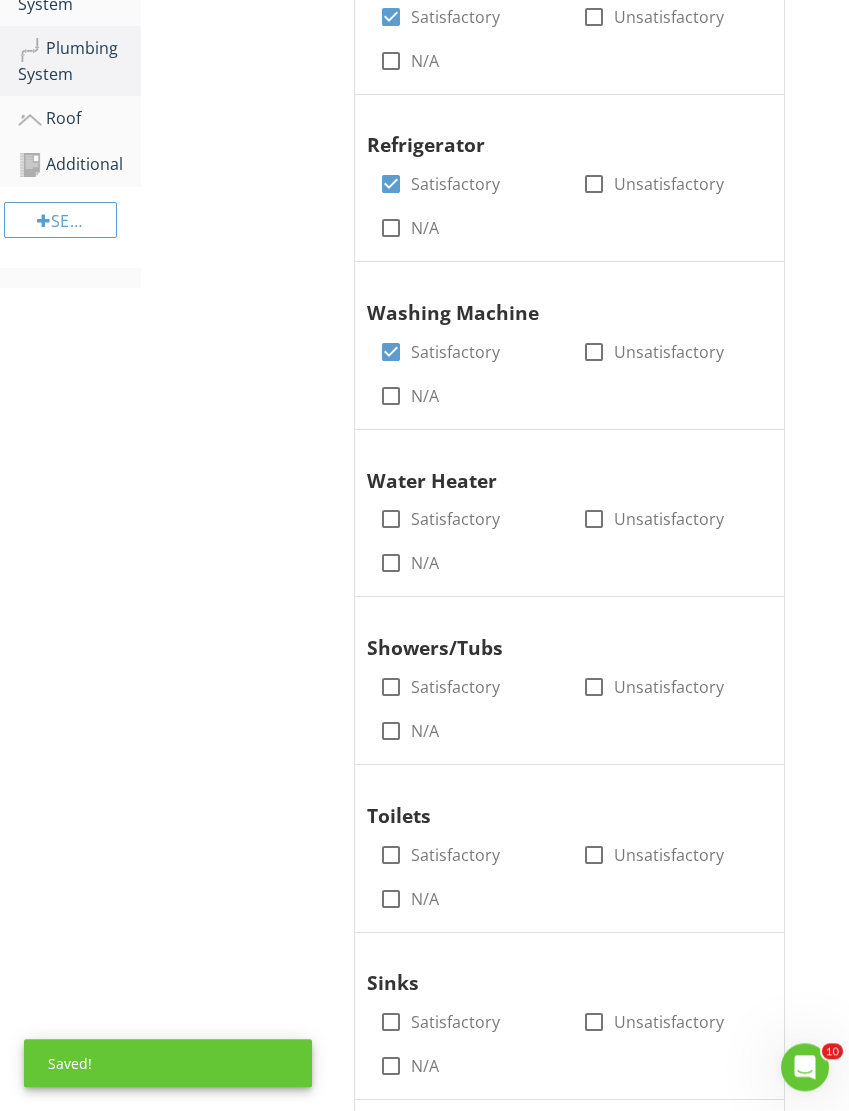 scroll, scrollTop: 581, scrollLeft: 0, axis: vertical 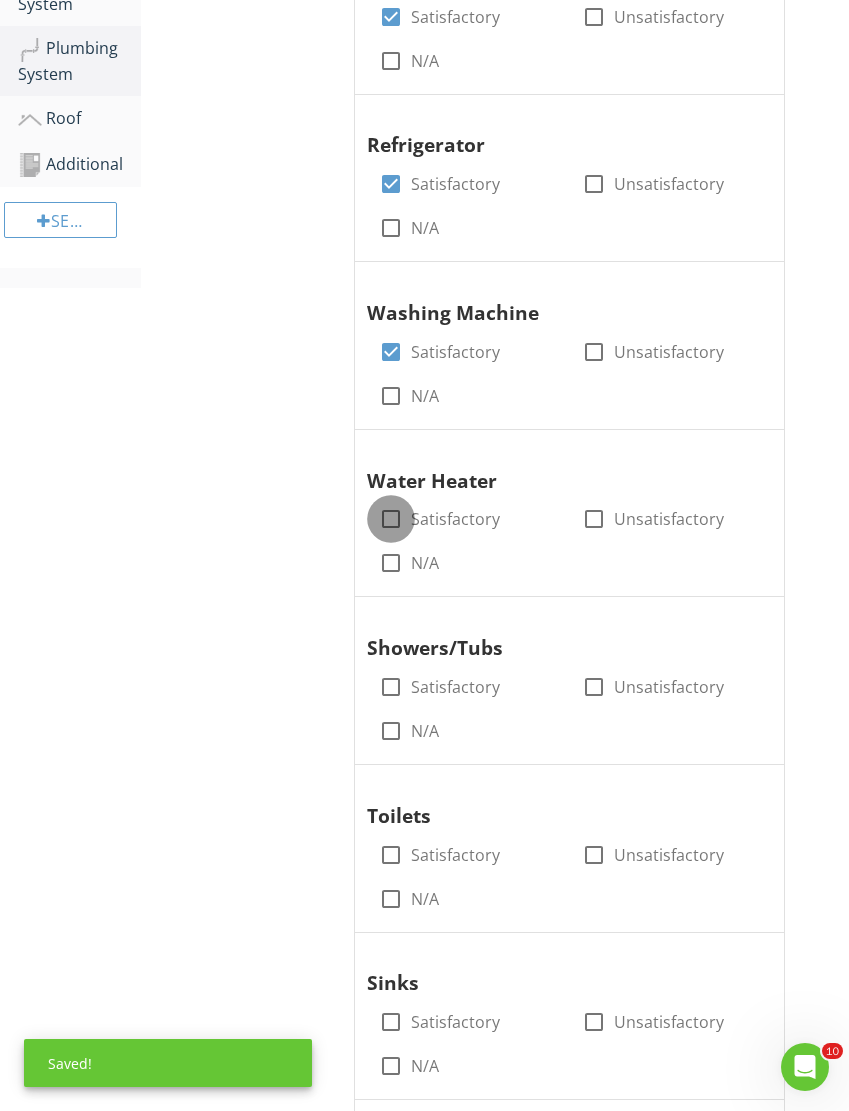 click at bounding box center (391, 519) 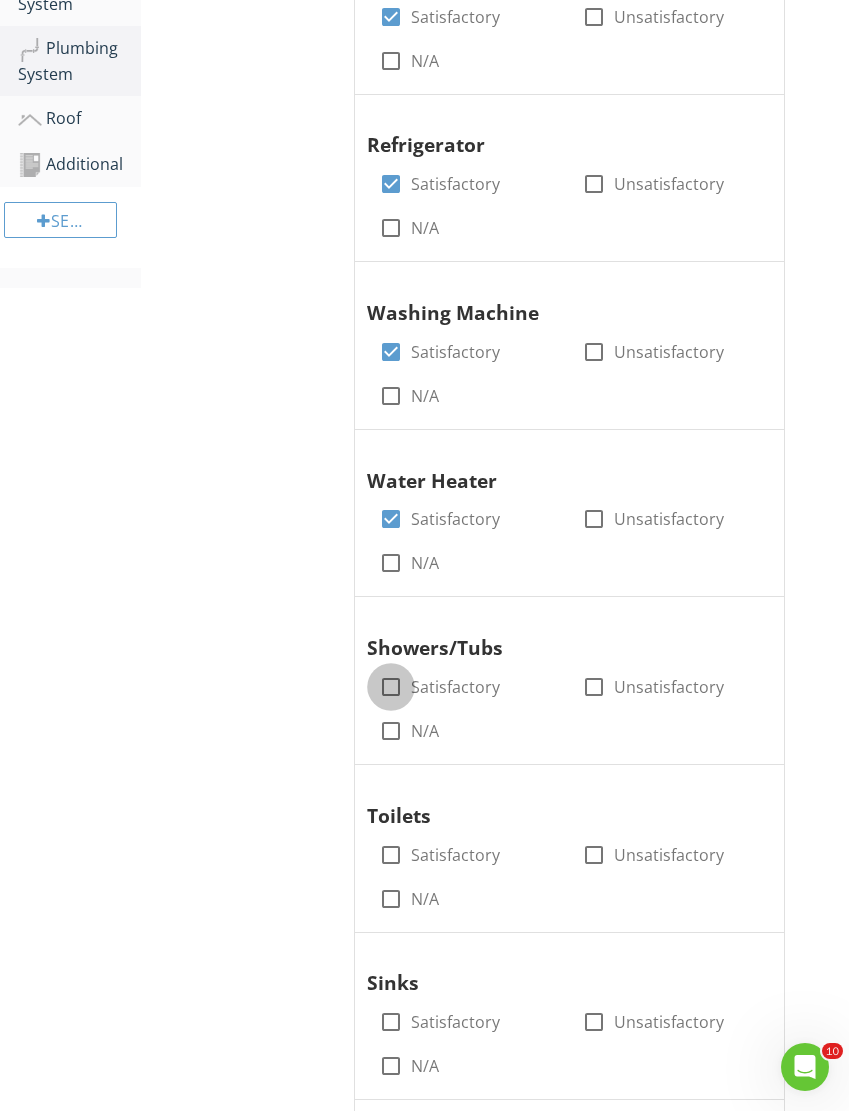 click at bounding box center [391, 687] 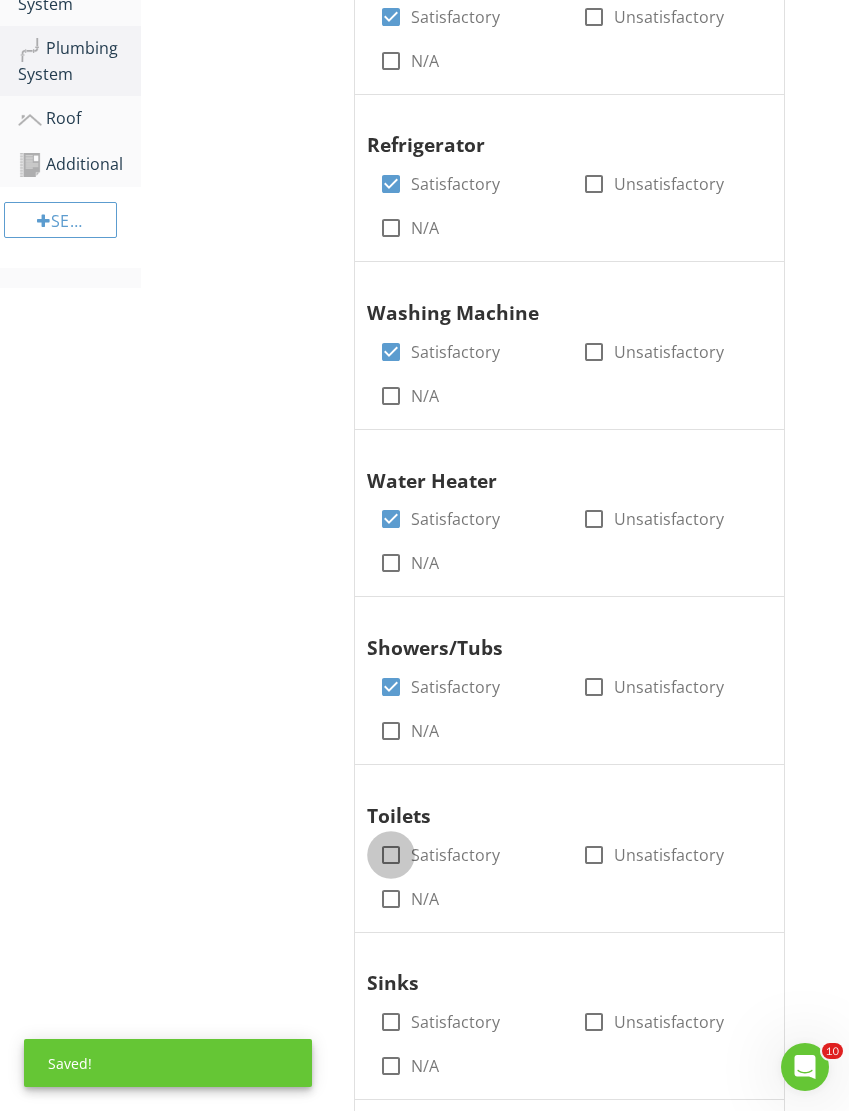 click at bounding box center [391, 855] 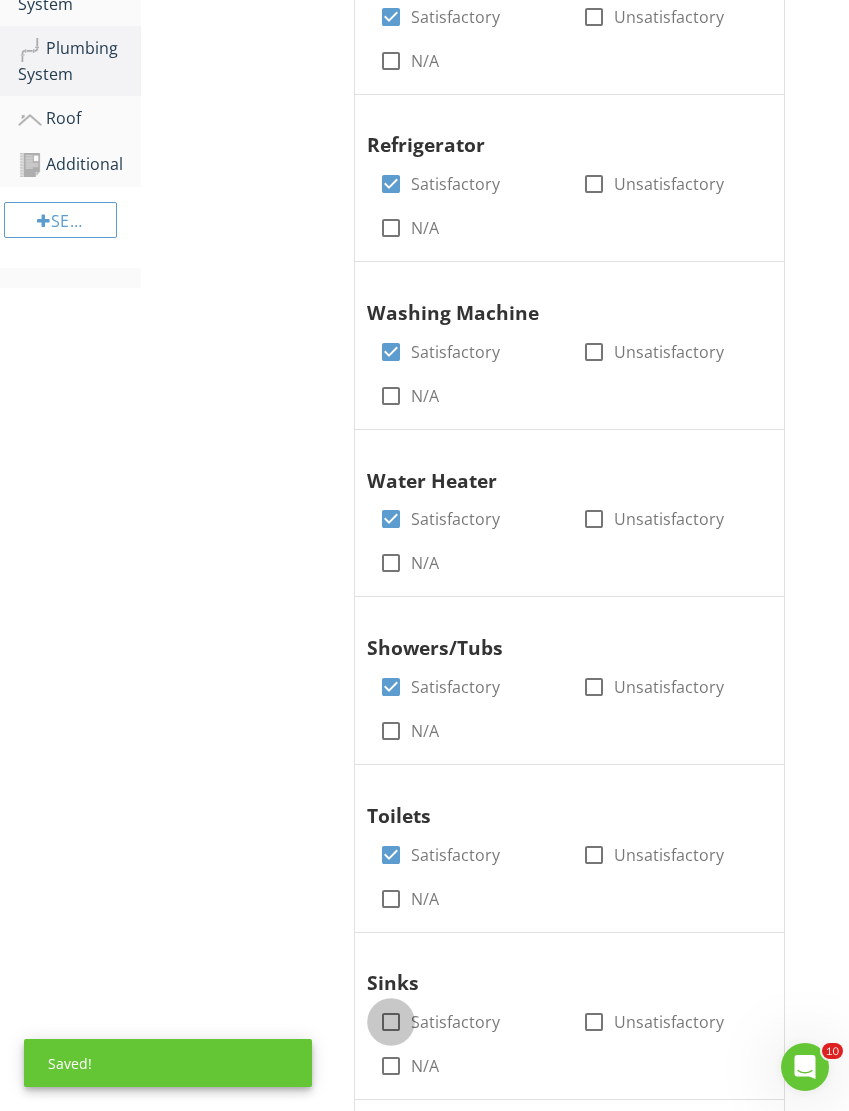 click at bounding box center [391, 1022] 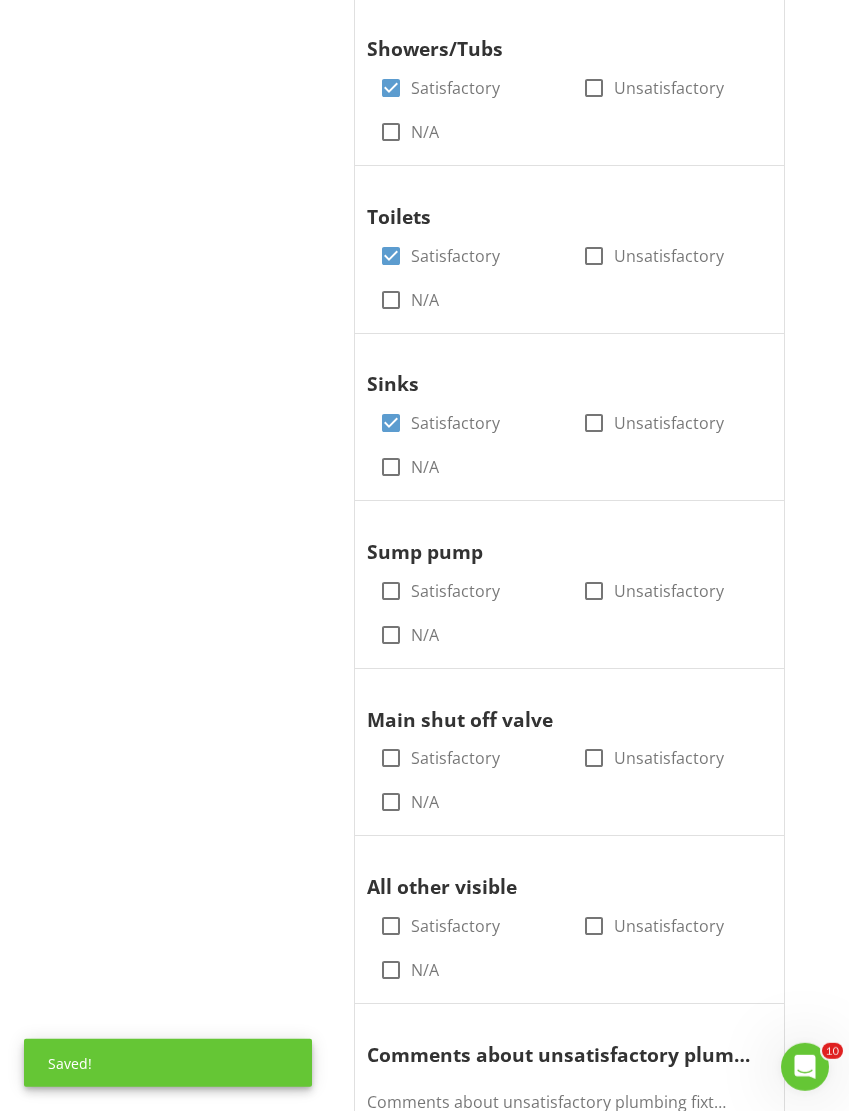 scroll, scrollTop: 1180, scrollLeft: 0, axis: vertical 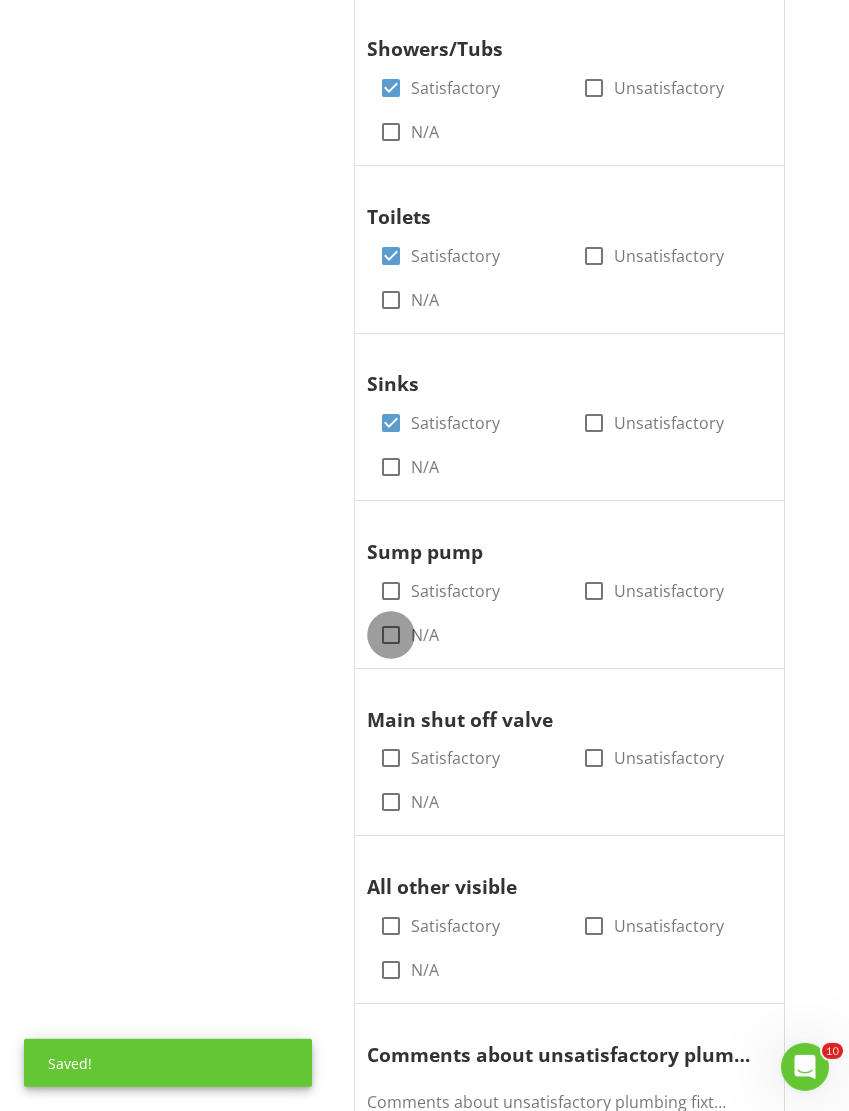 click at bounding box center [391, 635] 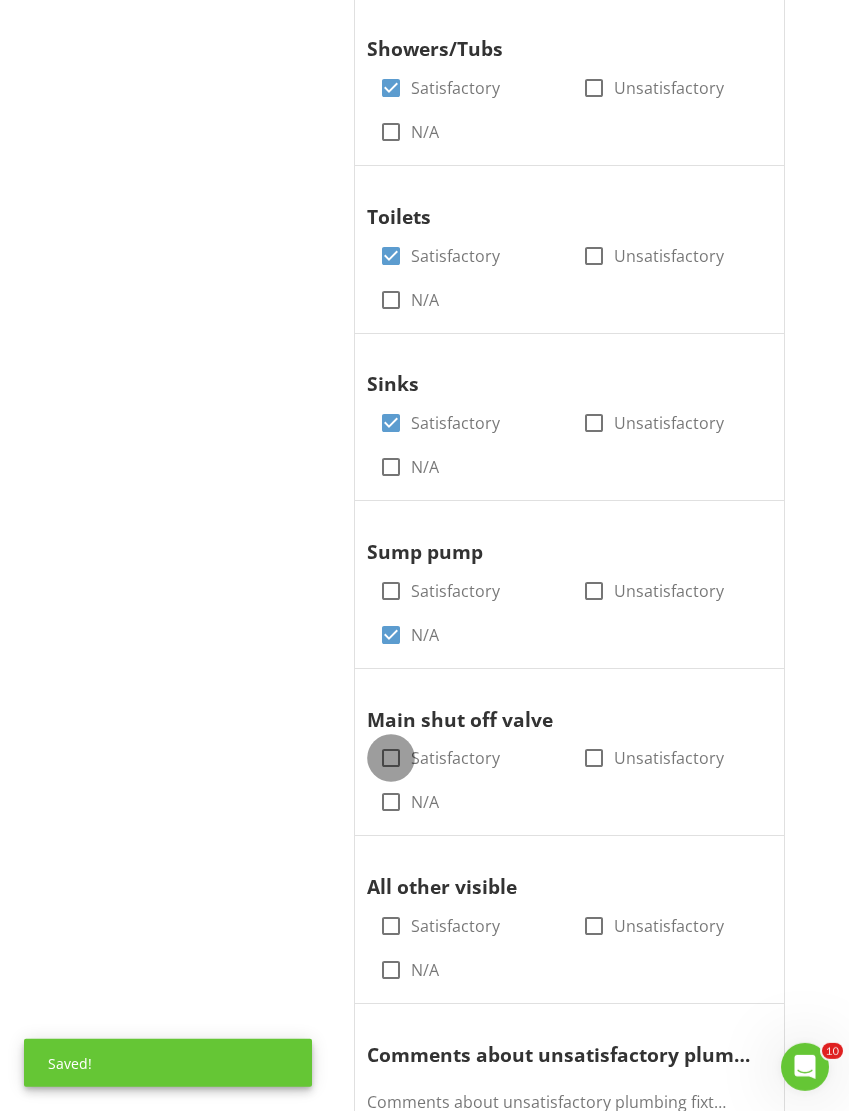 click at bounding box center (391, 758) 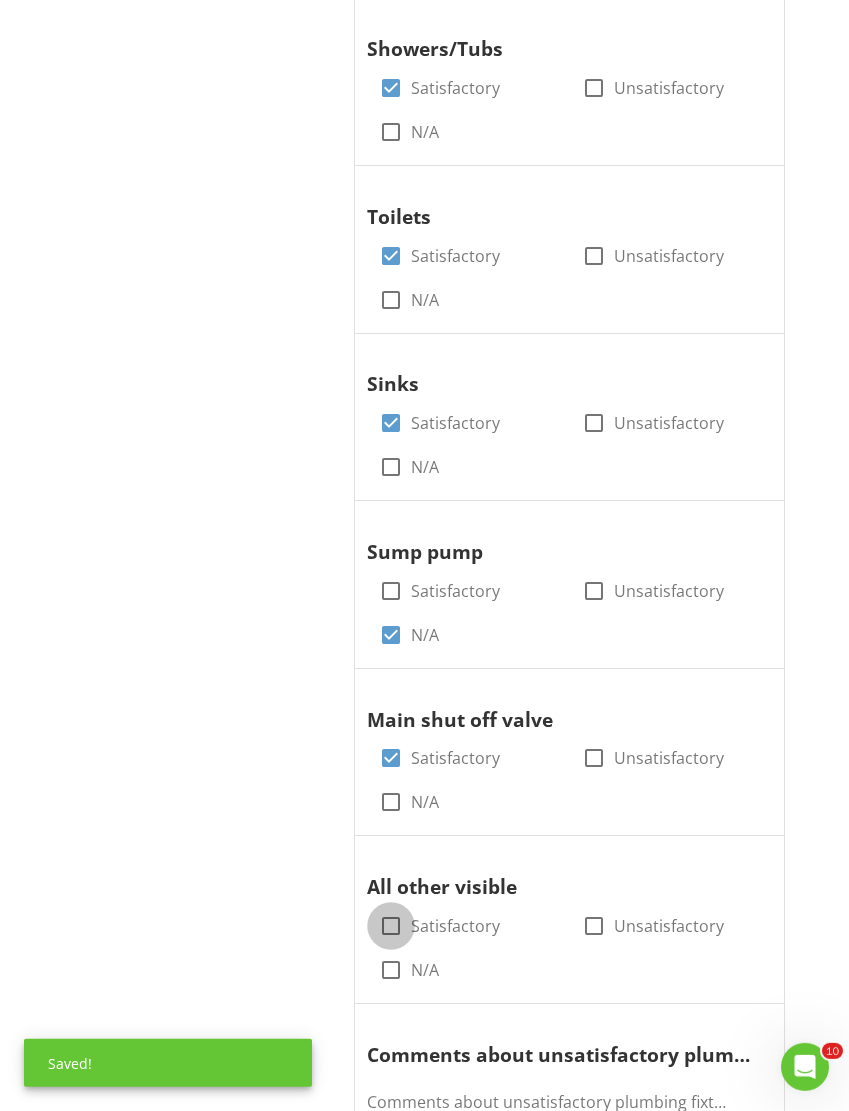 click at bounding box center (391, 926) 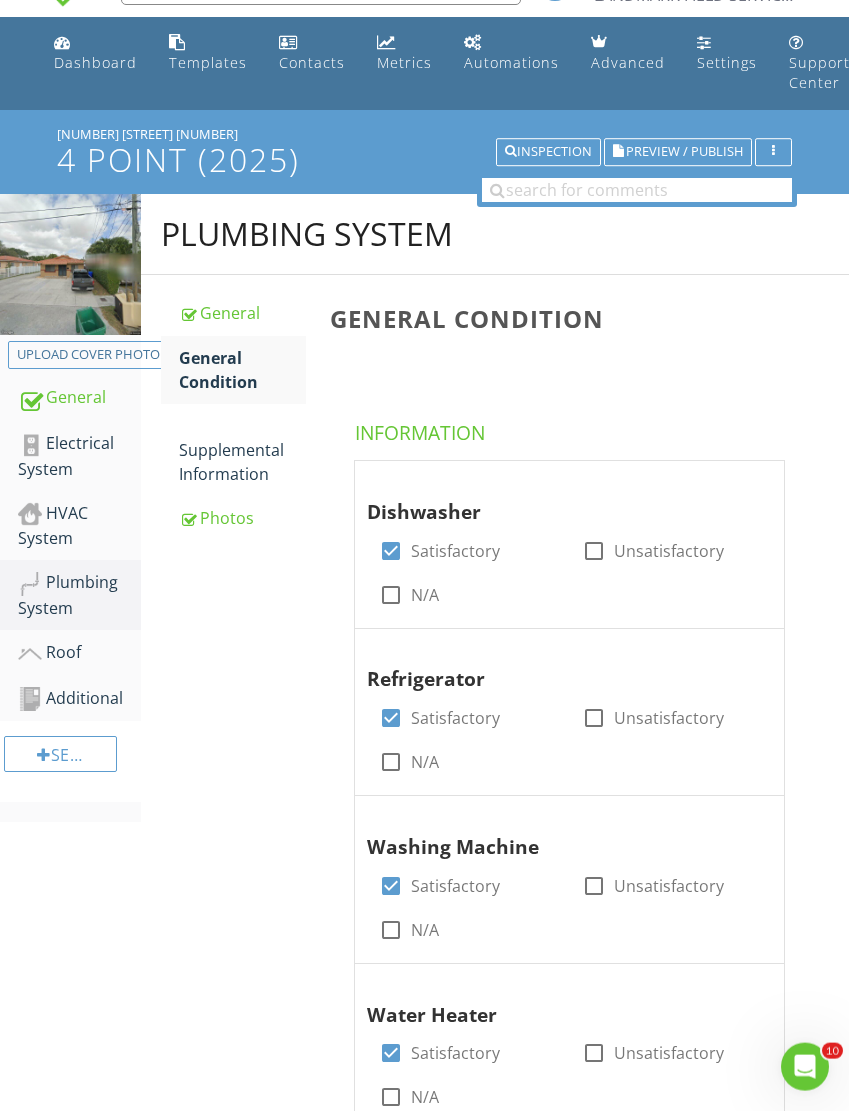 scroll, scrollTop: 48, scrollLeft: 0, axis: vertical 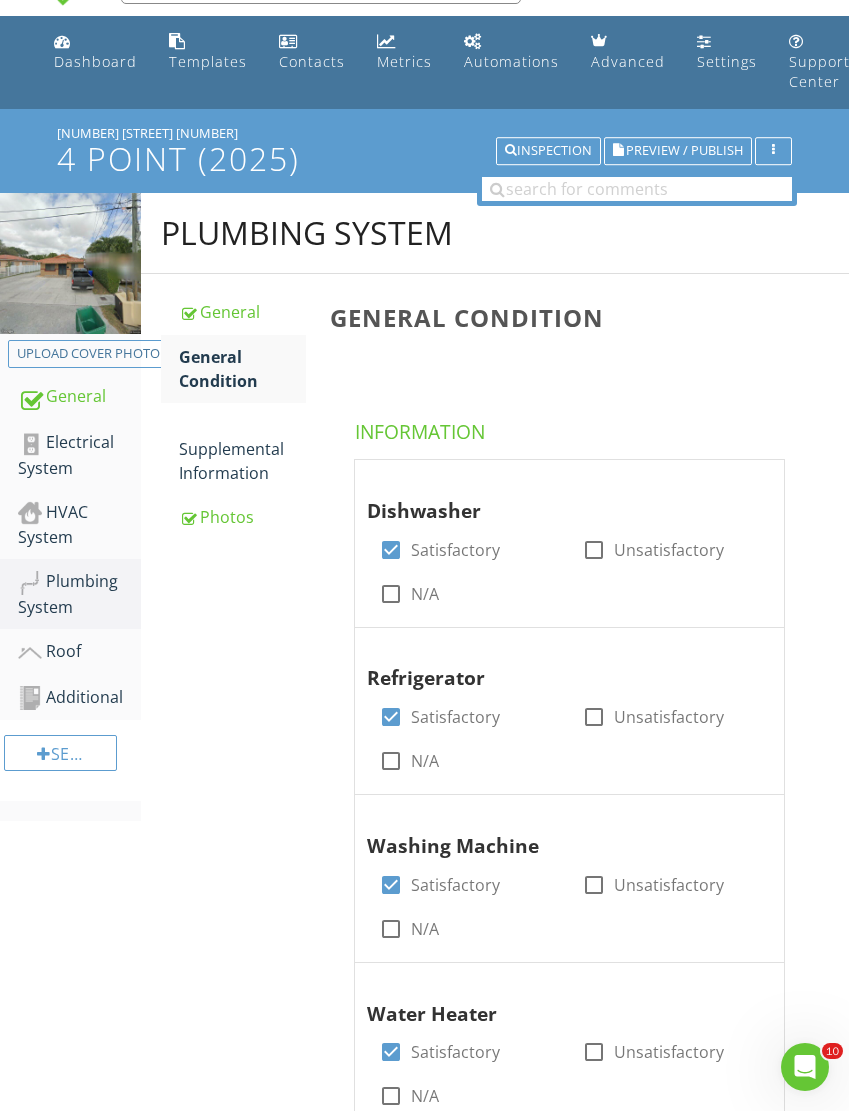 click on "HVAC System" at bounding box center [79, 525] 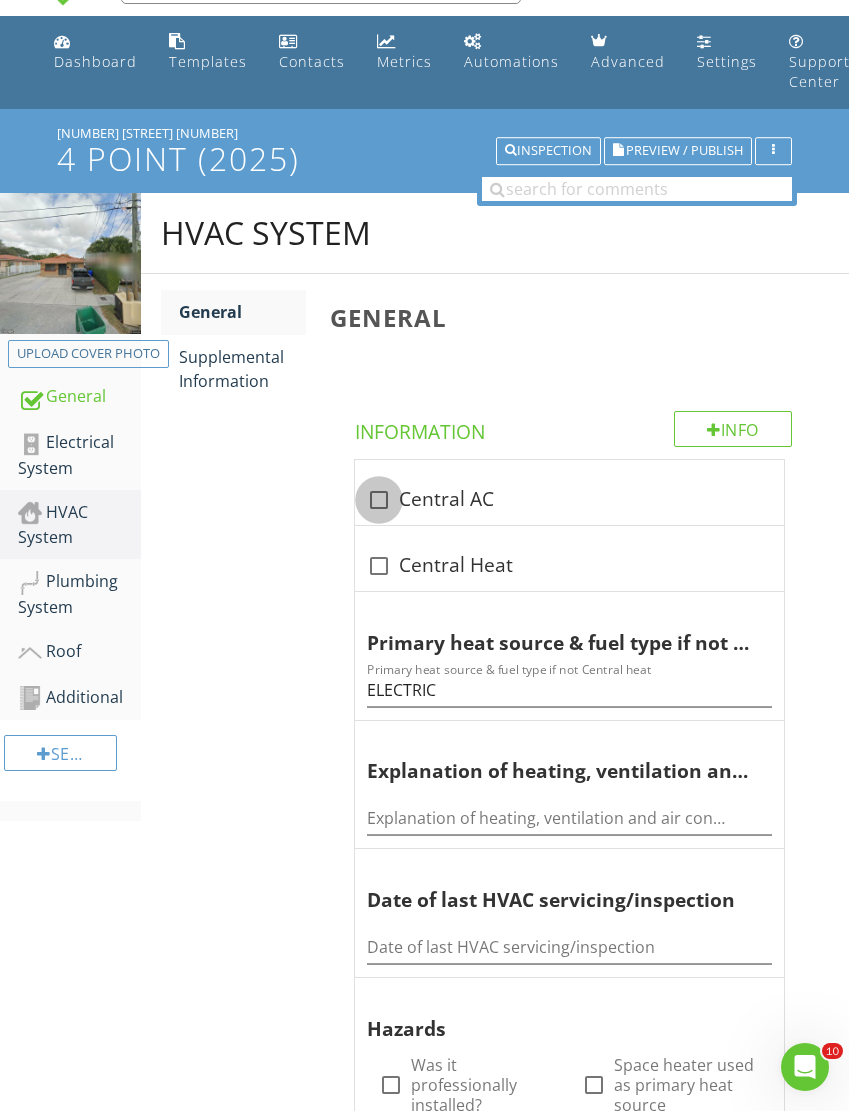 click at bounding box center (379, 500) 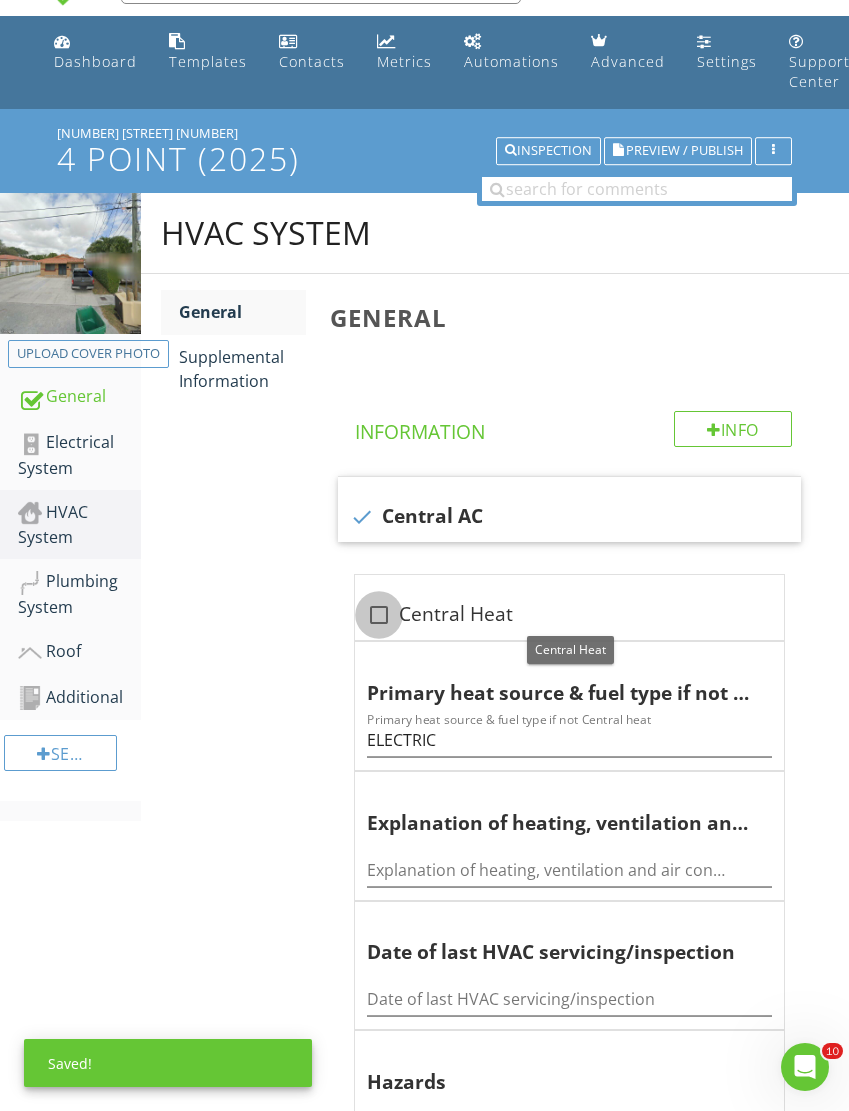 click at bounding box center (379, 615) 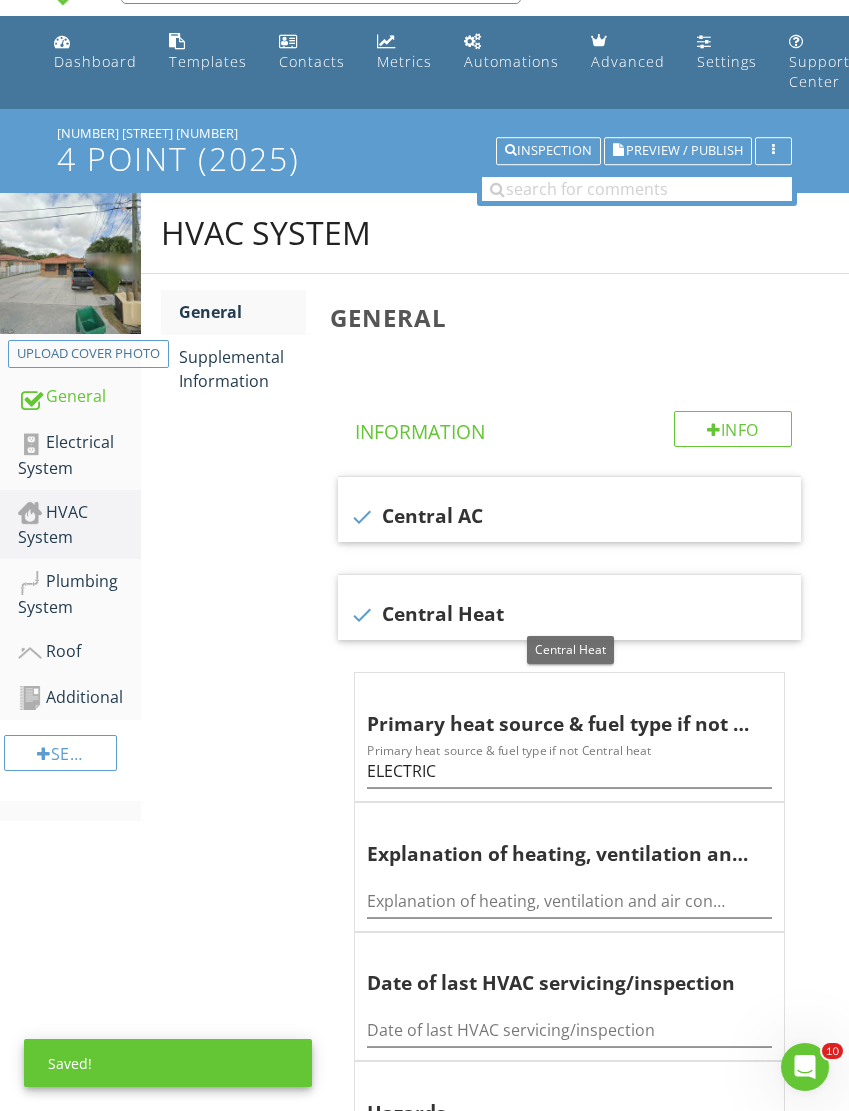click on "Supplemental Information" at bounding box center (242, 369) 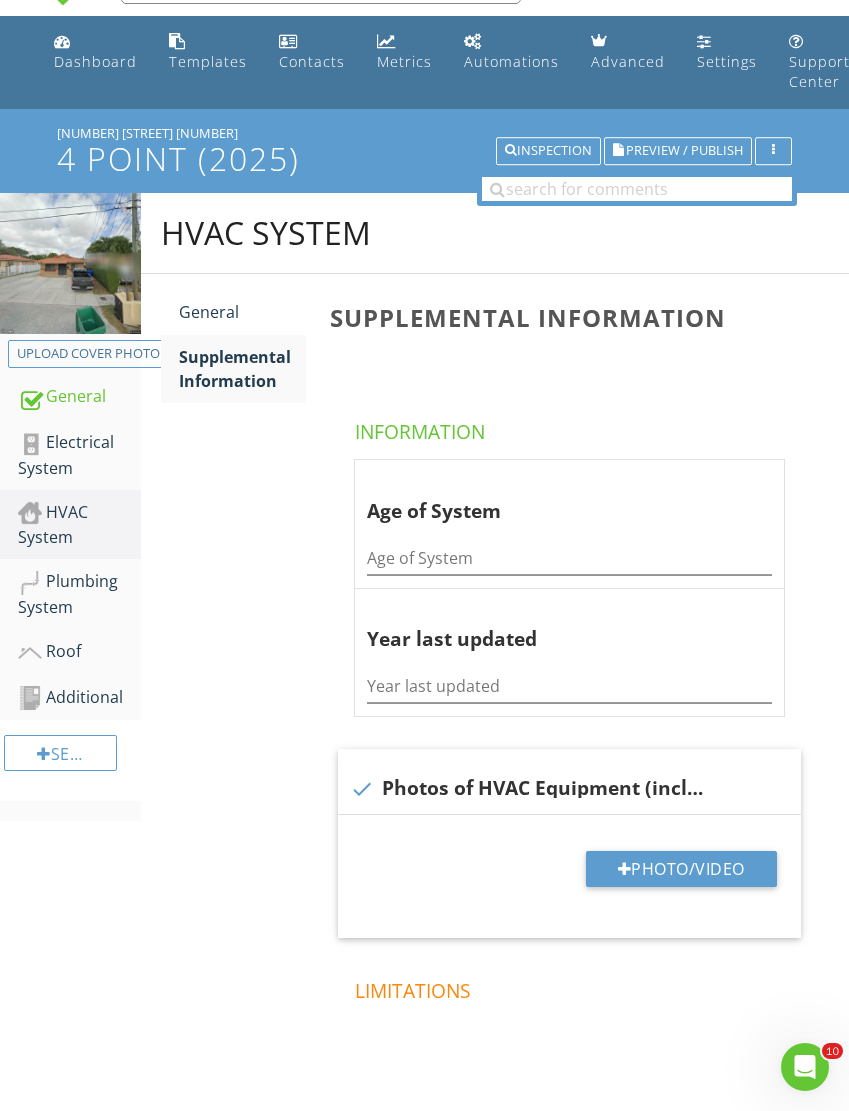 click on "Photo/Video" at bounding box center [681, 869] 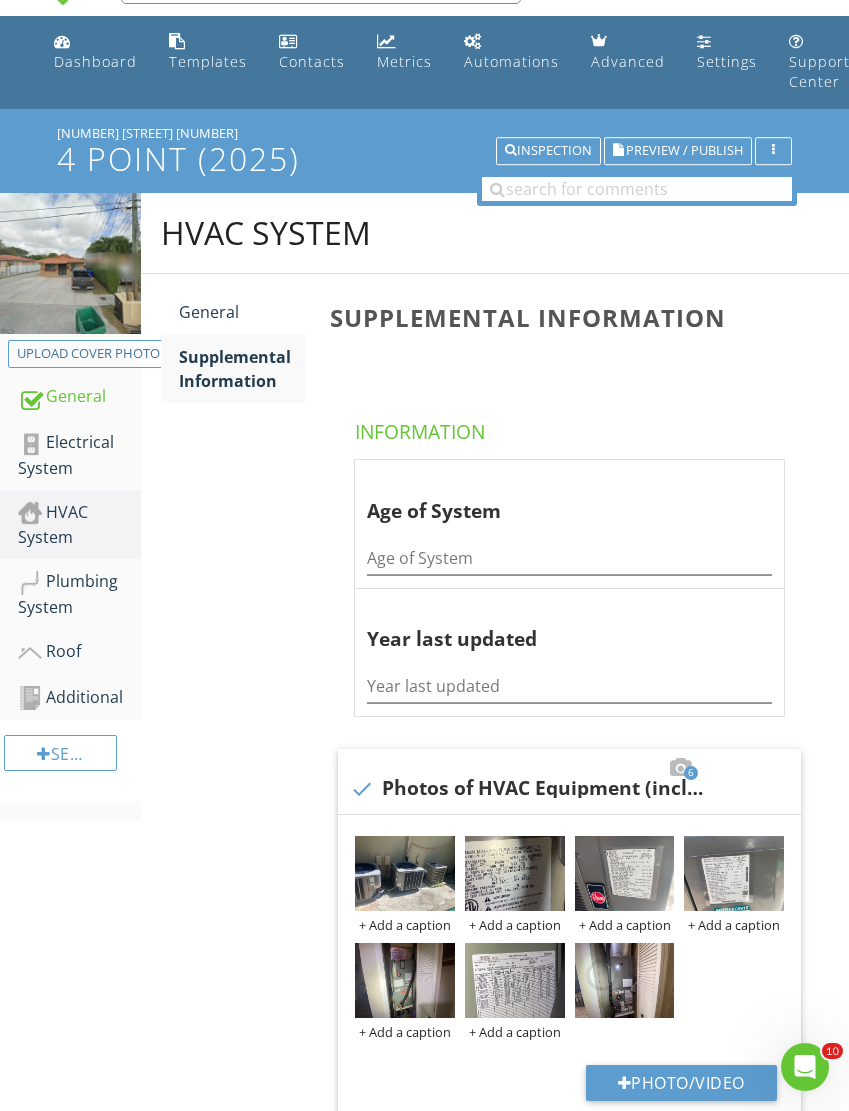 click at bounding box center (515, 873) 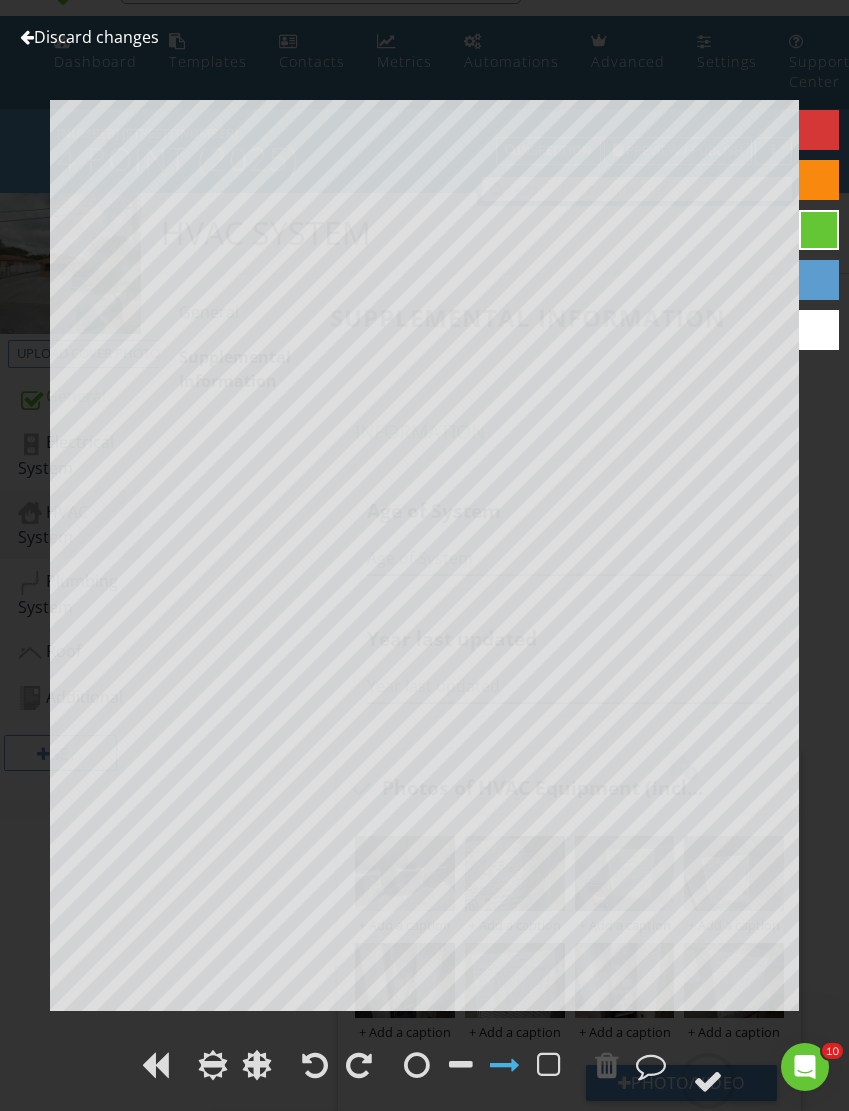 click on "Discard changes" at bounding box center [89, 37] 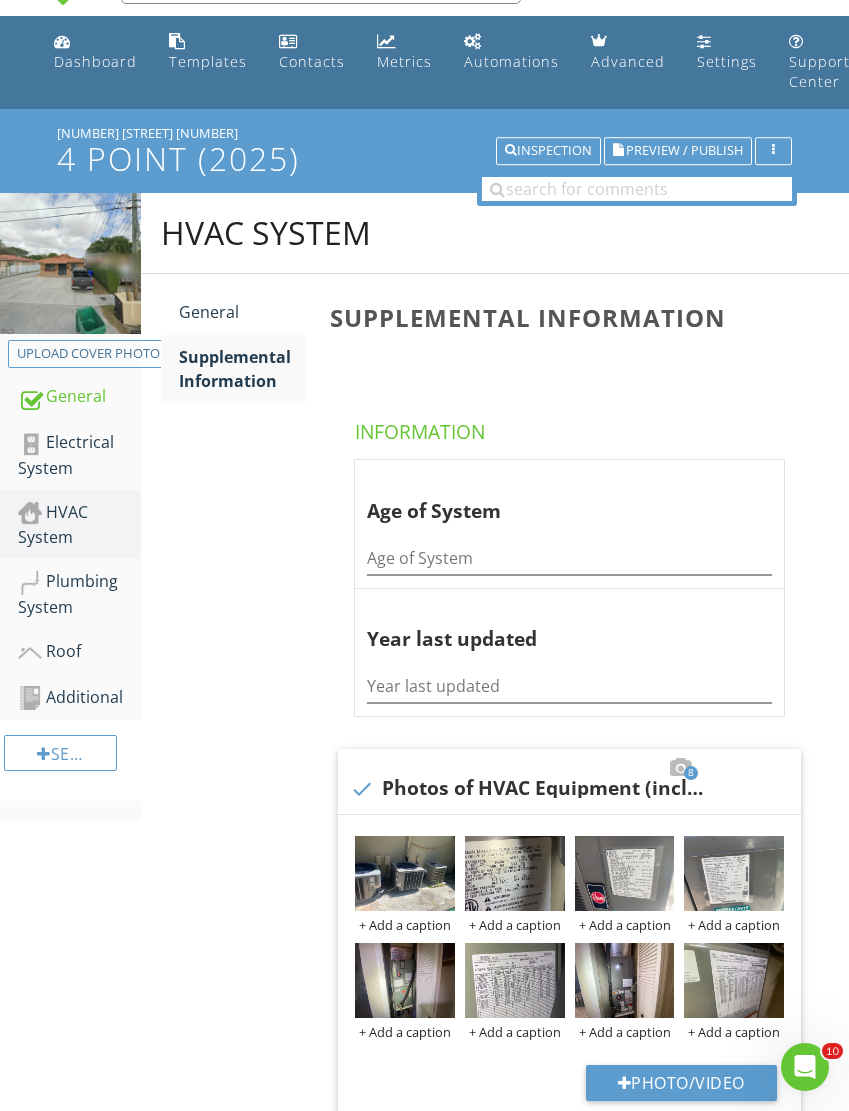 click at bounding box center (625, 873) 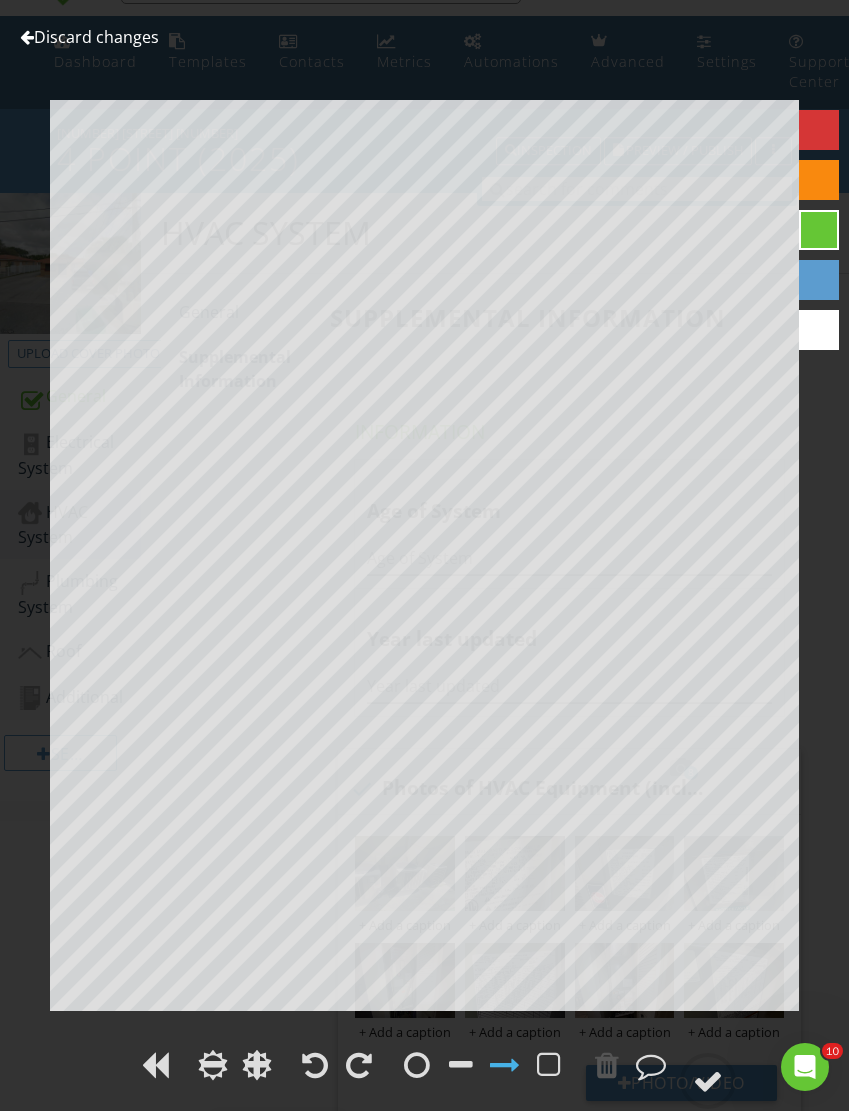 click on "Discard changes" at bounding box center [89, 37] 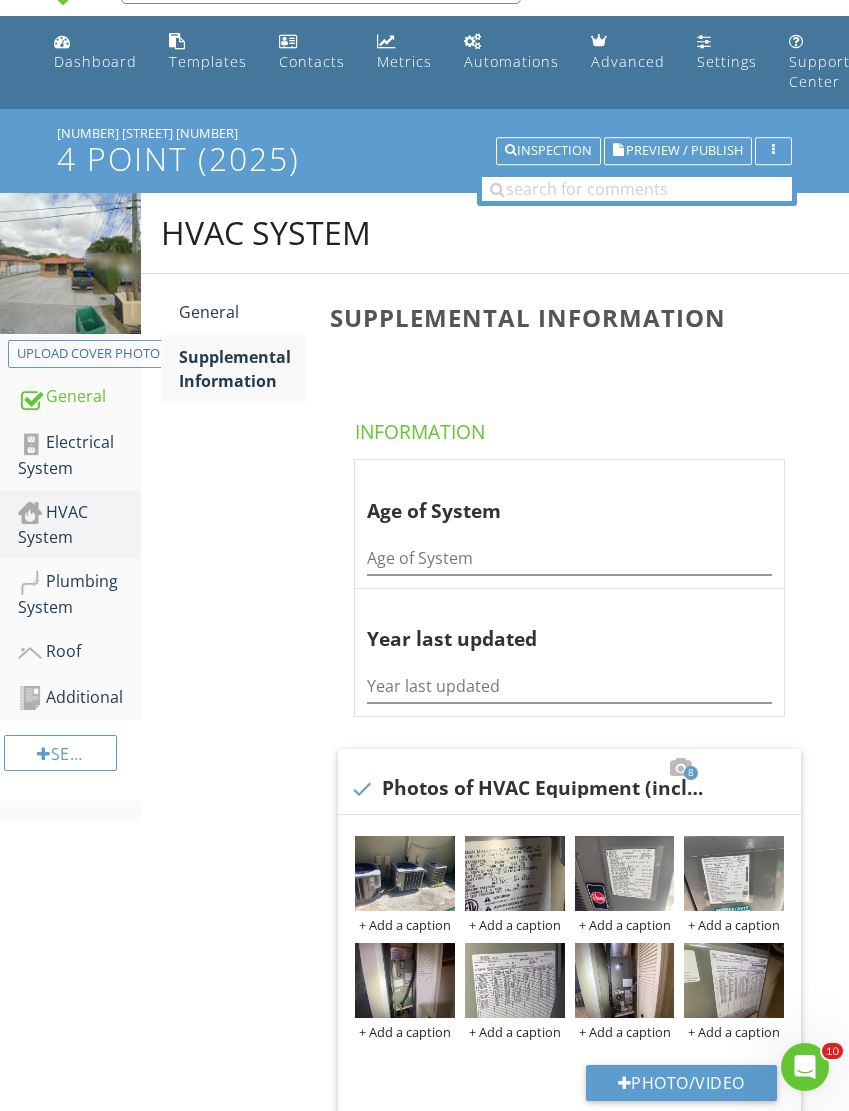click at bounding box center (734, 873) 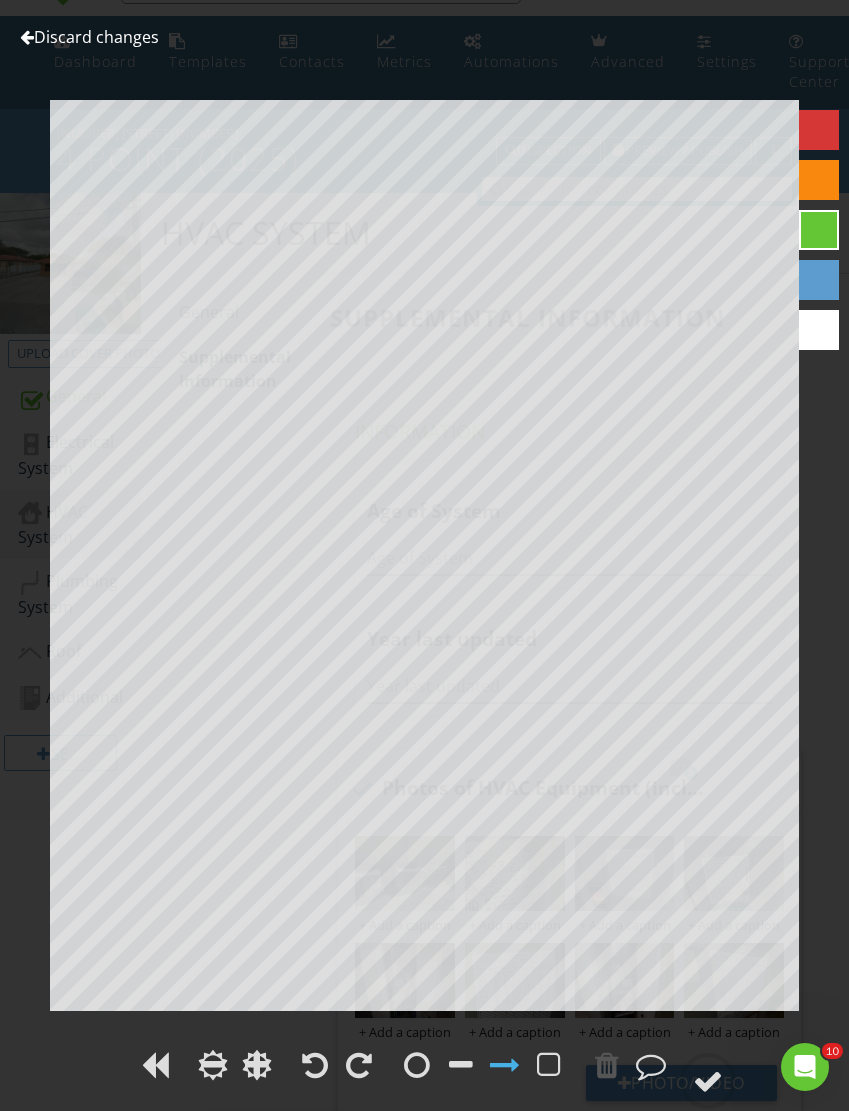 click on "Discard changes" at bounding box center [89, 37] 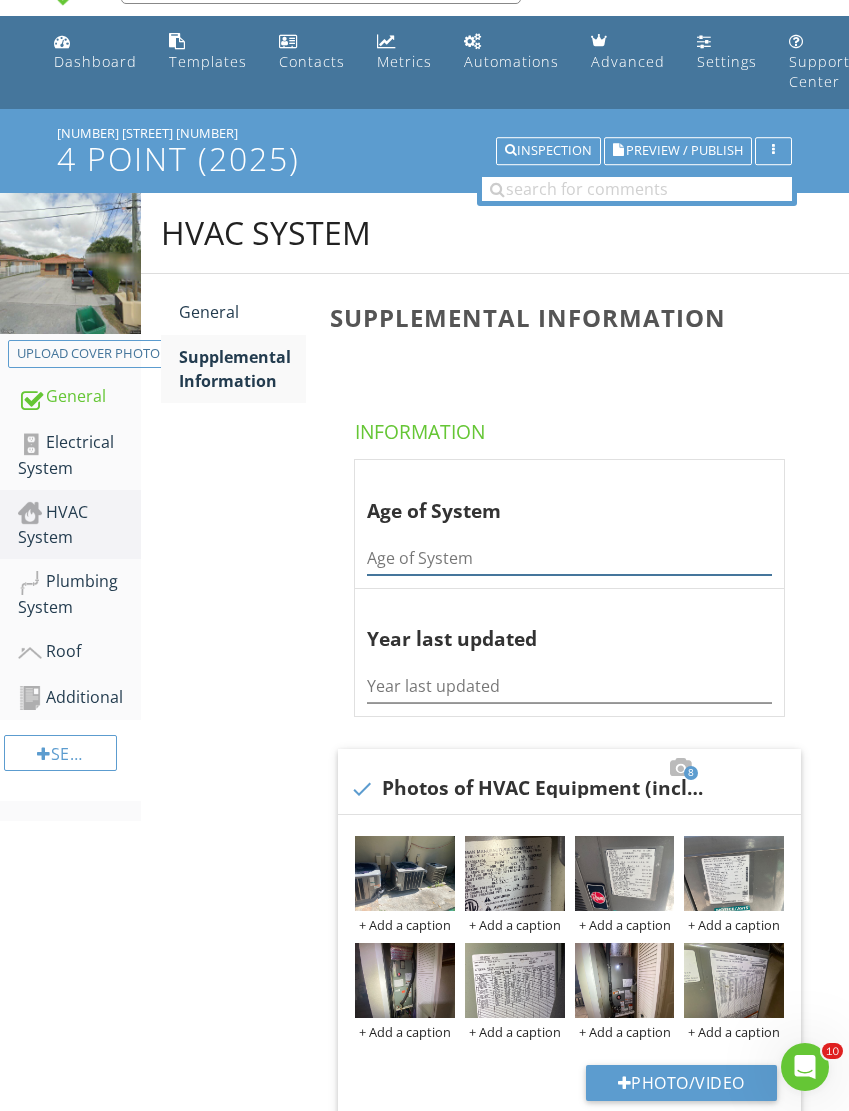 click at bounding box center [569, 558] 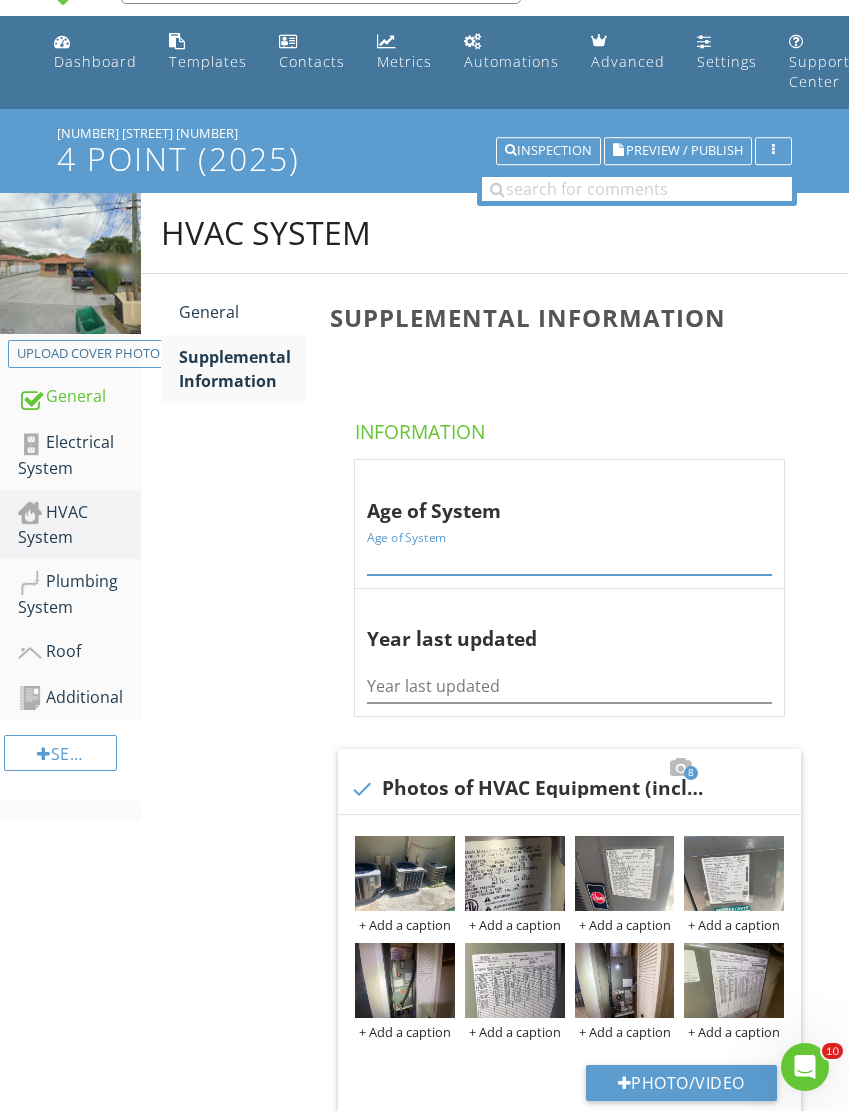 scroll, scrollTop: 47, scrollLeft: 0, axis: vertical 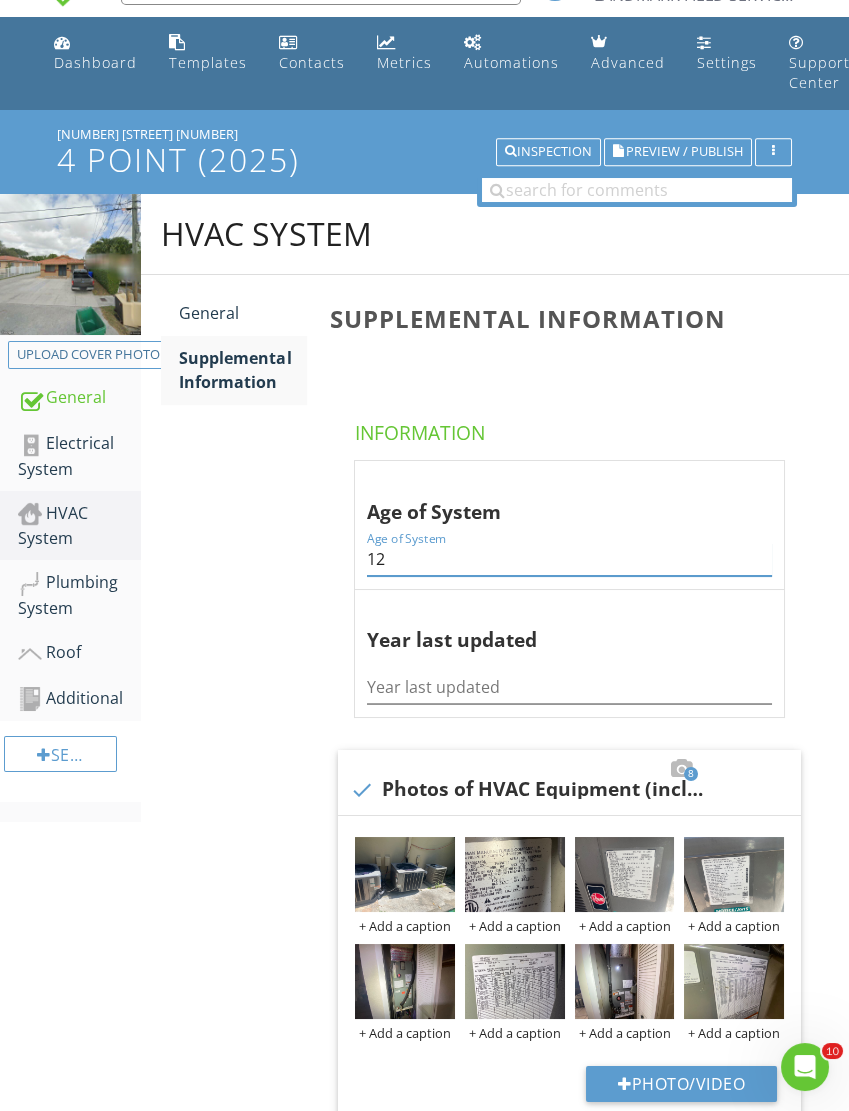 type on "1" 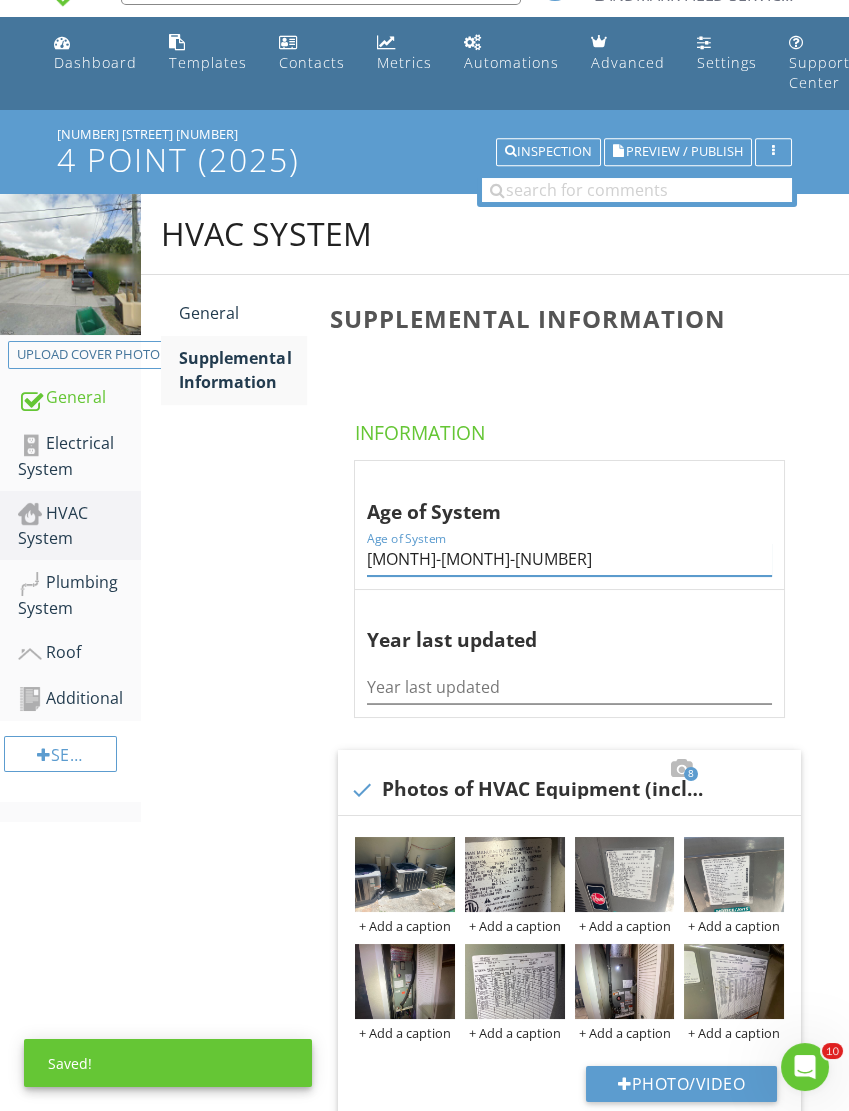 type on "18-12-7" 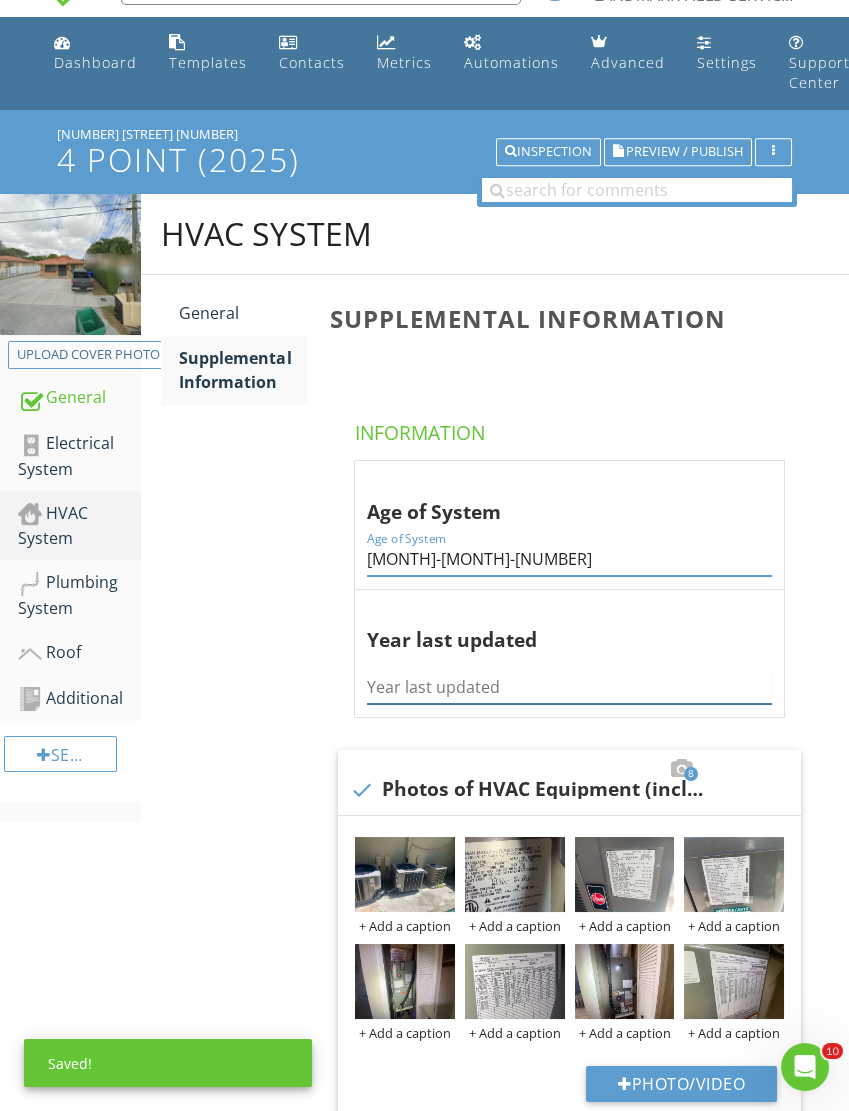 click at bounding box center [569, 687] 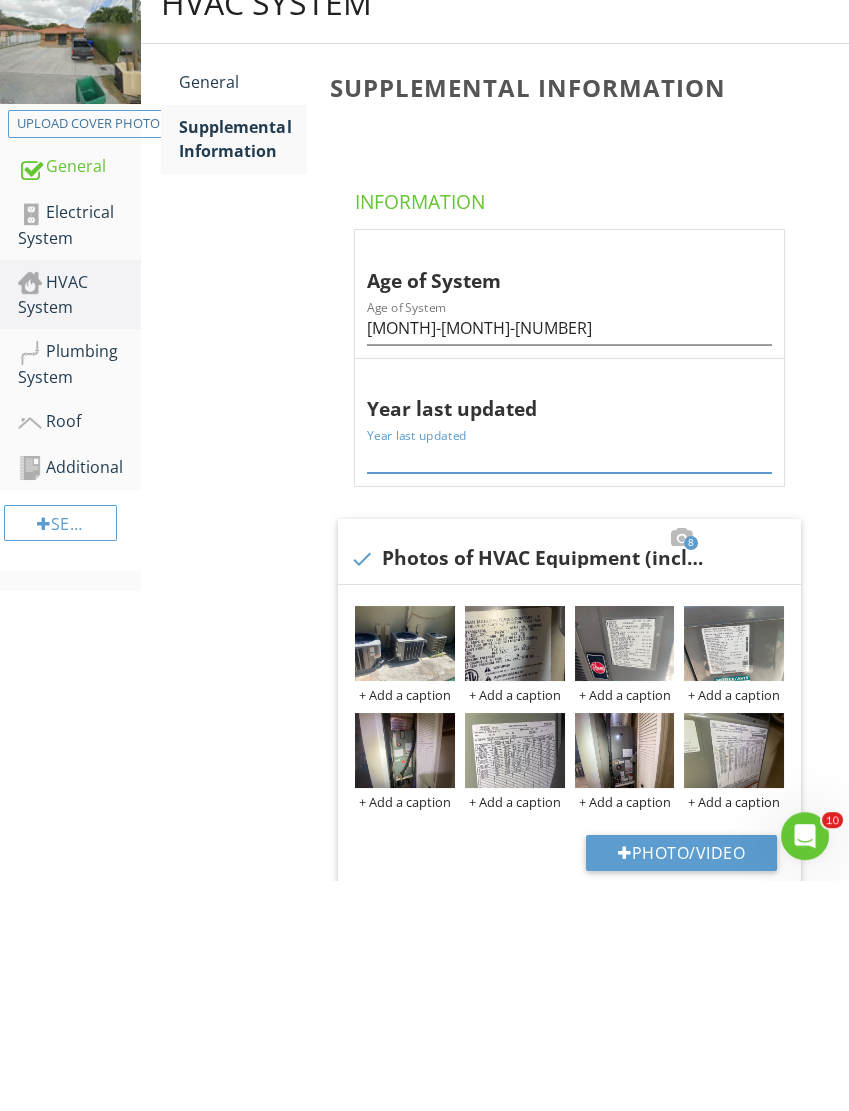 click at bounding box center (515, 874) 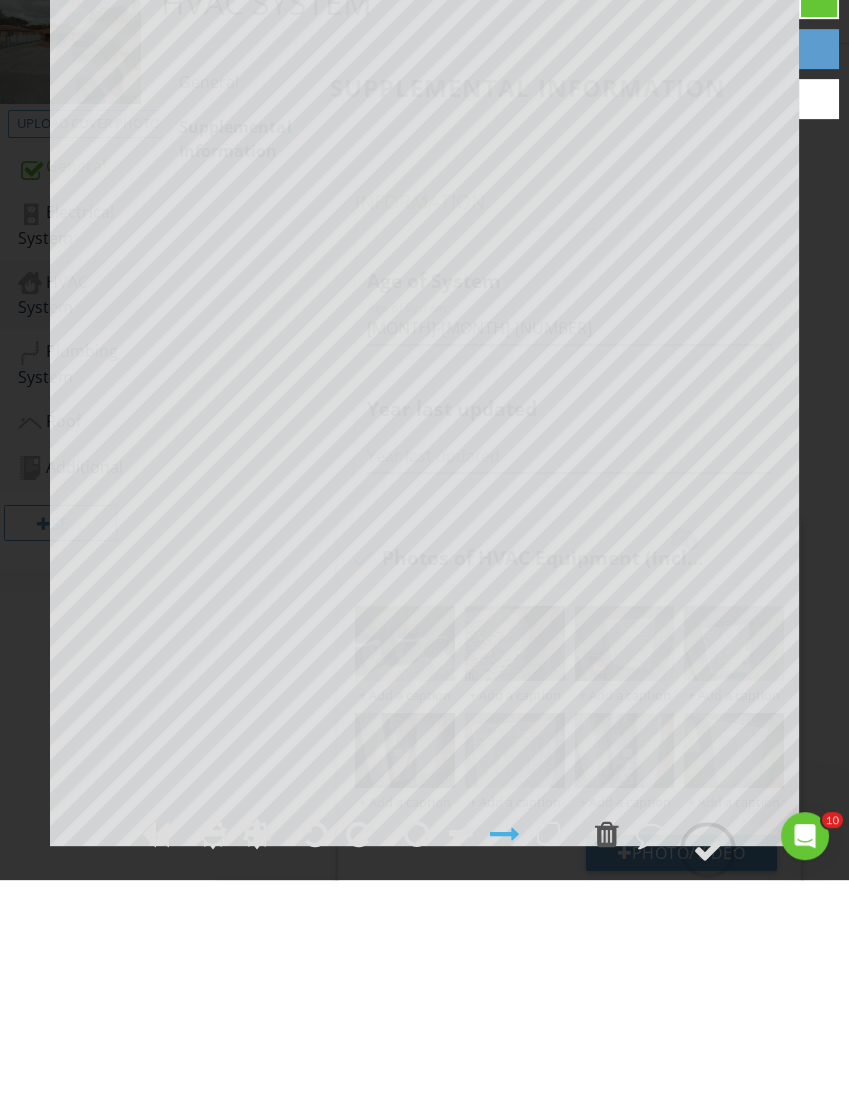 scroll, scrollTop: 278, scrollLeft: 0, axis: vertical 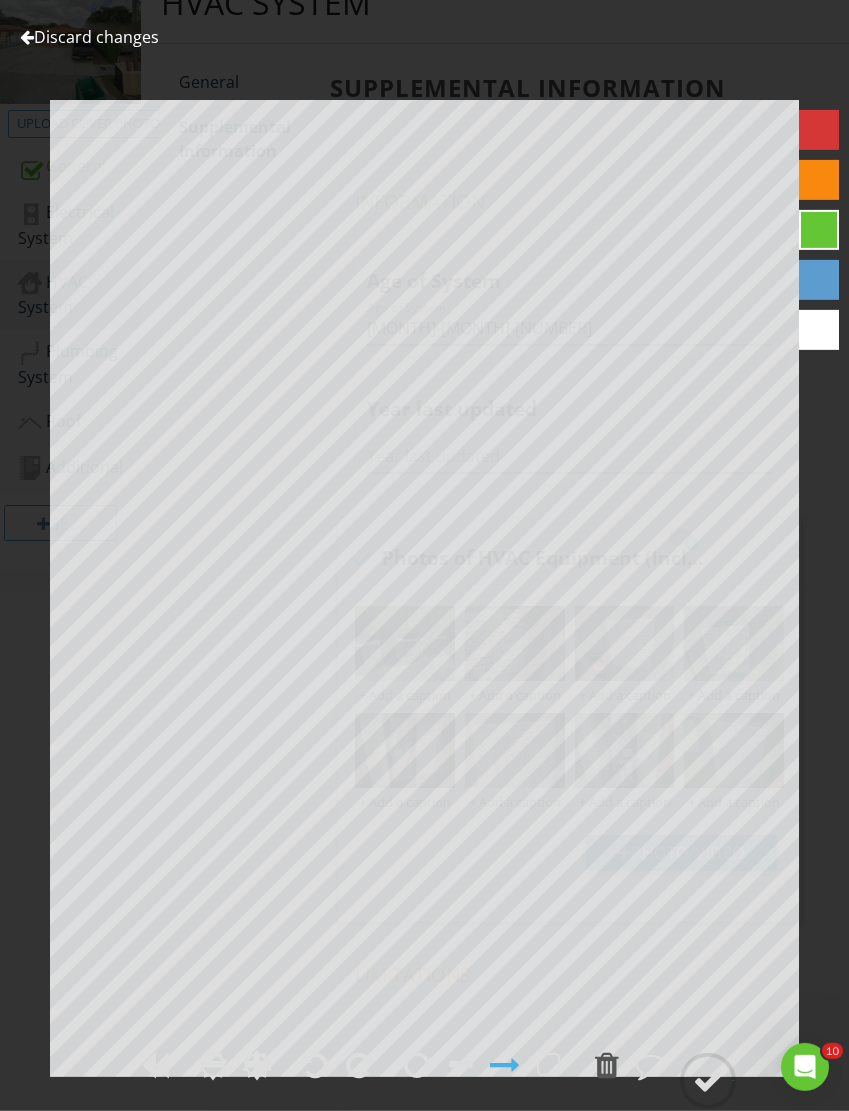 click on "Discard changes" at bounding box center (89, 37) 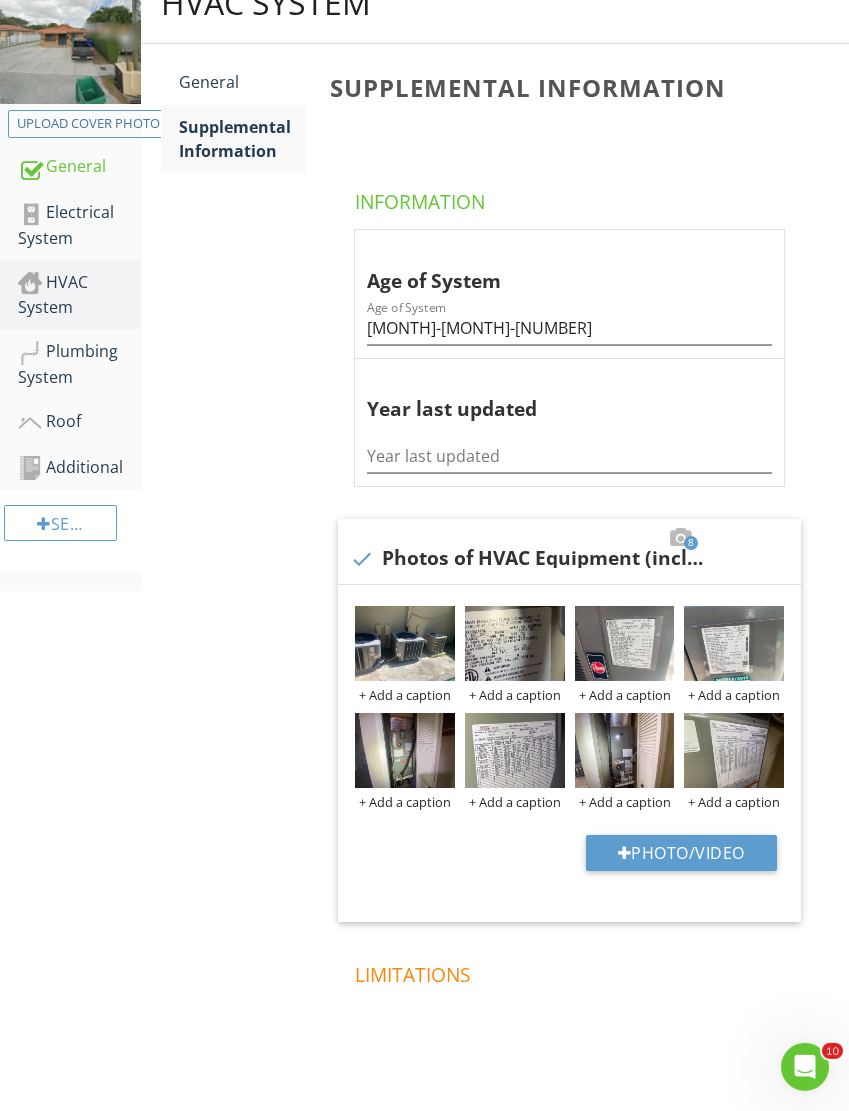click at bounding box center (625, 643) 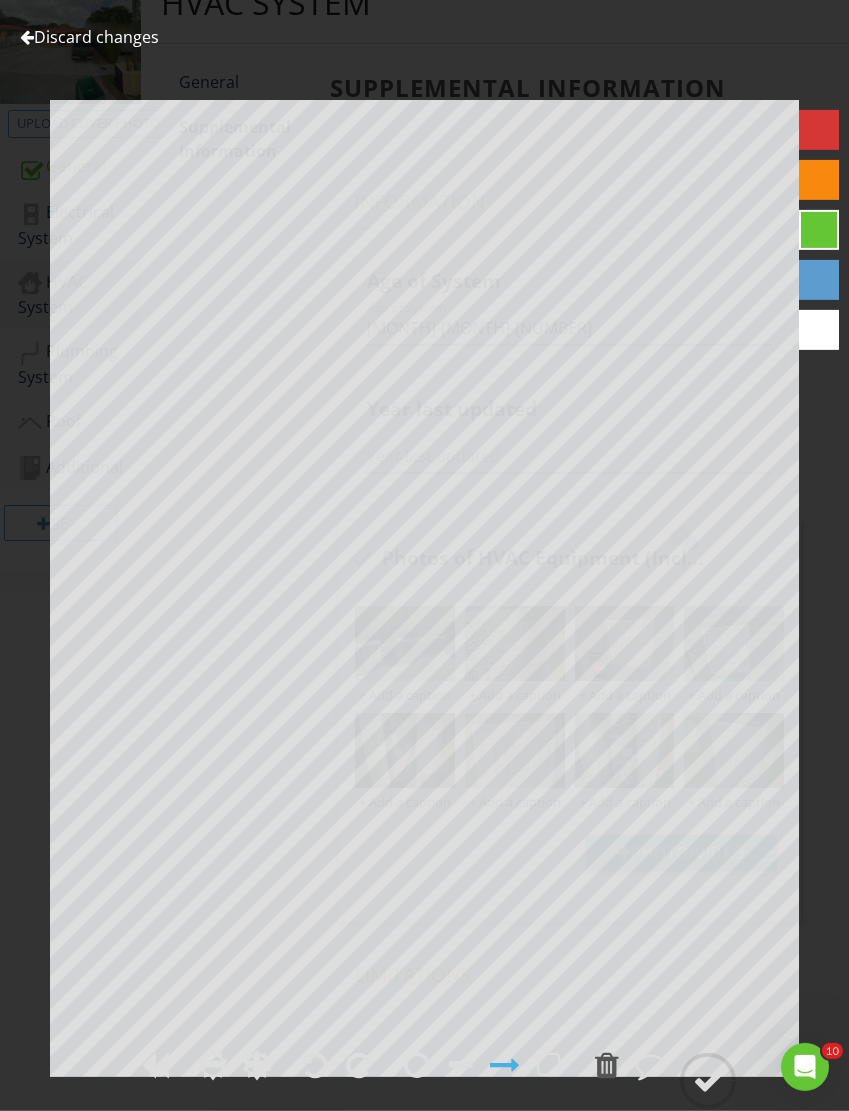click on "Discard changes" at bounding box center [89, 37] 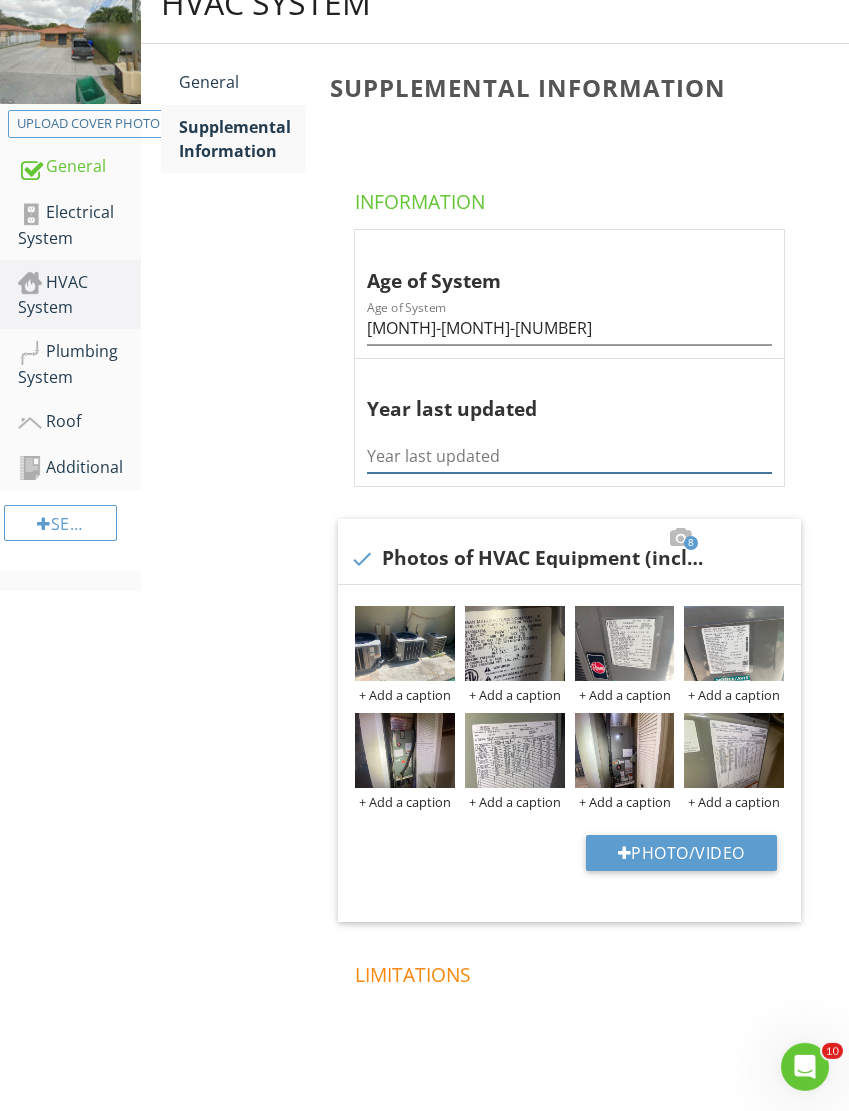 click at bounding box center [569, 456] 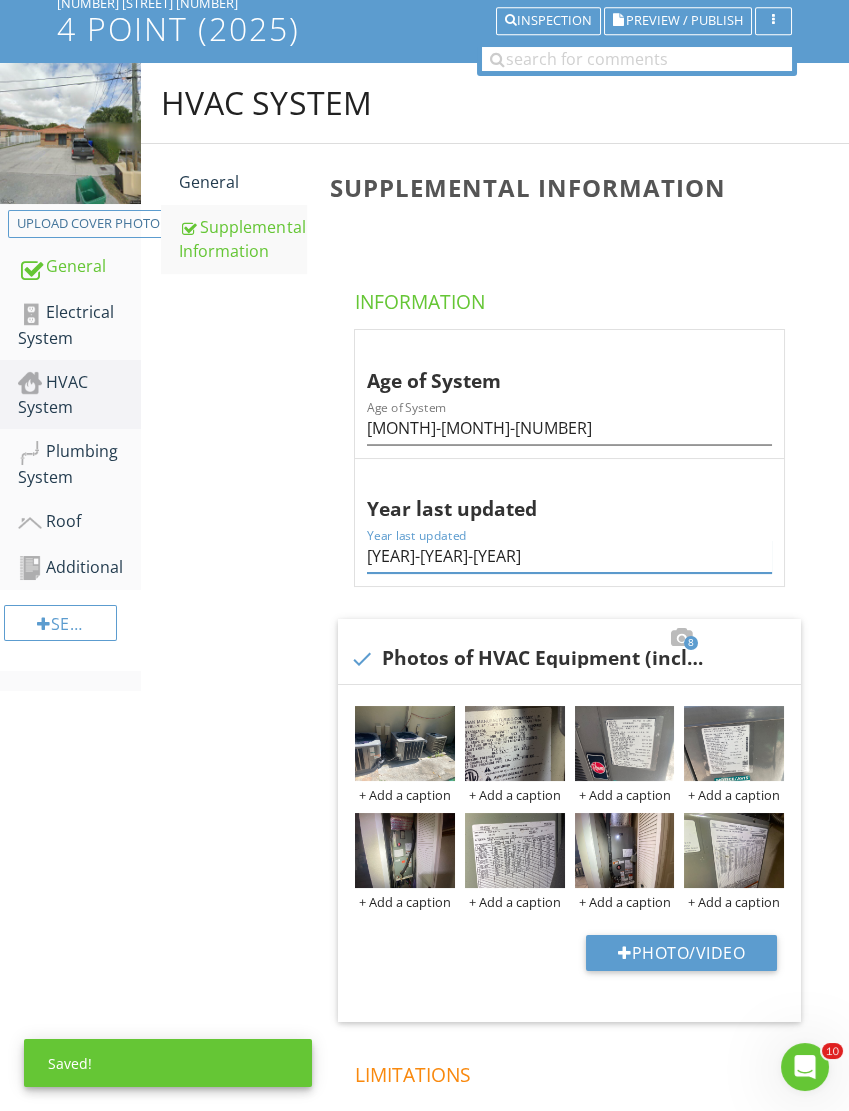 scroll, scrollTop: 170, scrollLeft: 0, axis: vertical 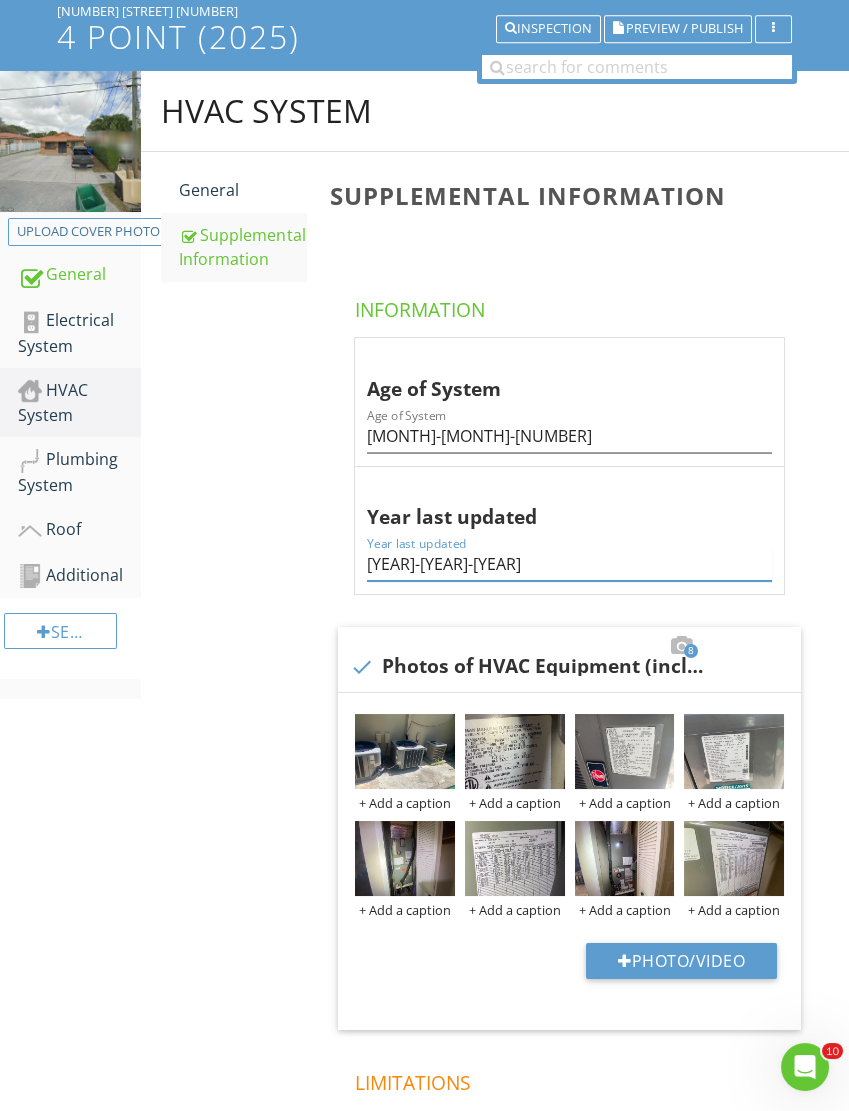 type on "2007-2013-2018" 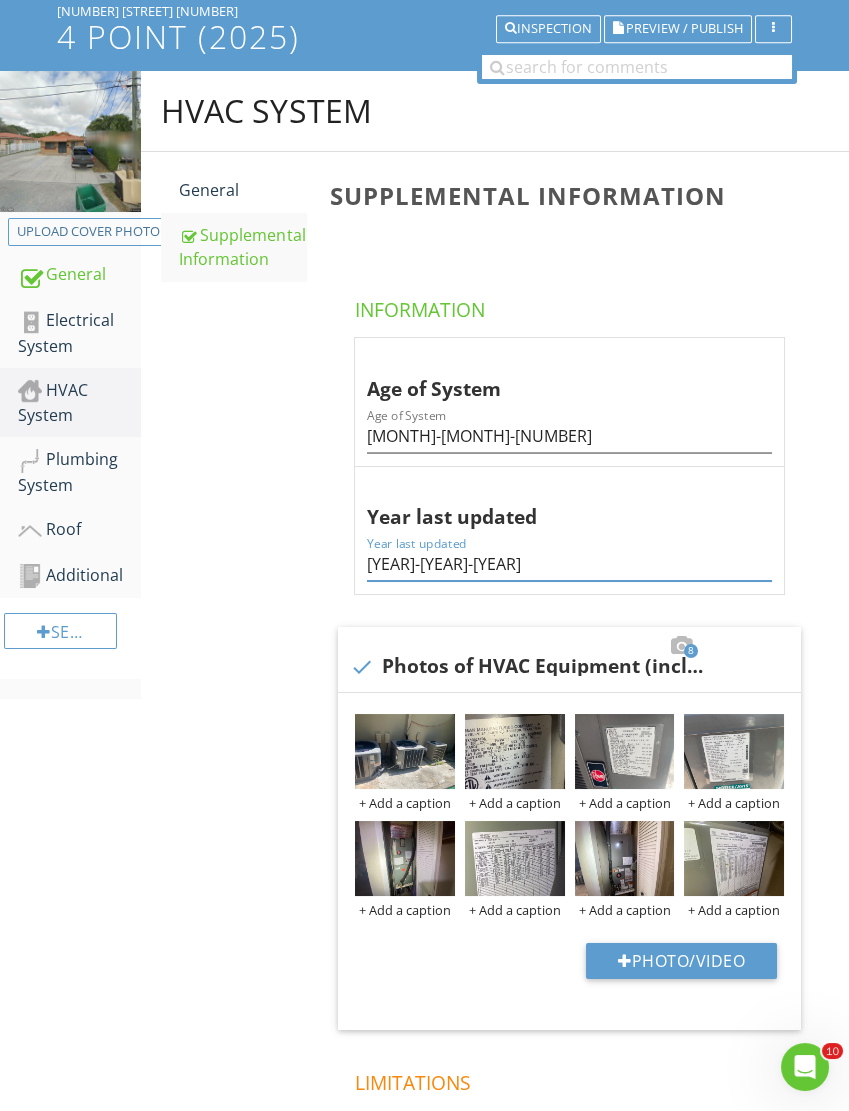click on "General" at bounding box center [242, 190] 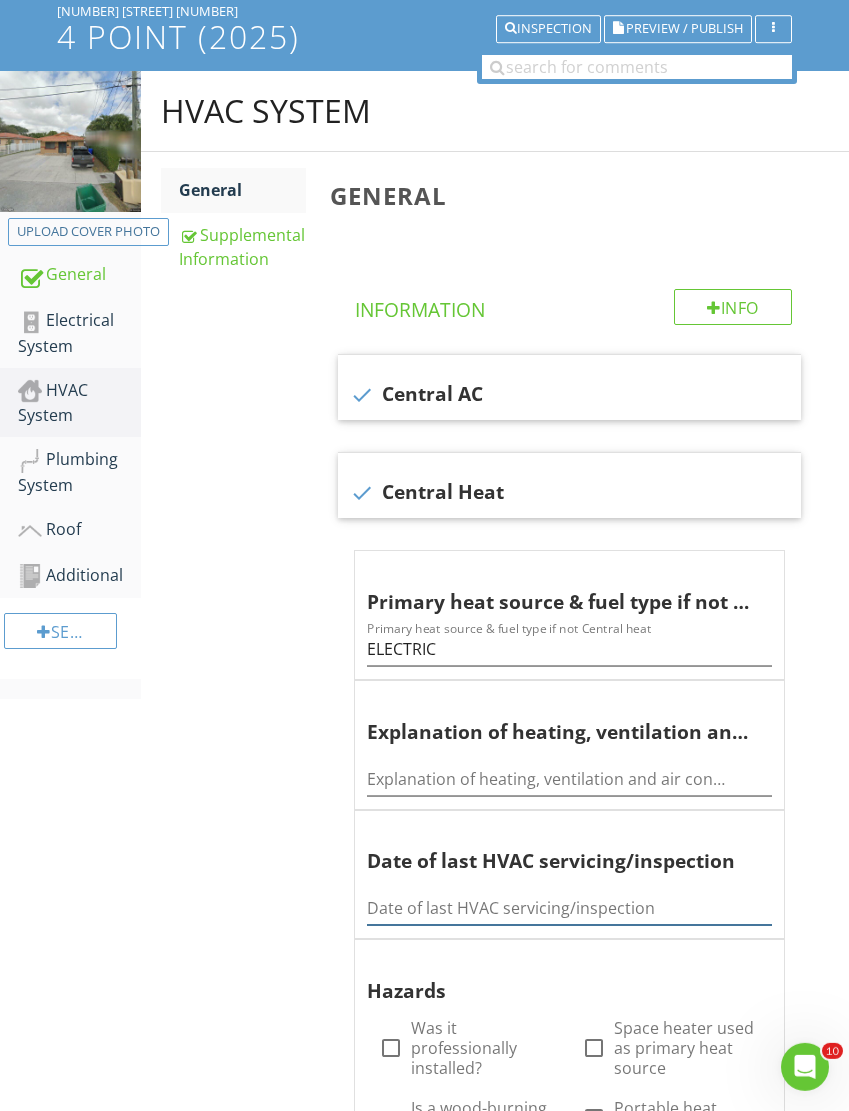 click at bounding box center [569, 908] 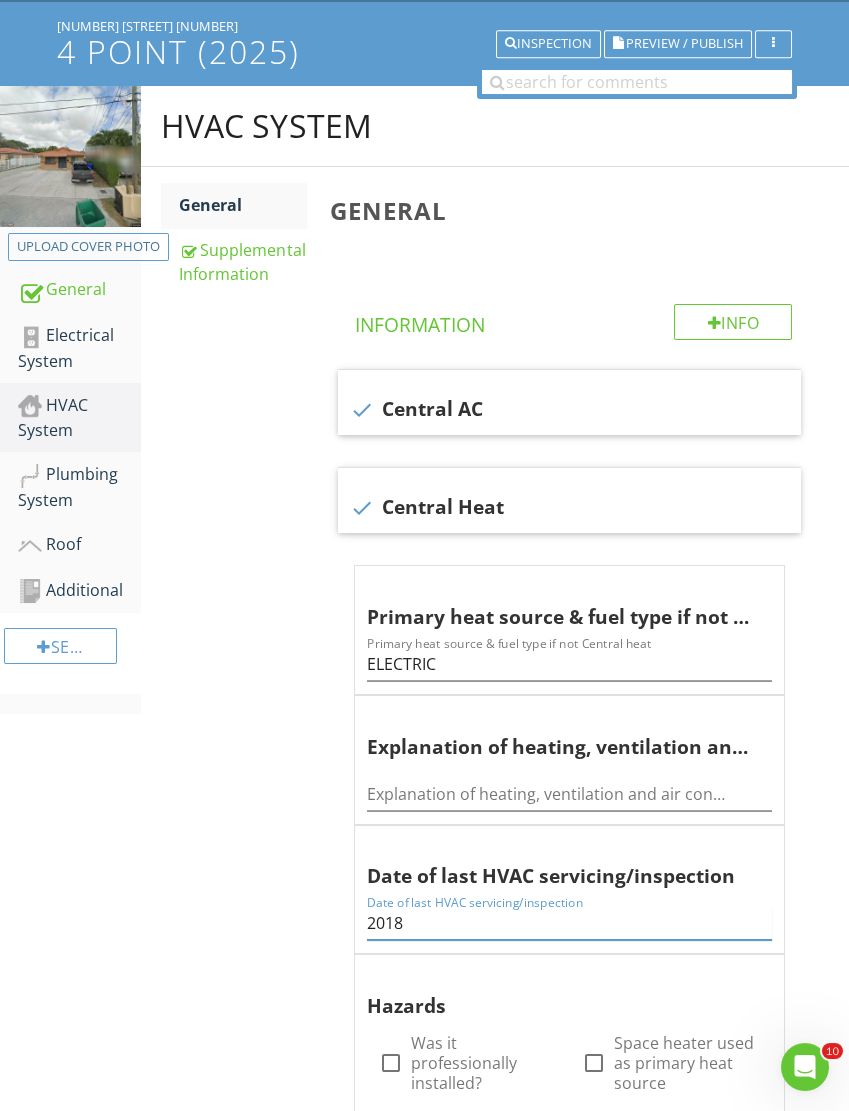 scroll, scrollTop: 108, scrollLeft: 0, axis: vertical 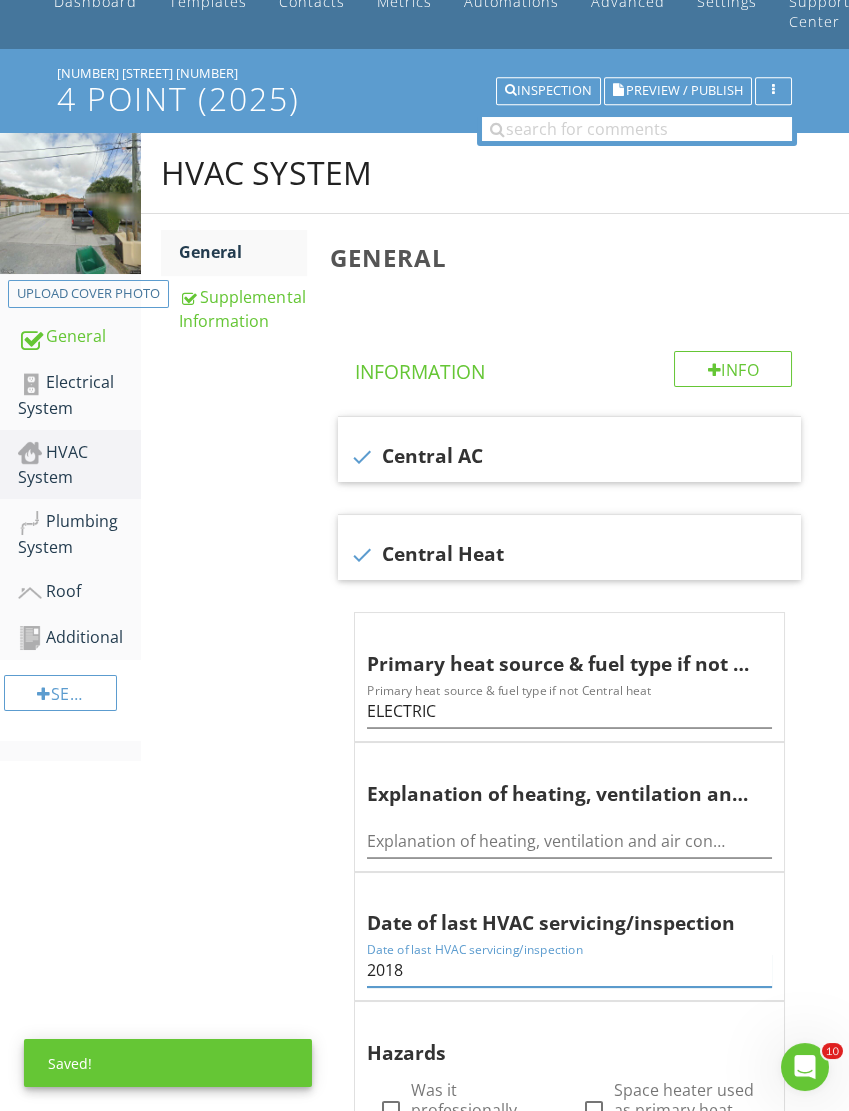 type on "2018" 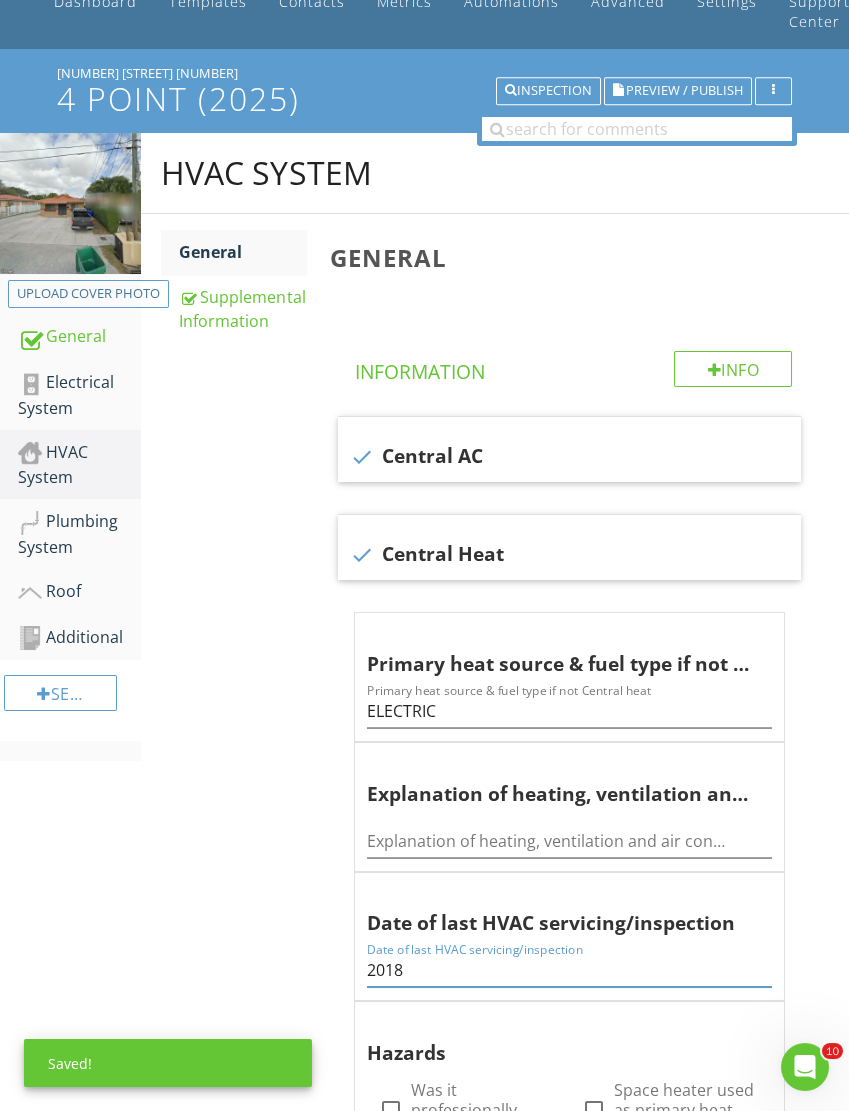 click on "Electrical System" at bounding box center (79, 395) 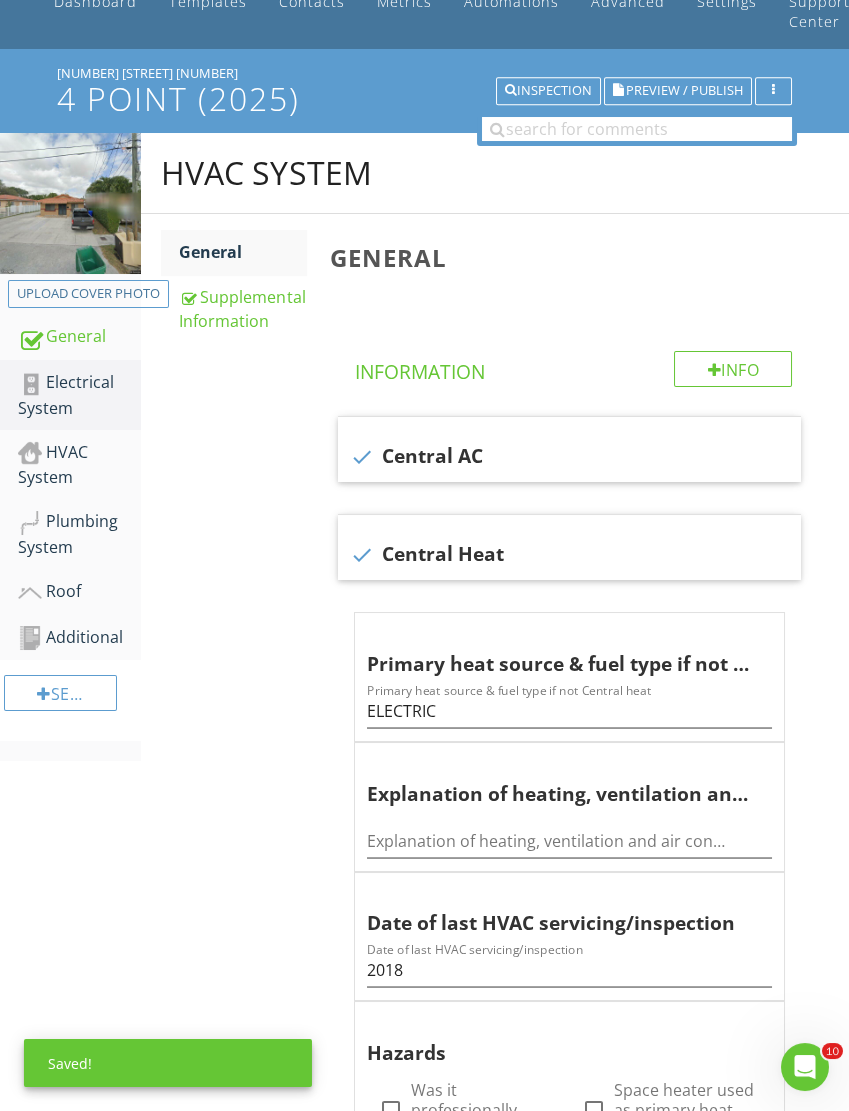 scroll, scrollTop: 108, scrollLeft: 1, axis: both 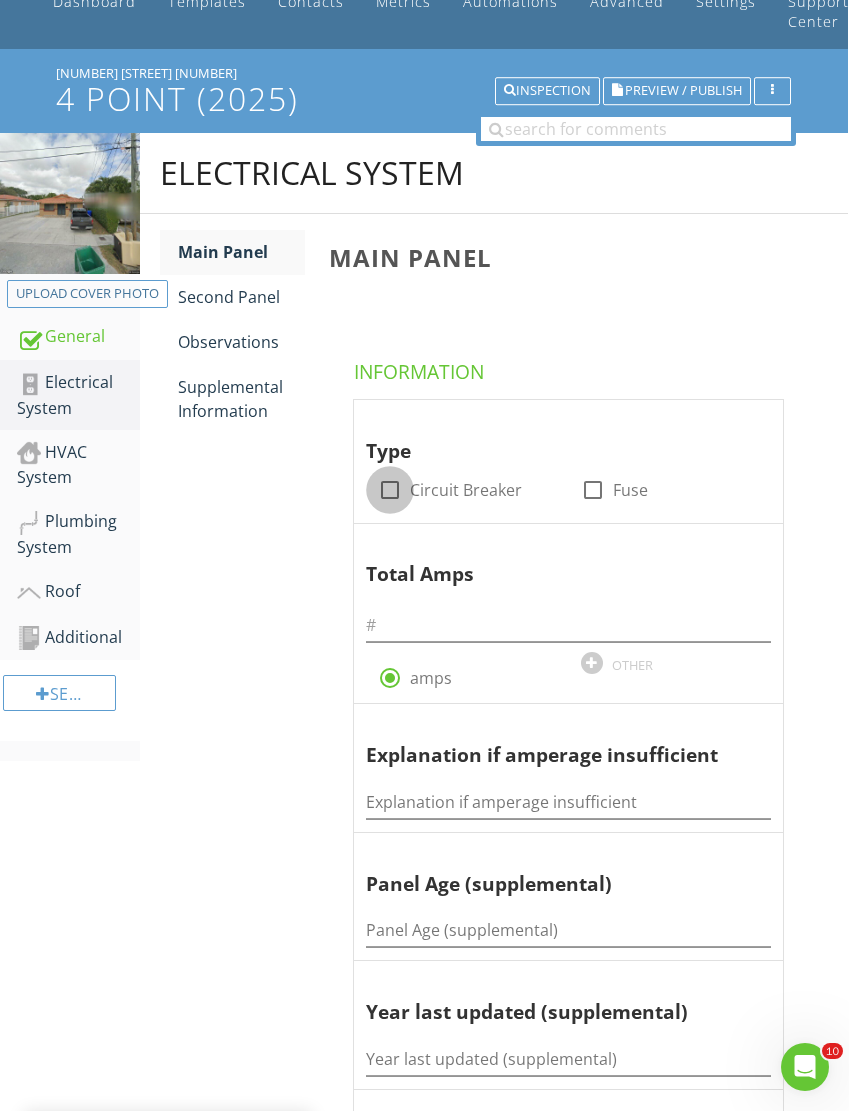 click at bounding box center (390, 490) 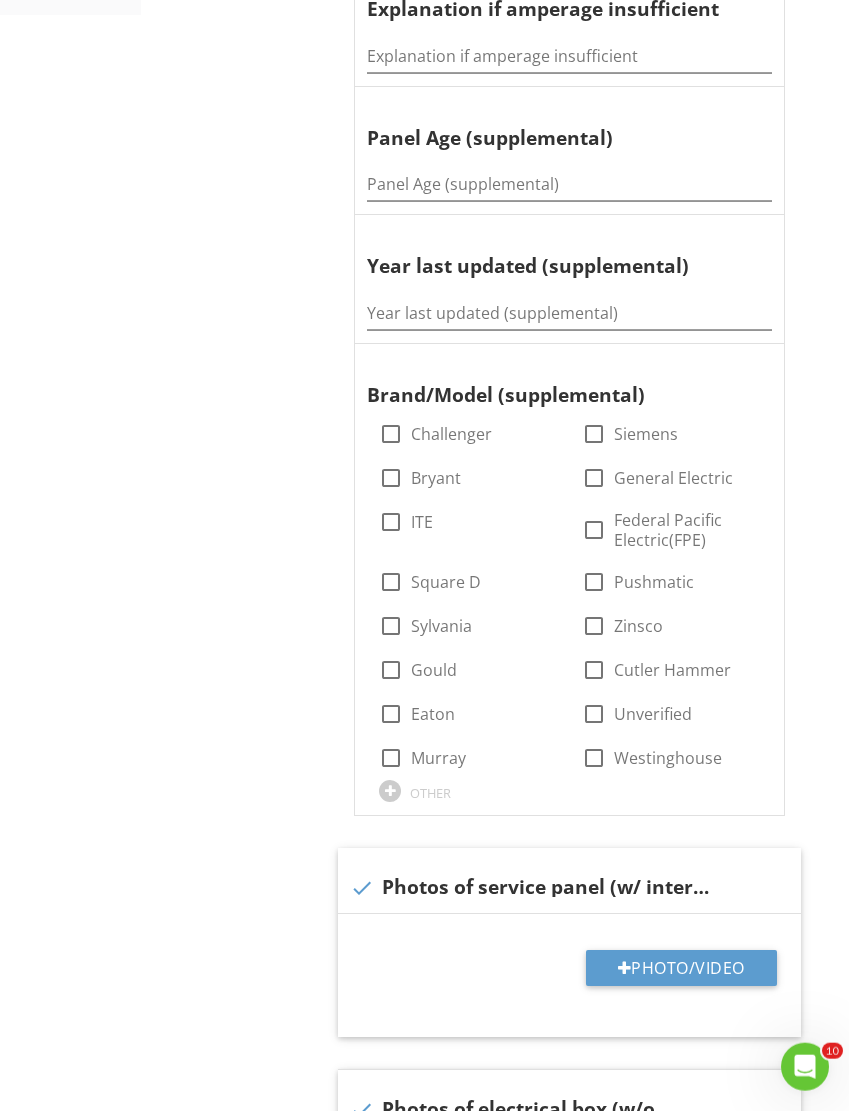 scroll, scrollTop: 855, scrollLeft: 1, axis: both 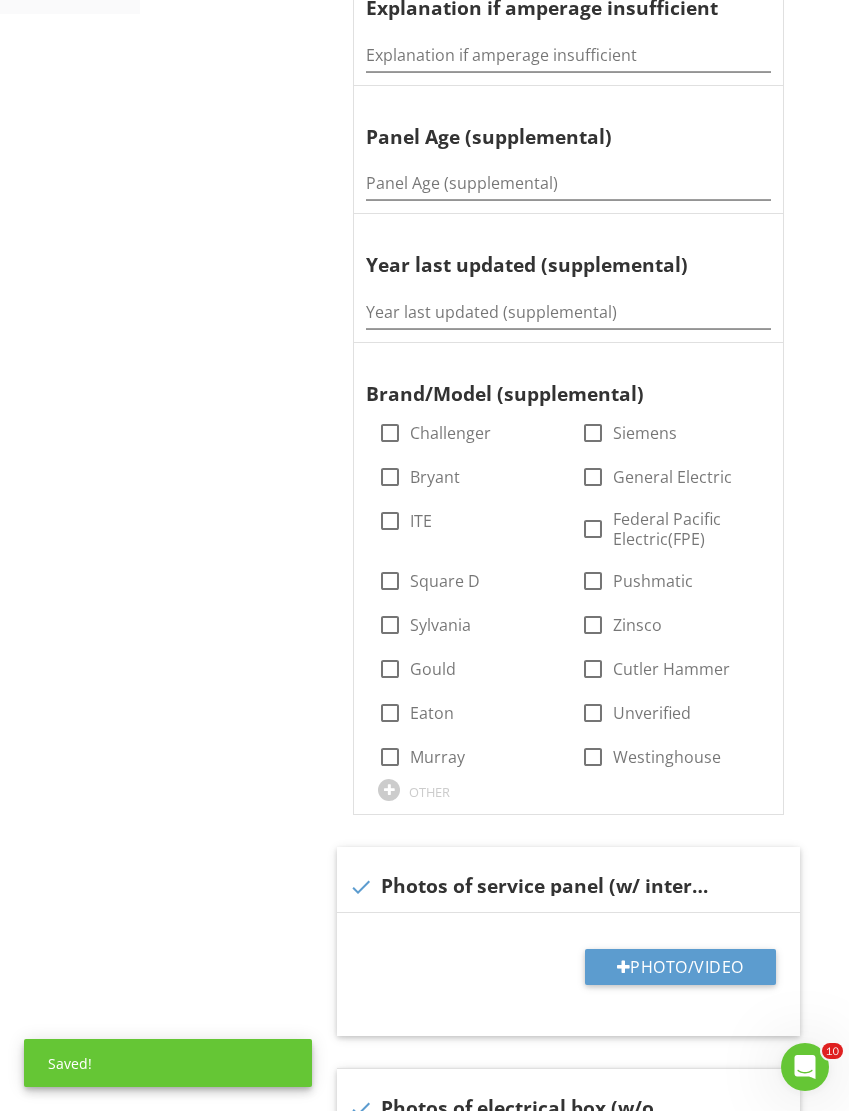 click on "Photo/Video" at bounding box center (680, 967) 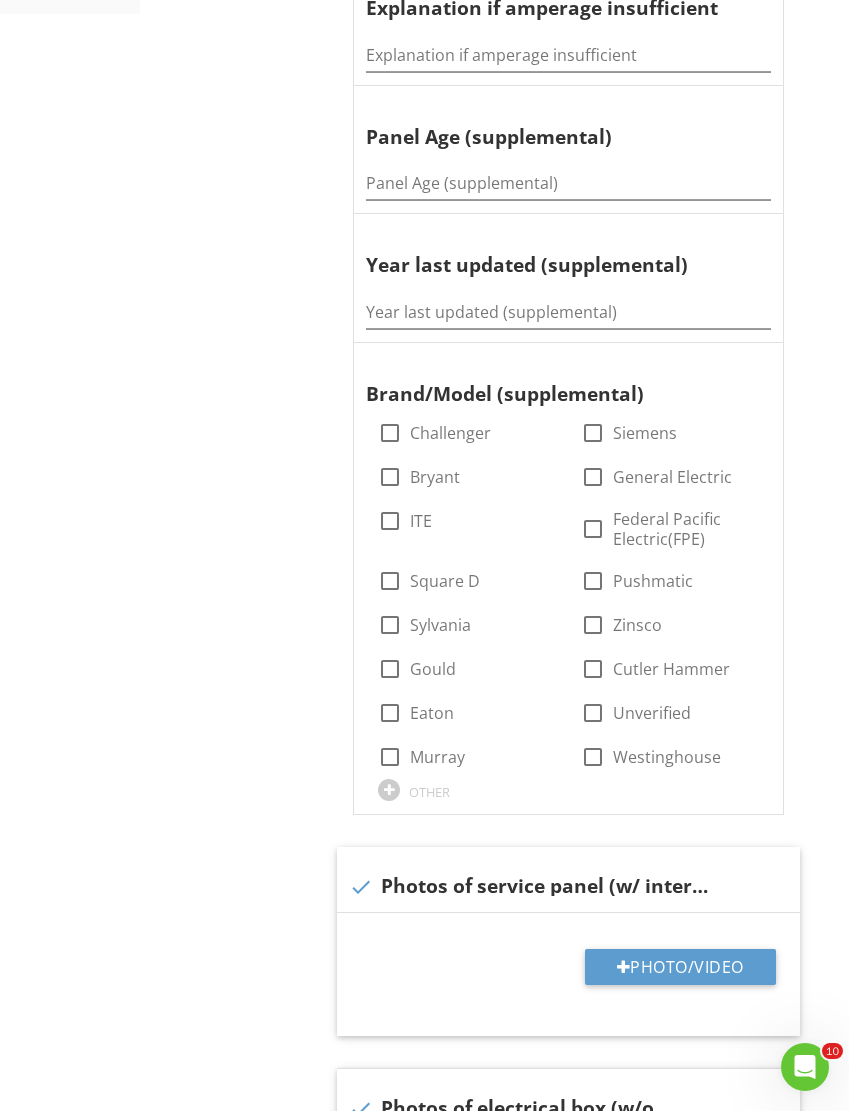type on "C:\fakepath\IMG_4120.jpeg" 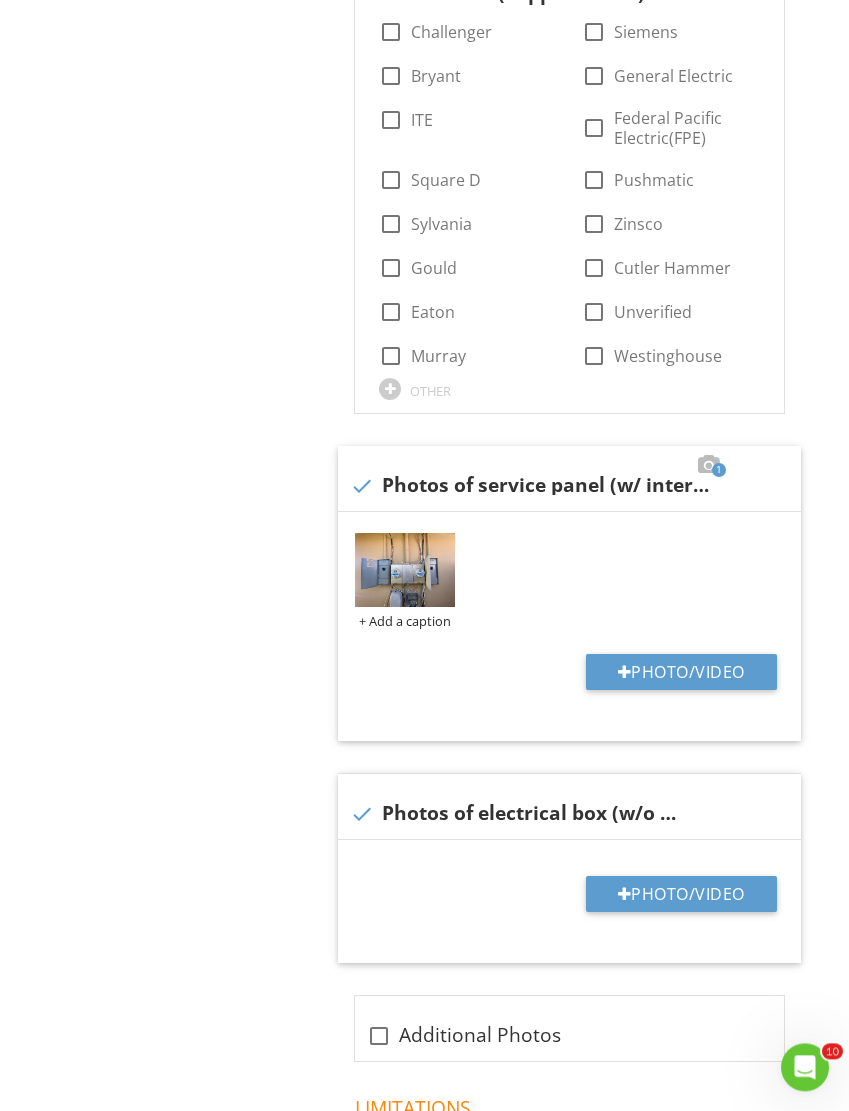 scroll, scrollTop: 1256, scrollLeft: 1, axis: both 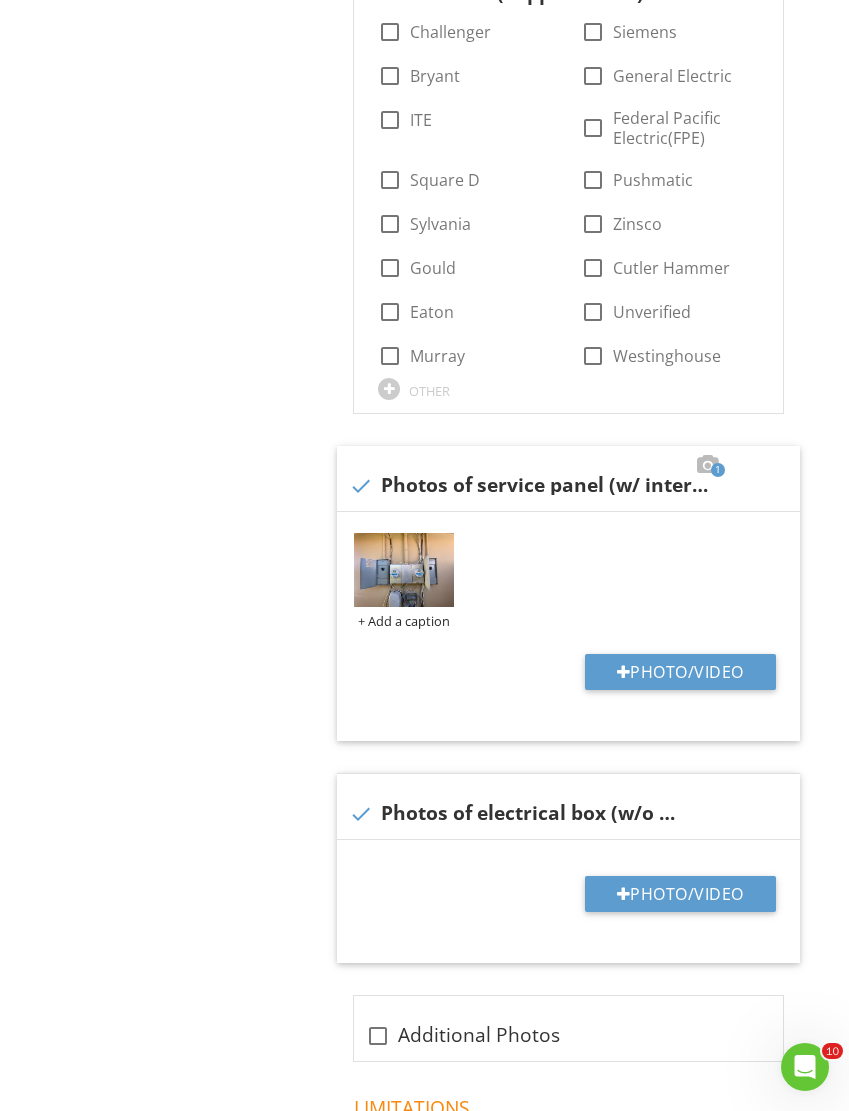 click on "Photo/Video" at bounding box center (680, 894) 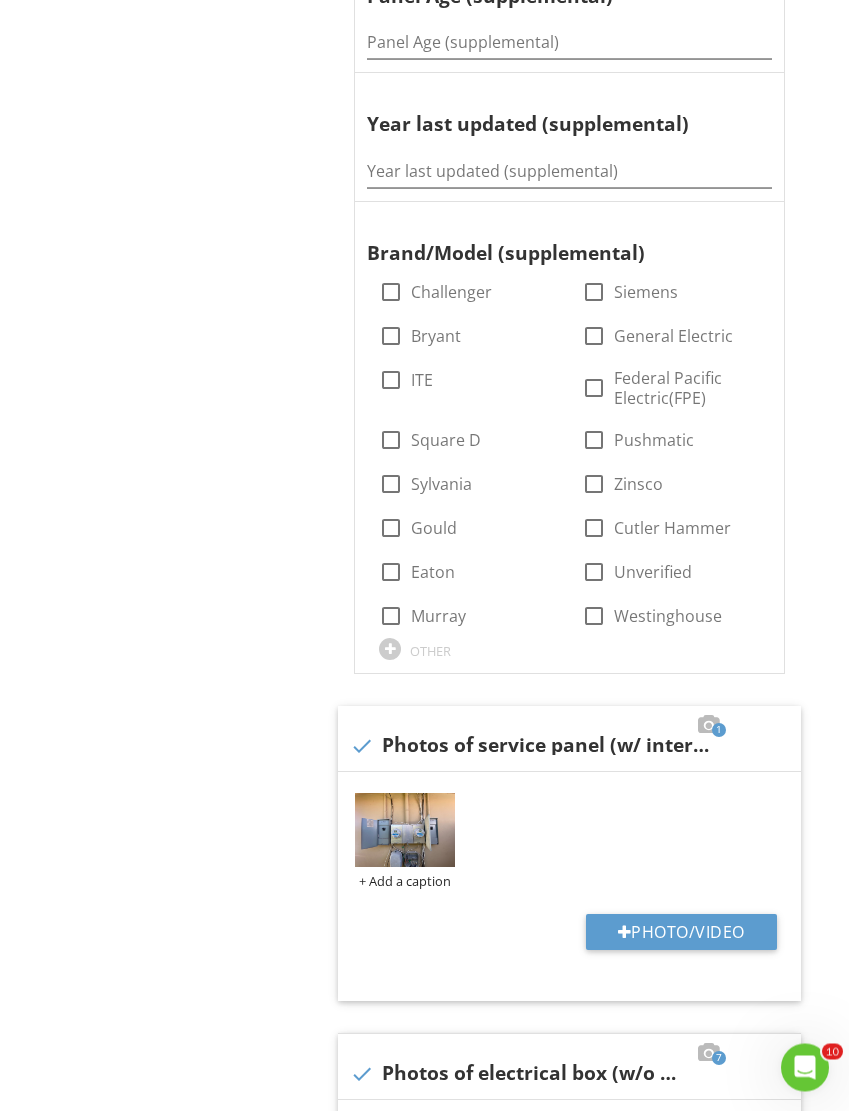 scroll, scrollTop: 935, scrollLeft: 0, axis: vertical 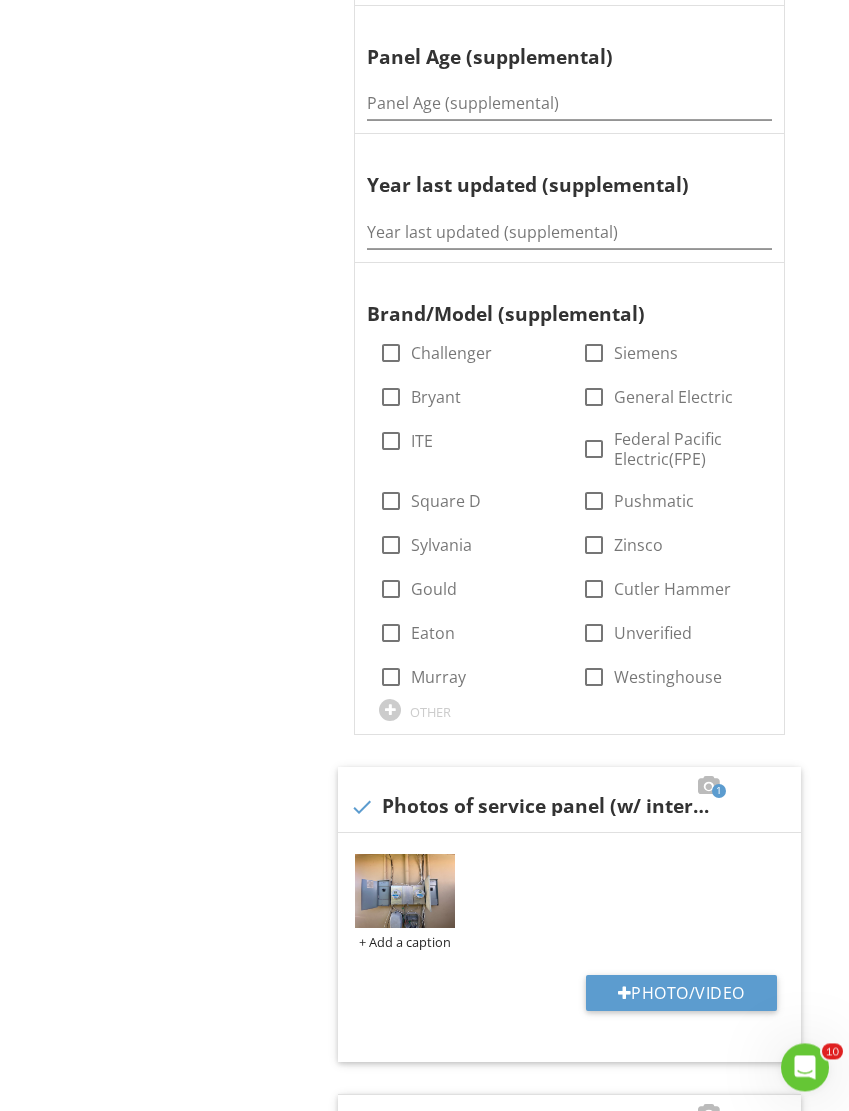 click at bounding box center [390, 710] 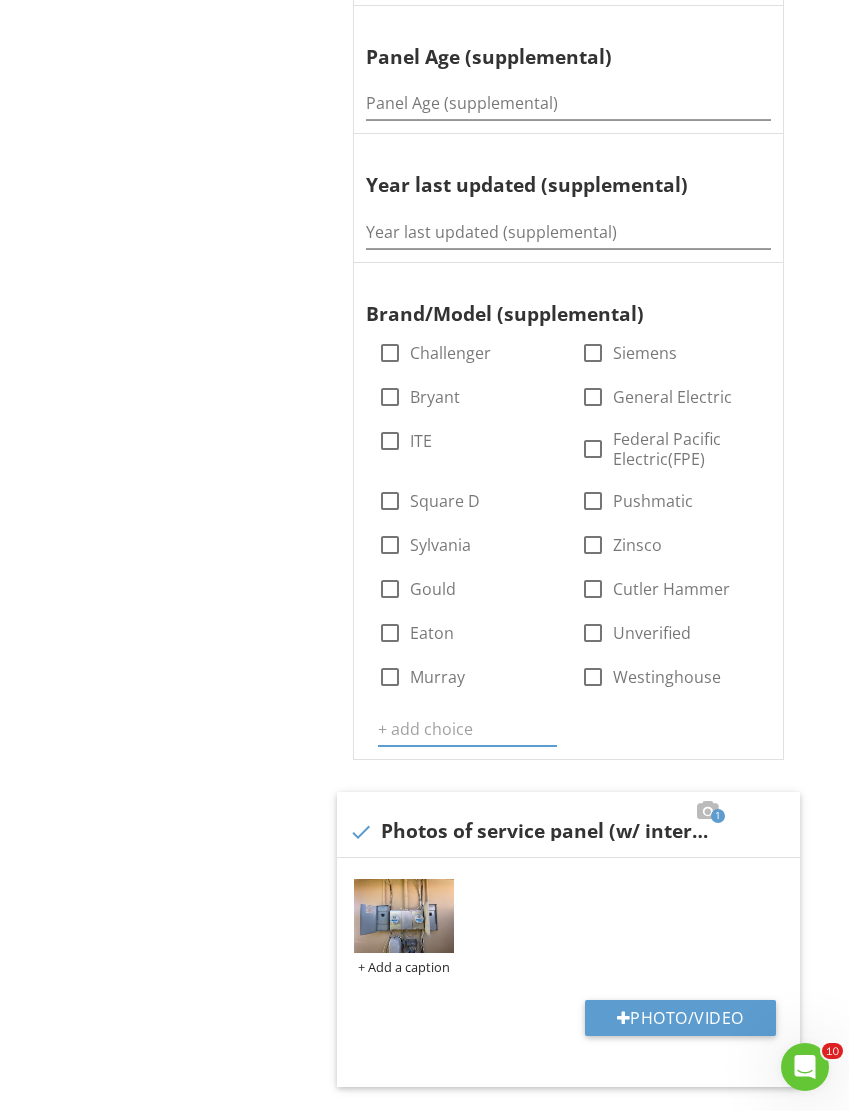 click at bounding box center (467, 729) 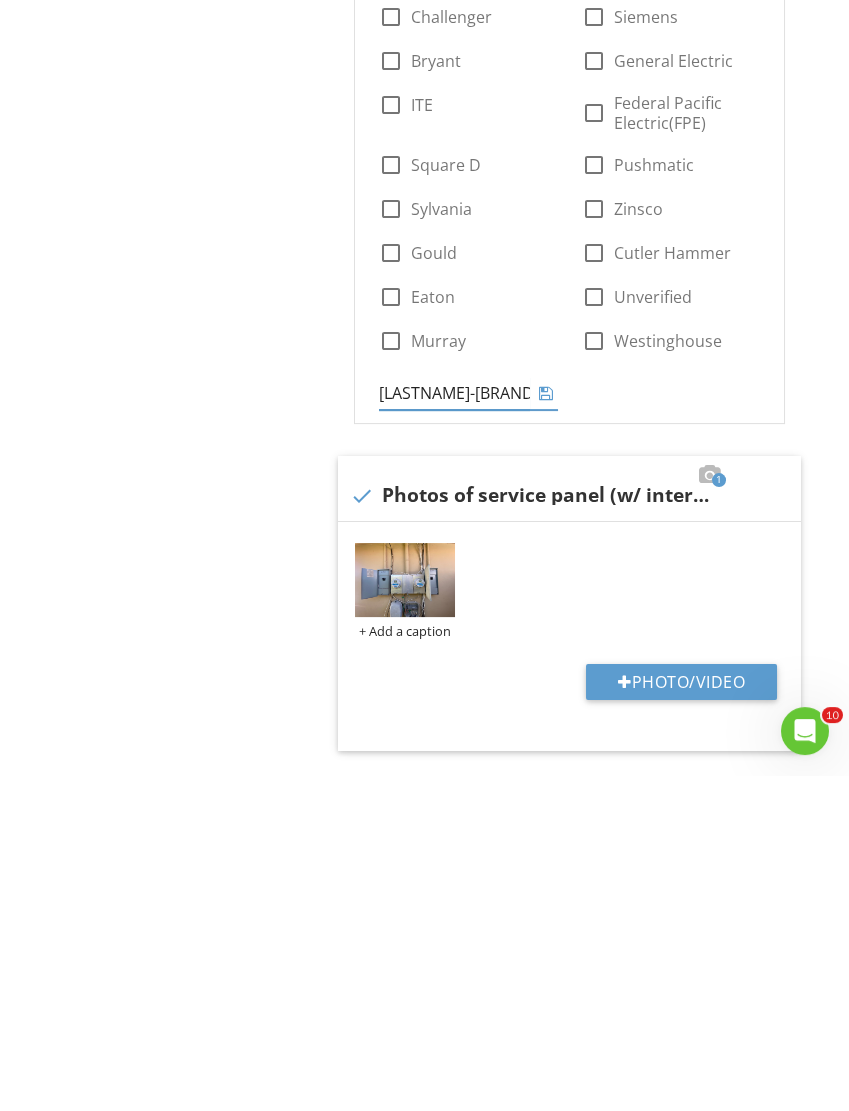 type on "CROUSE-HINDS" 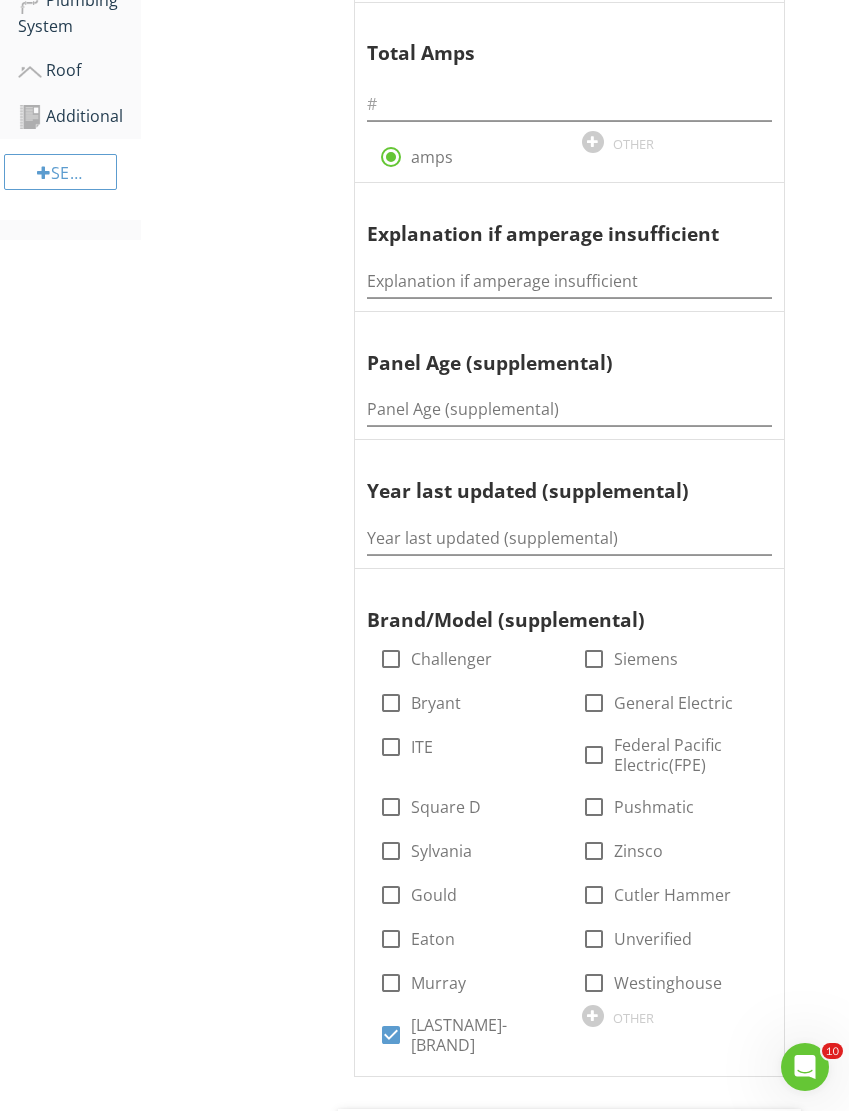 scroll, scrollTop: 598, scrollLeft: 0, axis: vertical 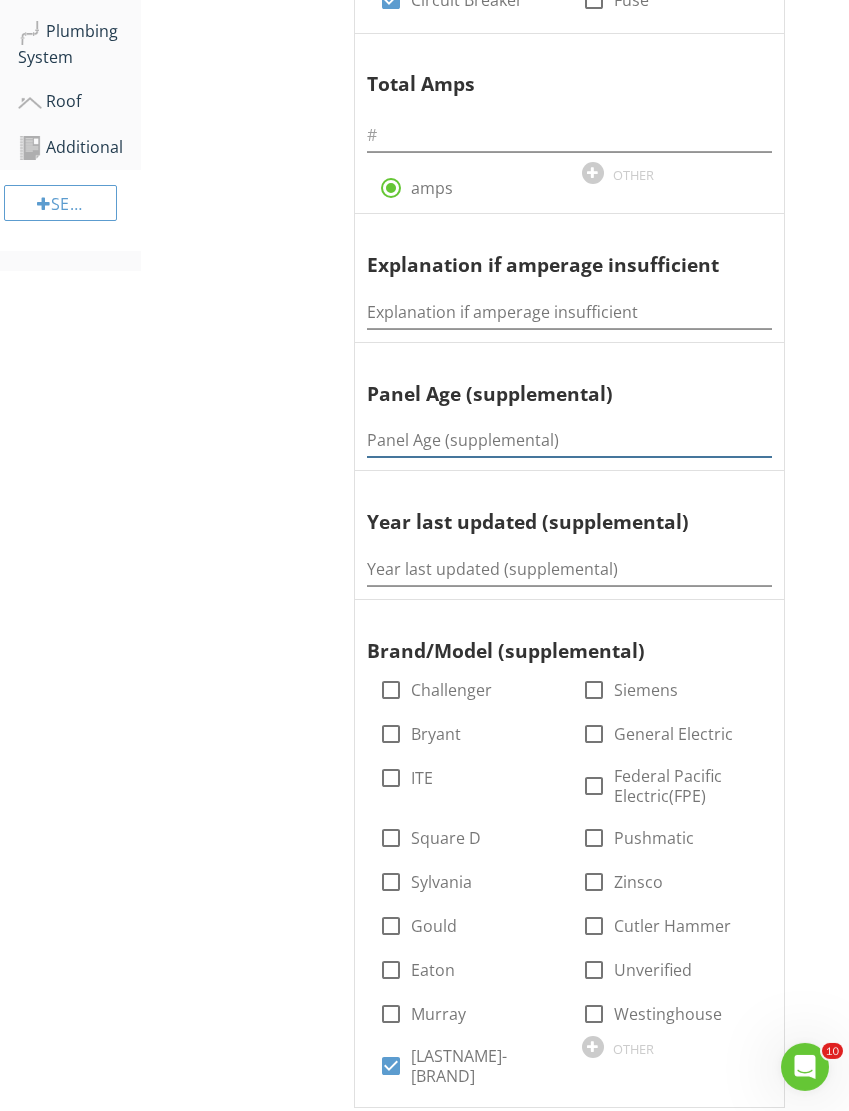 click at bounding box center [569, 440] 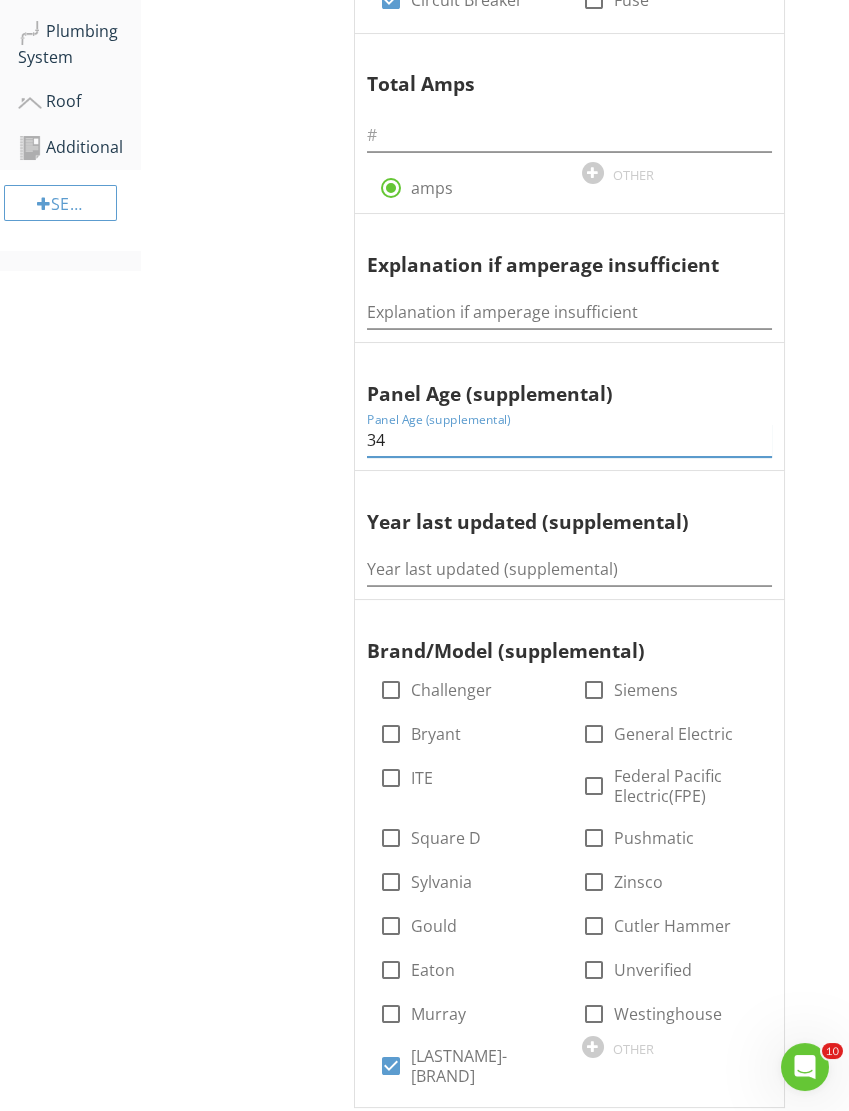 type on "34" 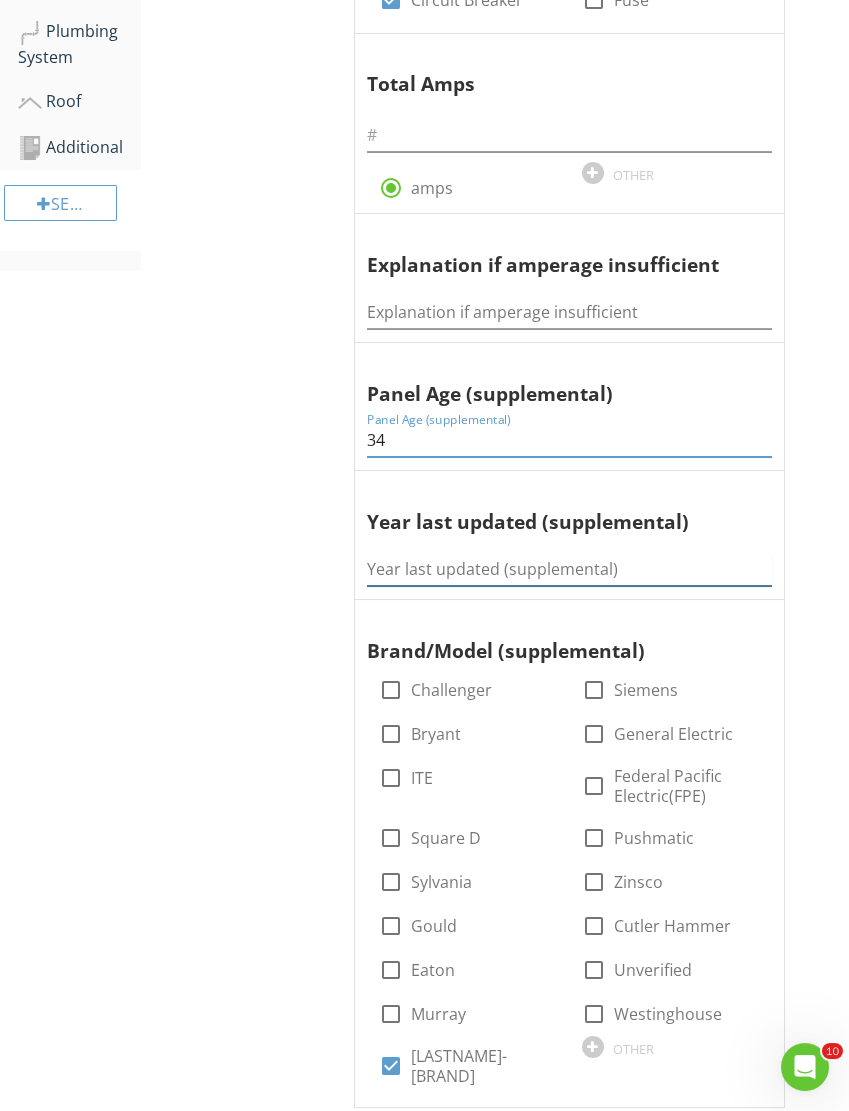 click at bounding box center (569, 569) 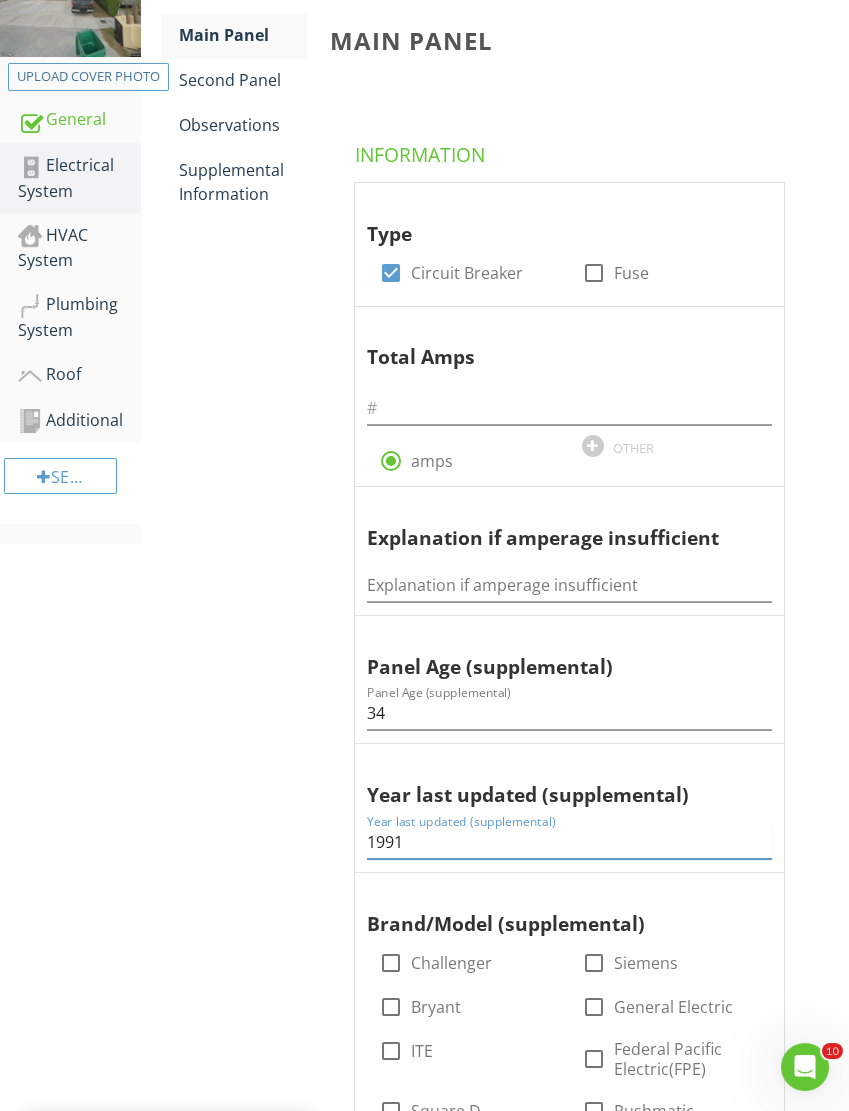 scroll, scrollTop: 316, scrollLeft: 0, axis: vertical 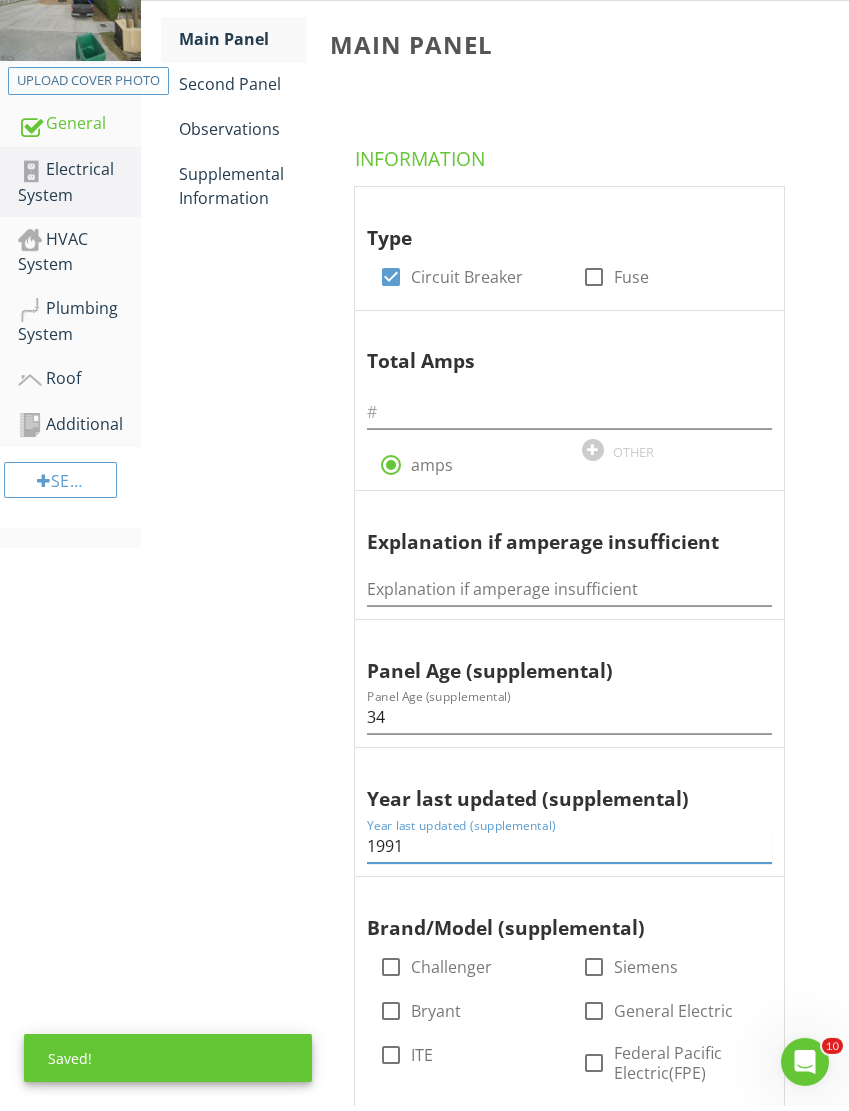 type on "1991" 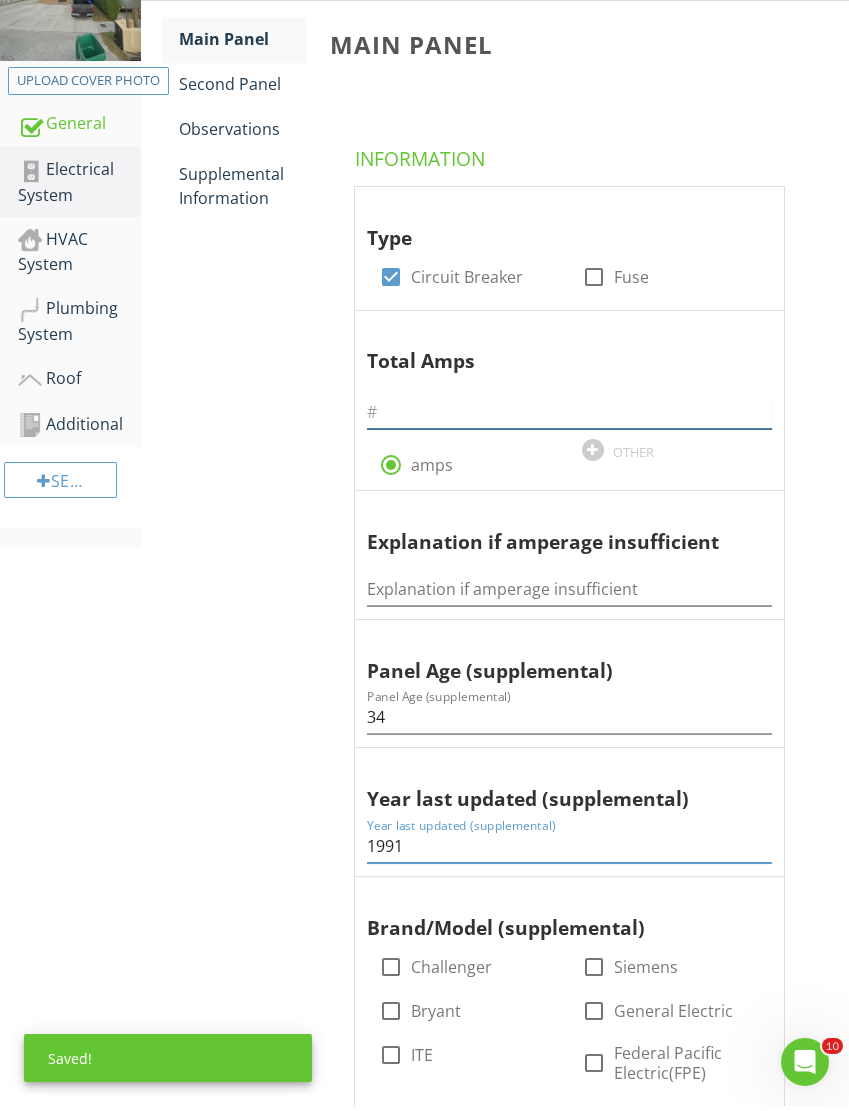 click at bounding box center (569, 417) 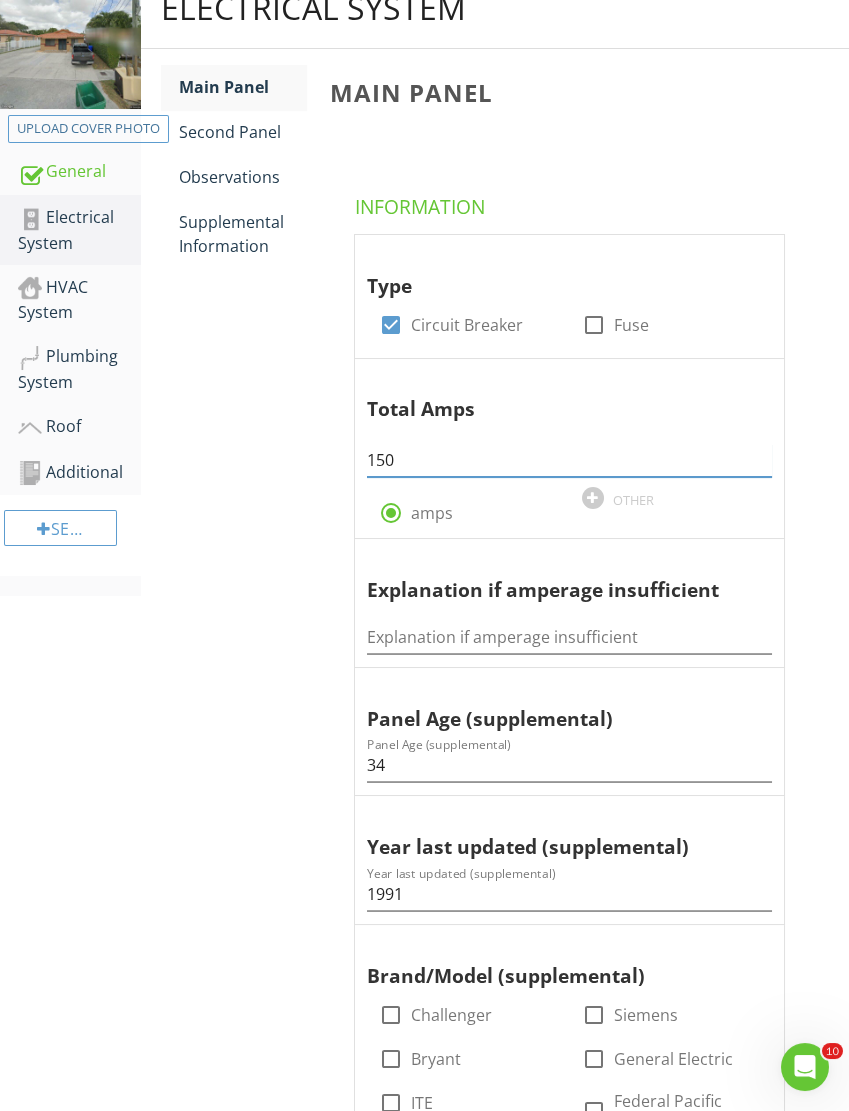 scroll, scrollTop: 264, scrollLeft: 0, axis: vertical 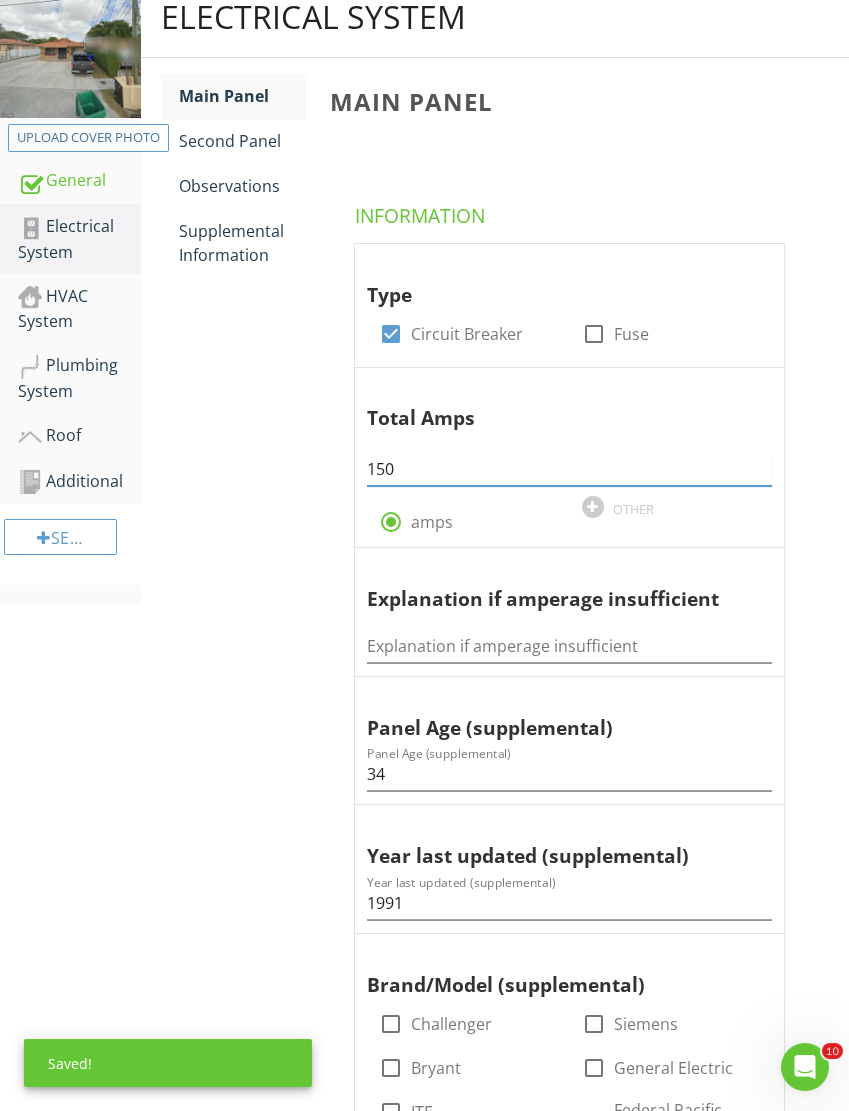 type on "150" 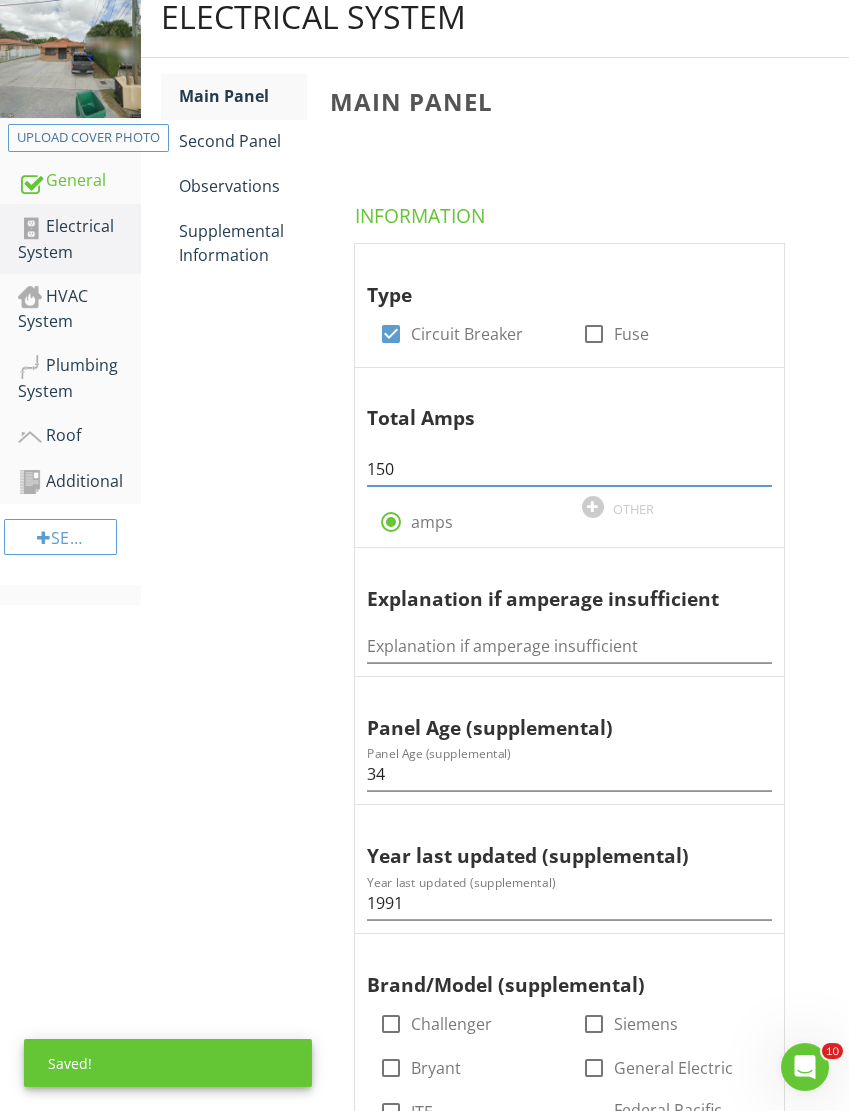 click on "Second Panel" at bounding box center [242, 141] 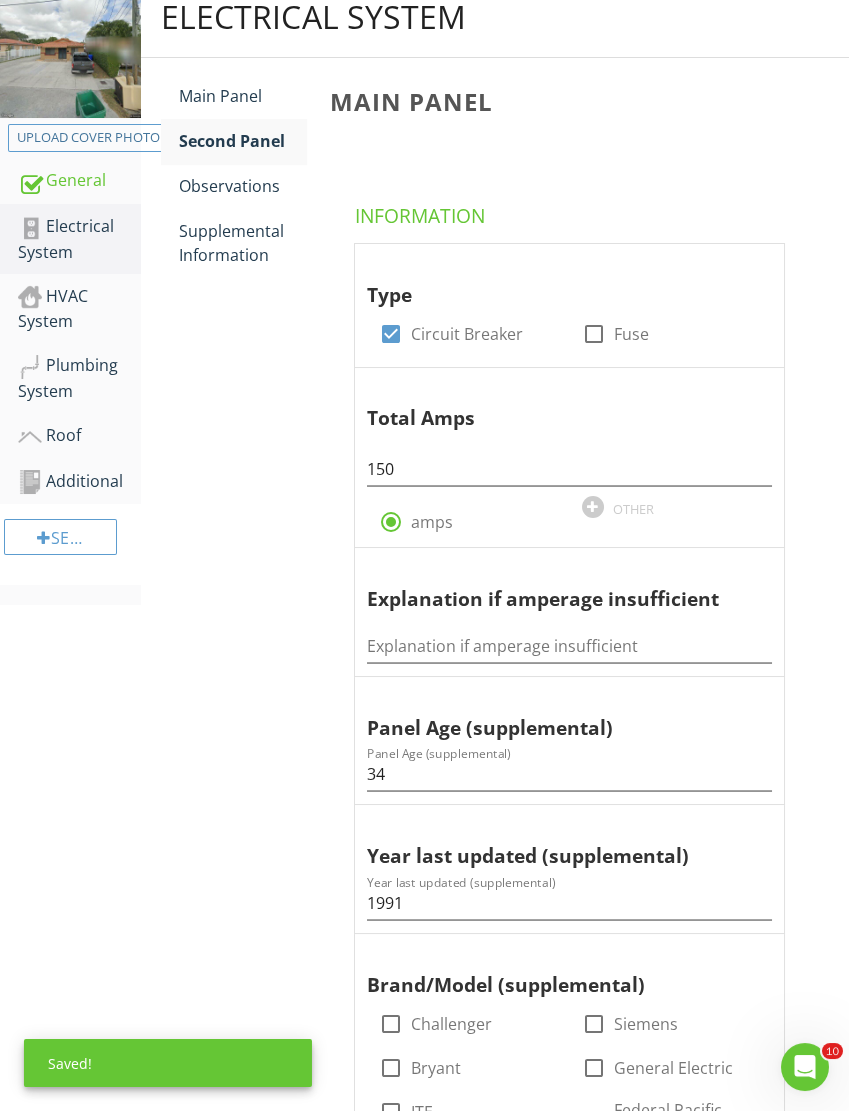scroll, scrollTop: 265, scrollLeft: 1, axis: both 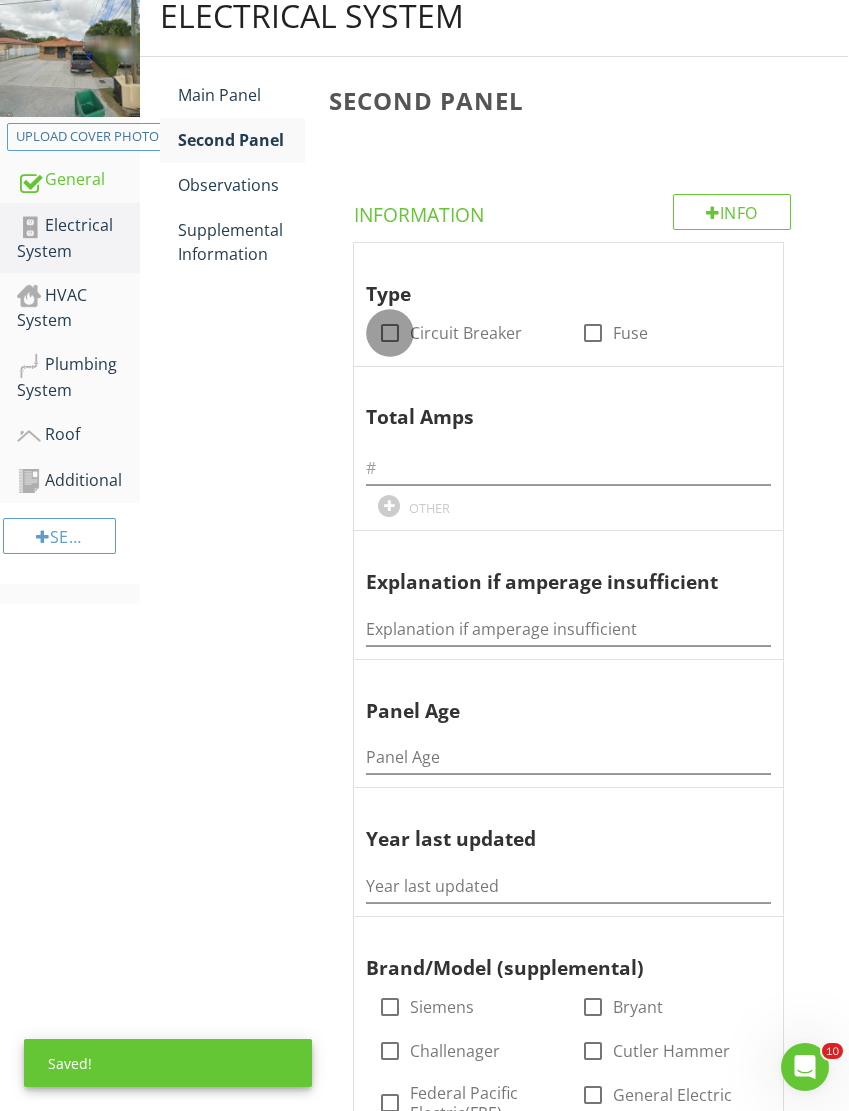 click at bounding box center [390, 333] 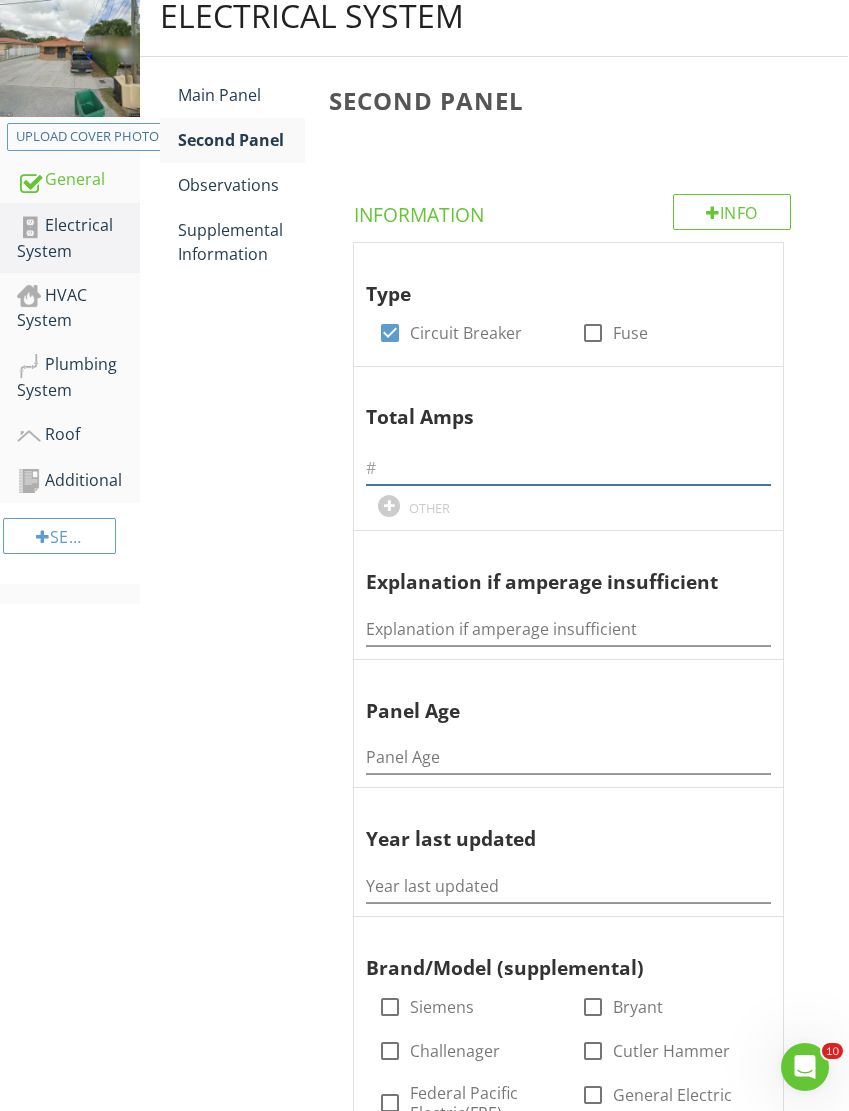click at bounding box center (568, 468) 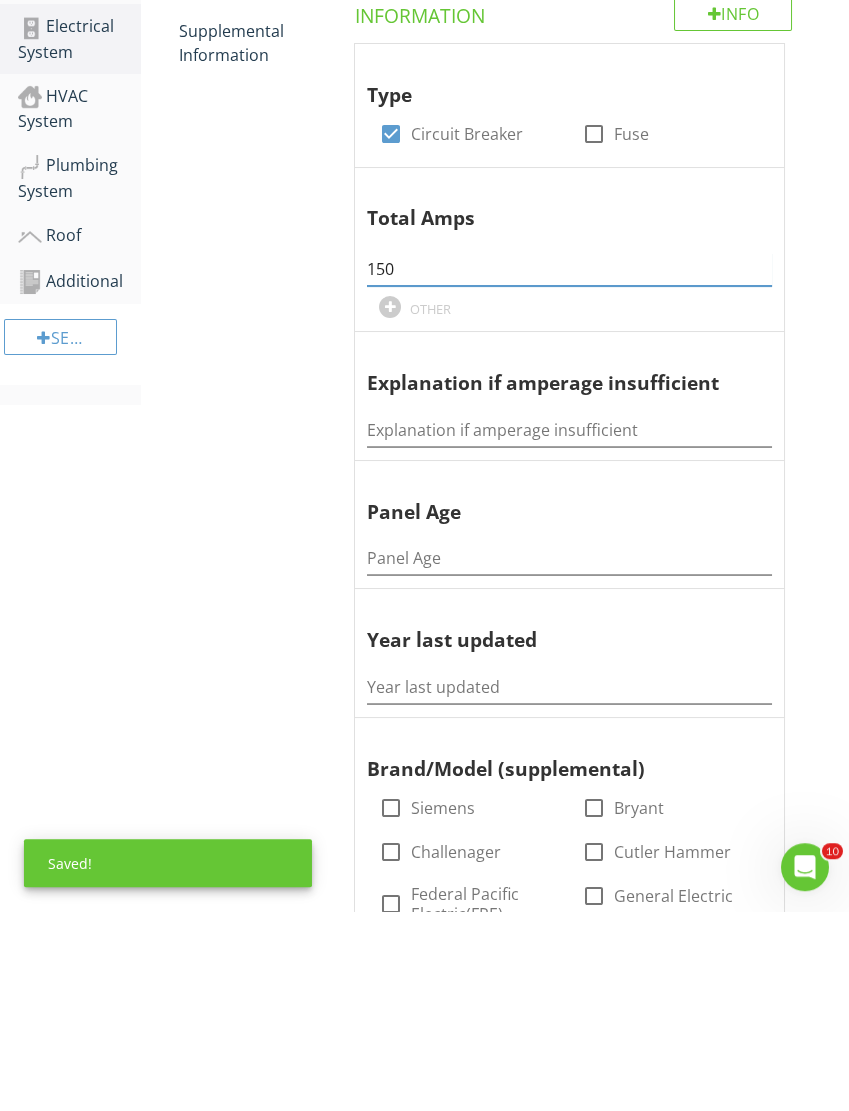 type on "150" 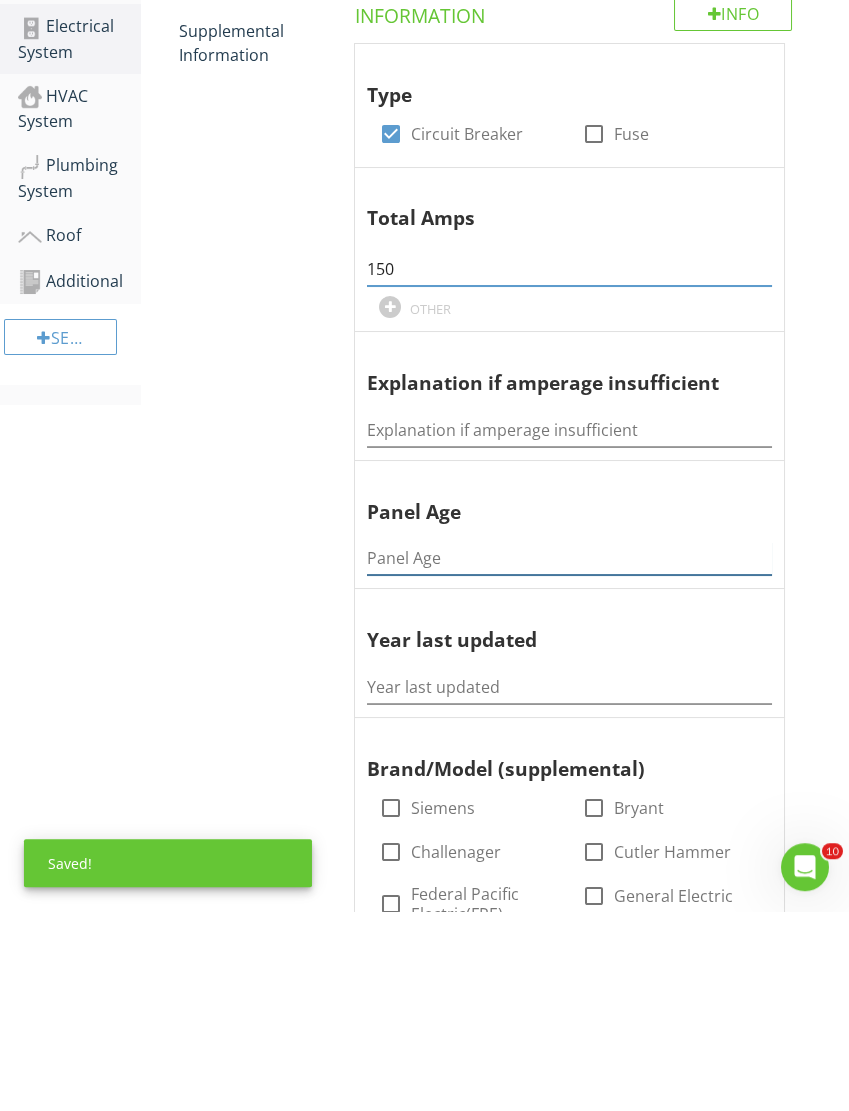 click at bounding box center (569, 758) 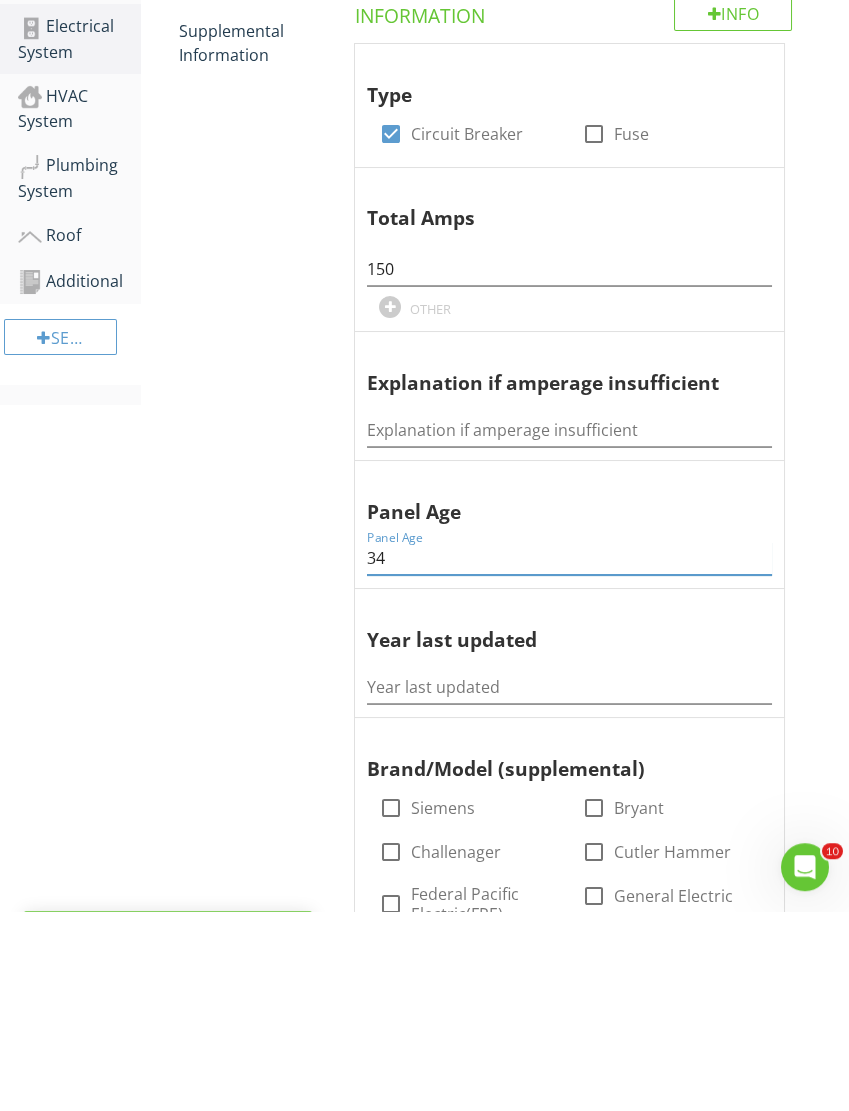 type on "34" 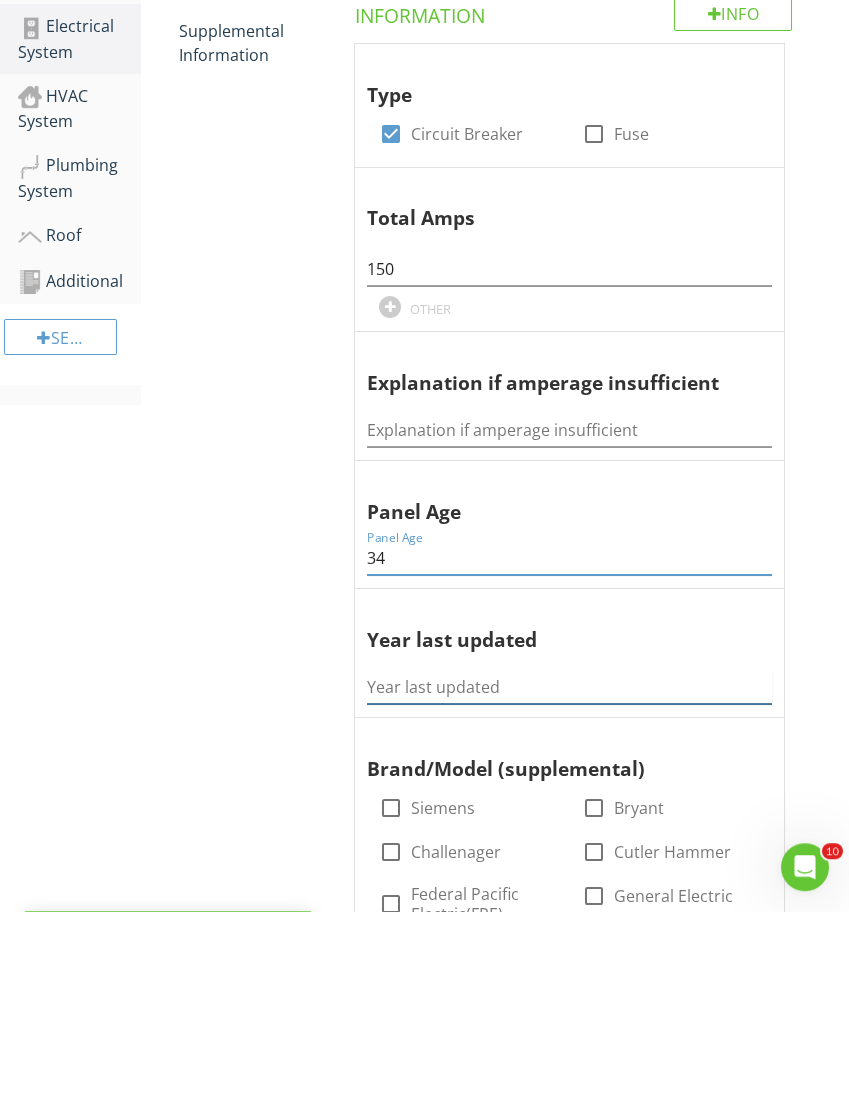 click at bounding box center (569, 887) 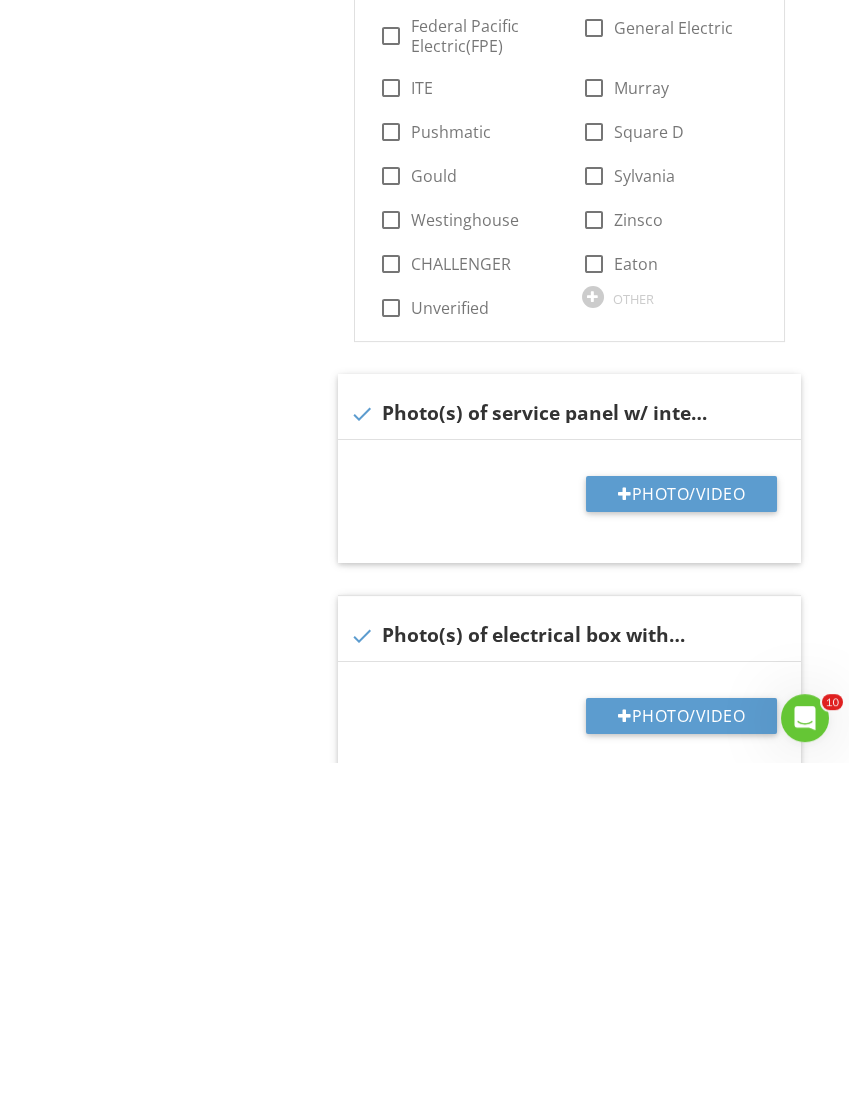 scroll, scrollTop: 990, scrollLeft: 0, axis: vertical 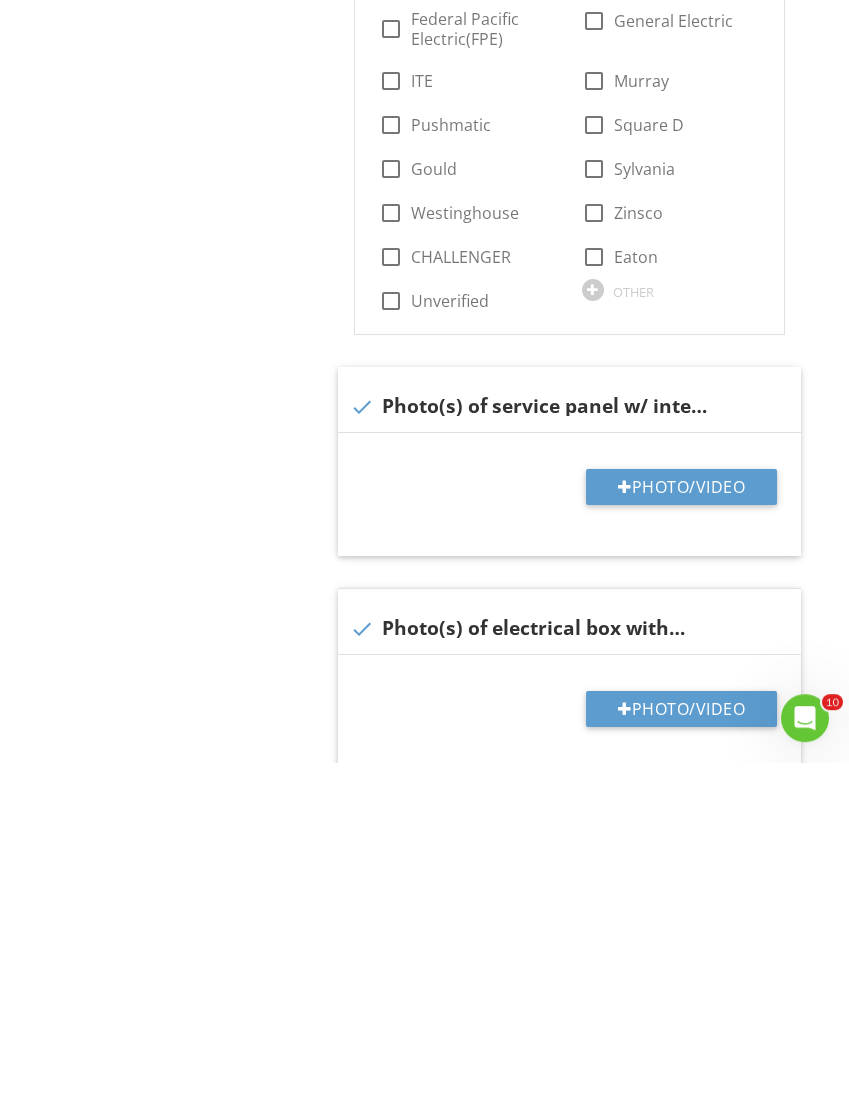 type on "1991" 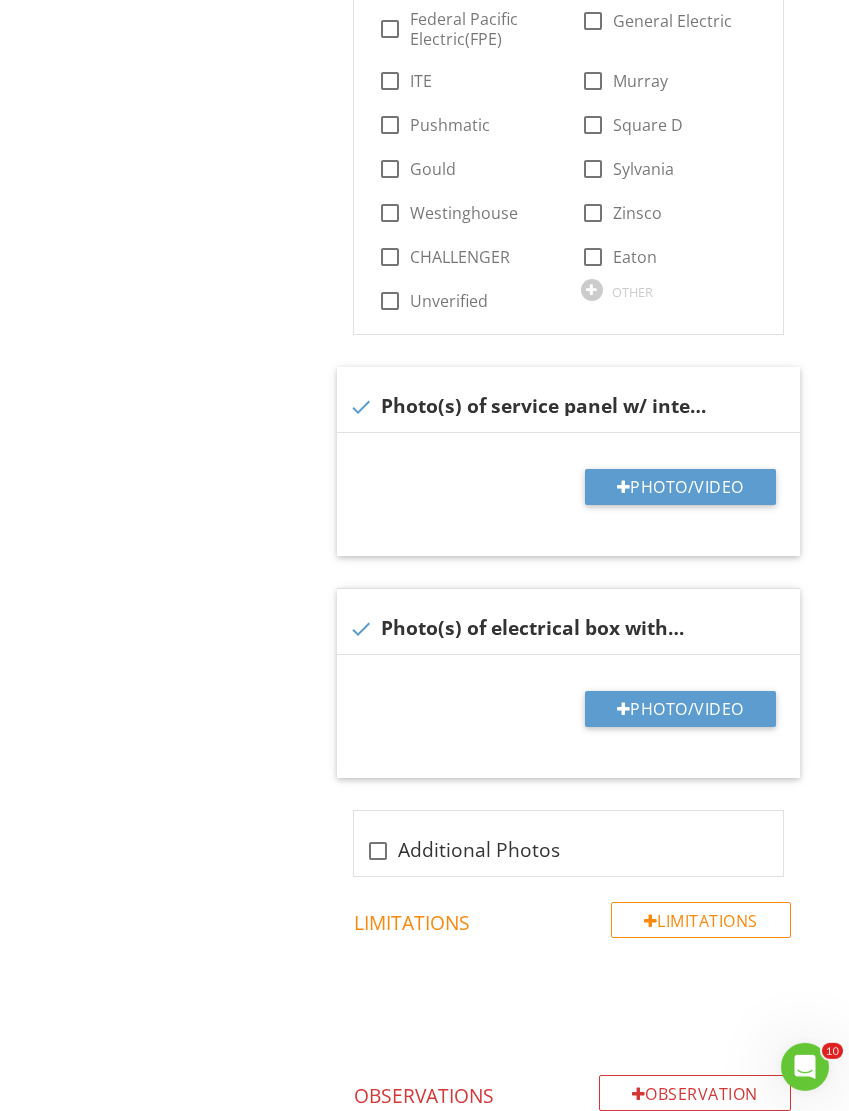 type on "C:\fakepath\IMG_4040.jpeg" 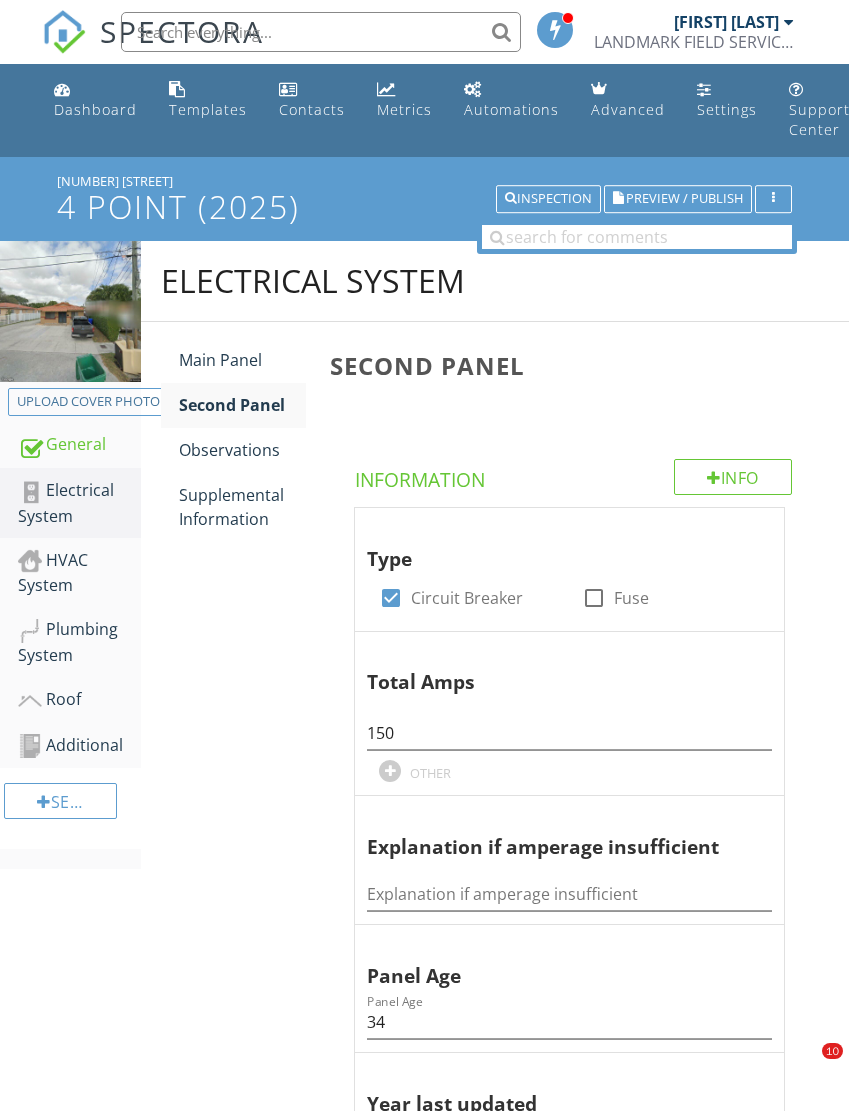 scroll, scrollTop: 1617, scrollLeft: 1, axis: both 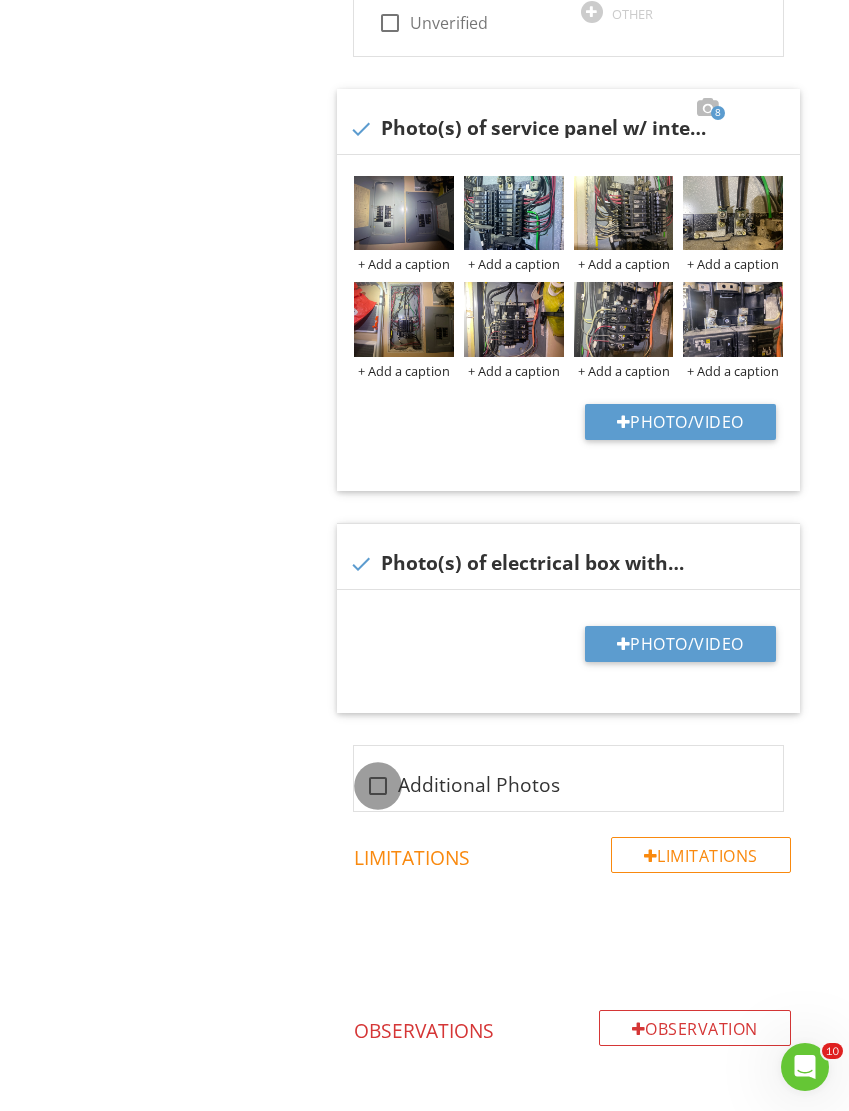click at bounding box center [378, 786] 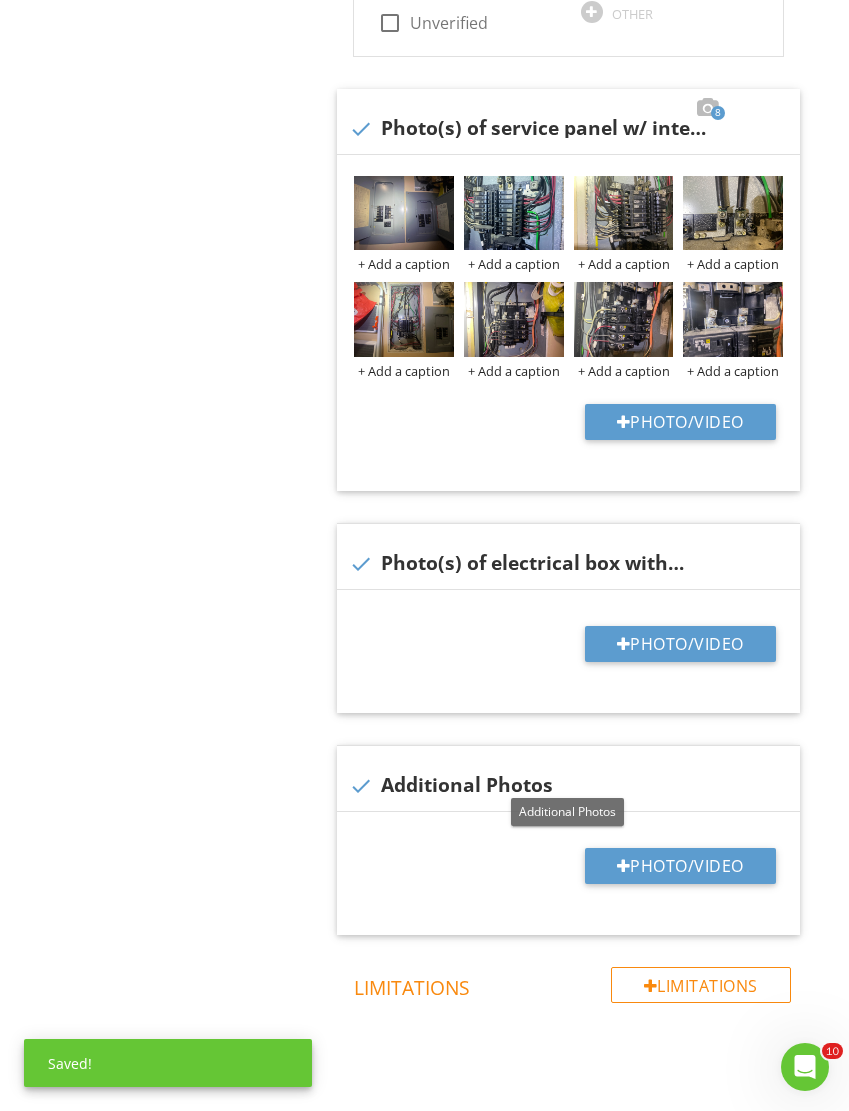 click on "Photo/Video" at bounding box center [680, 866] 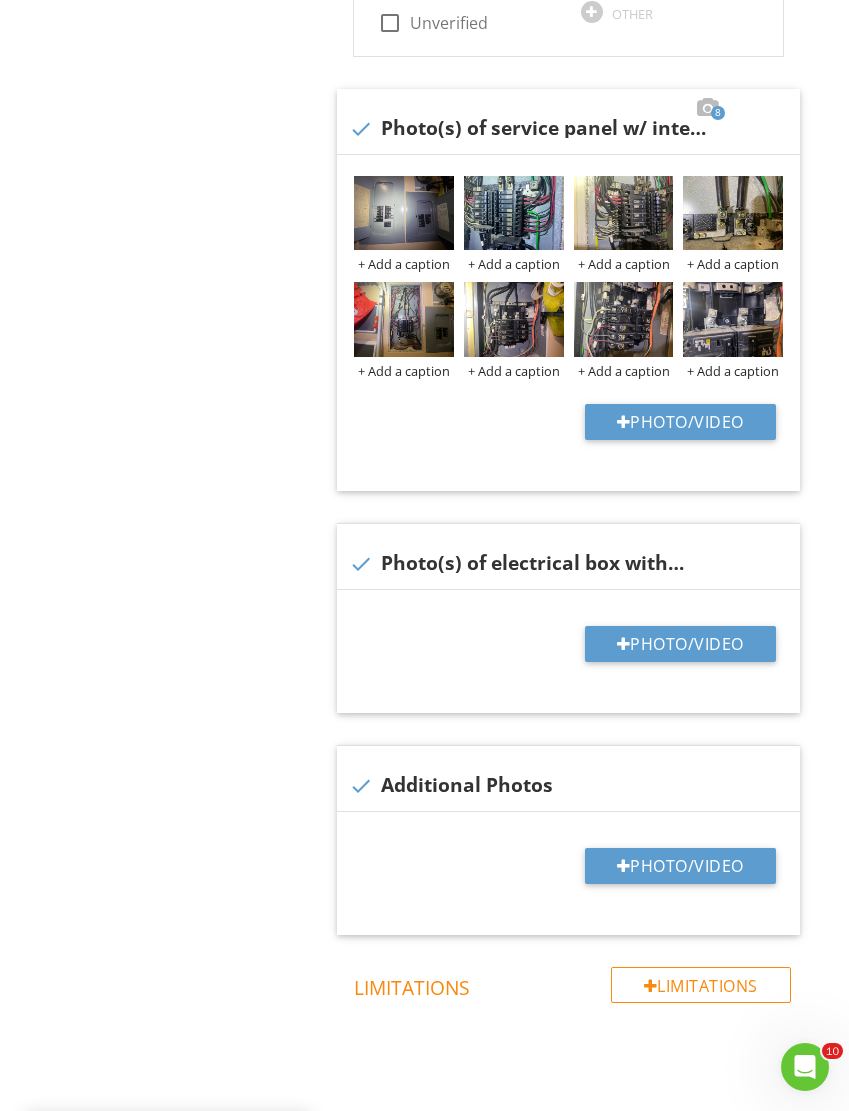 click on "Photo/Video" at bounding box center (680, 866) 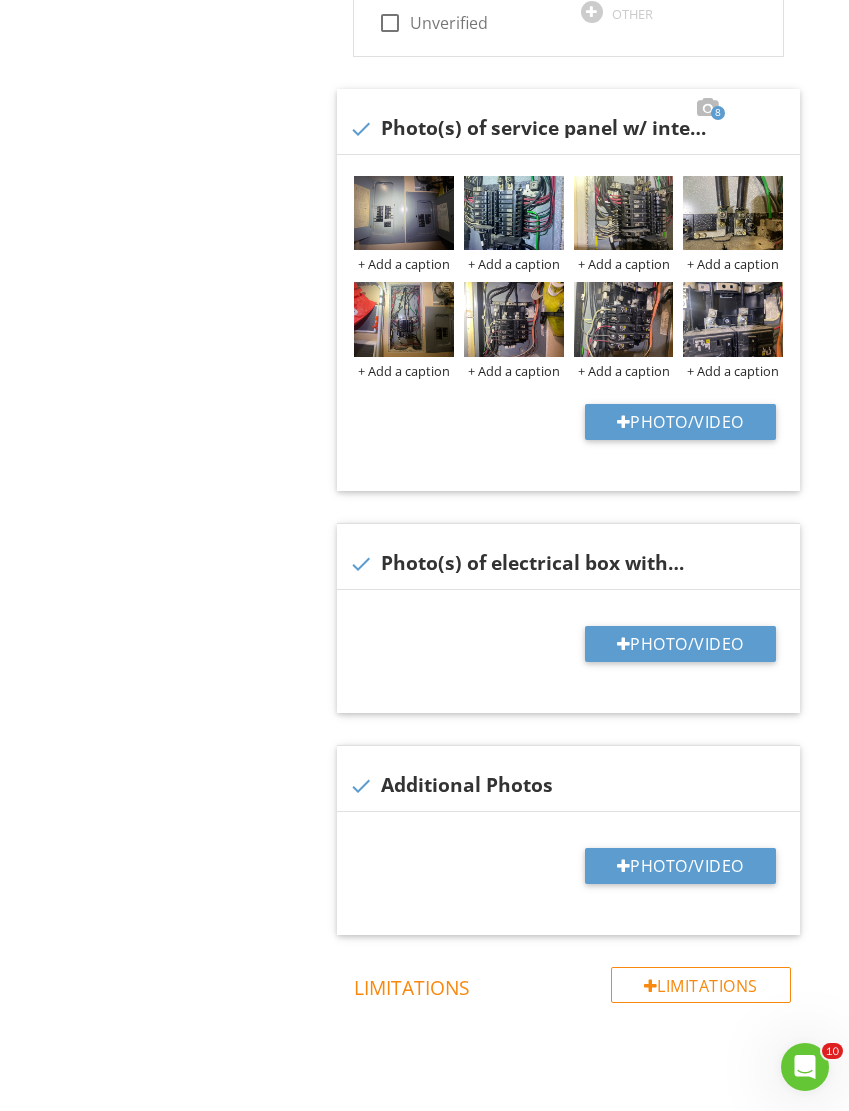 type on "C:\fakepath\IMG_4090.jpeg" 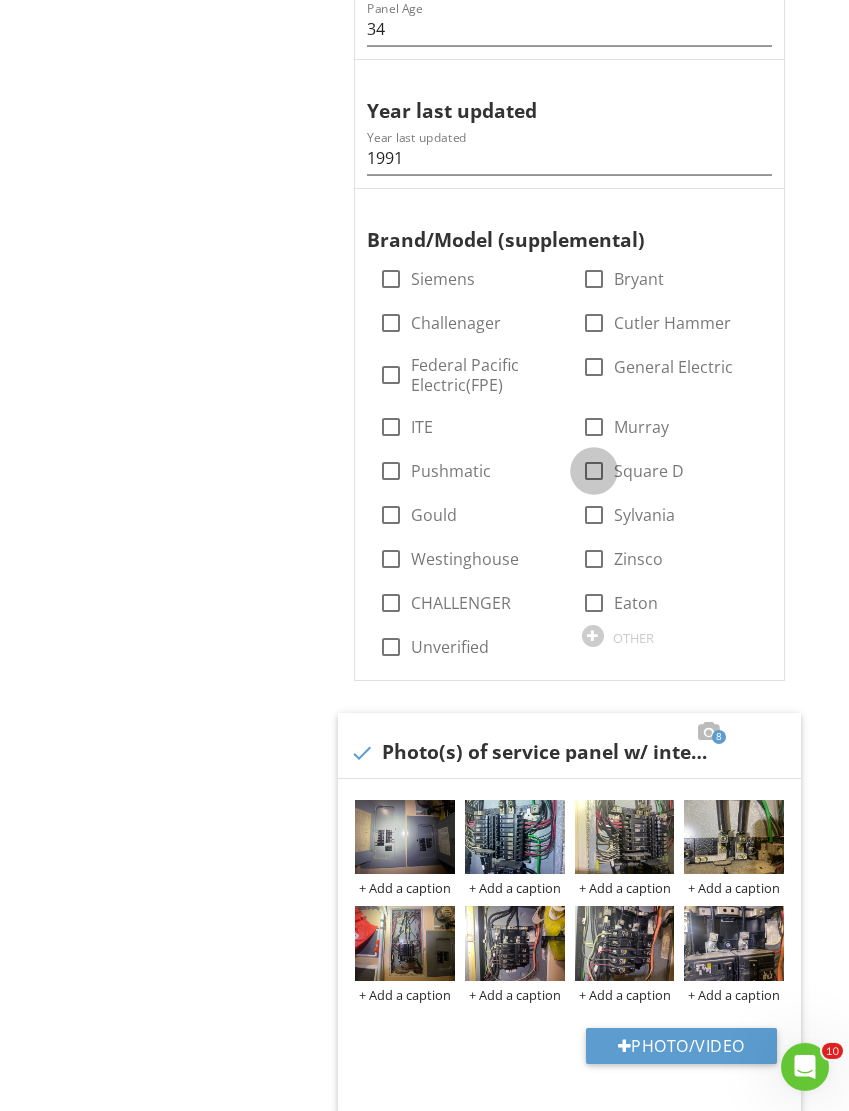 scroll, scrollTop: 994, scrollLeft: 1, axis: both 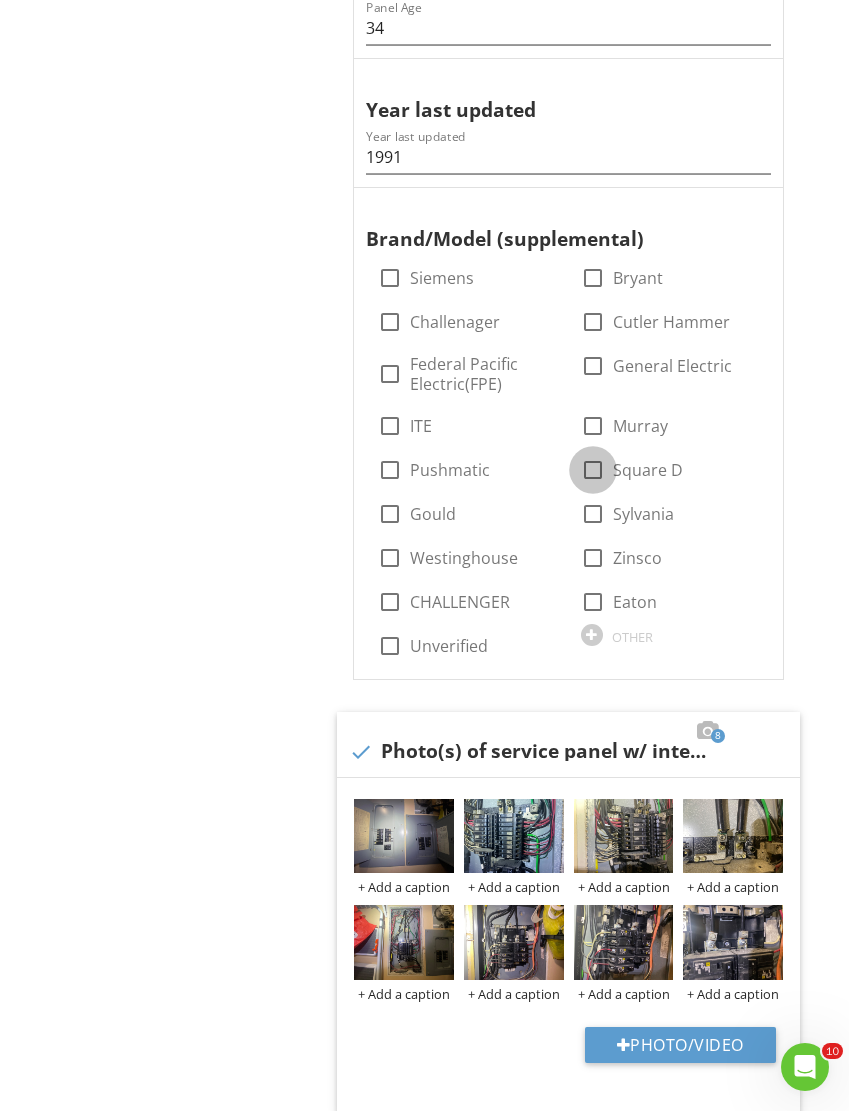click at bounding box center [593, 470] 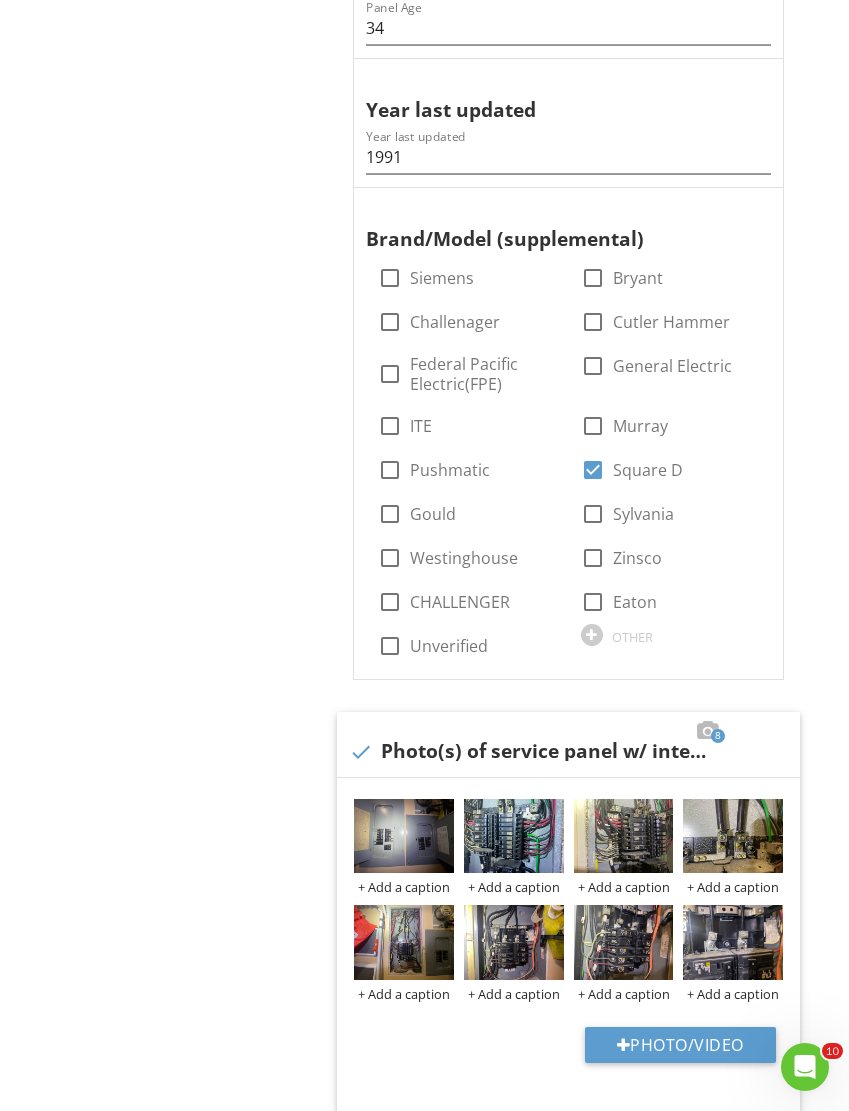 click at bounding box center (593, 366) 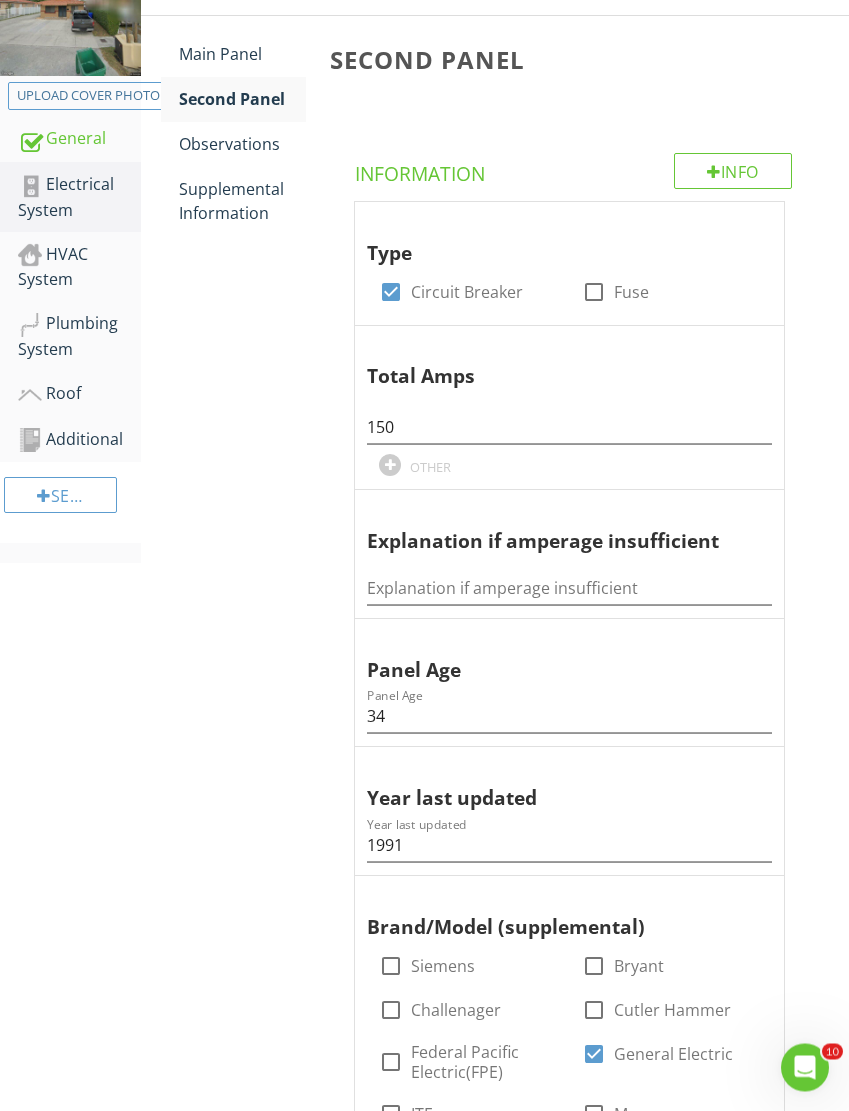 scroll, scrollTop: 187, scrollLeft: 0, axis: vertical 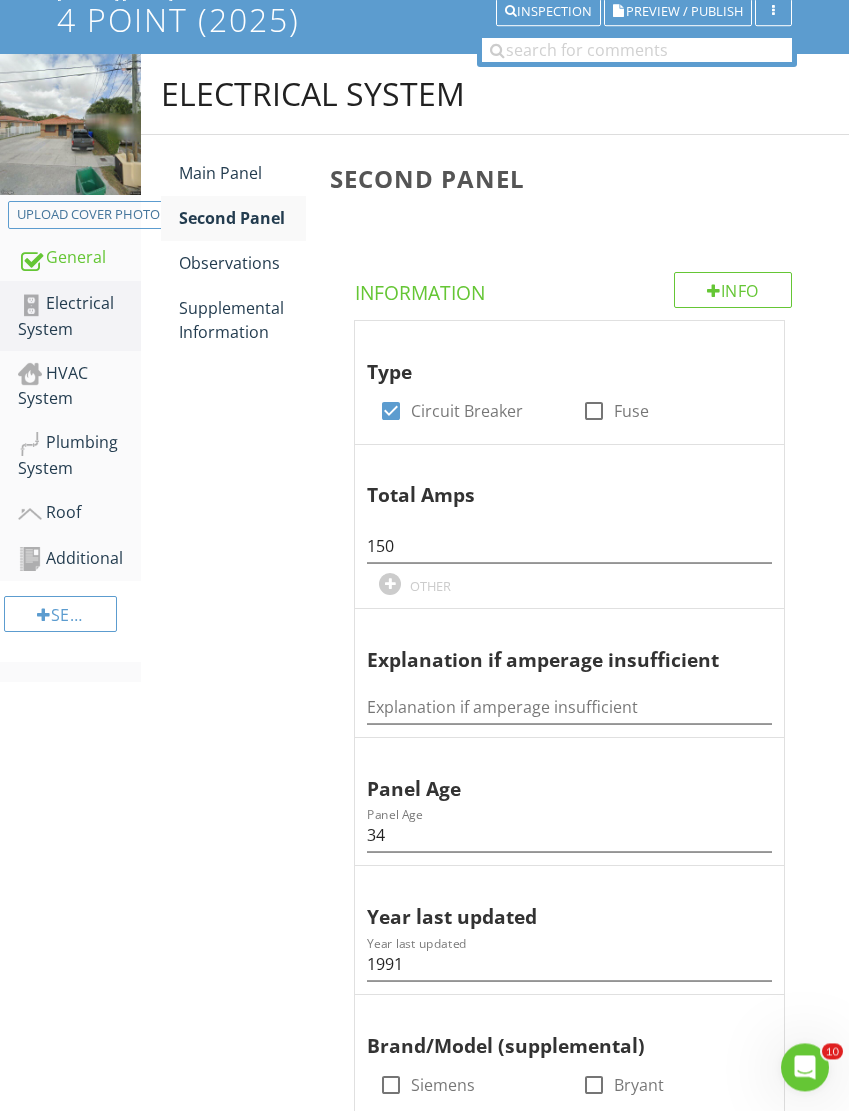click on "Supplemental Information" at bounding box center (242, 320) 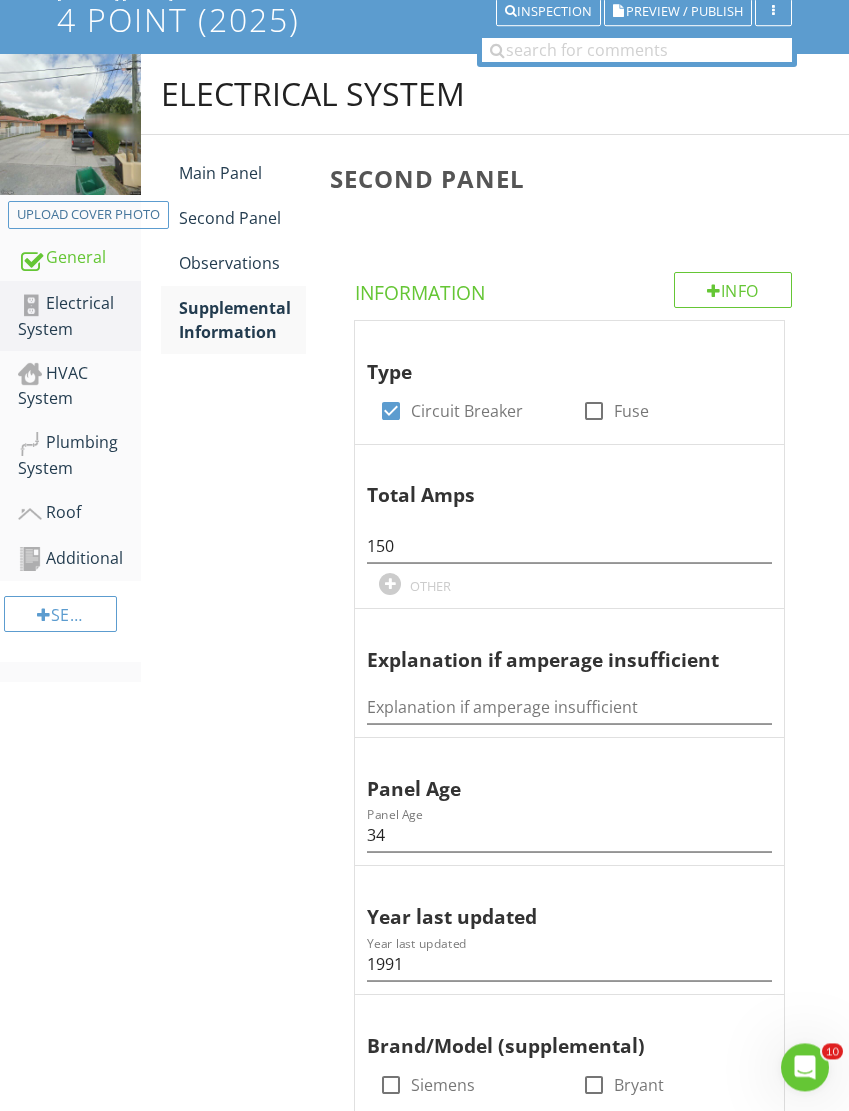 scroll, scrollTop: 187, scrollLeft: 1, axis: both 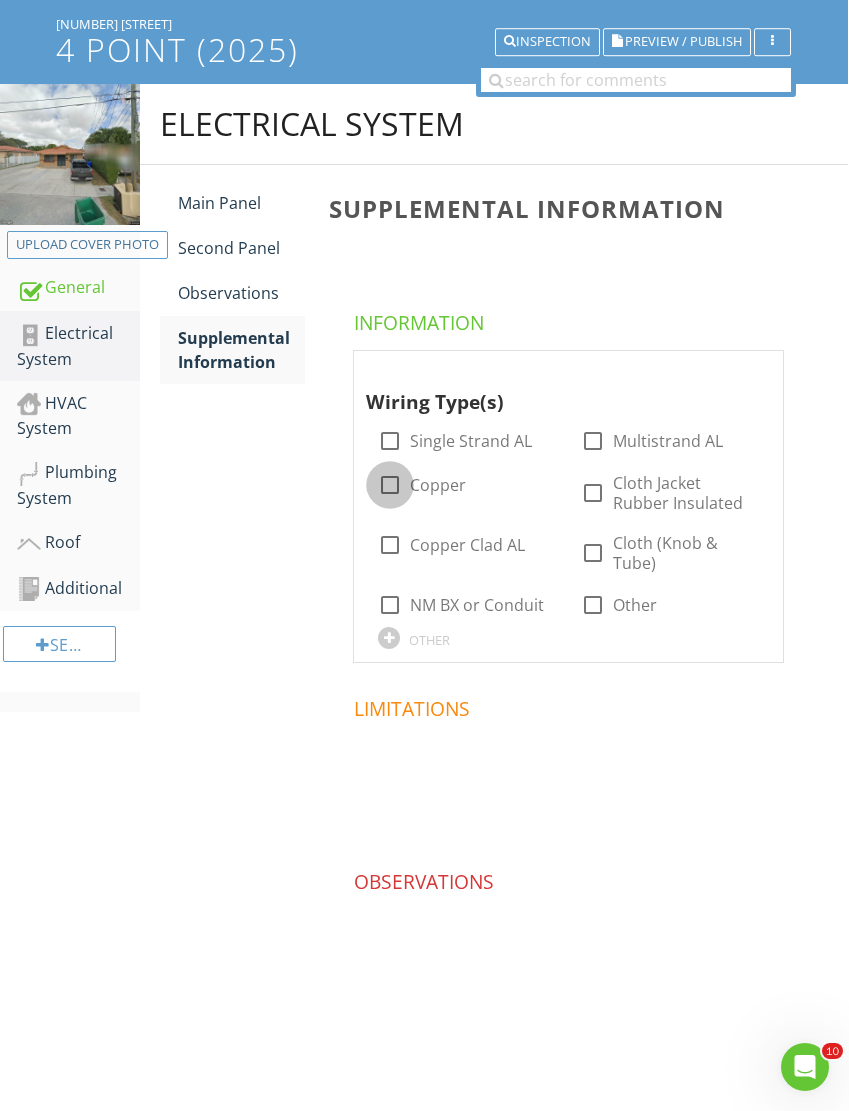 click at bounding box center [390, 485] 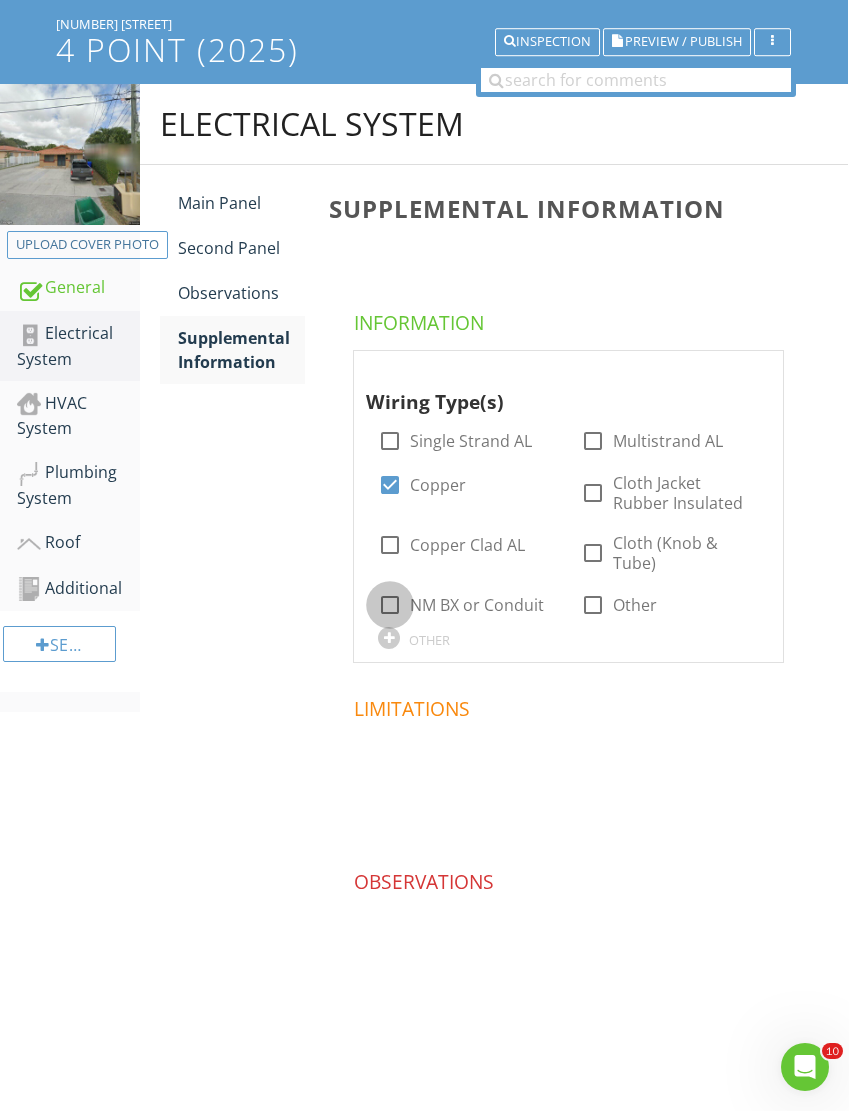 click at bounding box center (390, 605) 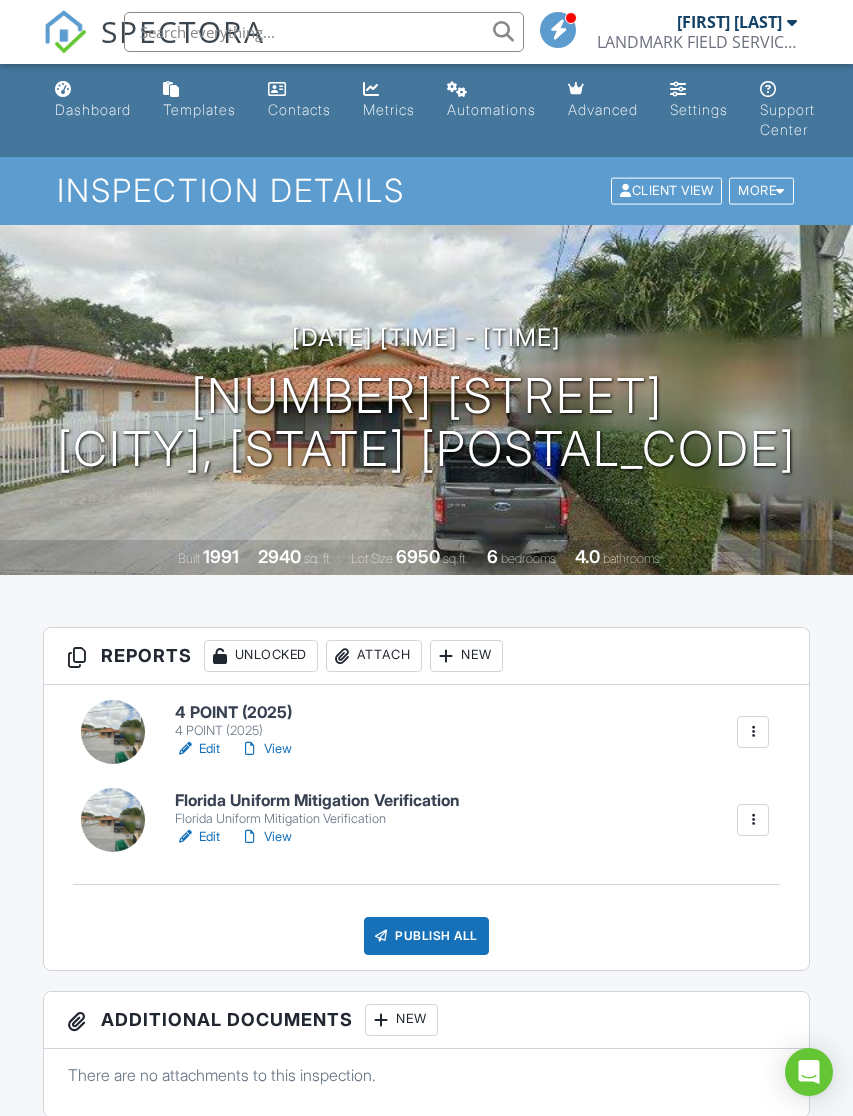 scroll, scrollTop: 0, scrollLeft: 0, axis: both 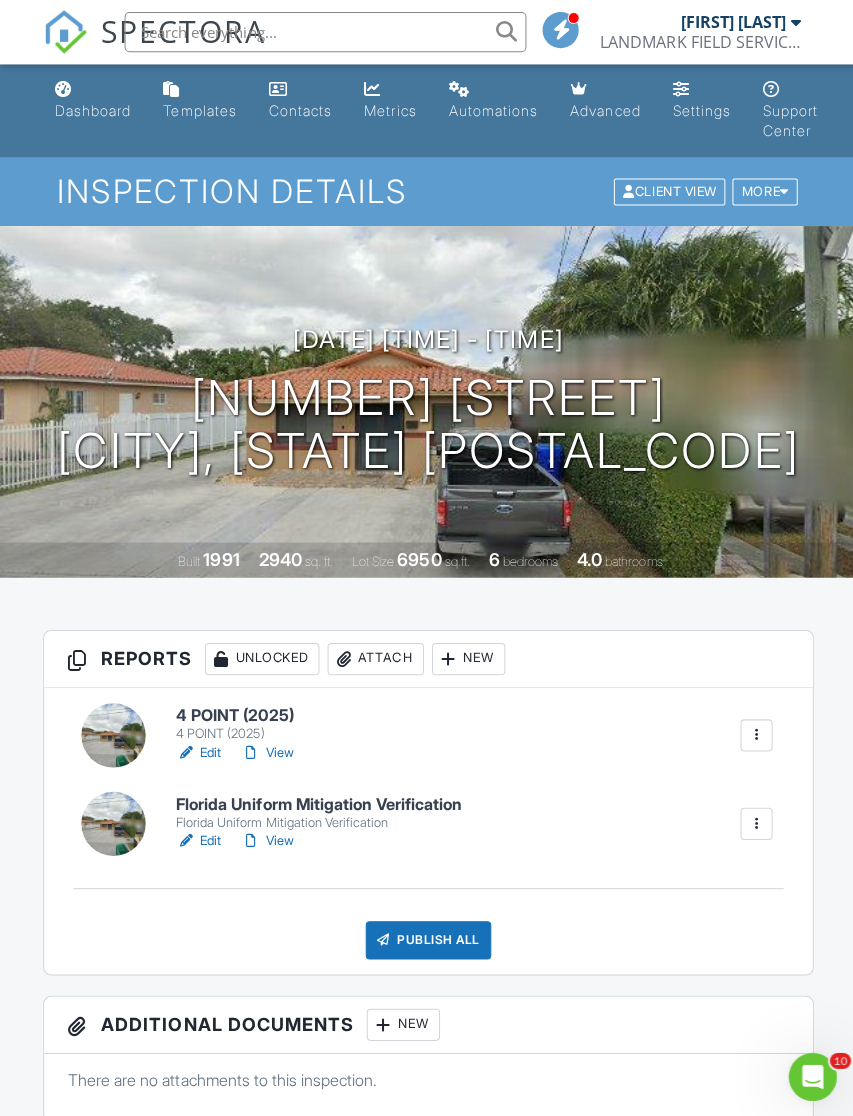 click on "Publish All" at bounding box center (426, 936) 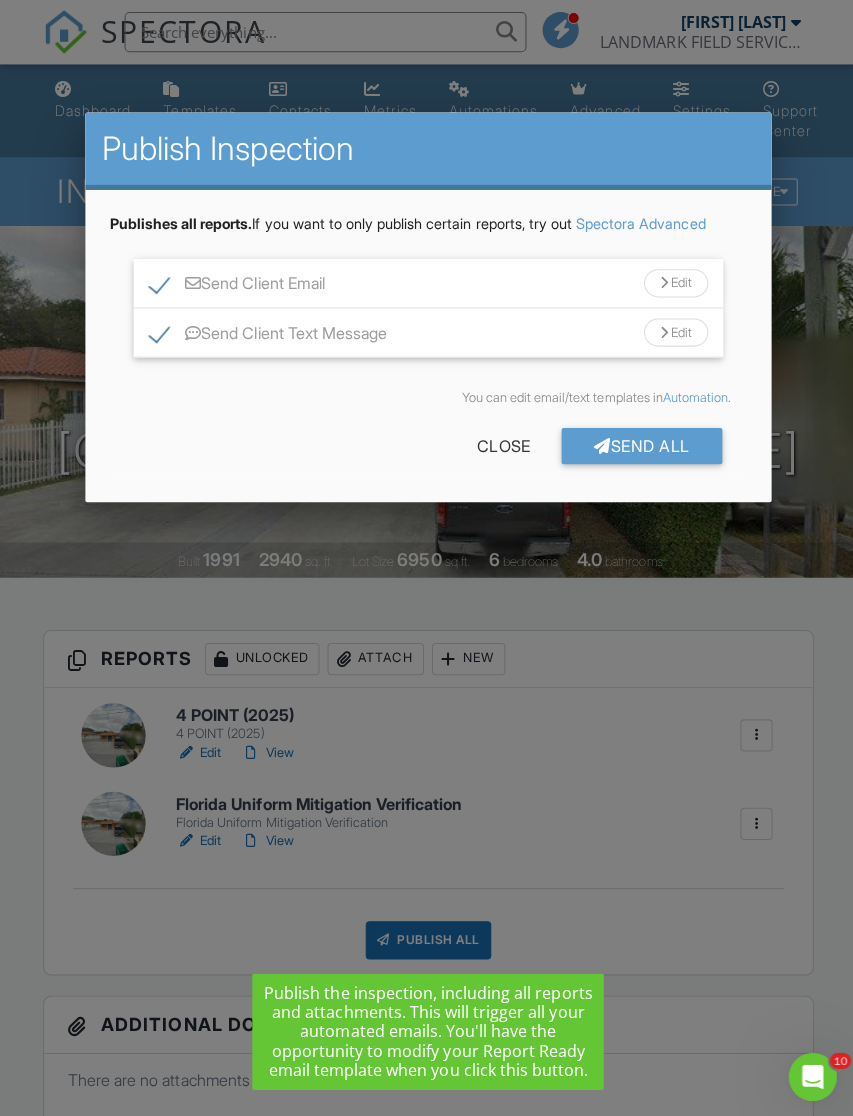 click on "Edit" at bounding box center [673, 282] 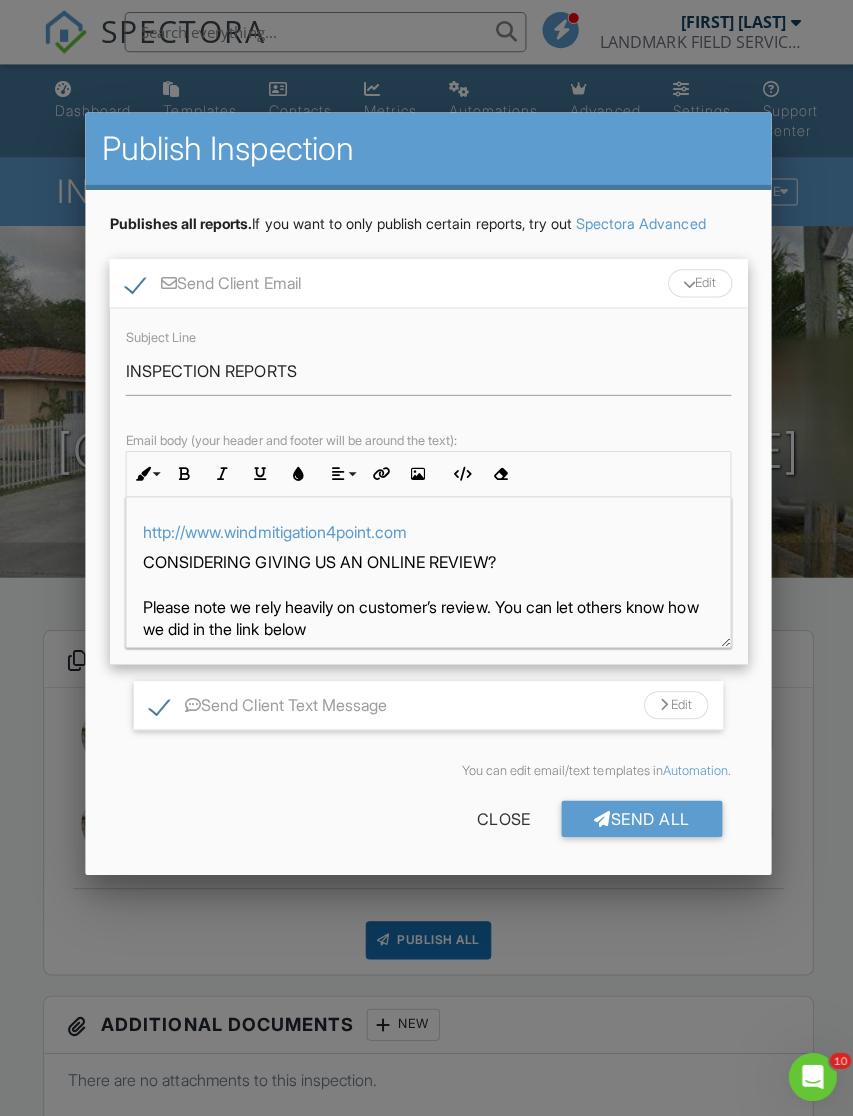 scroll, scrollTop: 241, scrollLeft: 0, axis: vertical 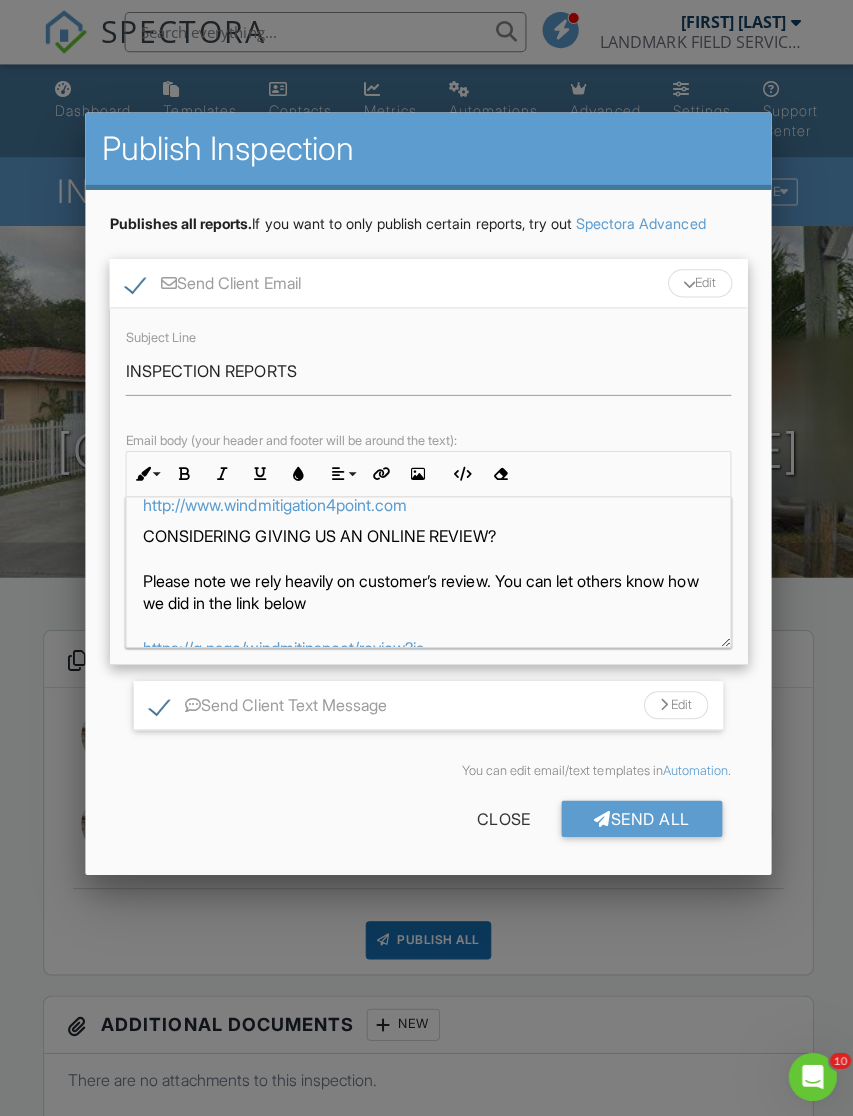 click on "CONSIDERING GIVING US AN ONLINE REVIEW? Please note we rely heavily on customer’s review. You can let others know how we did in the link below https://g.page/windmitinspect/review?ia Thanks so very much, PLEASE LET US KNOW YOU RECEIVED THIS REPORT*" at bounding box center [426, 634] 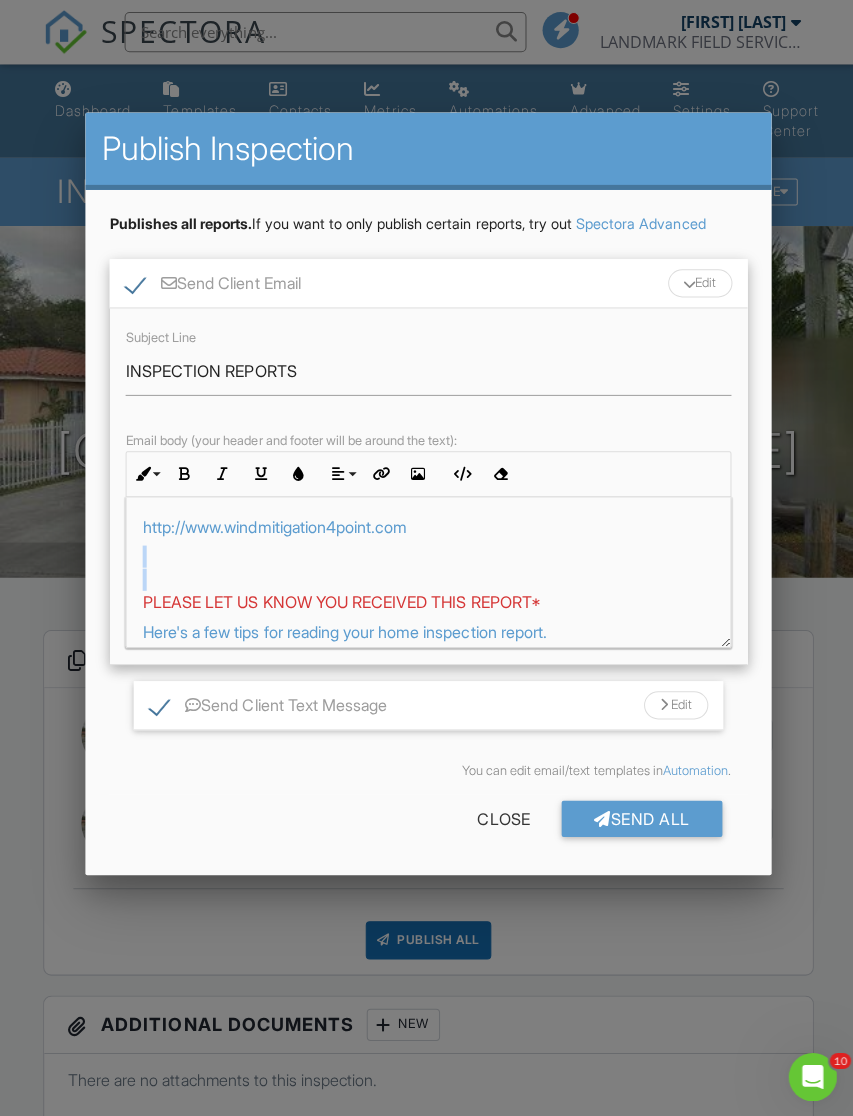 scroll, scrollTop: 193, scrollLeft: 0, axis: vertical 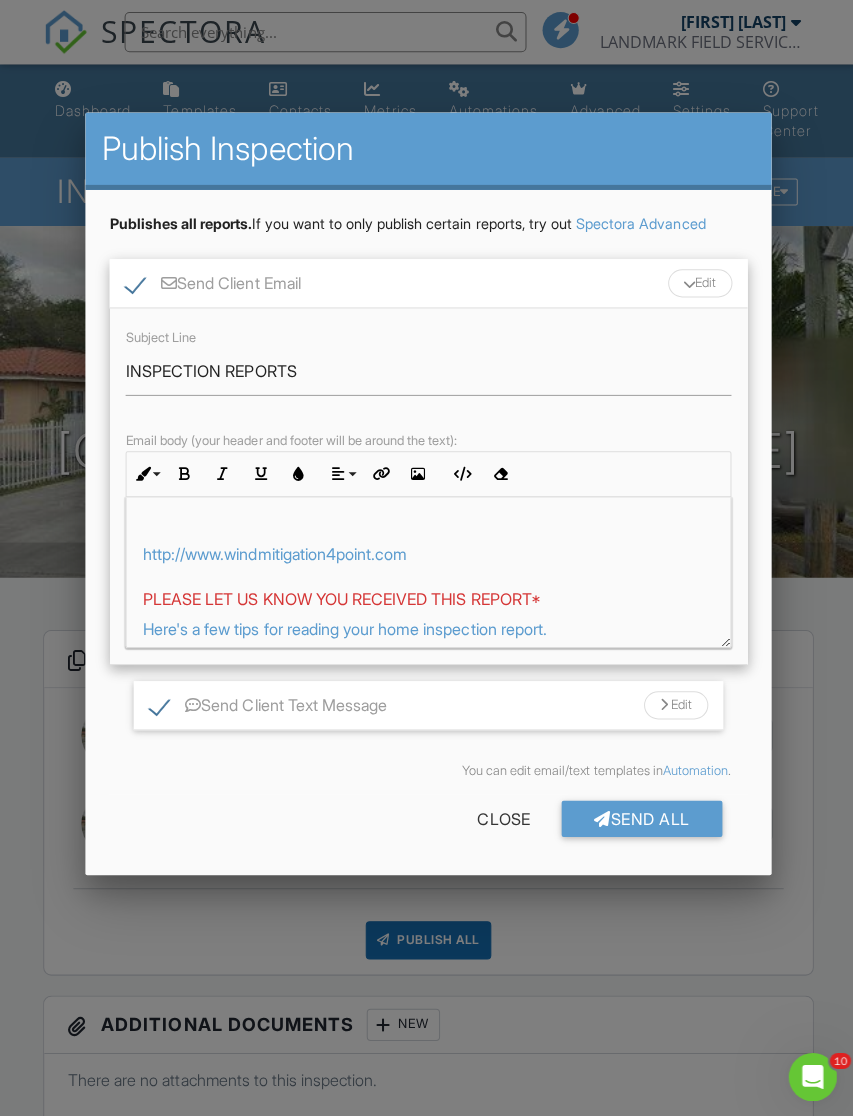 click on "Edit" at bounding box center (697, 282) 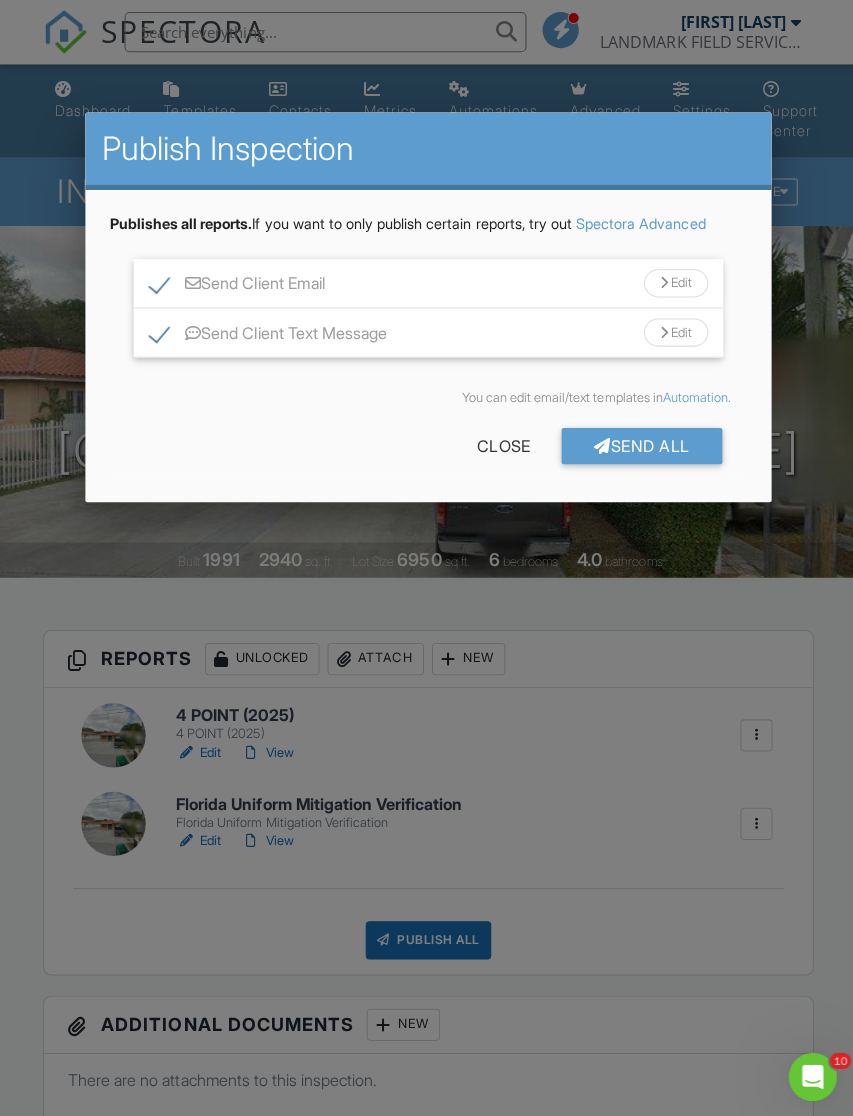 click on "Send All" at bounding box center (639, 444) 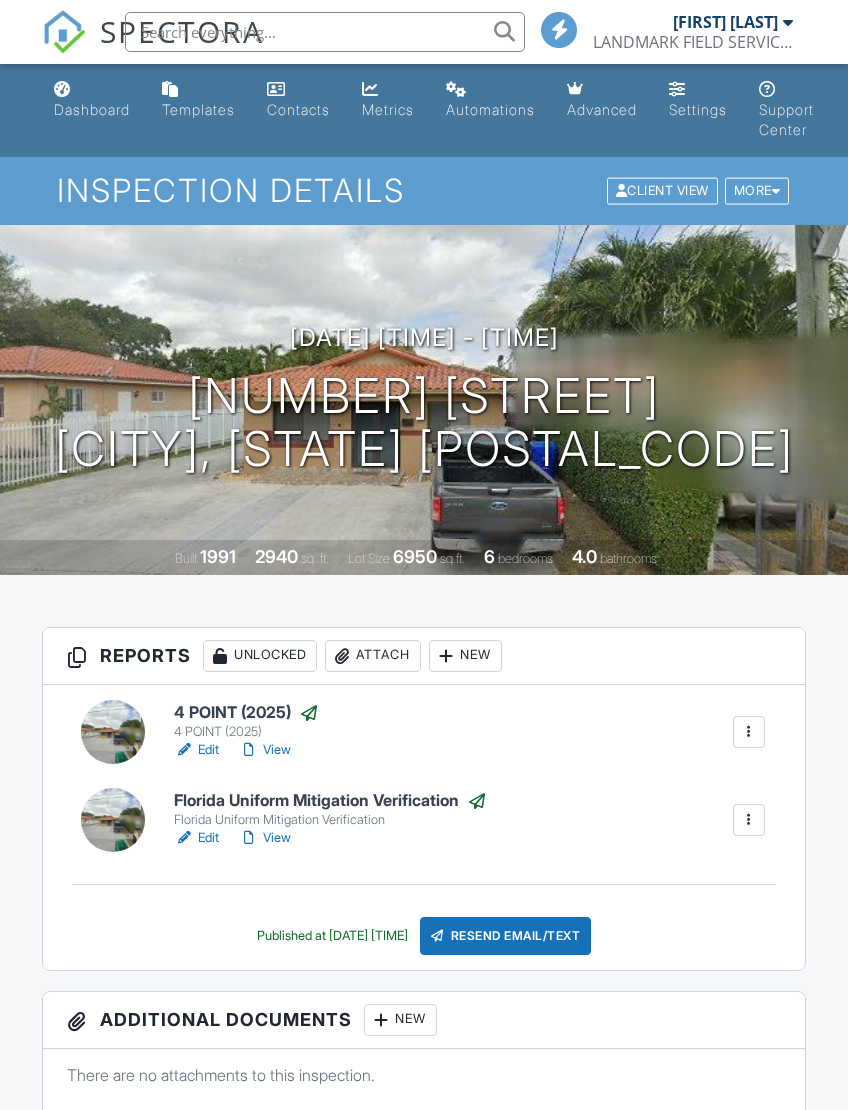 scroll, scrollTop: 0, scrollLeft: 0, axis: both 